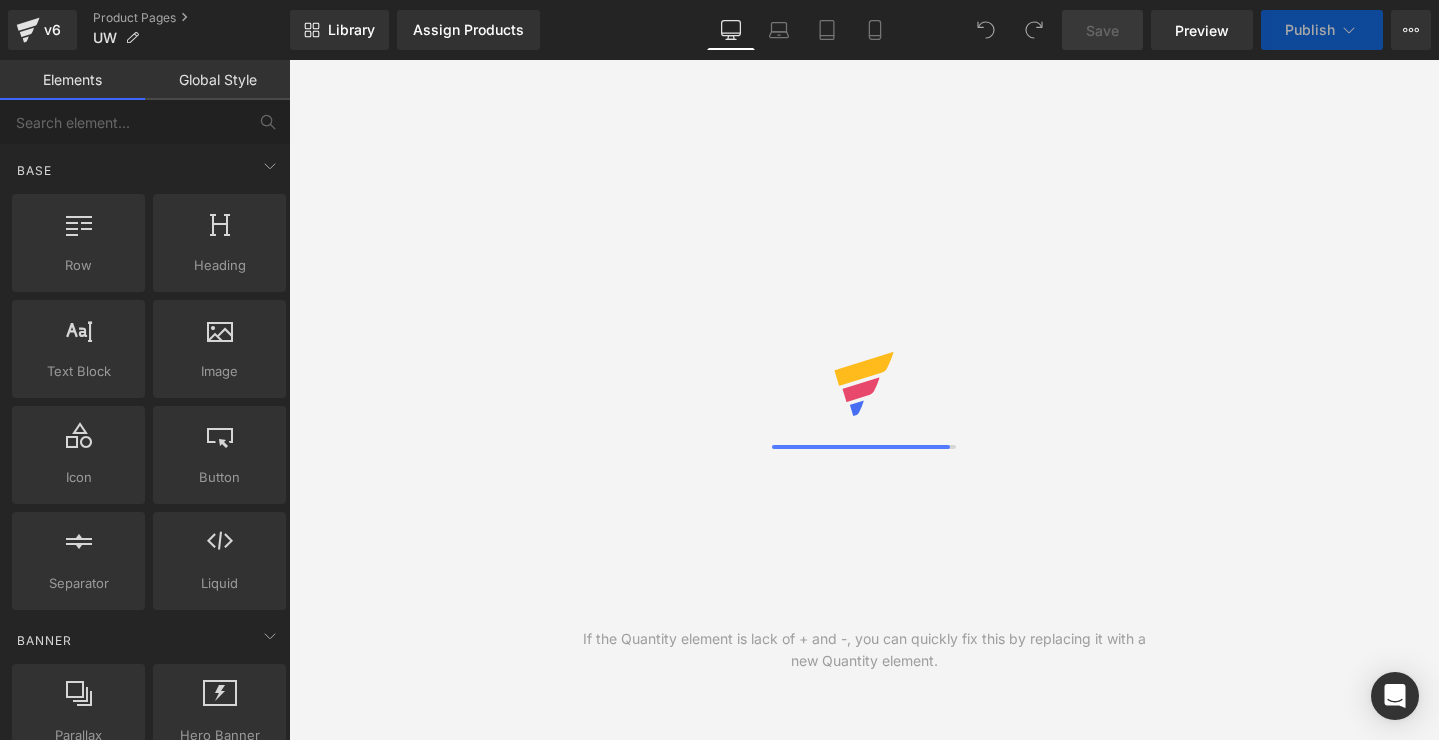scroll, scrollTop: 0, scrollLeft: 0, axis: both 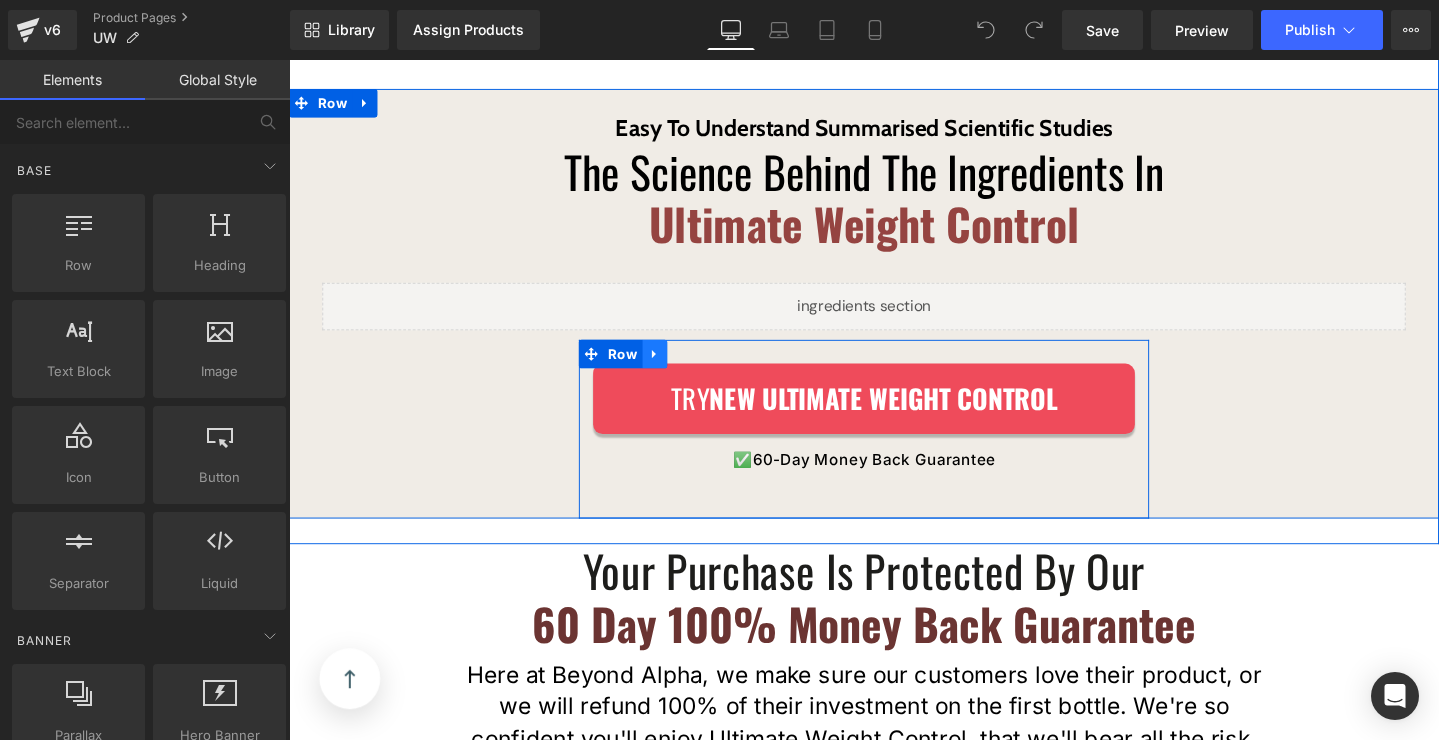 click 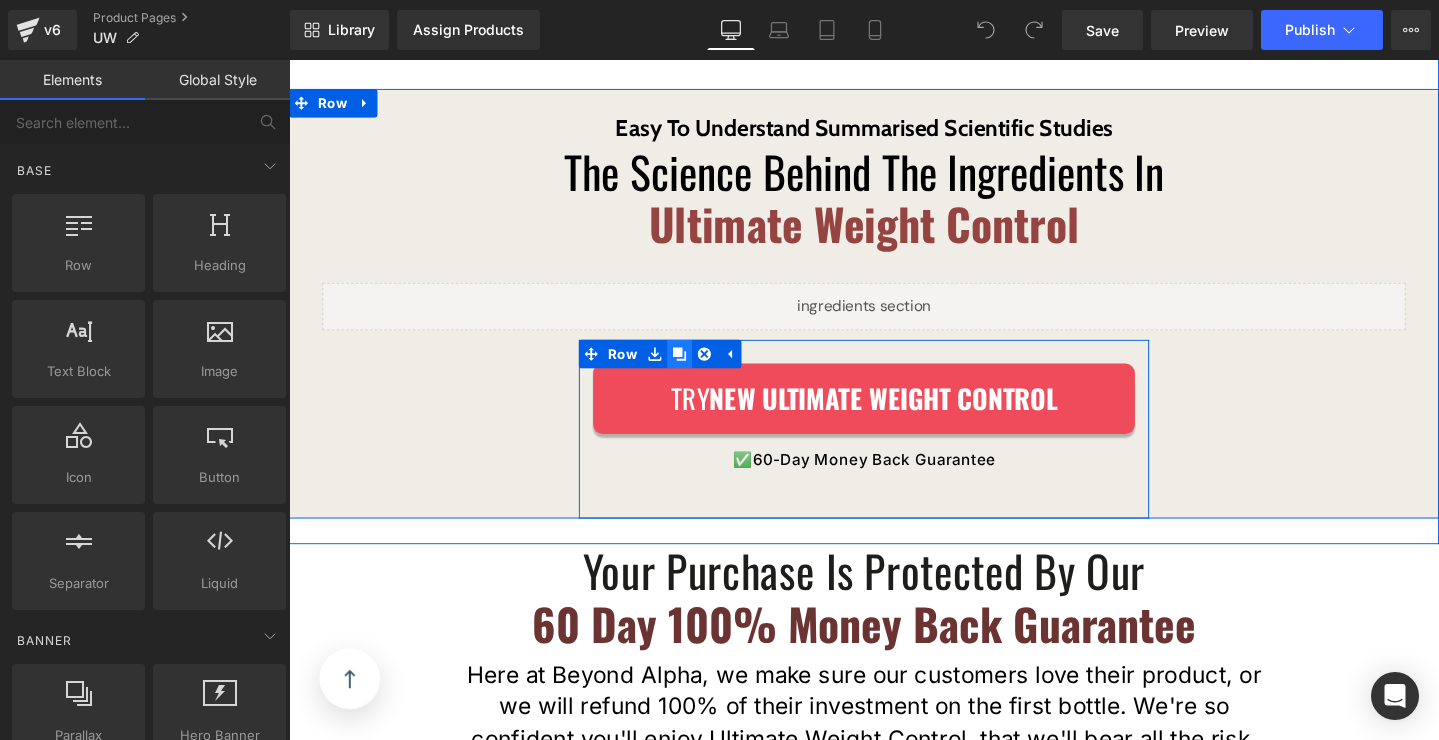 click 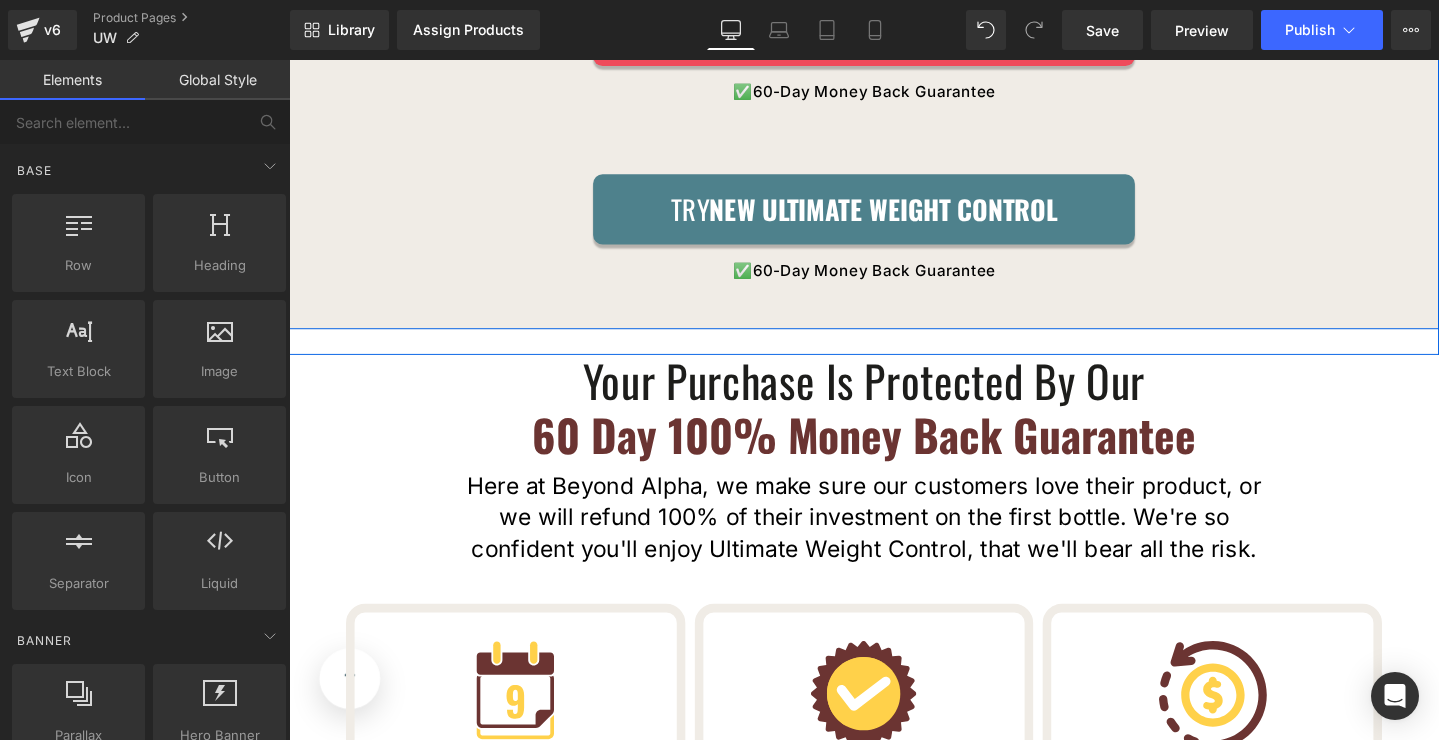 scroll, scrollTop: 3116, scrollLeft: 0, axis: vertical 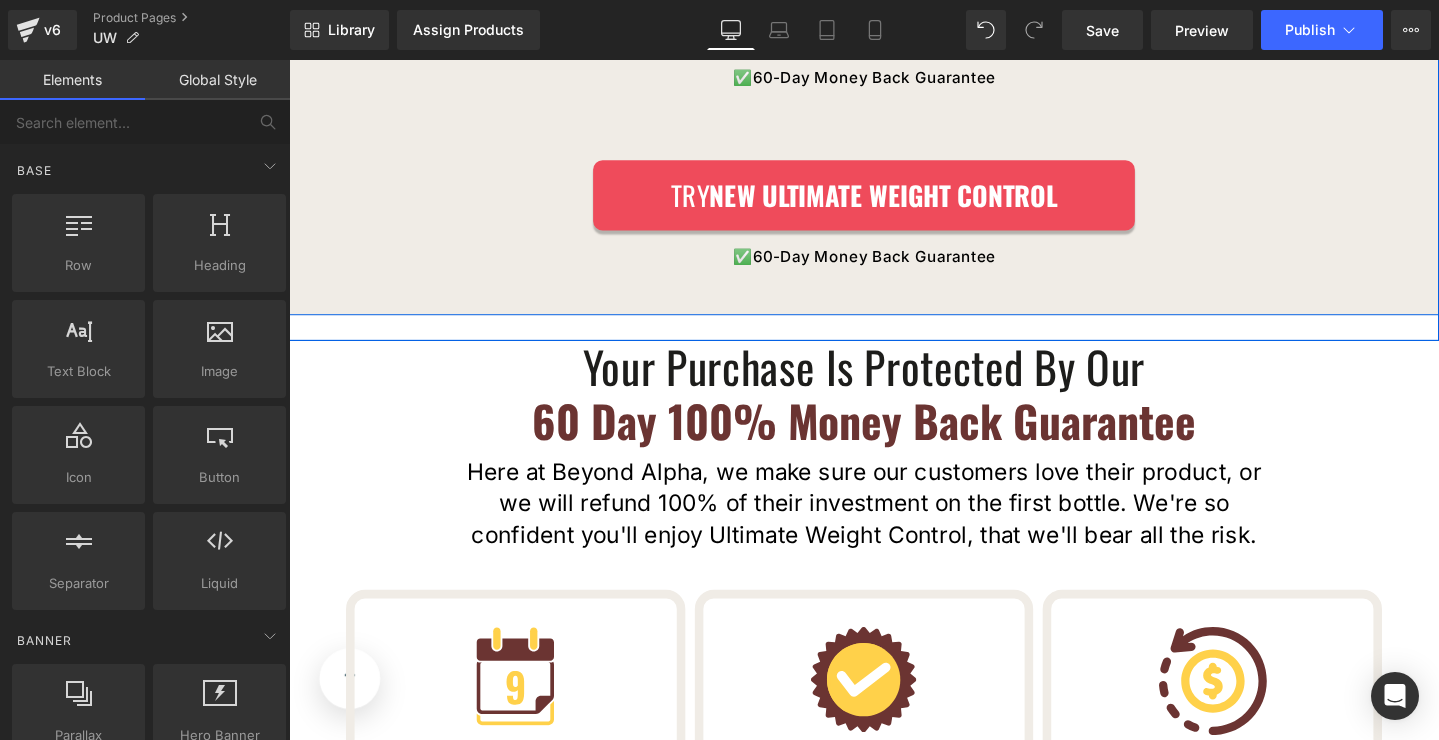 click on "Easy To Understand Summarised Scientific Studies Text Block         The Science Behind The Ingredients In  Ultimate Weight Control Heading         Row         Liquid         Row         Try   NEW ULTIMATE WEIGHT CONTROL Button         ✅  60-Day Money Back Guarantee Text Block         Row     50px     Try   NEW ULTIMATE WEIGHT CONTROL Button         ✅  60-Day Money Back Guarantee Text Block         Row" at bounding box center (894, 19) 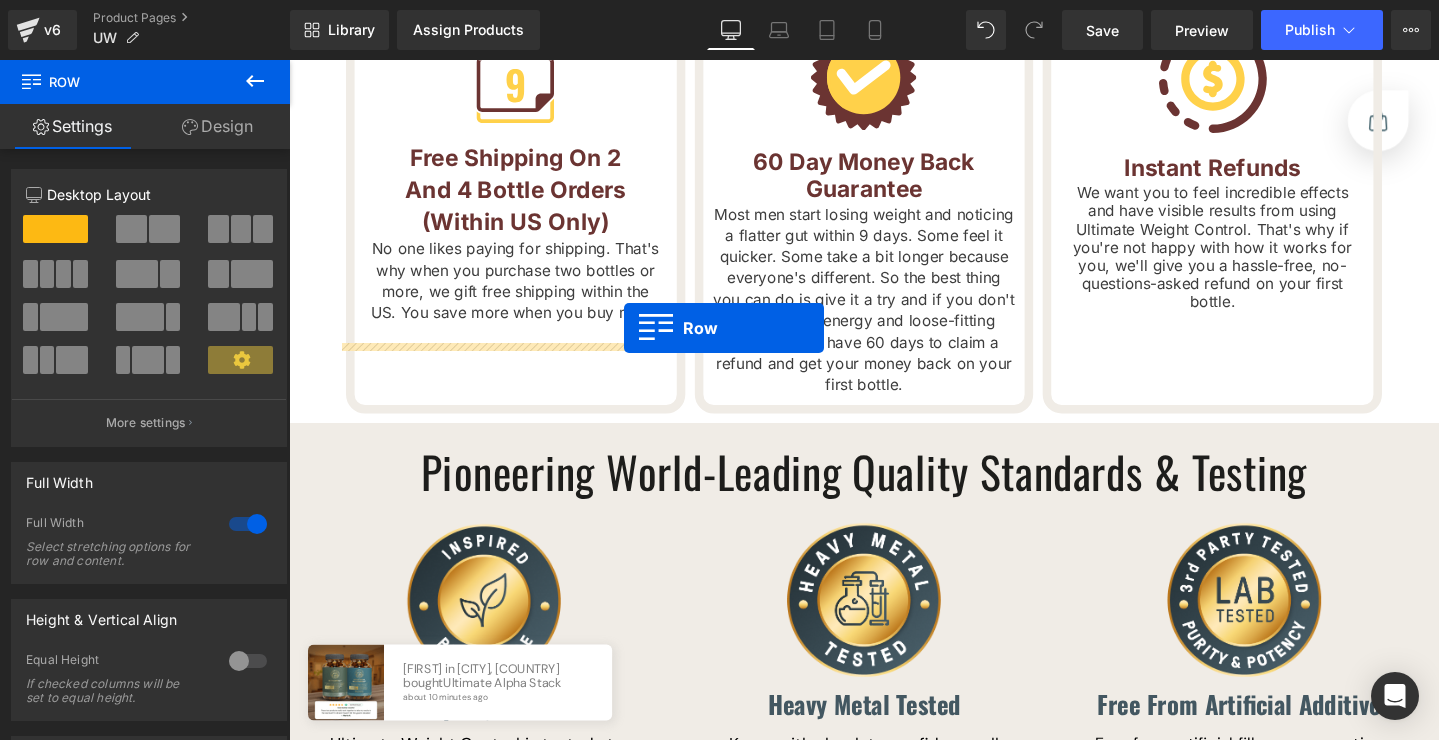 scroll, scrollTop: 3684, scrollLeft: 0, axis: vertical 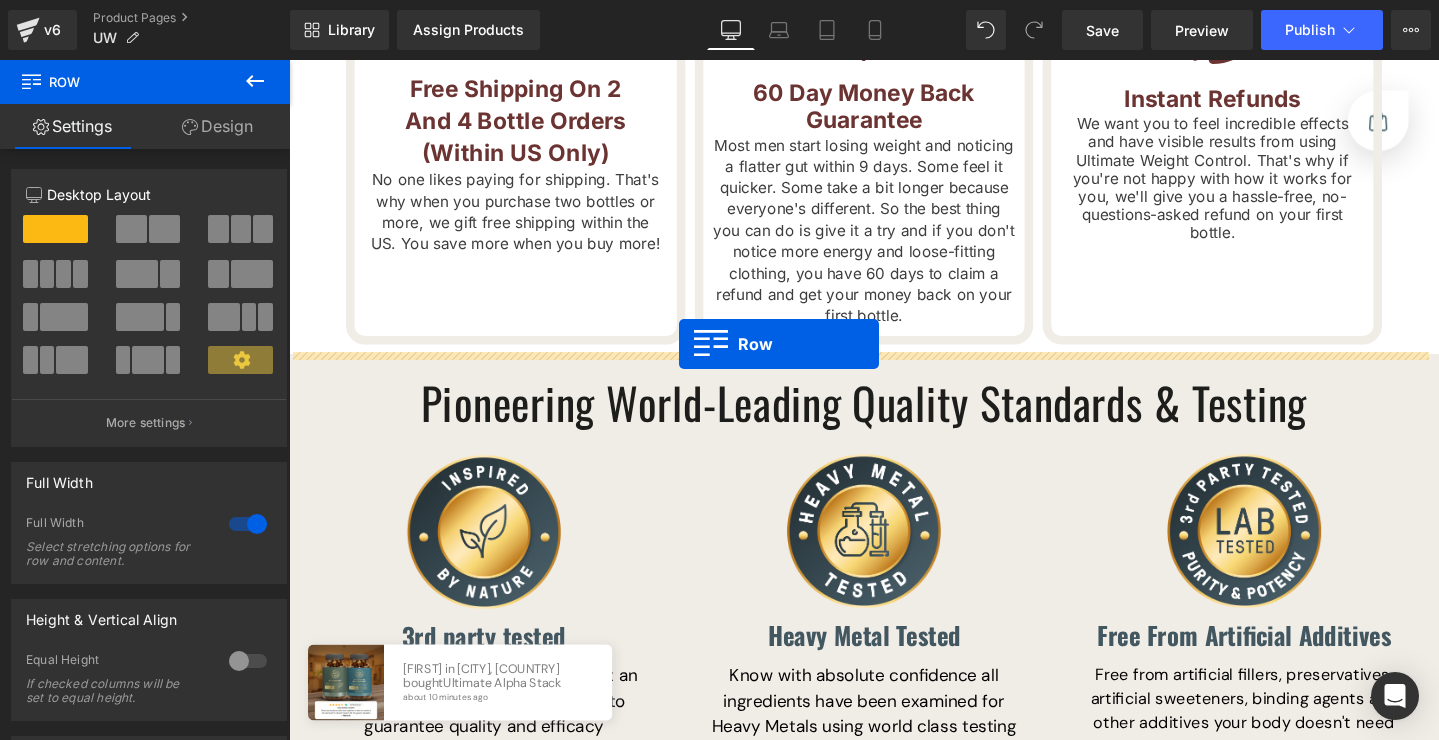 drag, startPoint x: 597, startPoint y: 156, endPoint x: 699, endPoint y: 359, distance: 227.18495 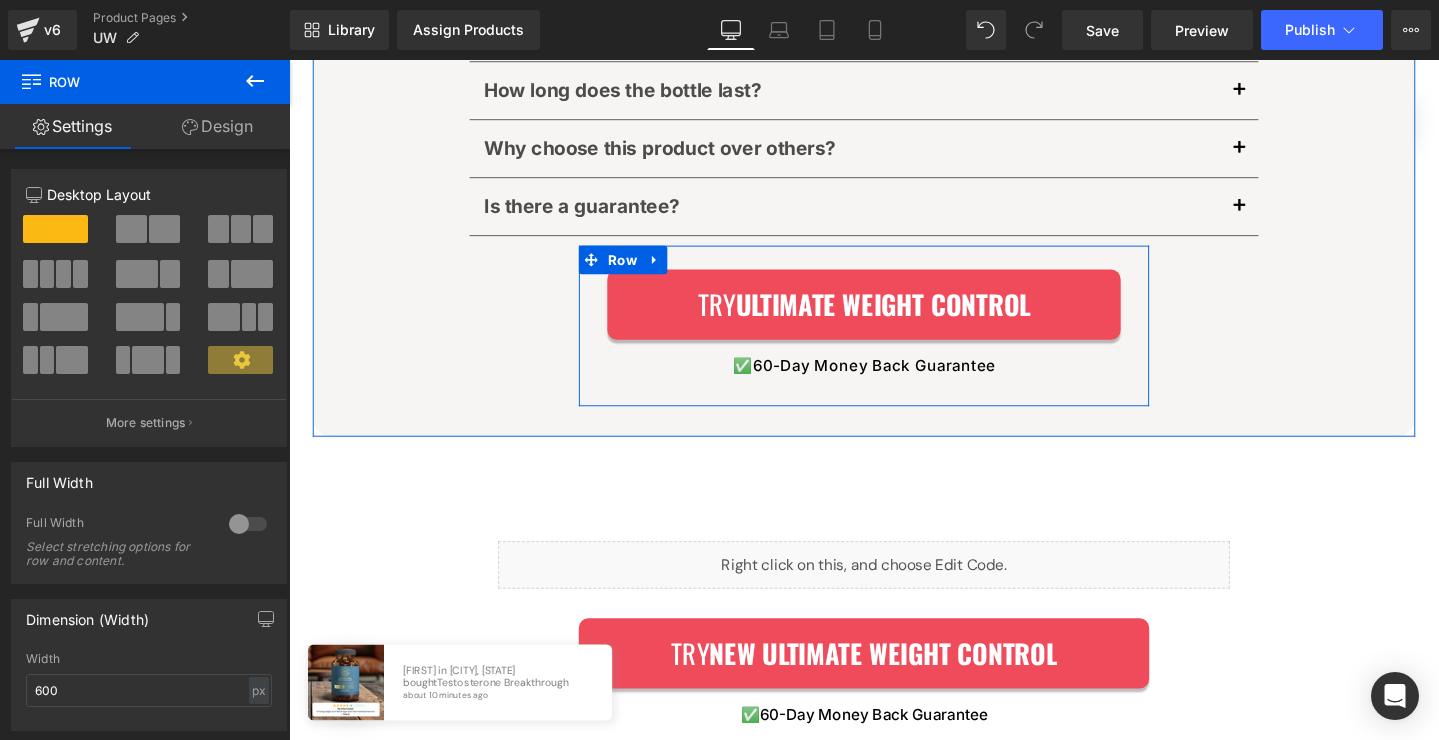 scroll, scrollTop: 6200, scrollLeft: 0, axis: vertical 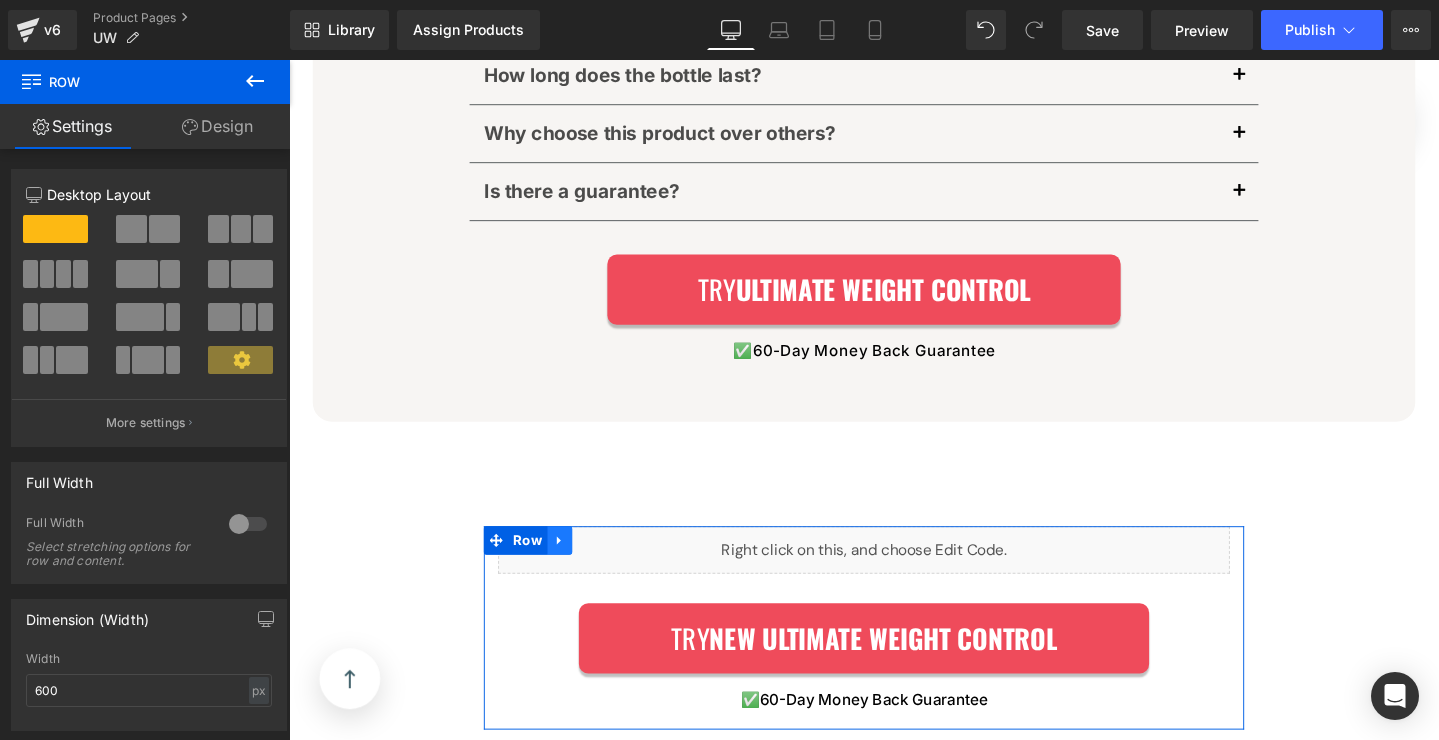 click at bounding box center [574, 566] 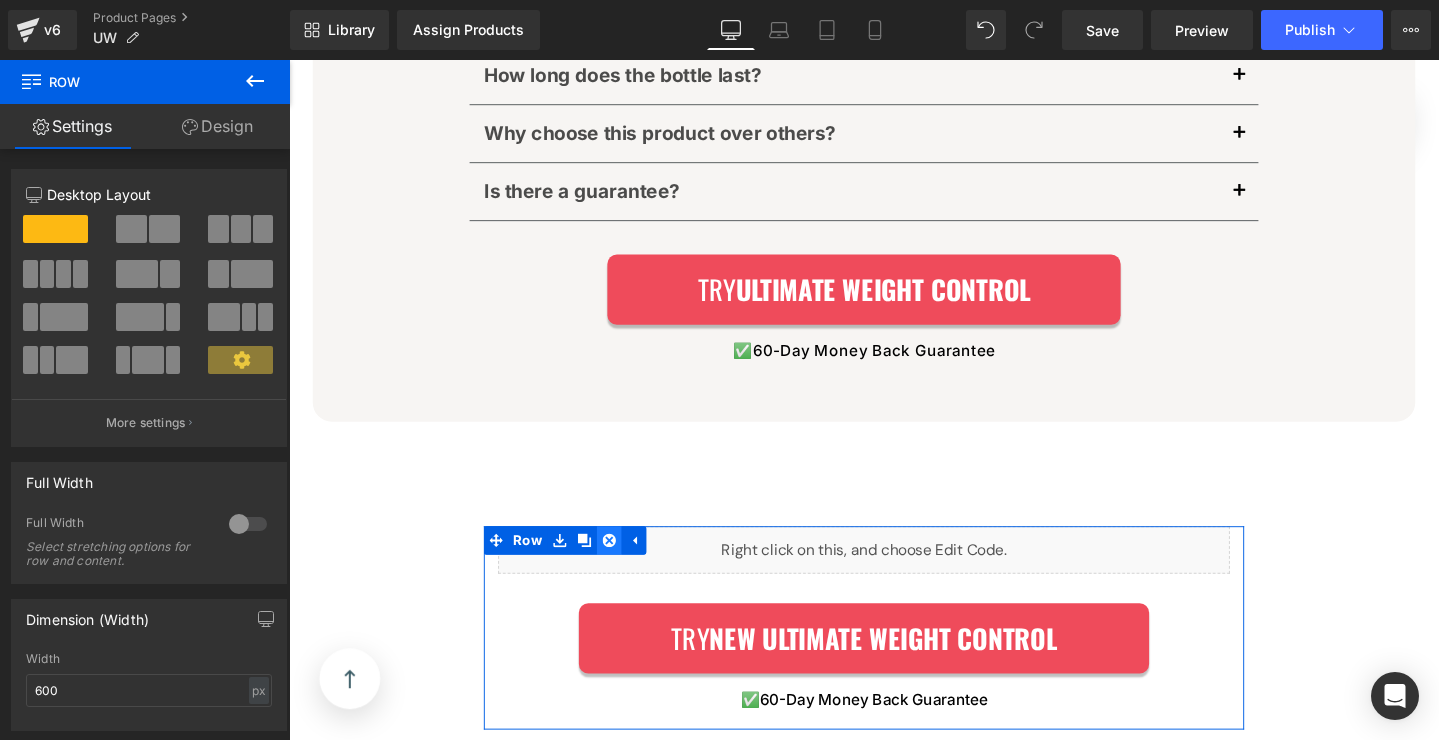click at bounding box center [626, 566] 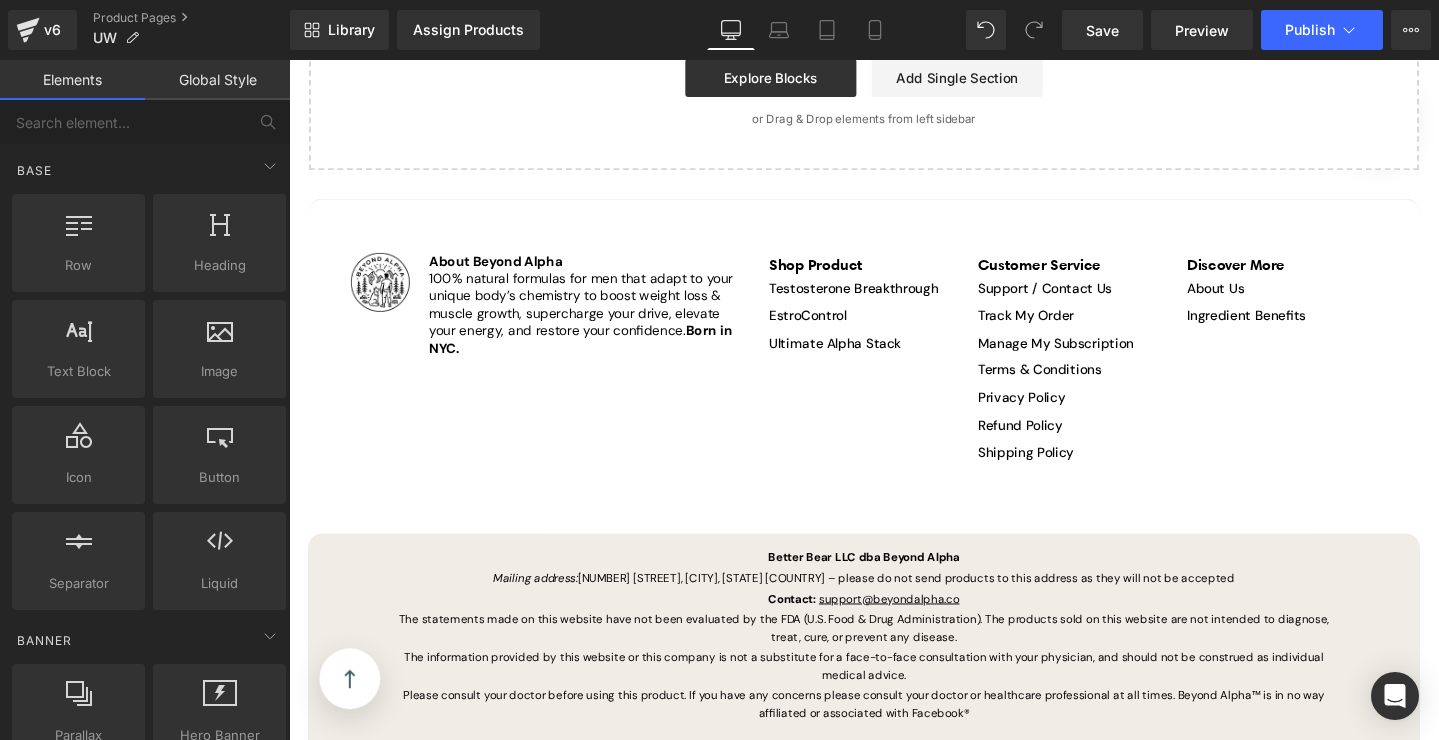 scroll, scrollTop: 5808, scrollLeft: 0, axis: vertical 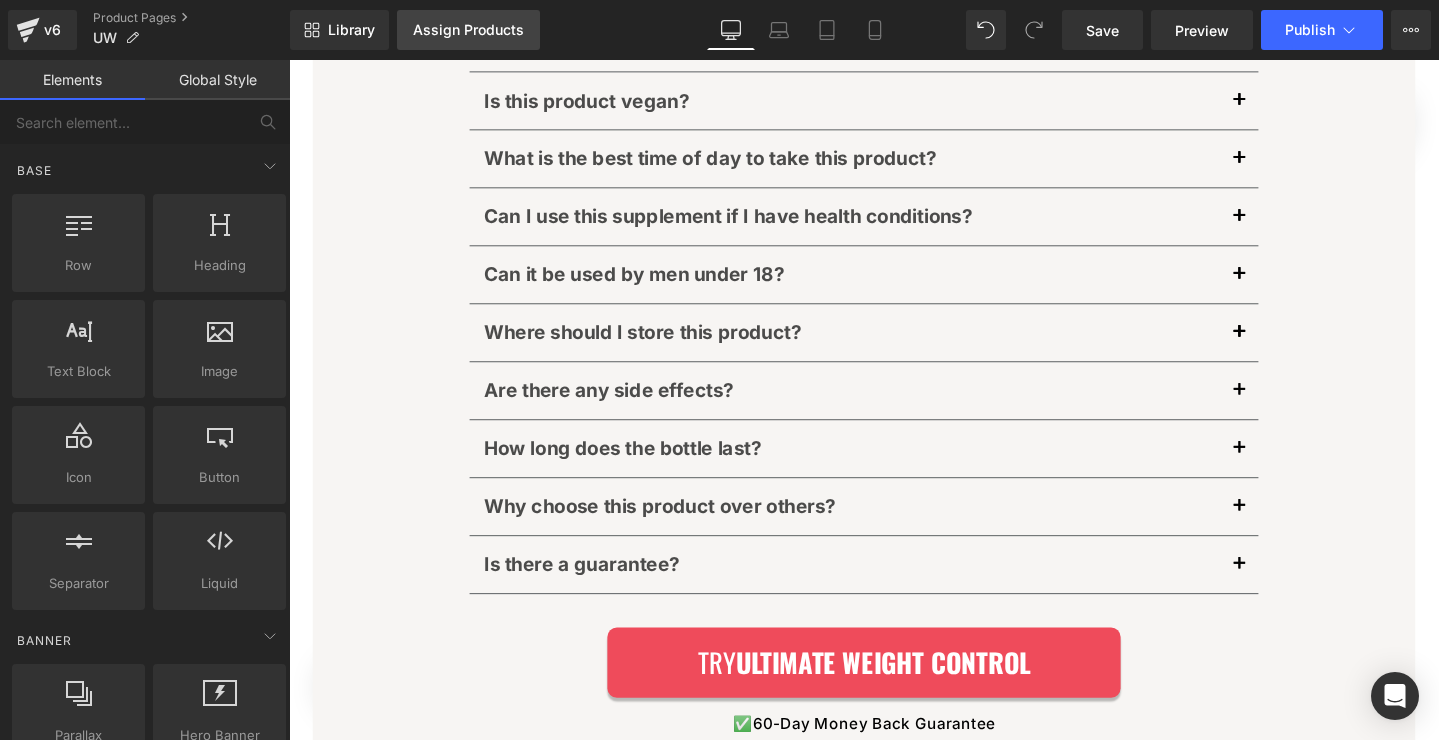 click on "Assign Products" at bounding box center [468, 30] 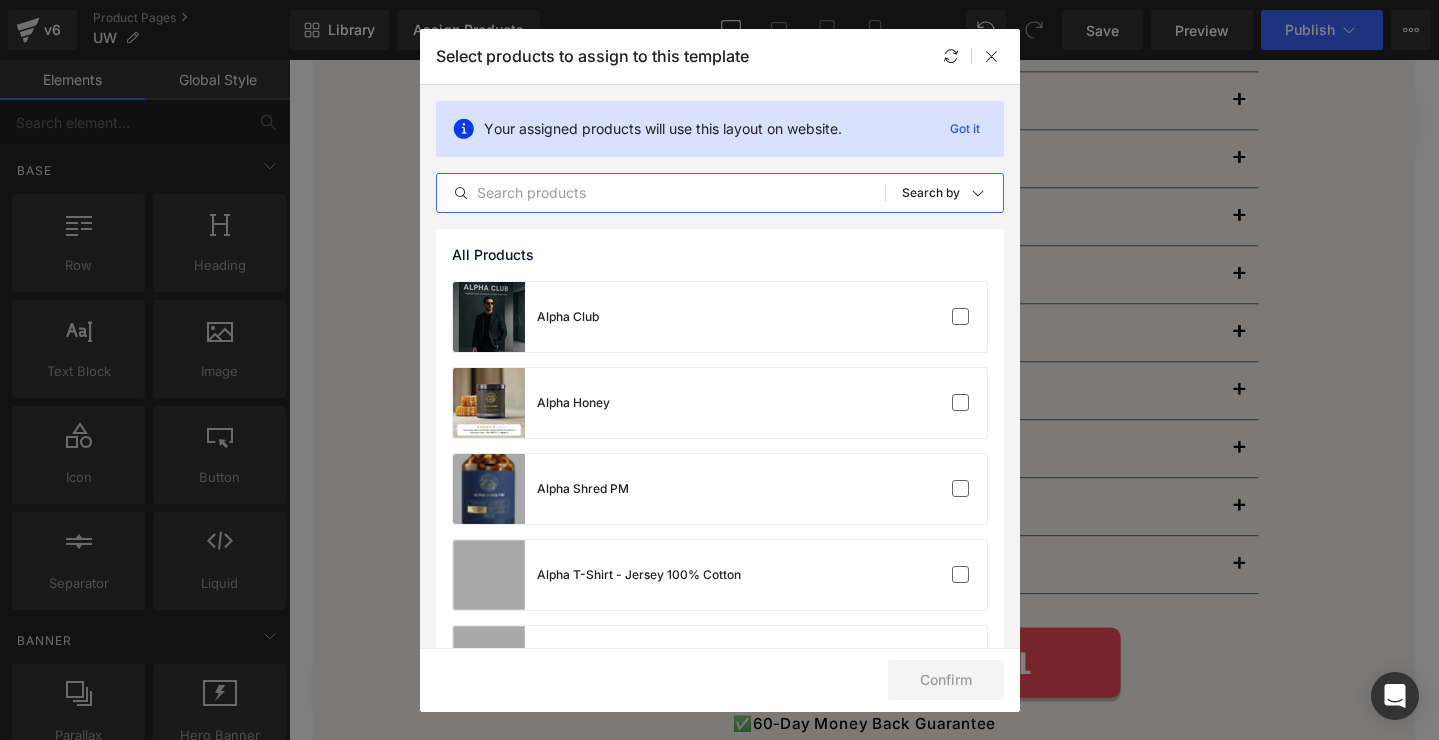 click at bounding box center [661, 193] 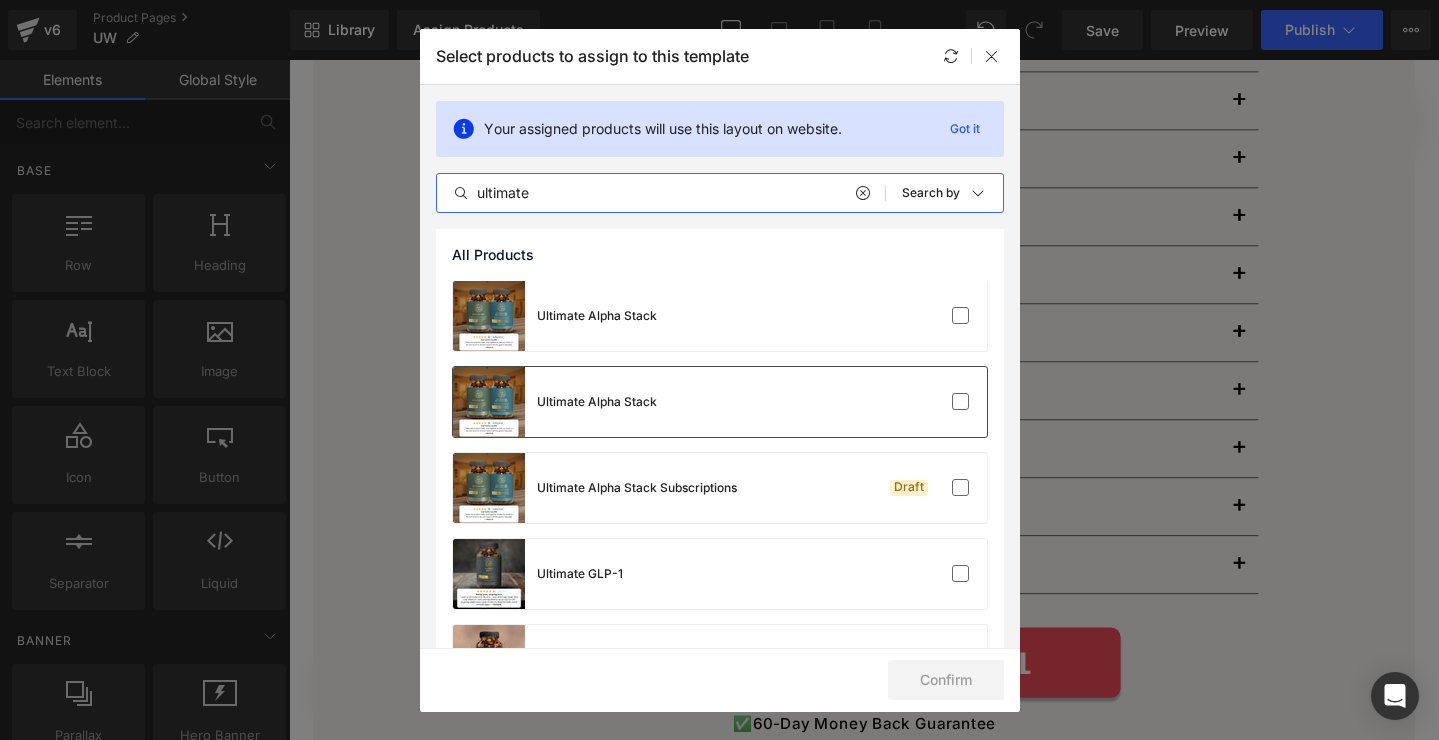 scroll, scrollTop: 335, scrollLeft: 0, axis: vertical 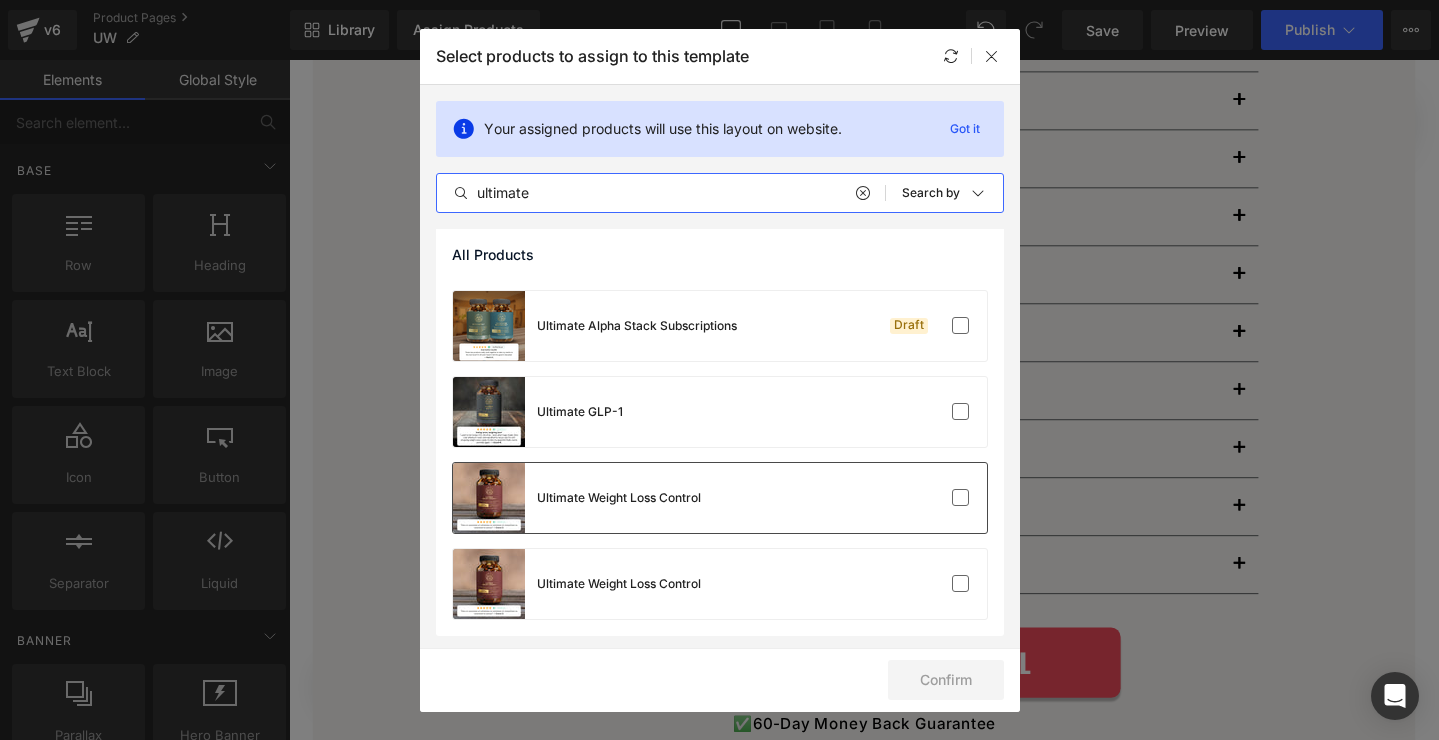 type on "ultimate" 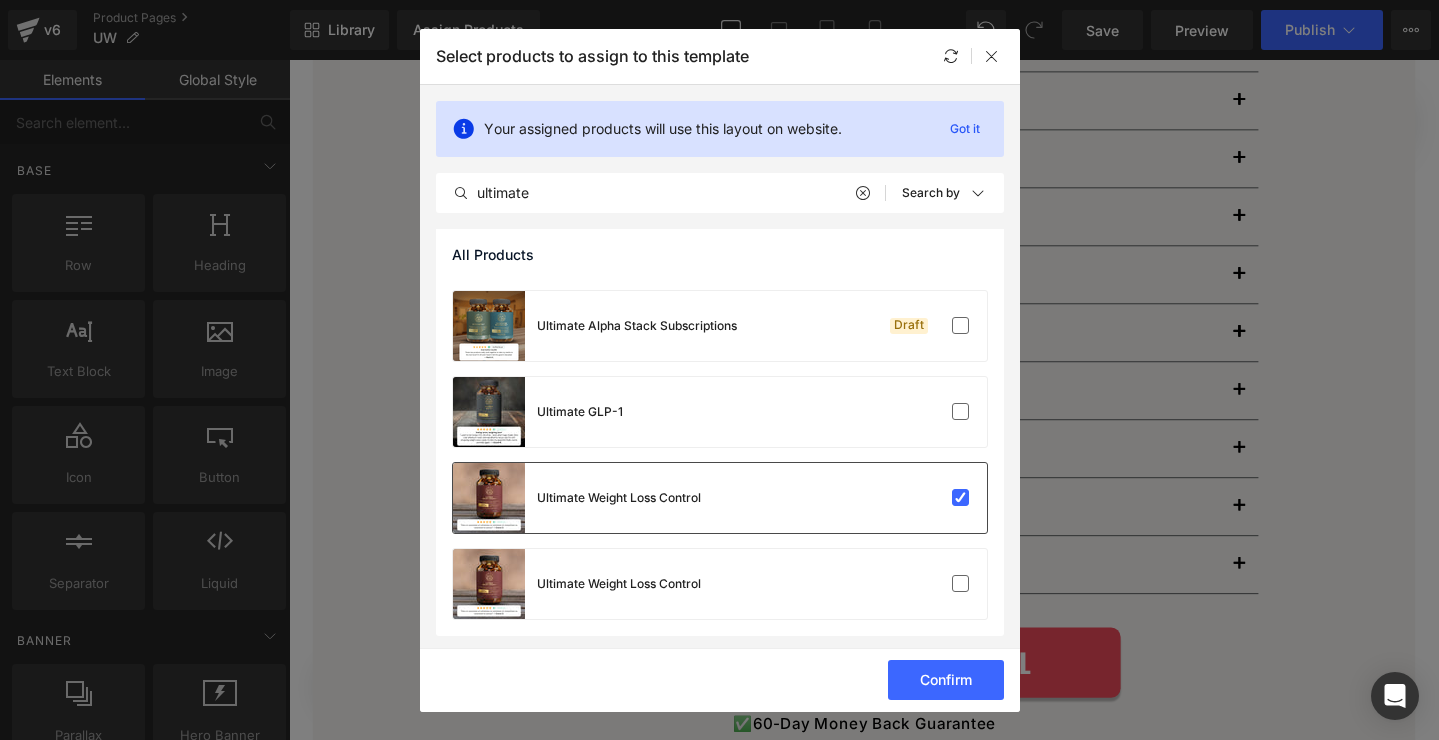 click on "Ultimate Weight Loss Control" at bounding box center [720, 498] 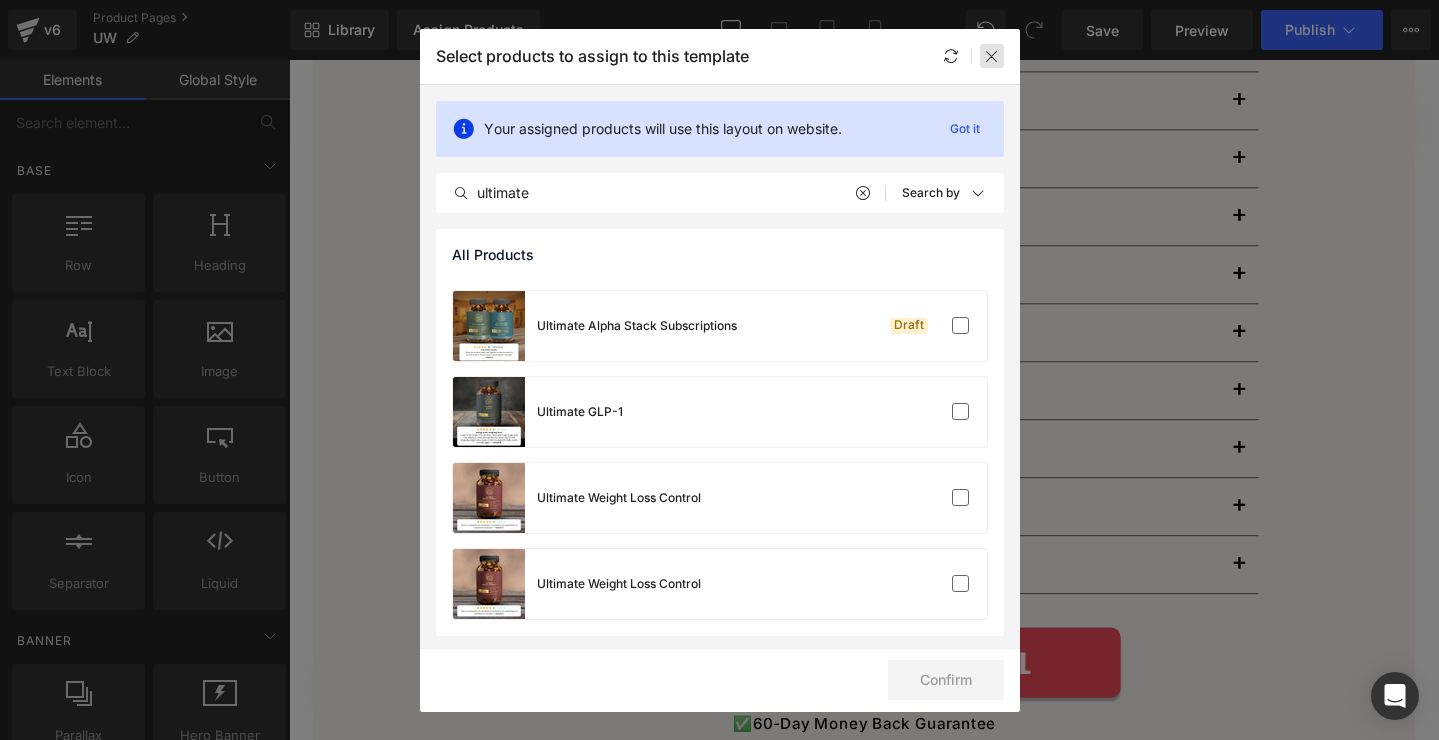click at bounding box center (992, 56) 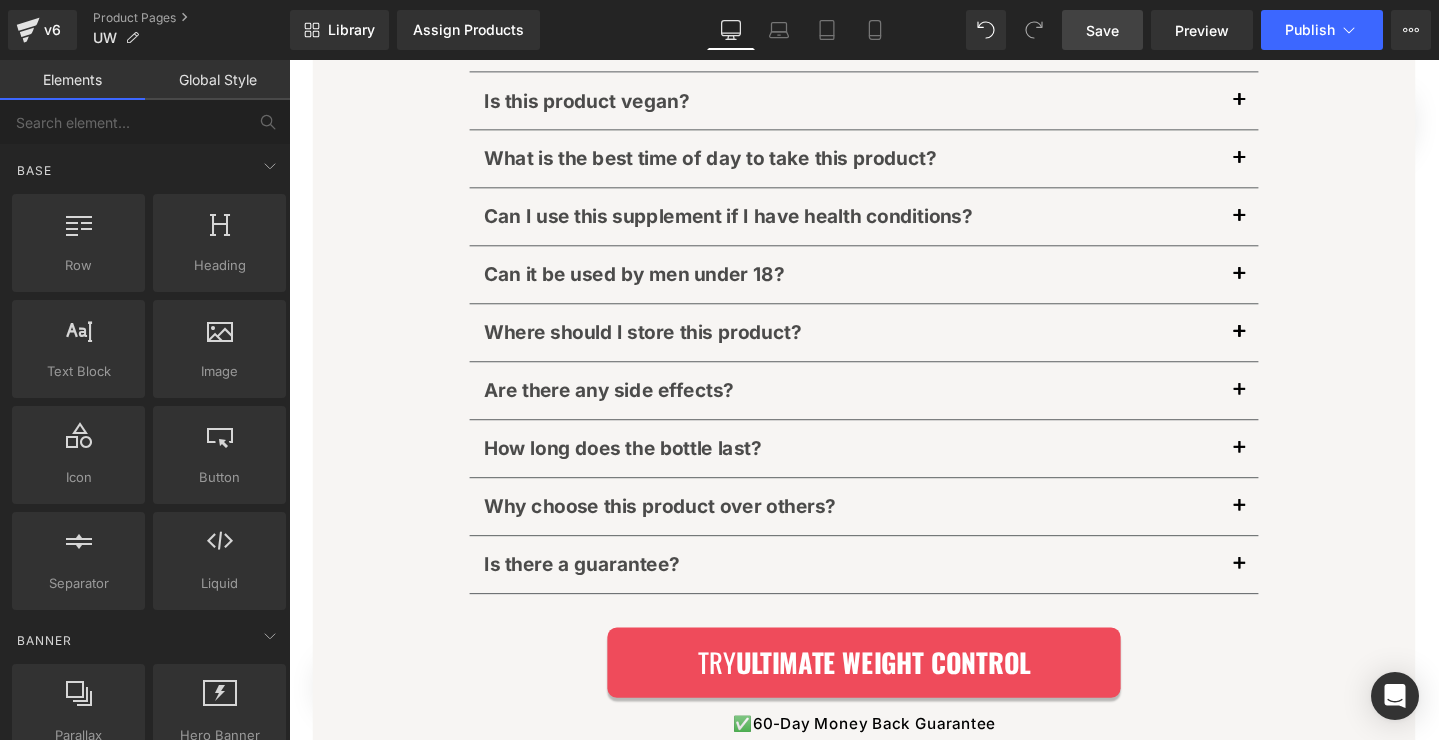 click on "Save" at bounding box center (1102, 30) 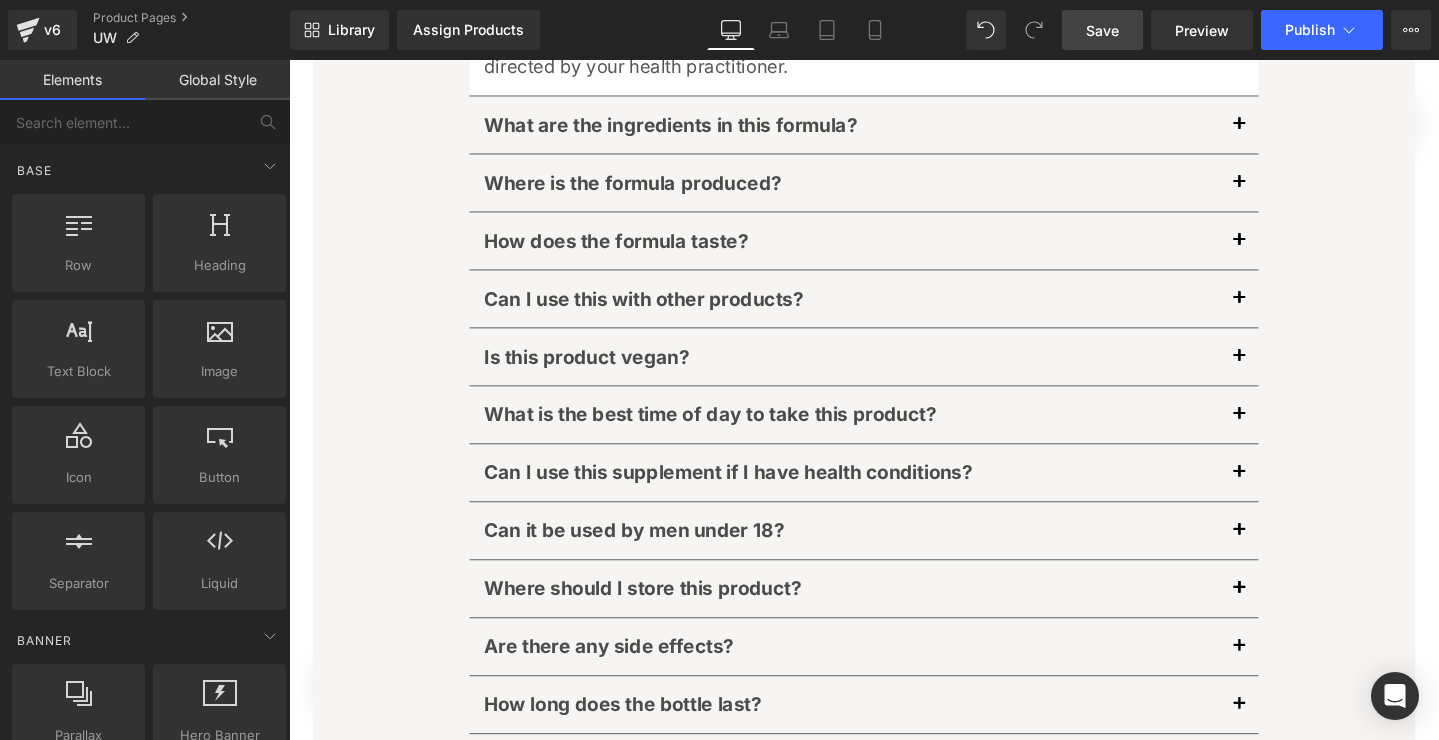 scroll, scrollTop: 5821, scrollLeft: 0, axis: vertical 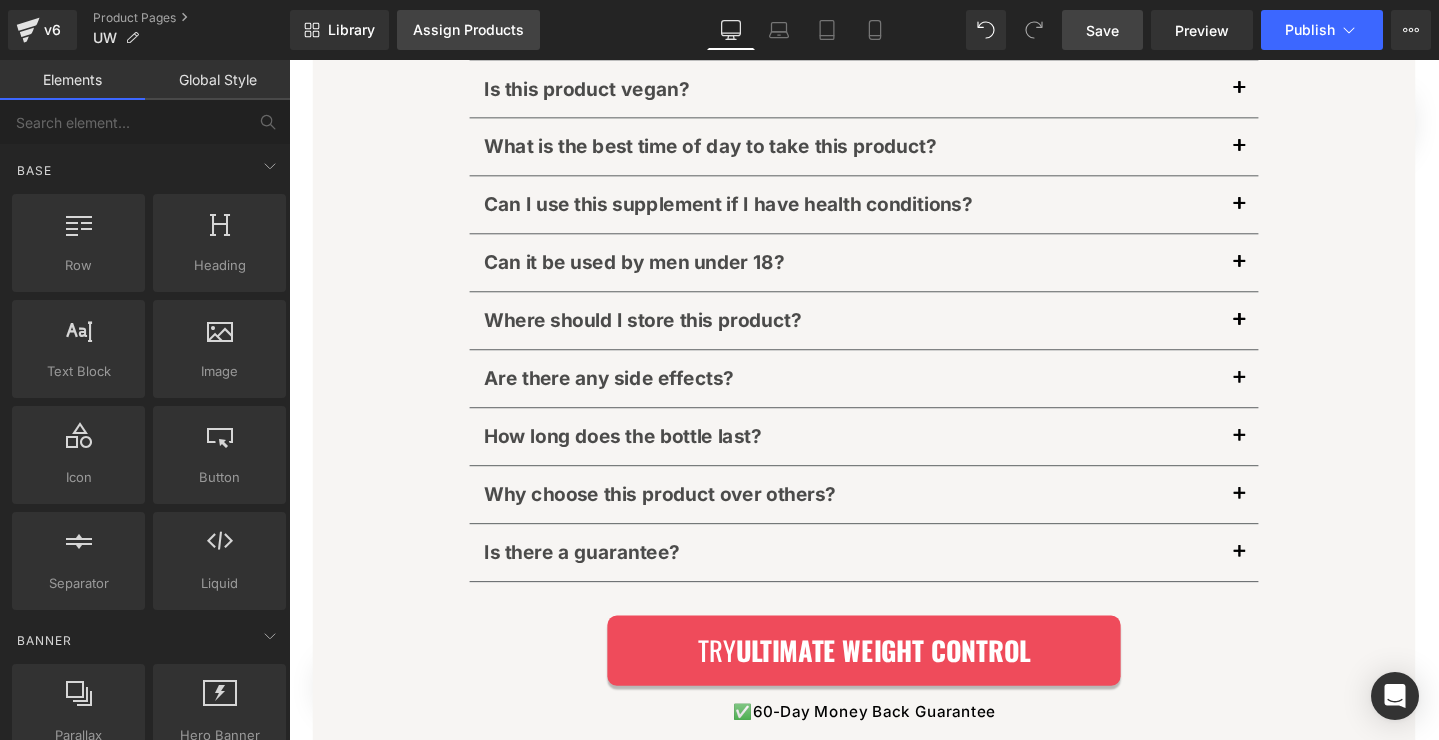click on "Assign Products" at bounding box center [468, 30] 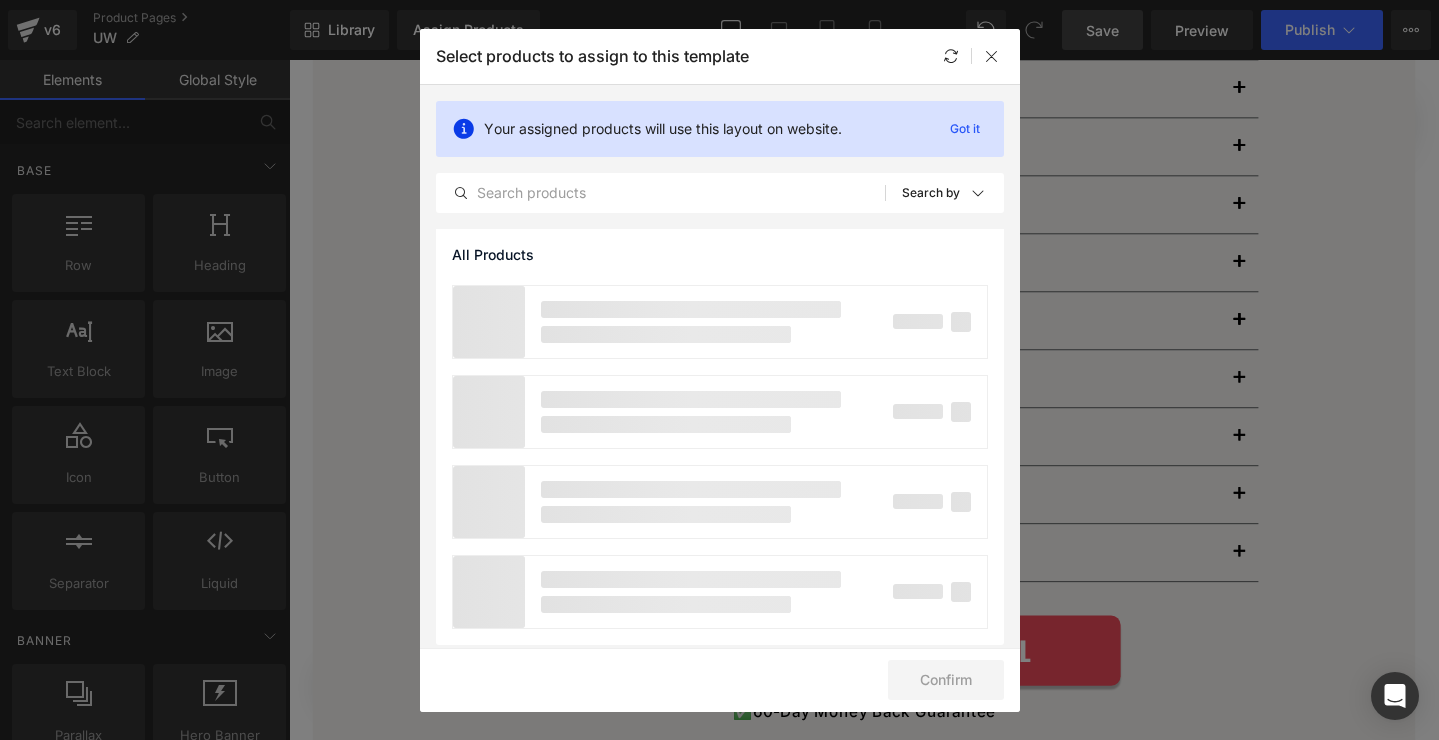 scroll, scrollTop: 1815, scrollLeft: 0, axis: vertical 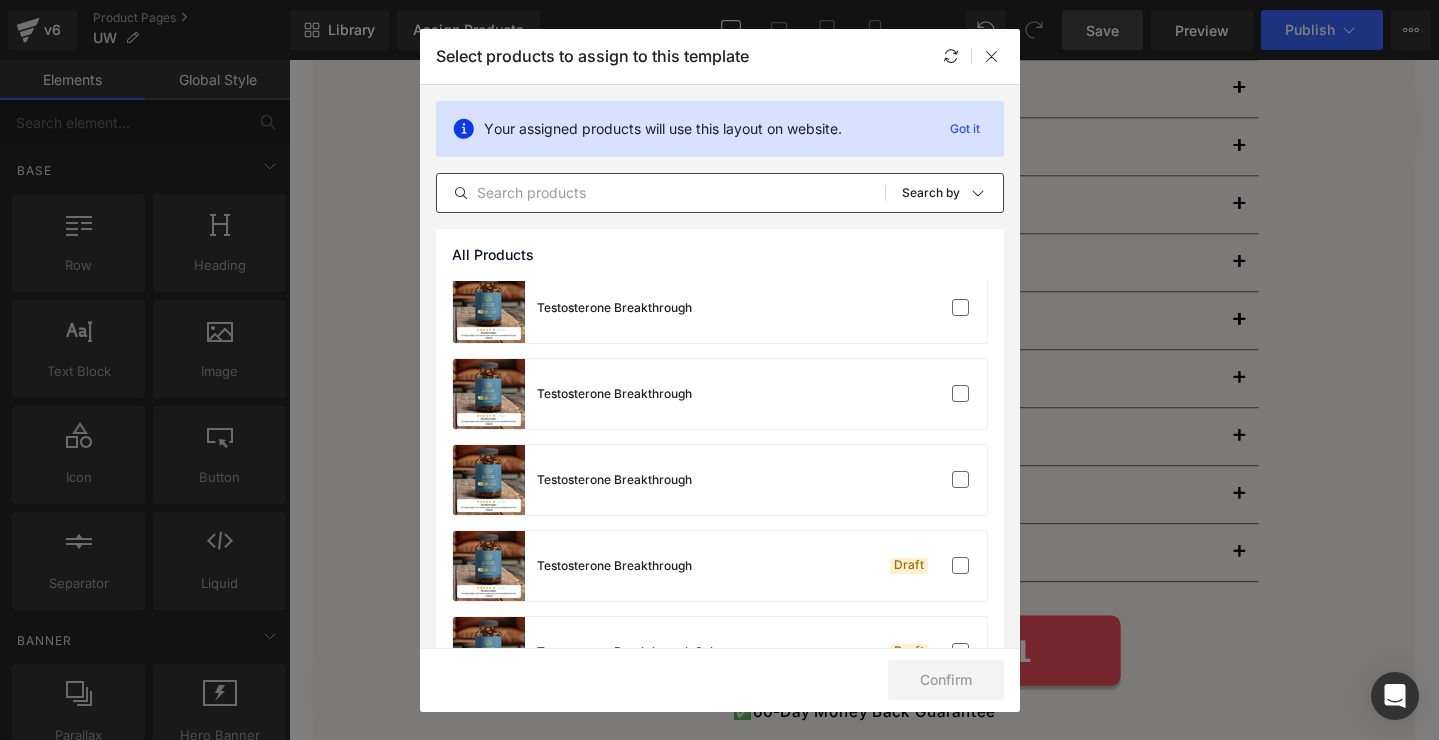 click on "All Products Shopify Collections Product Templates Shopify Collections Sort:  Search by" at bounding box center (720, 193) 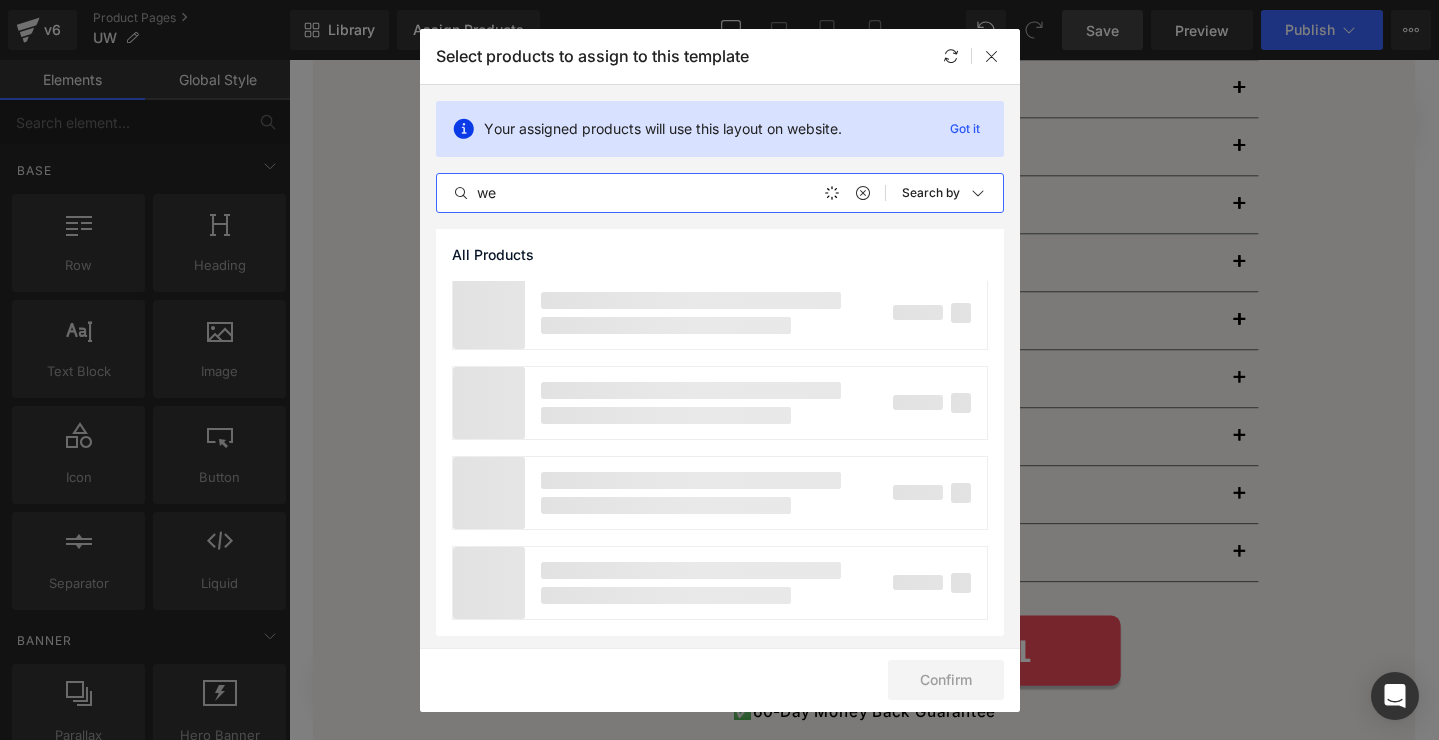 scroll, scrollTop: 0, scrollLeft: 0, axis: both 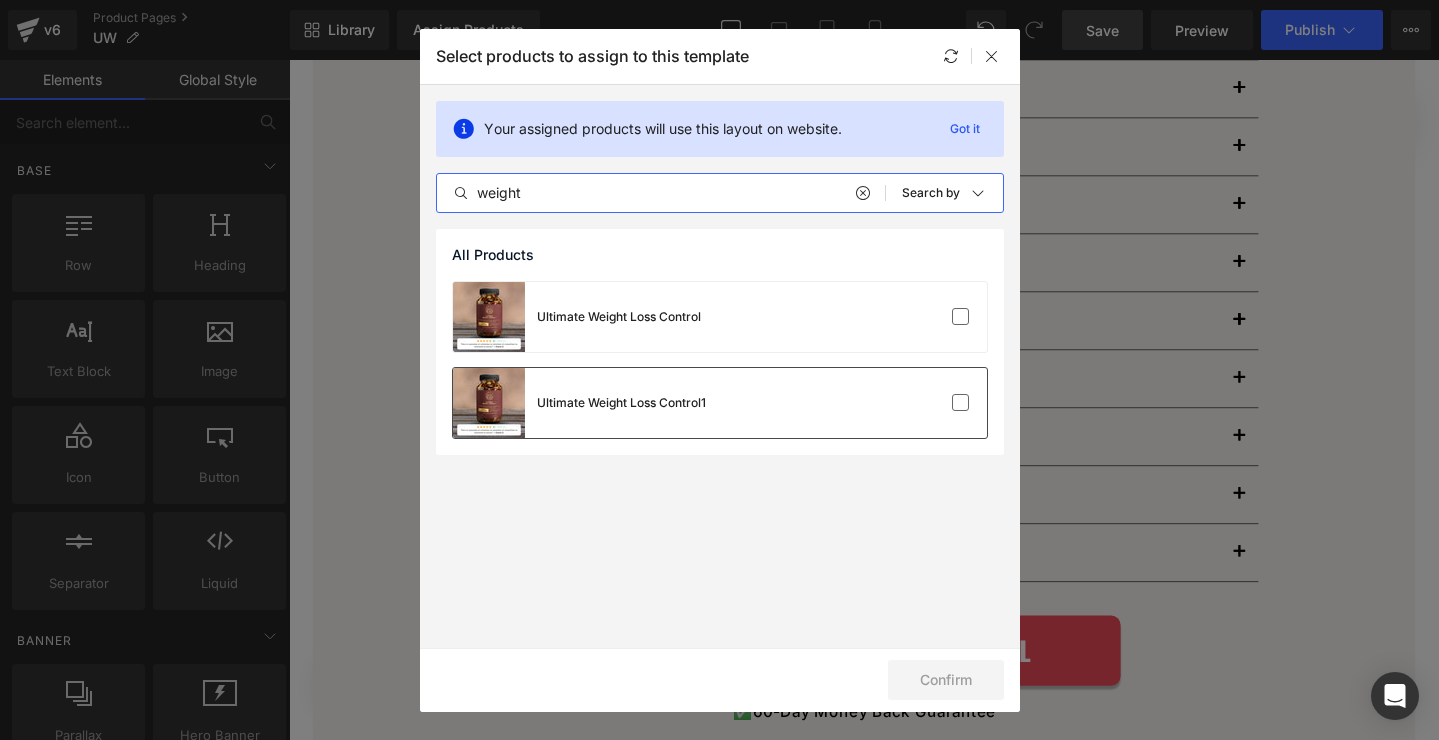 type on "weight" 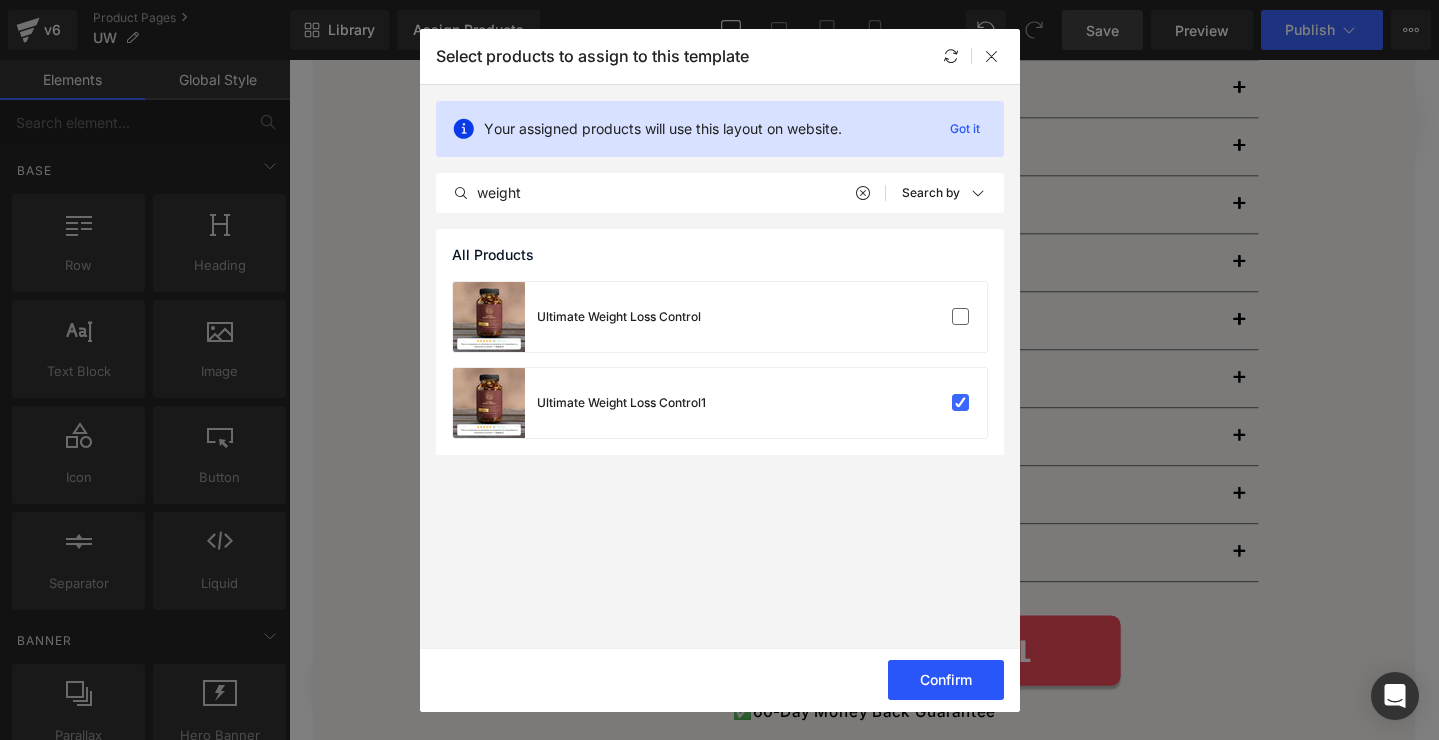 click on "Confirm" at bounding box center (946, 680) 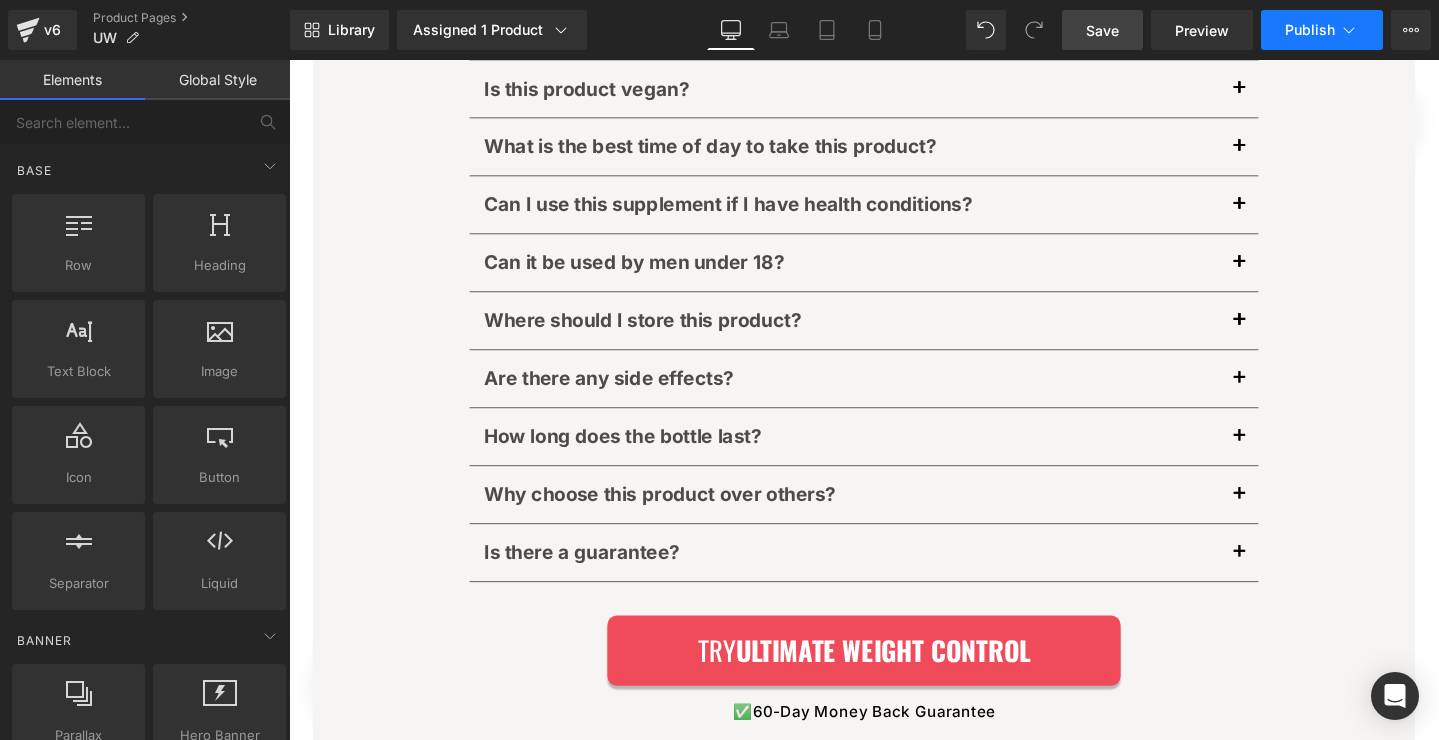 click on "Publish" at bounding box center [1310, 30] 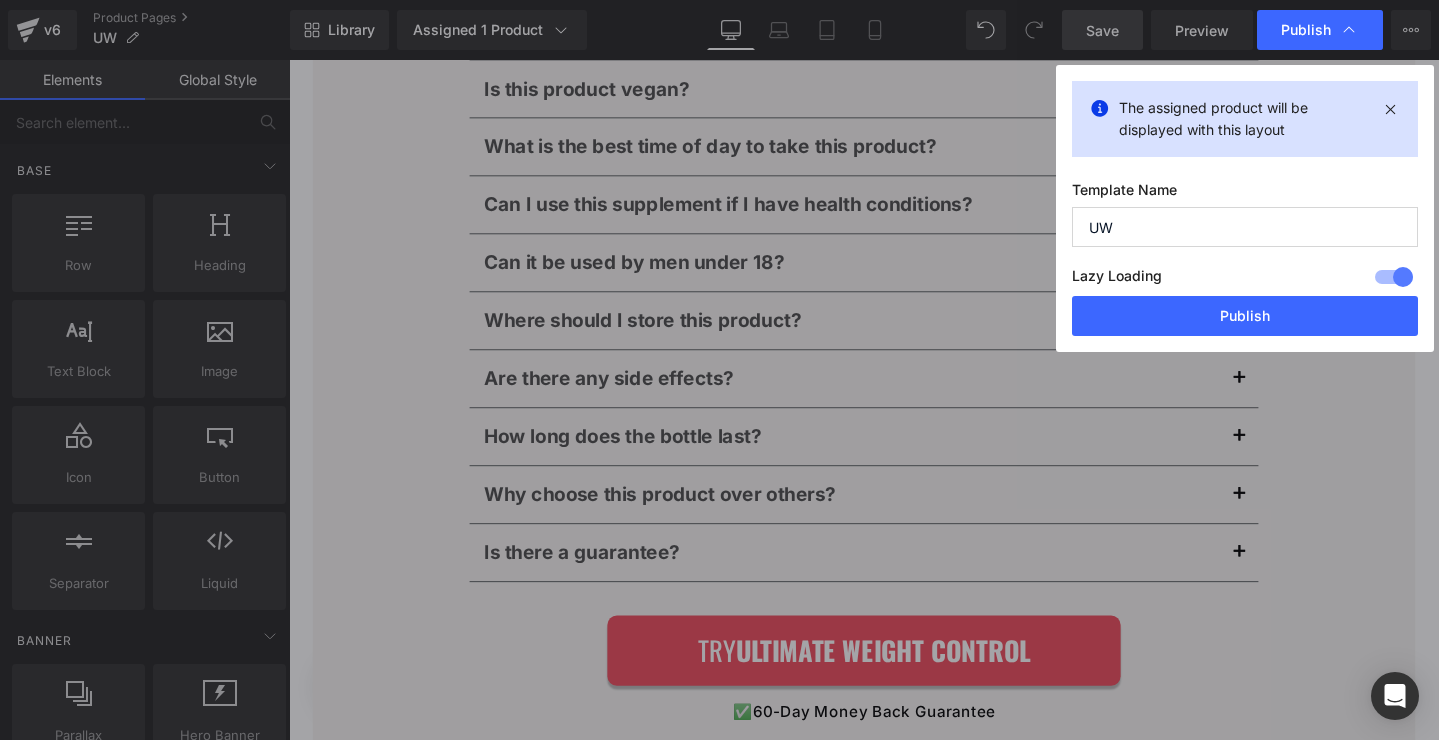 click on "UW" at bounding box center (1245, 227) 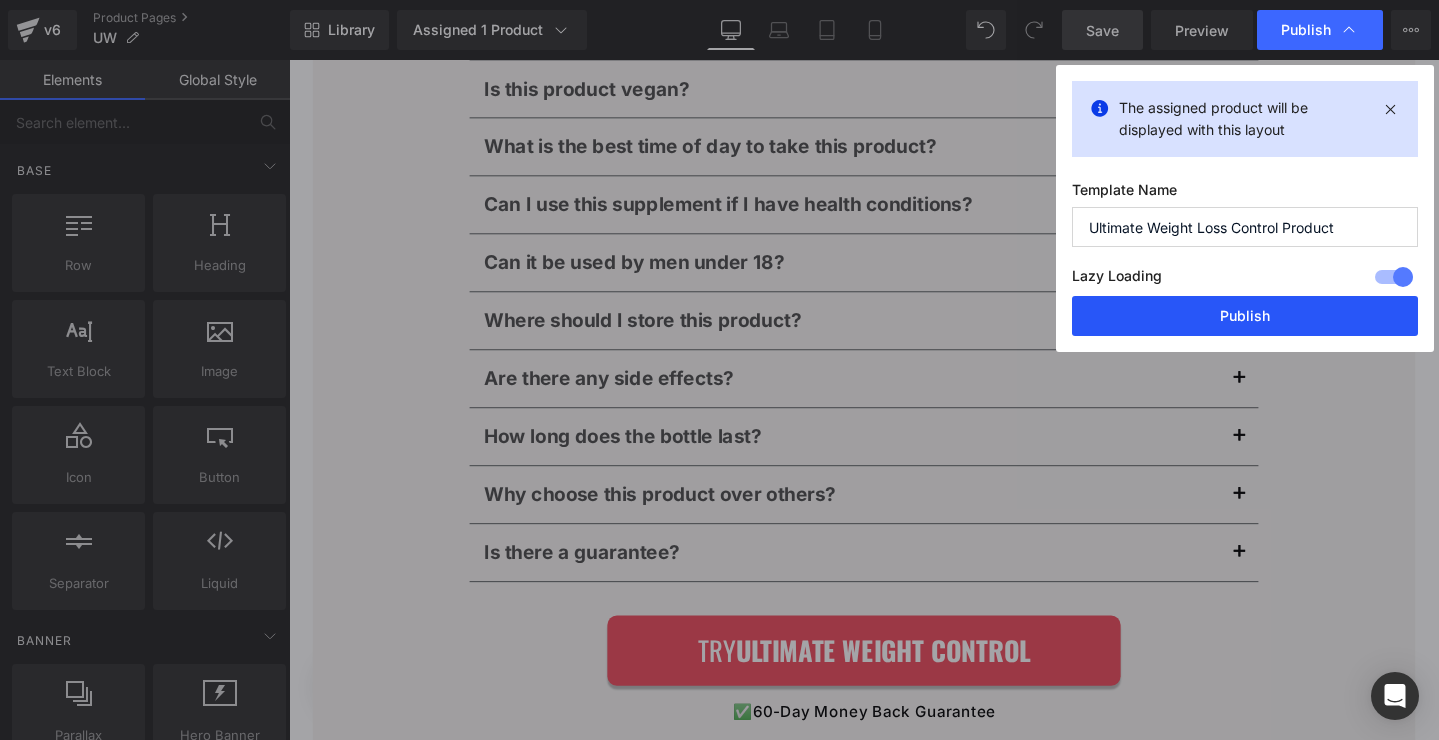 type on "Ultimate Weight Loss Control Product" 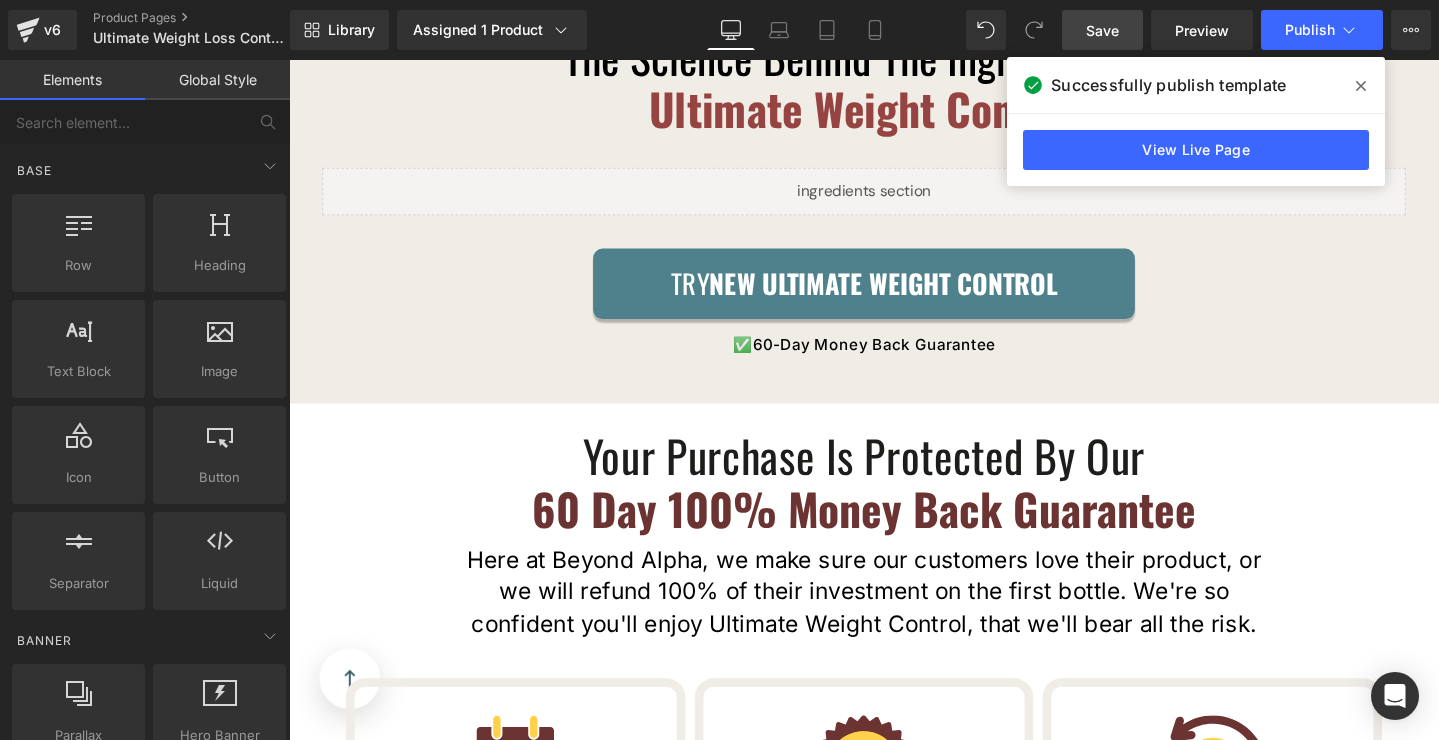 scroll, scrollTop: 2395, scrollLeft: 0, axis: vertical 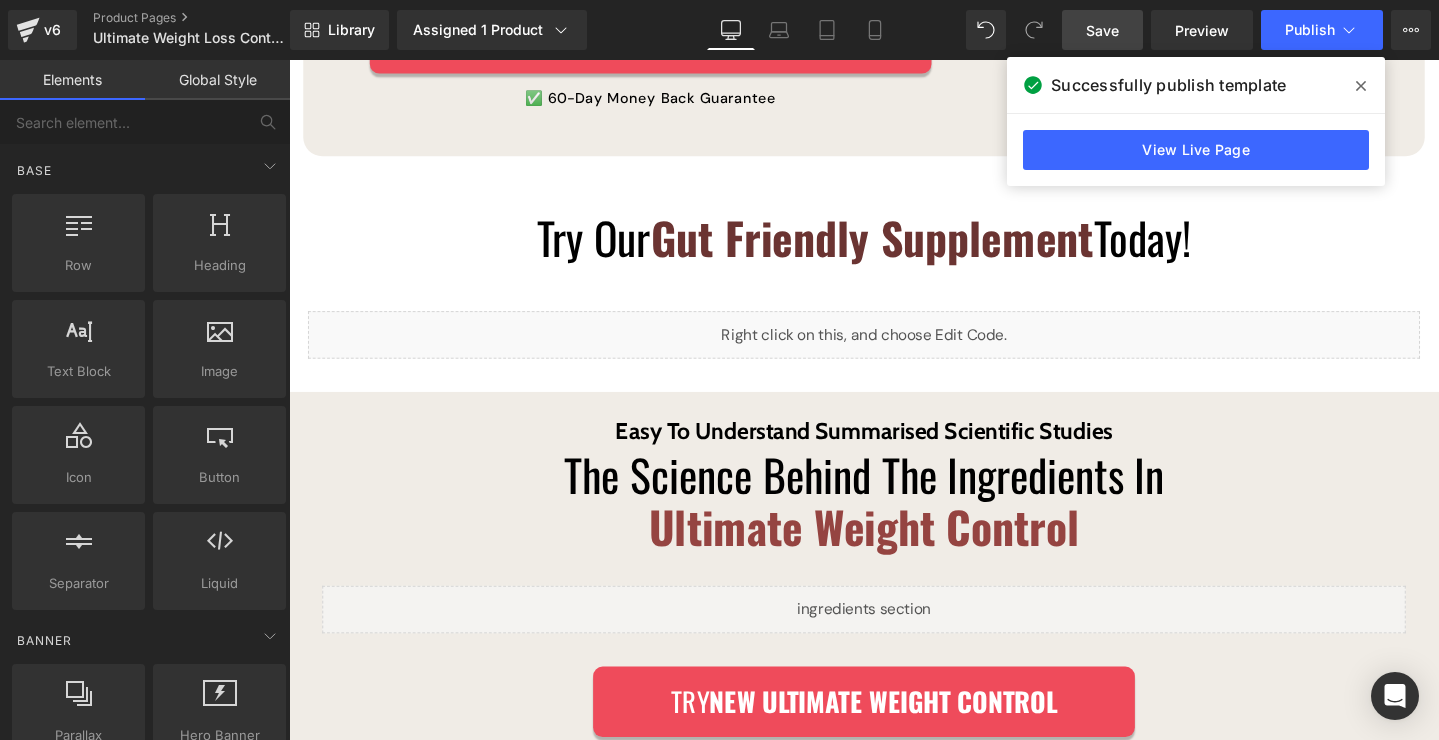 click at bounding box center (1361, 86) 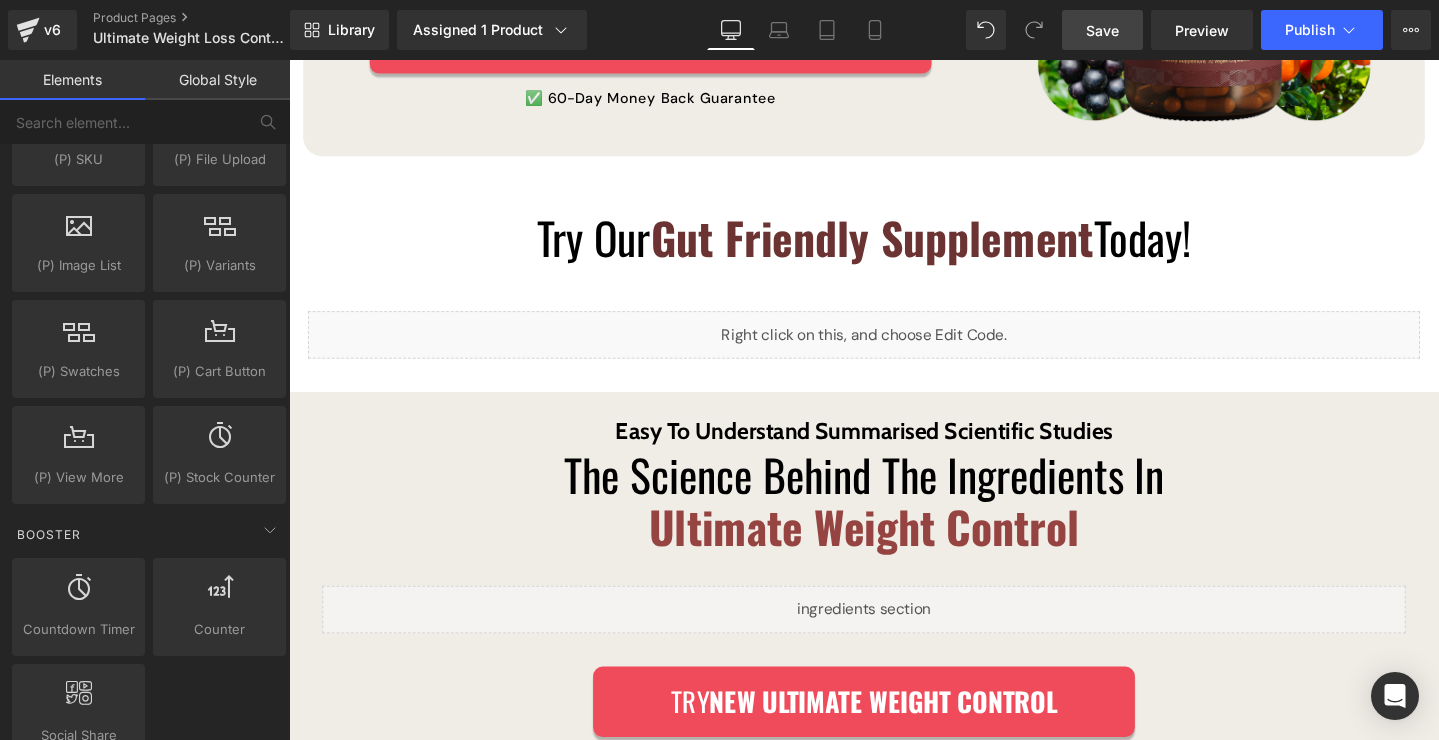 scroll, scrollTop: 3012, scrollLeft: 0, axis: vertical 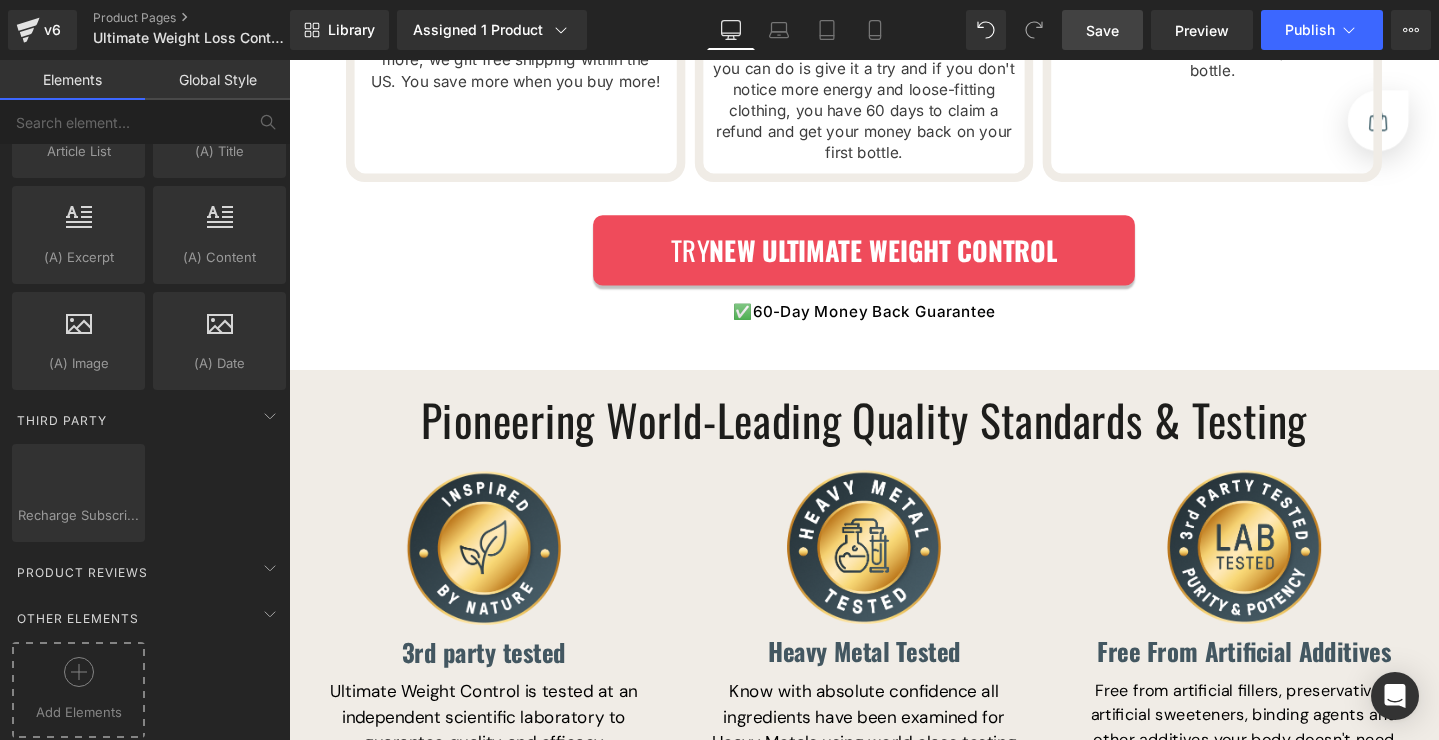 click at bounding box center (78, 679) 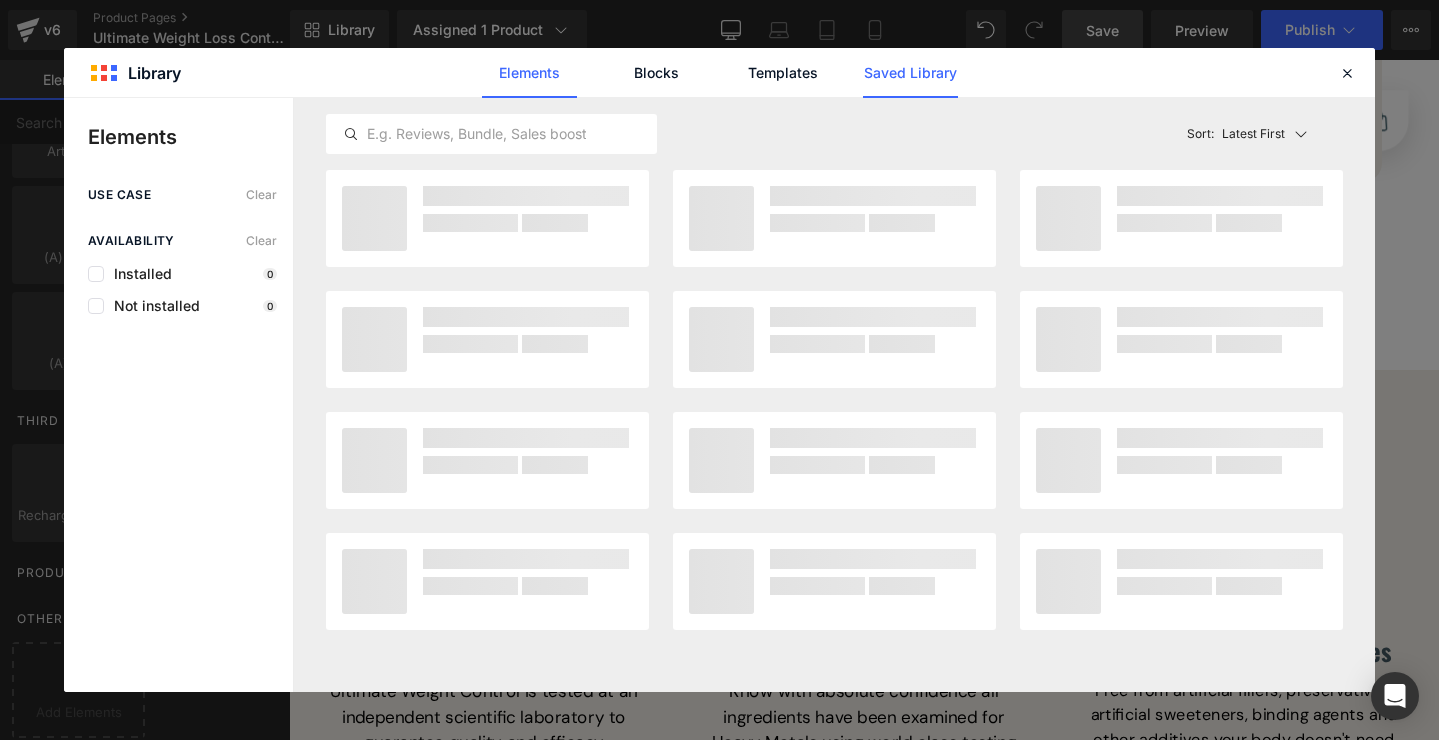 click on "Saved Library" 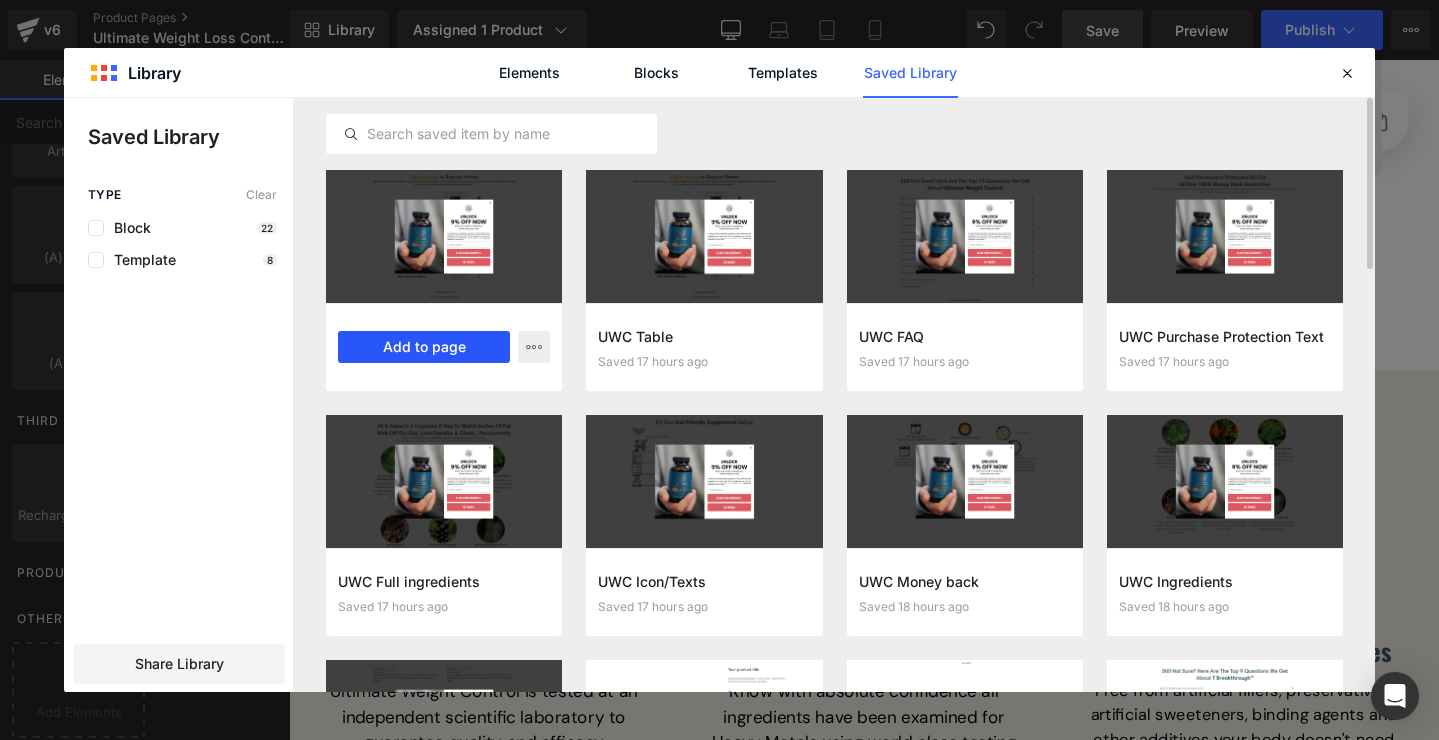 click on "Add to page" at bounding box center (424, 347) 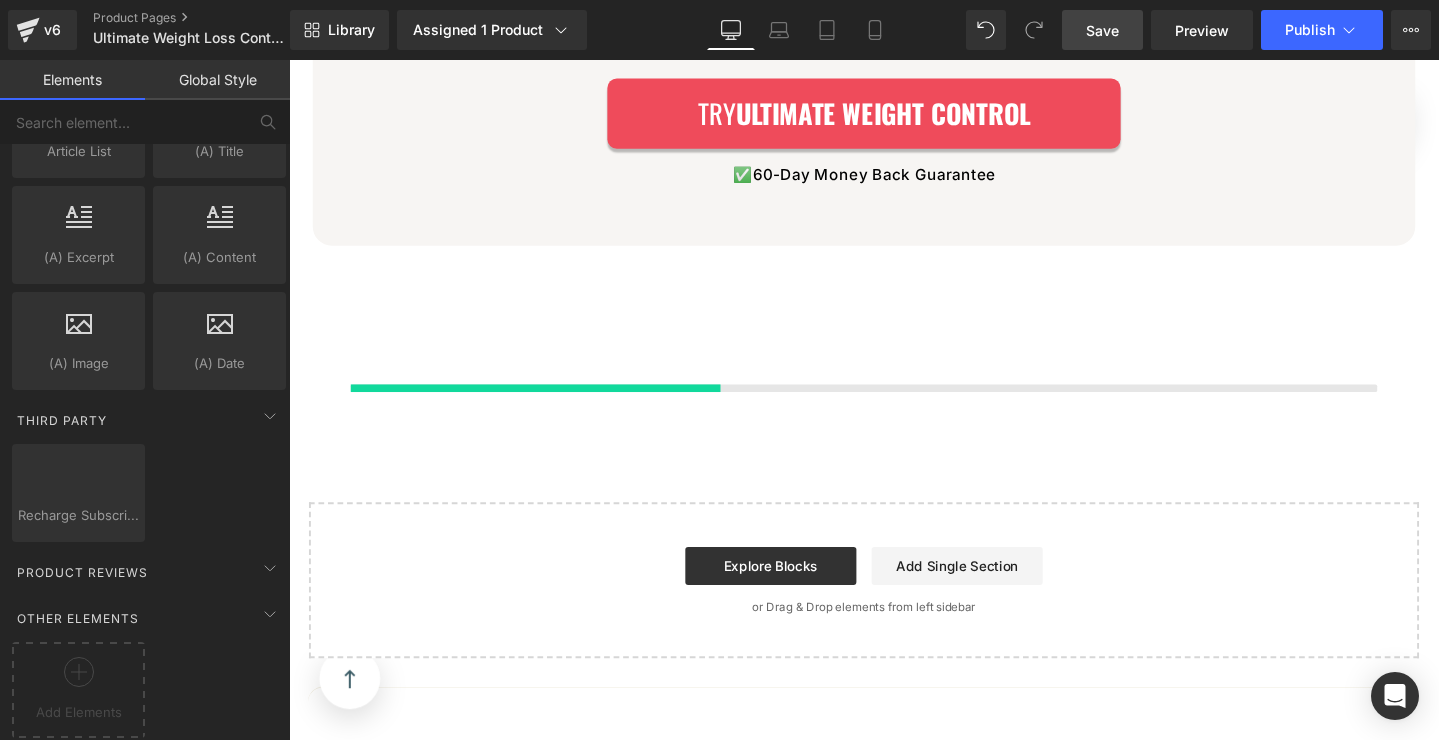 scroll, scrollTop: 6551, scrollLeft: 0, axis: vertical 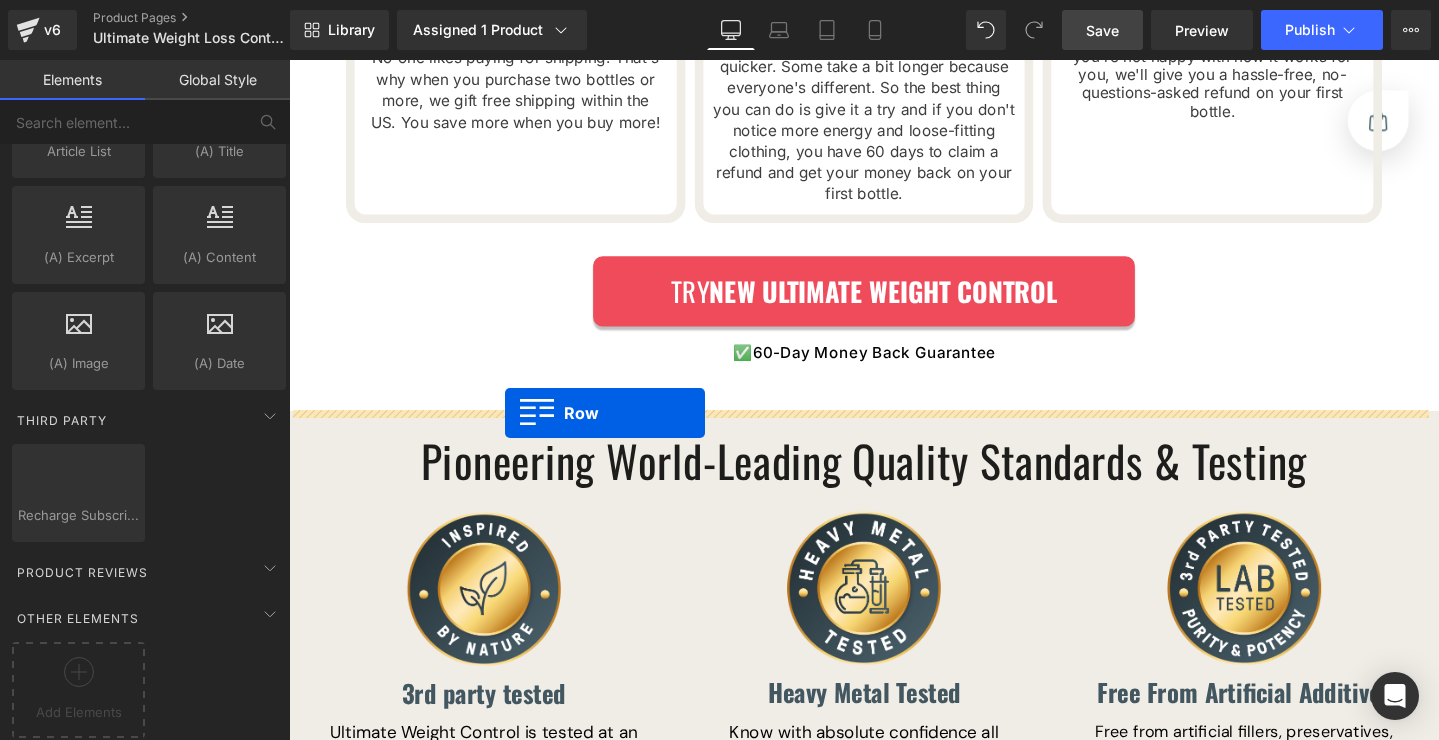 drag, startPoint x: 503, startPoint y: 215, endPoint x: 516, endPoint y: 432, distance: 217.38905 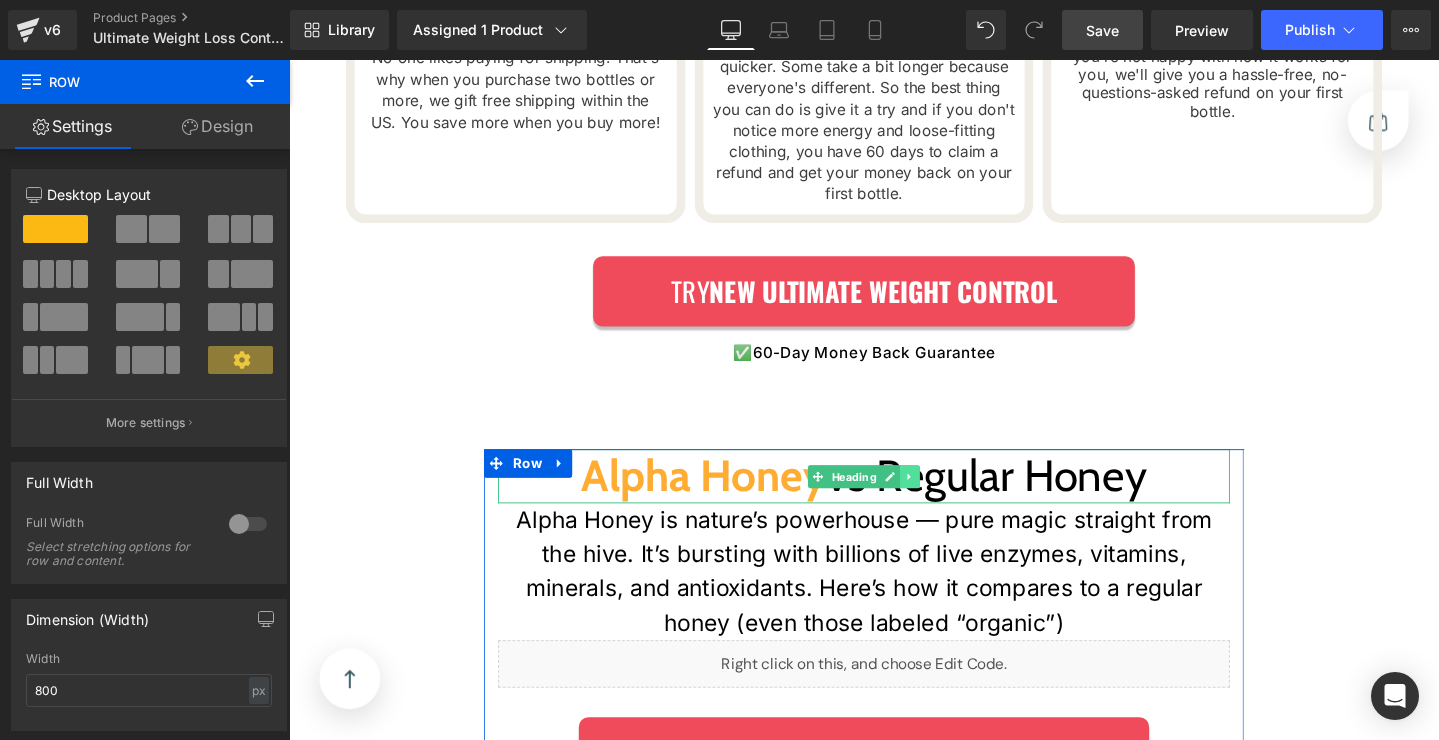 click at bounding box center [942, 499] 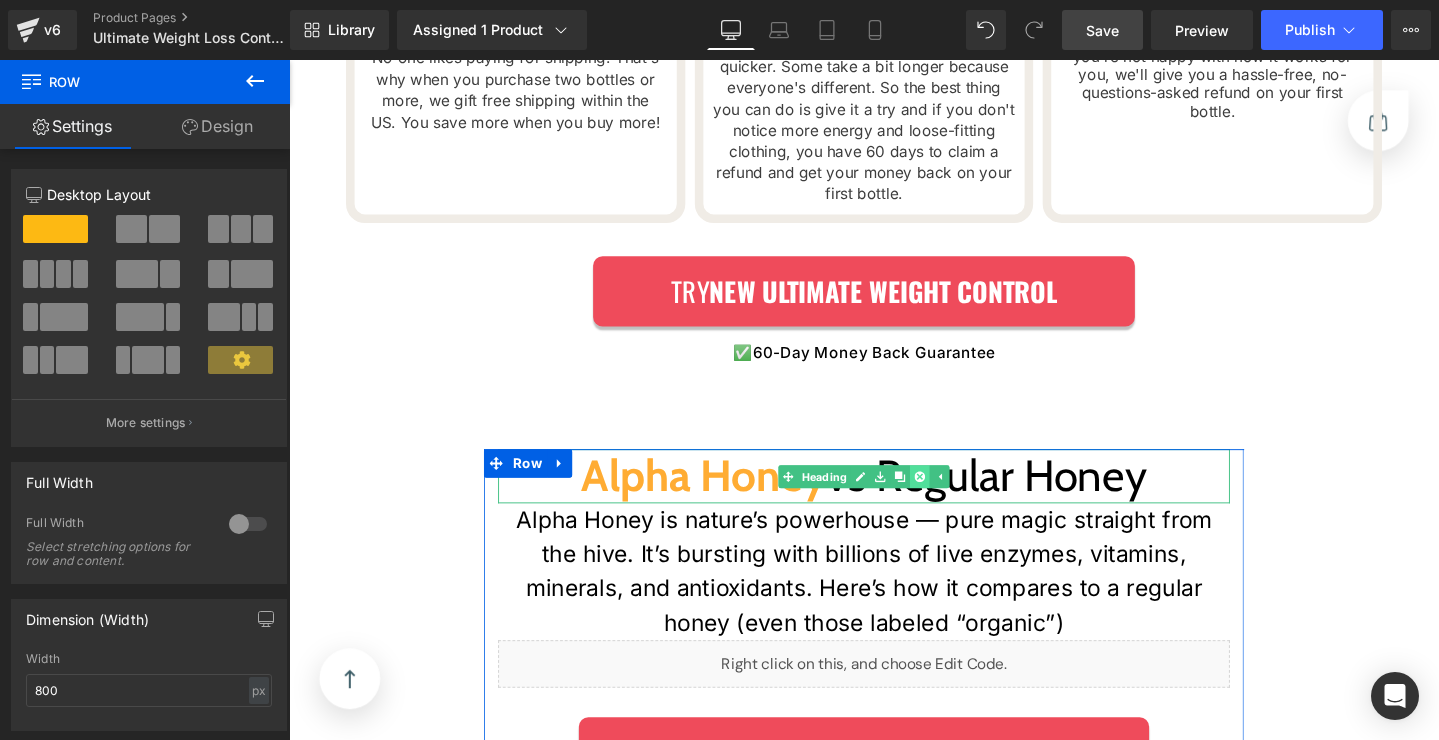 click 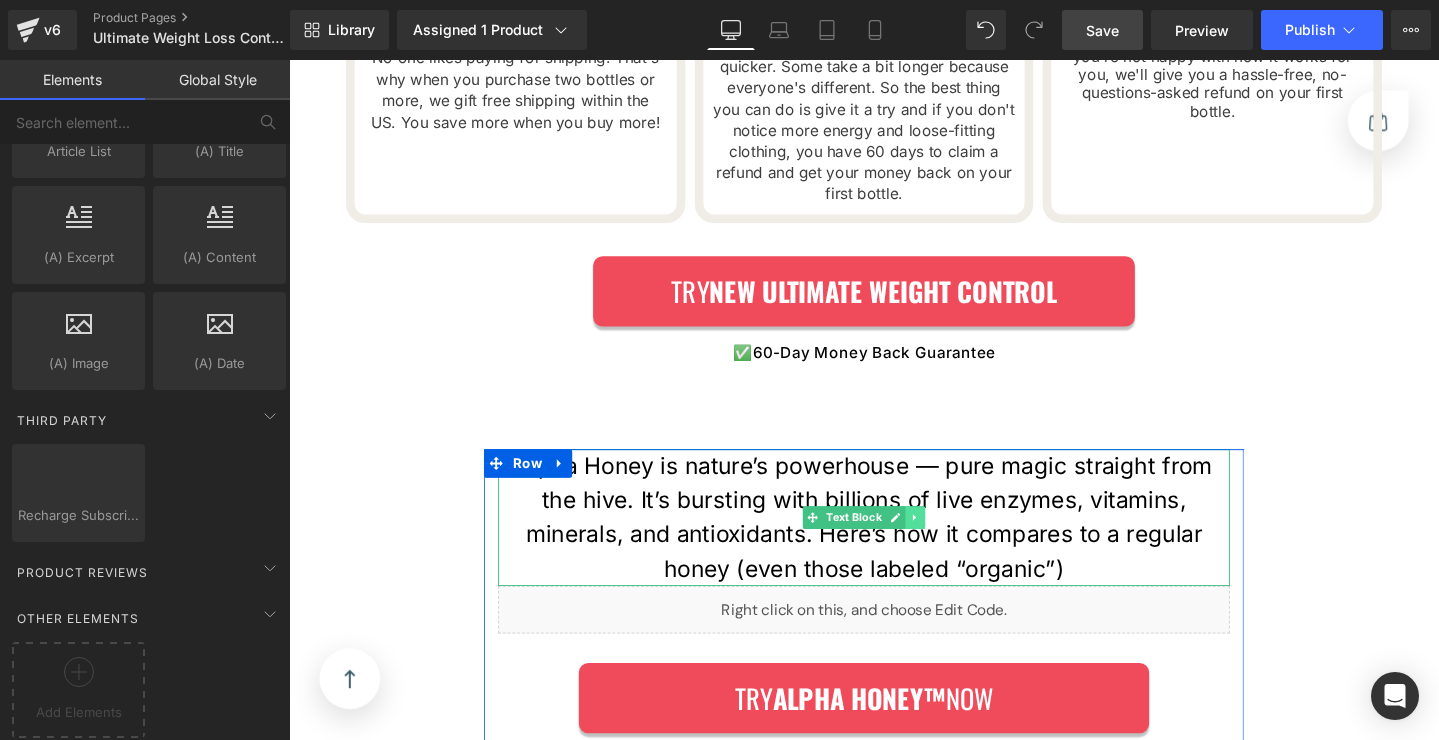 click 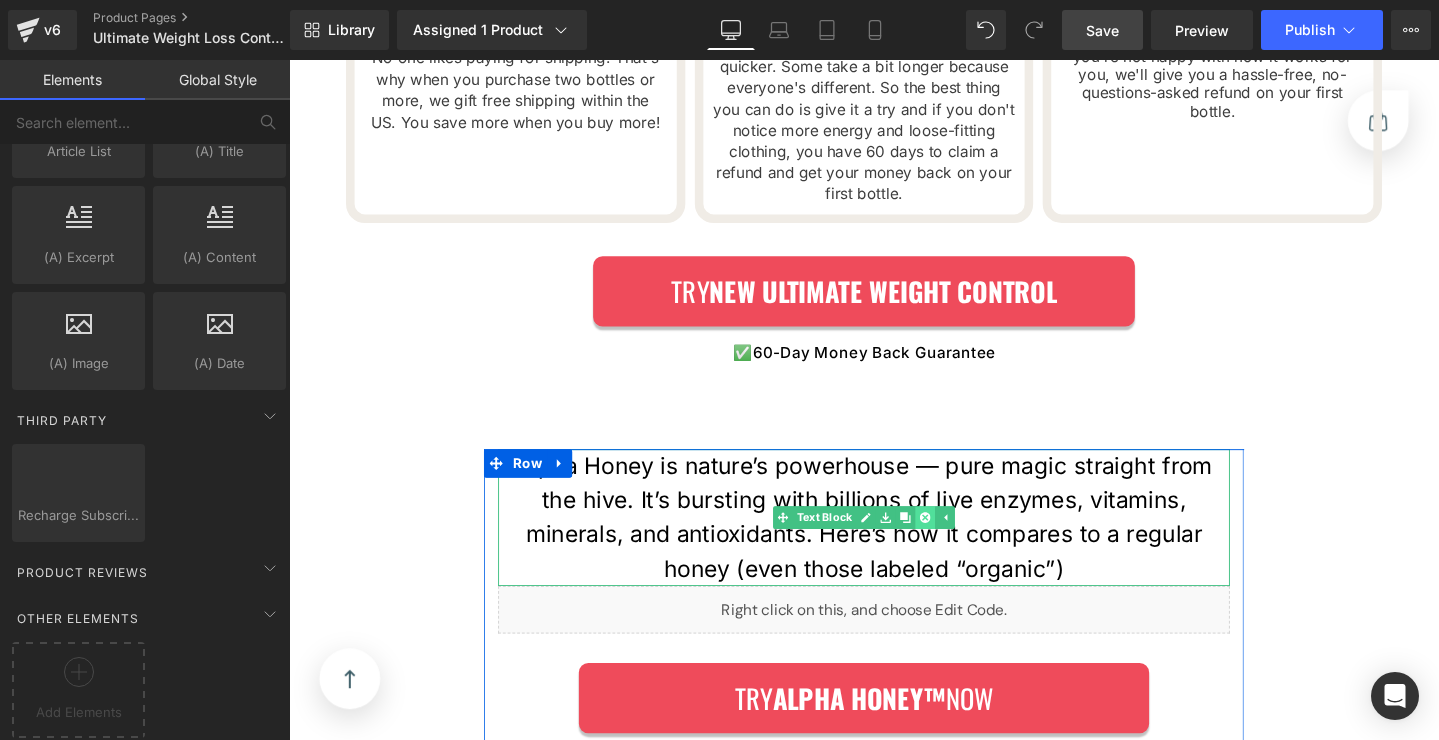 click 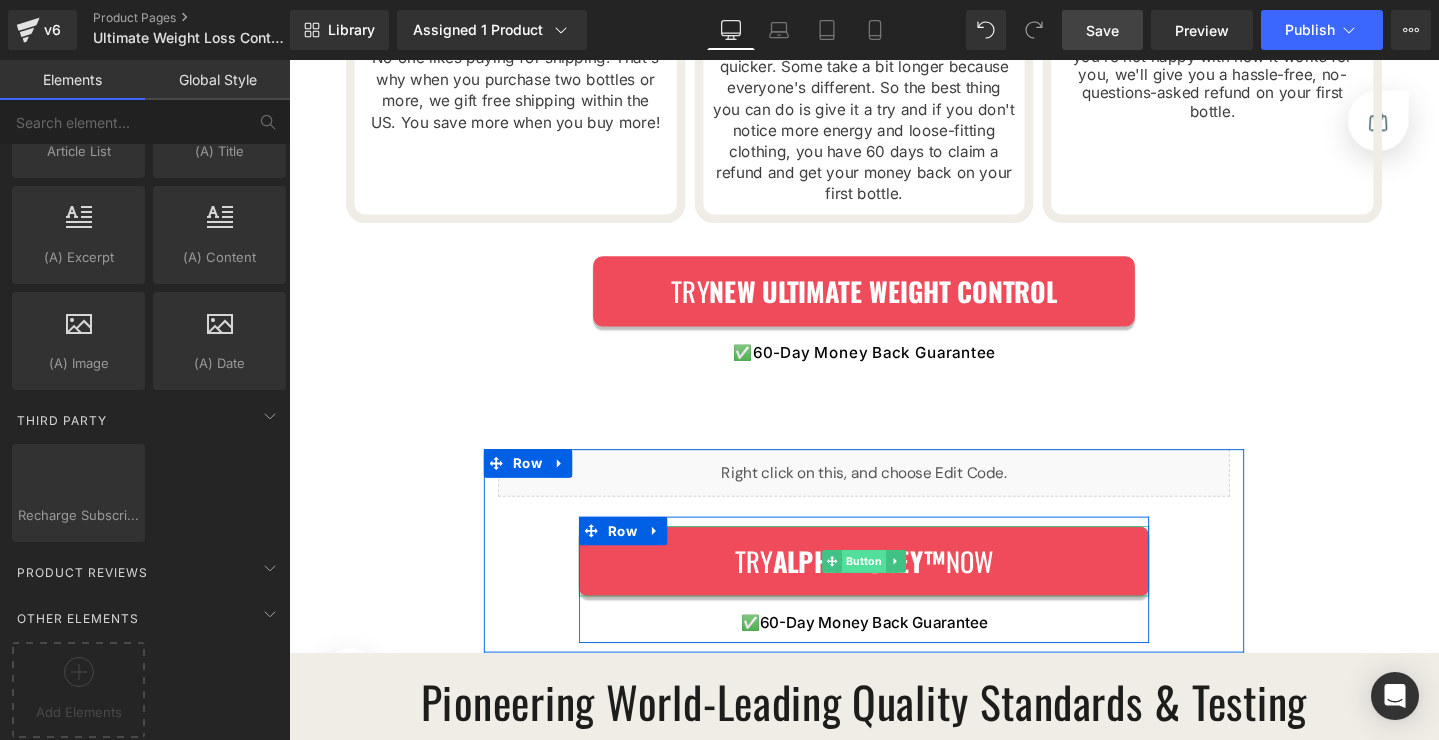 click on "Try   Alpha Honey™    Now Button" at bounding box center (894, 588) 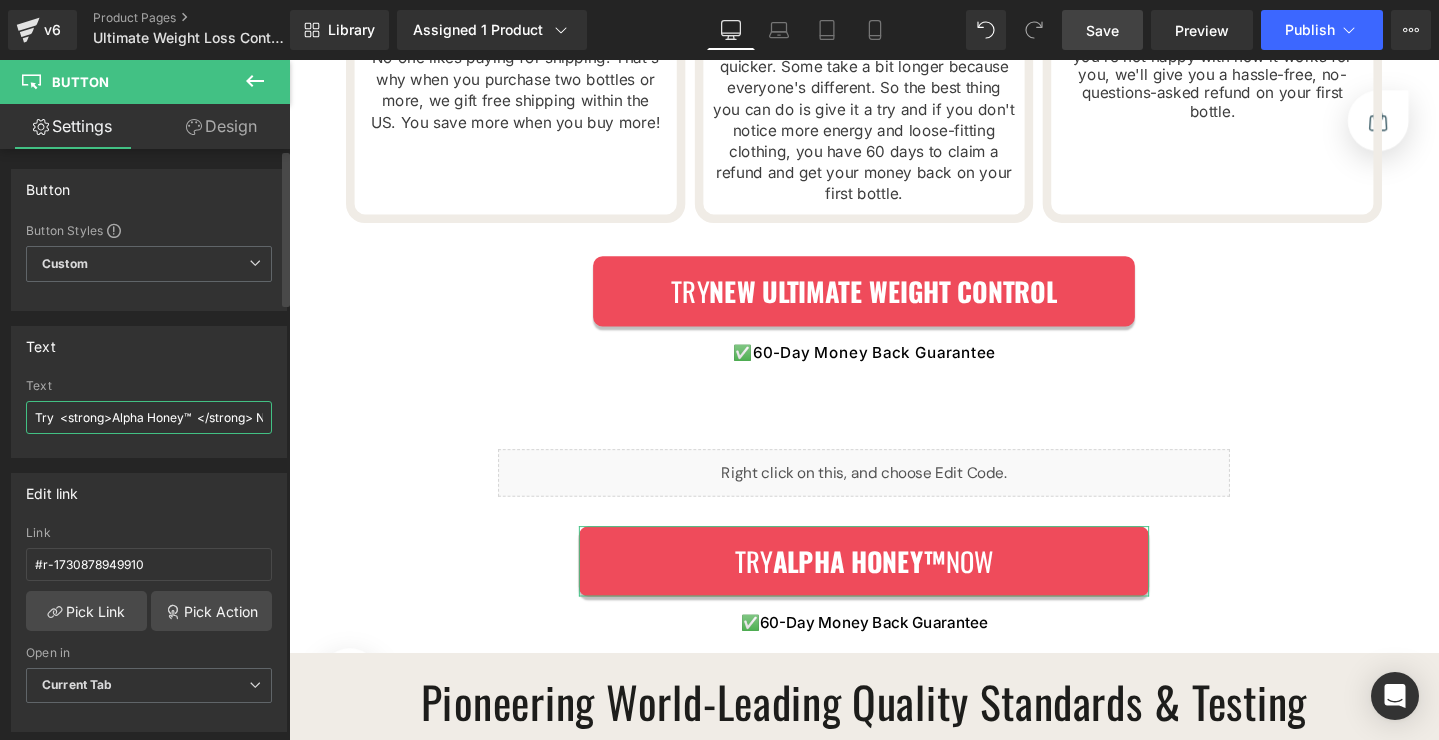 drag, startPoint x: 112, startPoint y: 420, endPoint x: 196, endPoint y: 419, distance: 84.00595 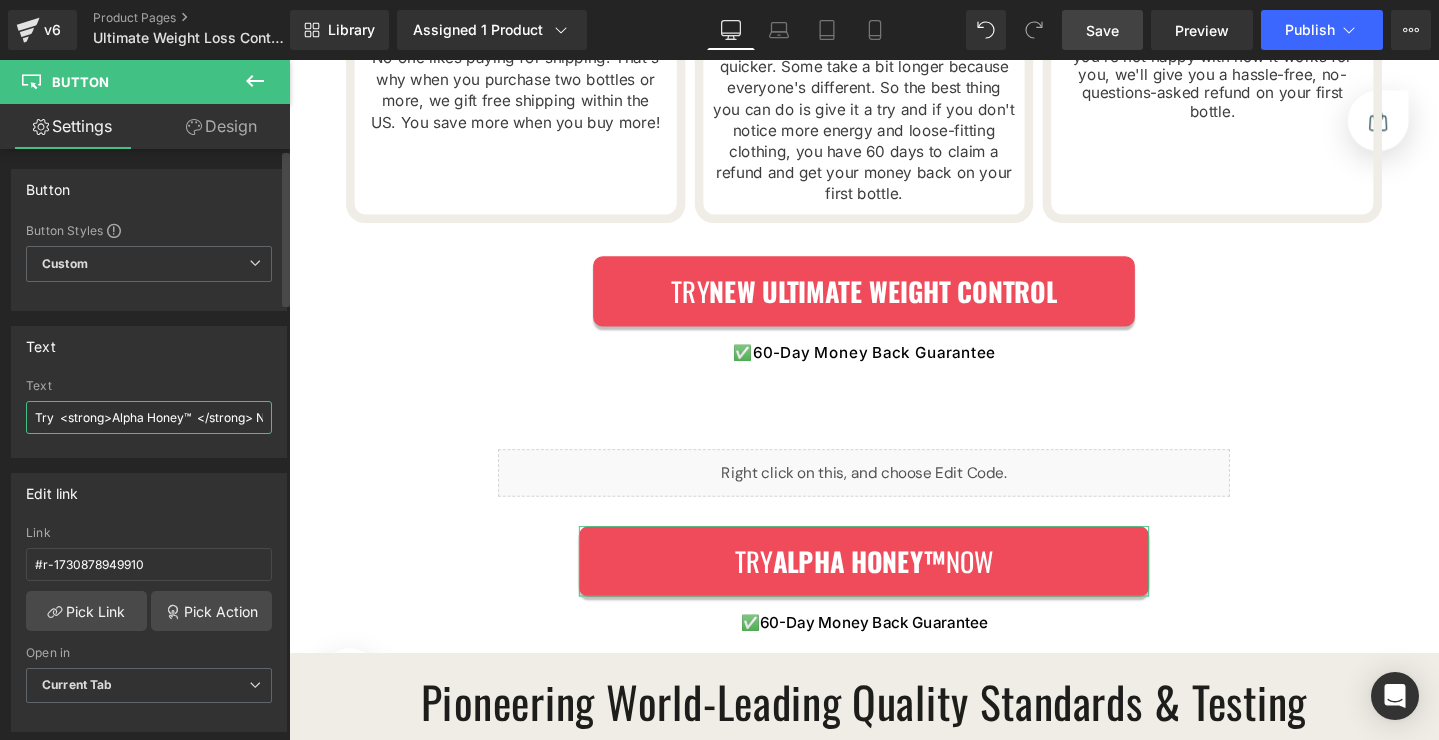 click on "Try  <strong>Alpha Honey™  </strong> Now" at bounding box center (149, 417) 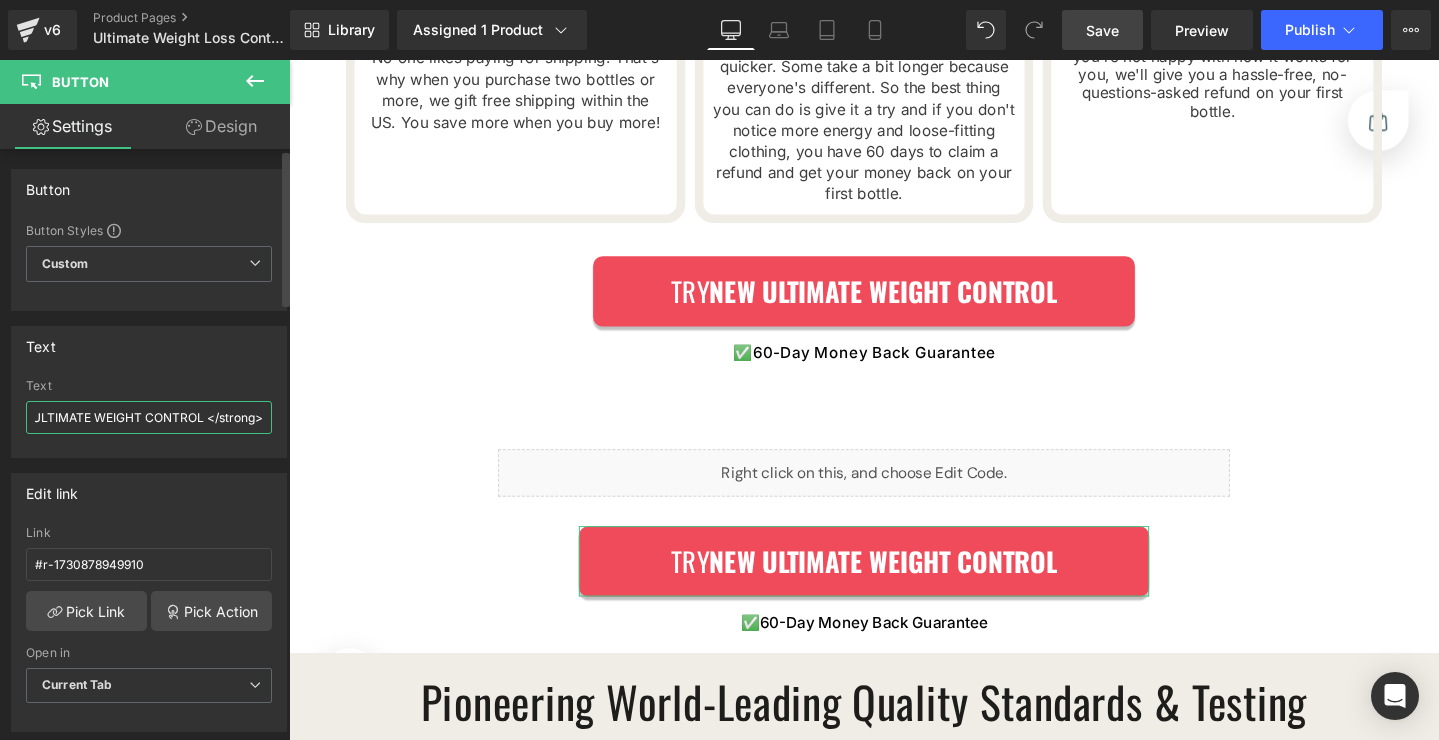 scroll, scrollTop: 0, scrollLeft: 120, axis: horizontal 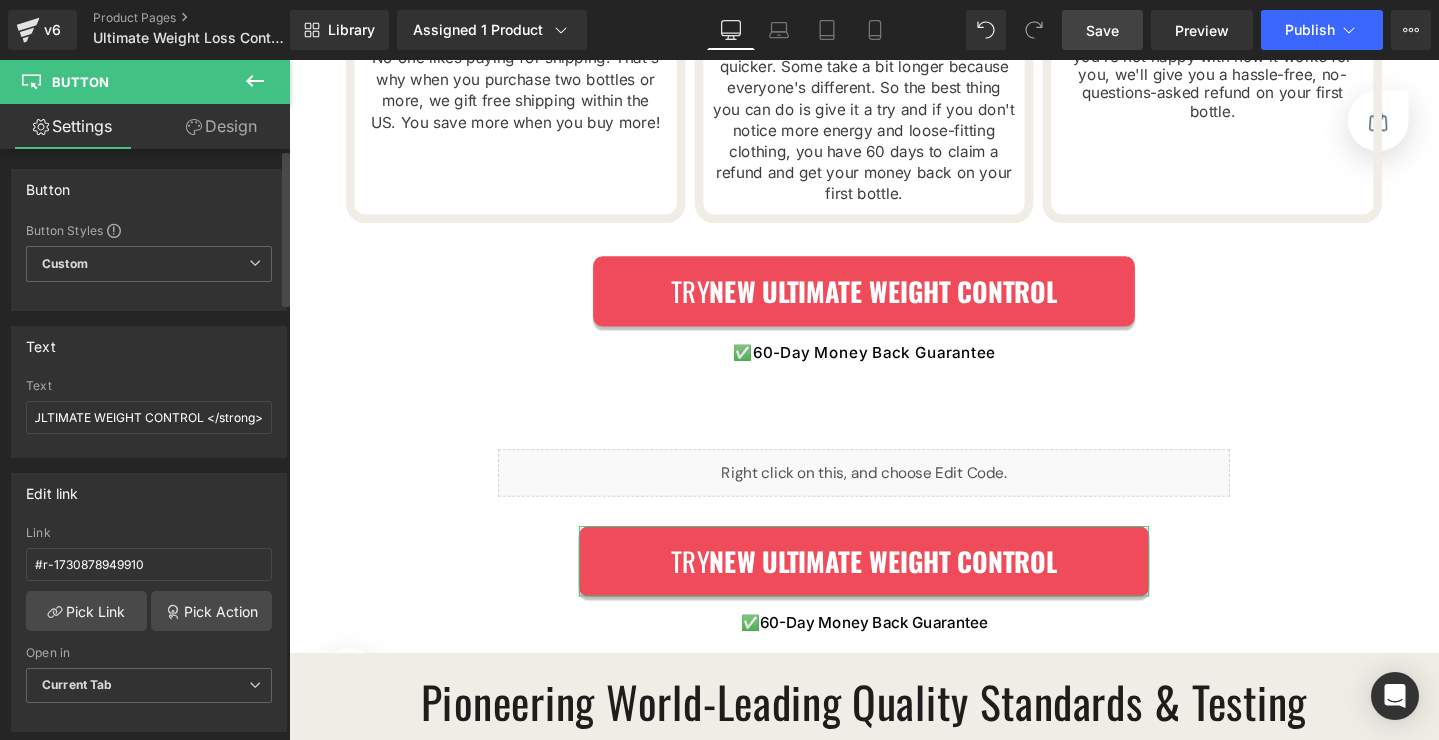click on "Text Try  <strong>Alpha Honey™  </strong> Now Text Try  <strong>NEW ULTIMATE WEIGHT CONTROL </strong>" at bounding box center [149, 392] 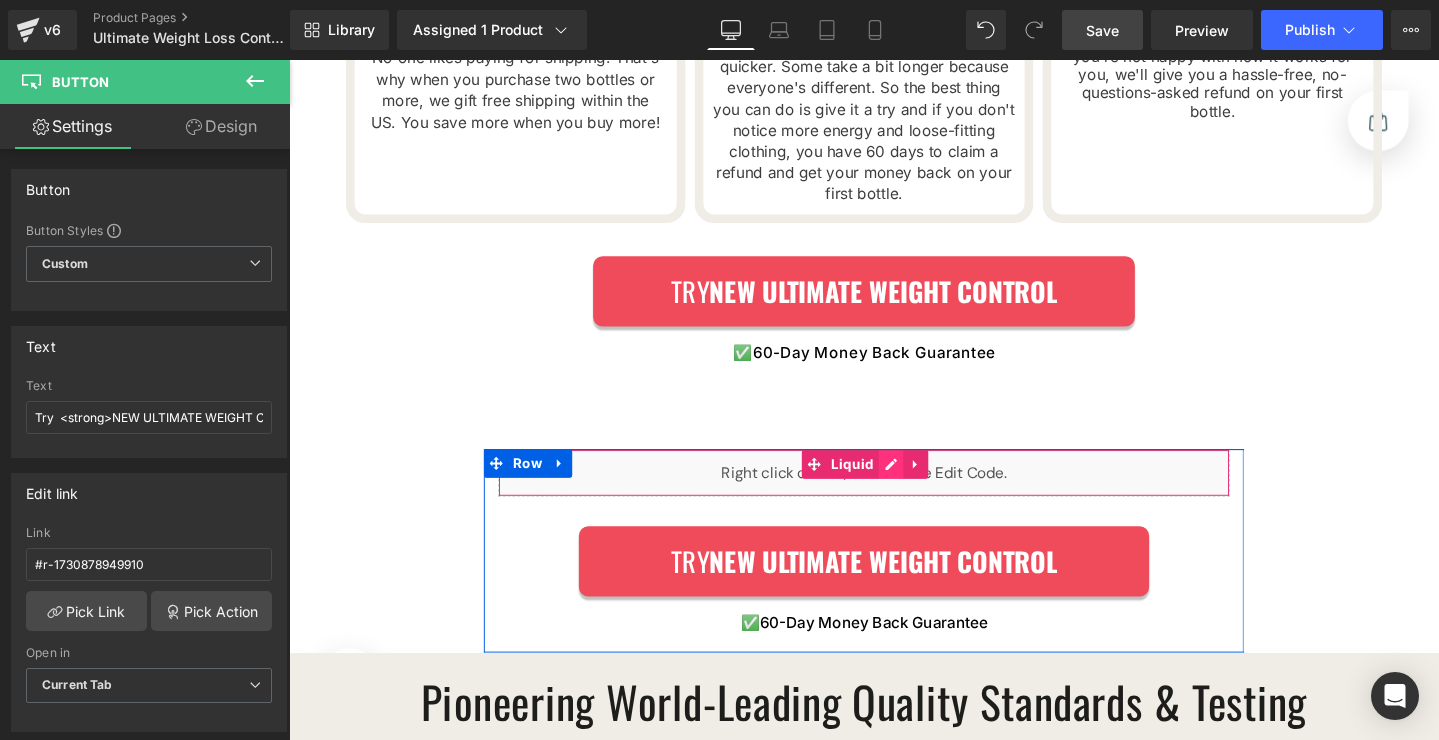 click on "Liquid" at bounding box center [894, 495] 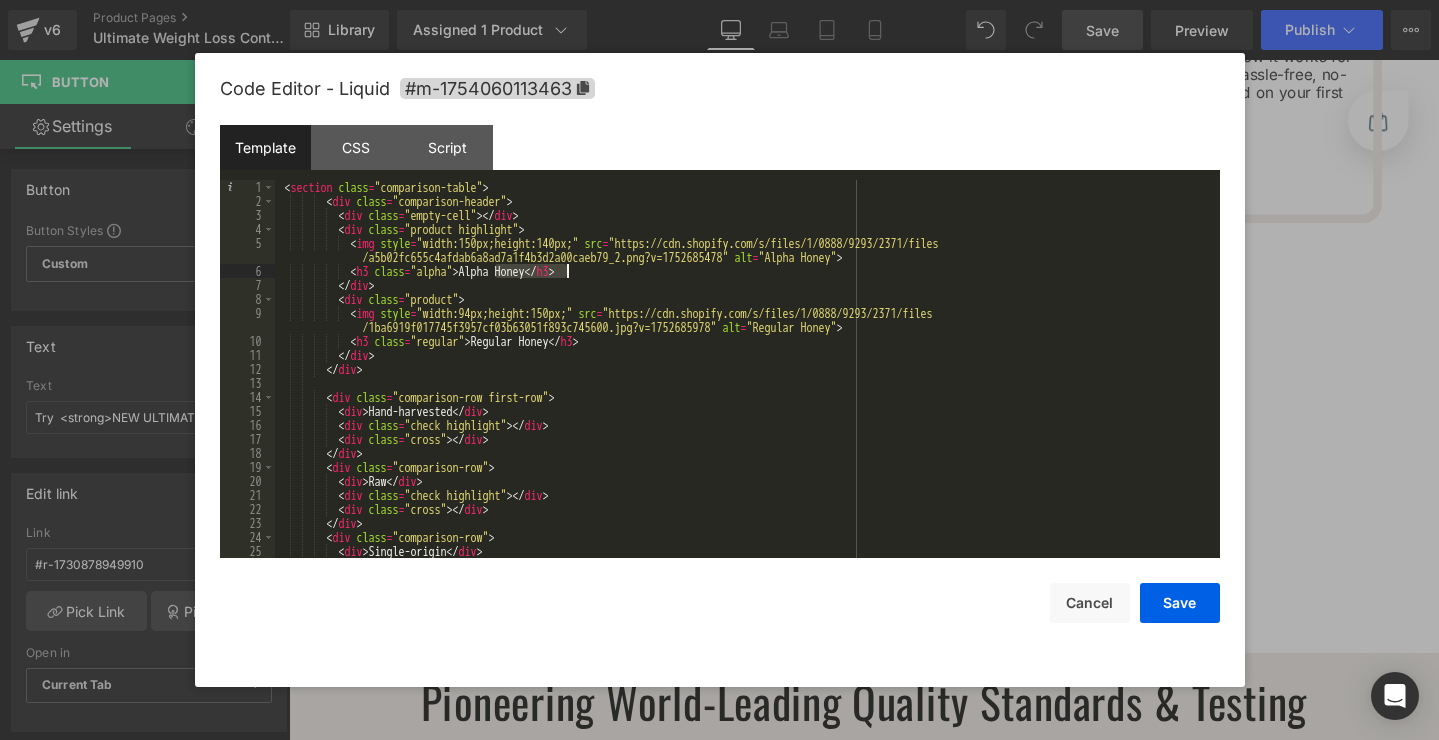 drag, startPoint x: 497, startPoint y: 272, endPoint x: 572, endPoint y: 269, distance: 75.059975 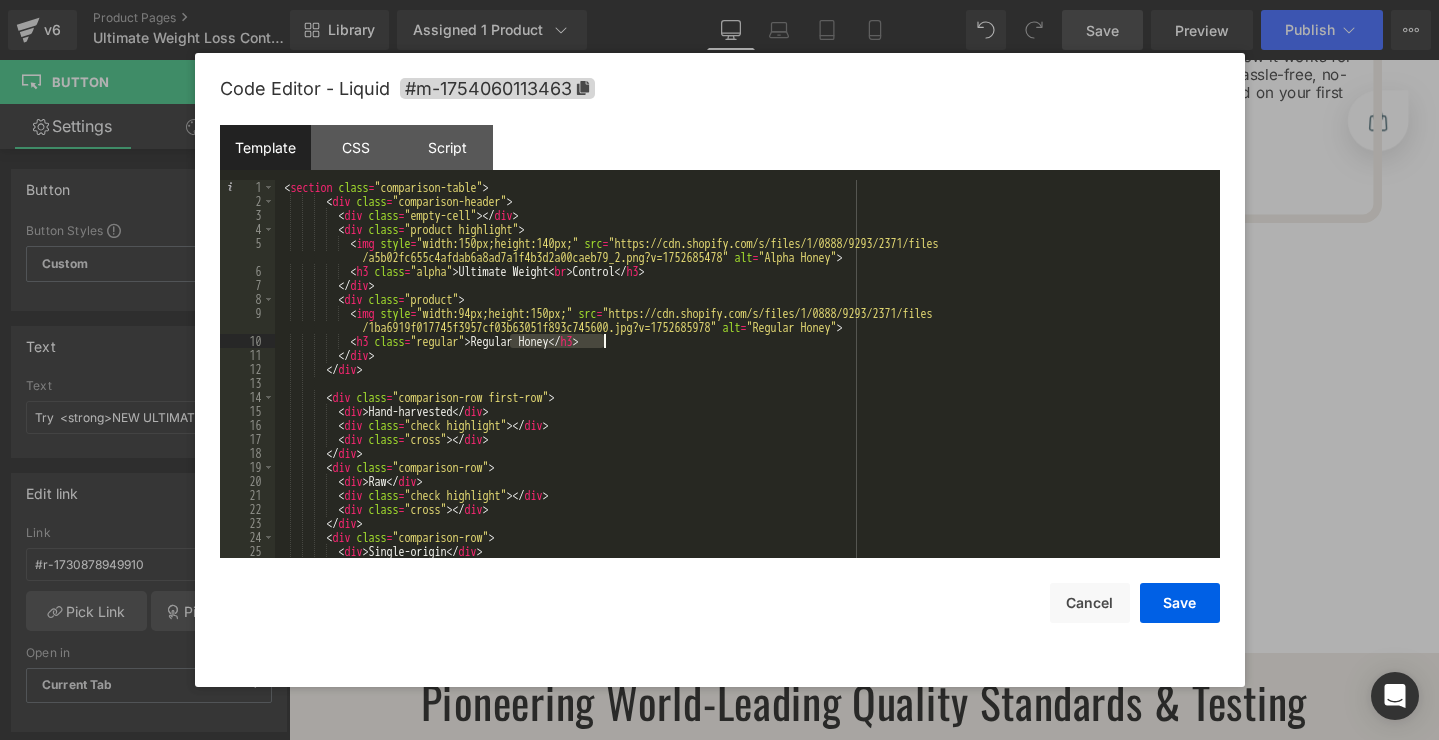 drag, startPoint x: 512, startPoint y: 343, endPoint x: 600, endPoint y: 342, distance: 88.005684 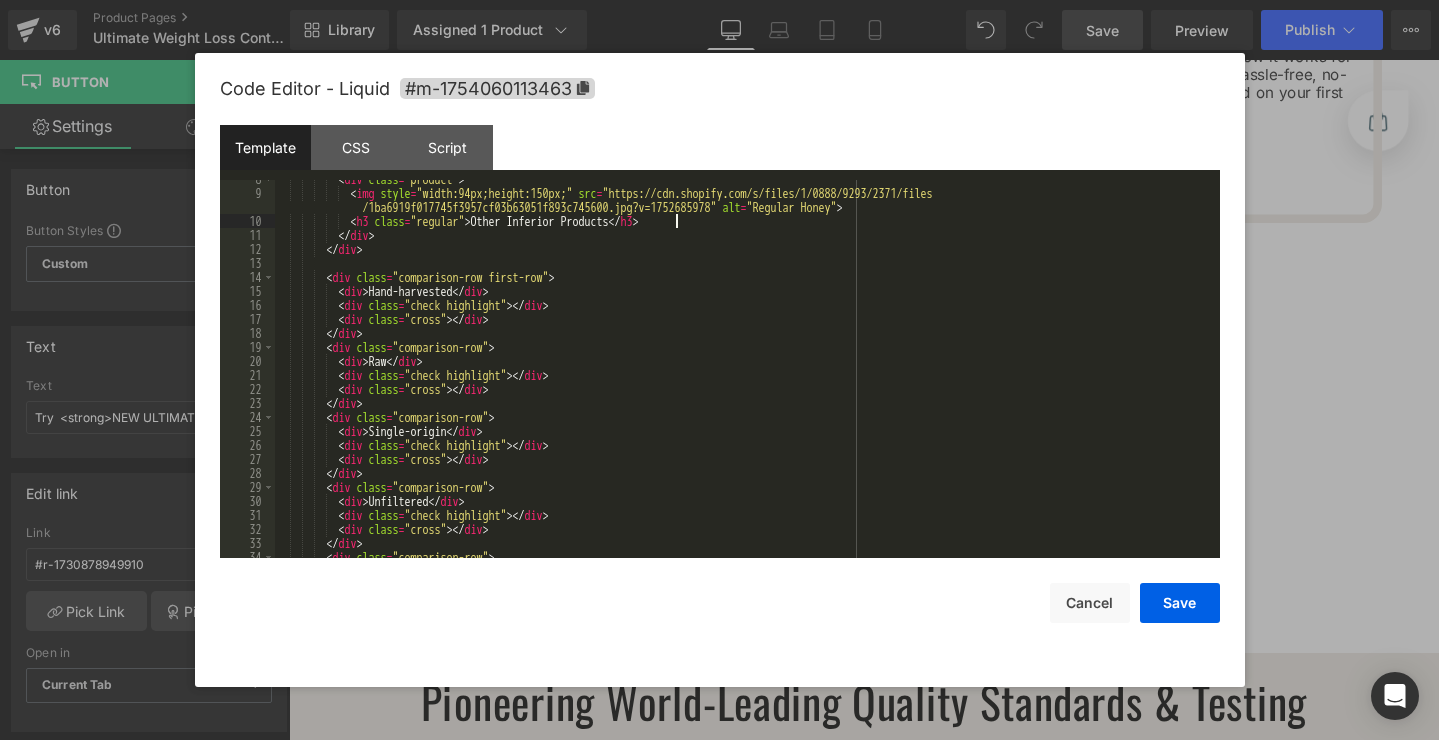 scroll, scrollTop: 120, scrollLeft: 0, axis: vertical 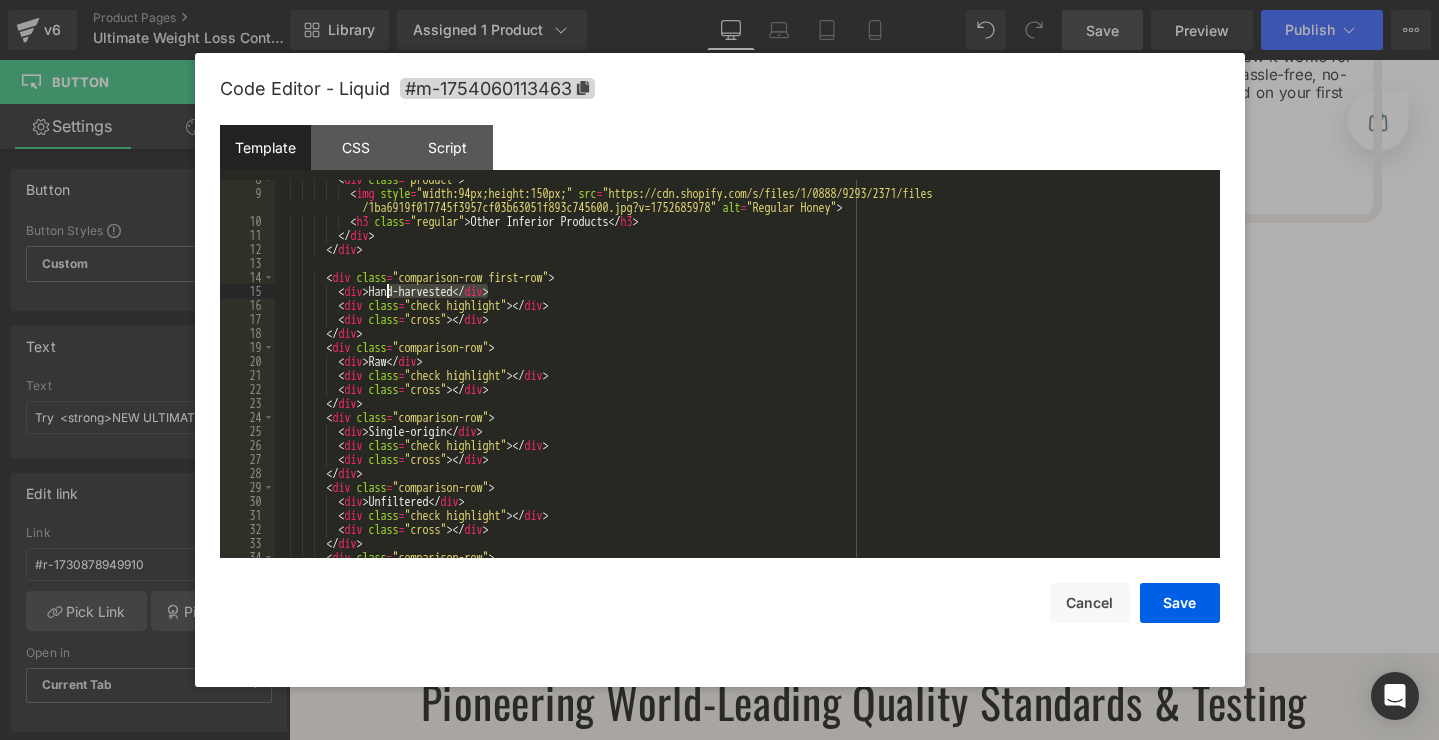drag, startPoint x: 487, startPoint y: 290, endPoint x: 389, endPoint y: 287, distance: 98.045906 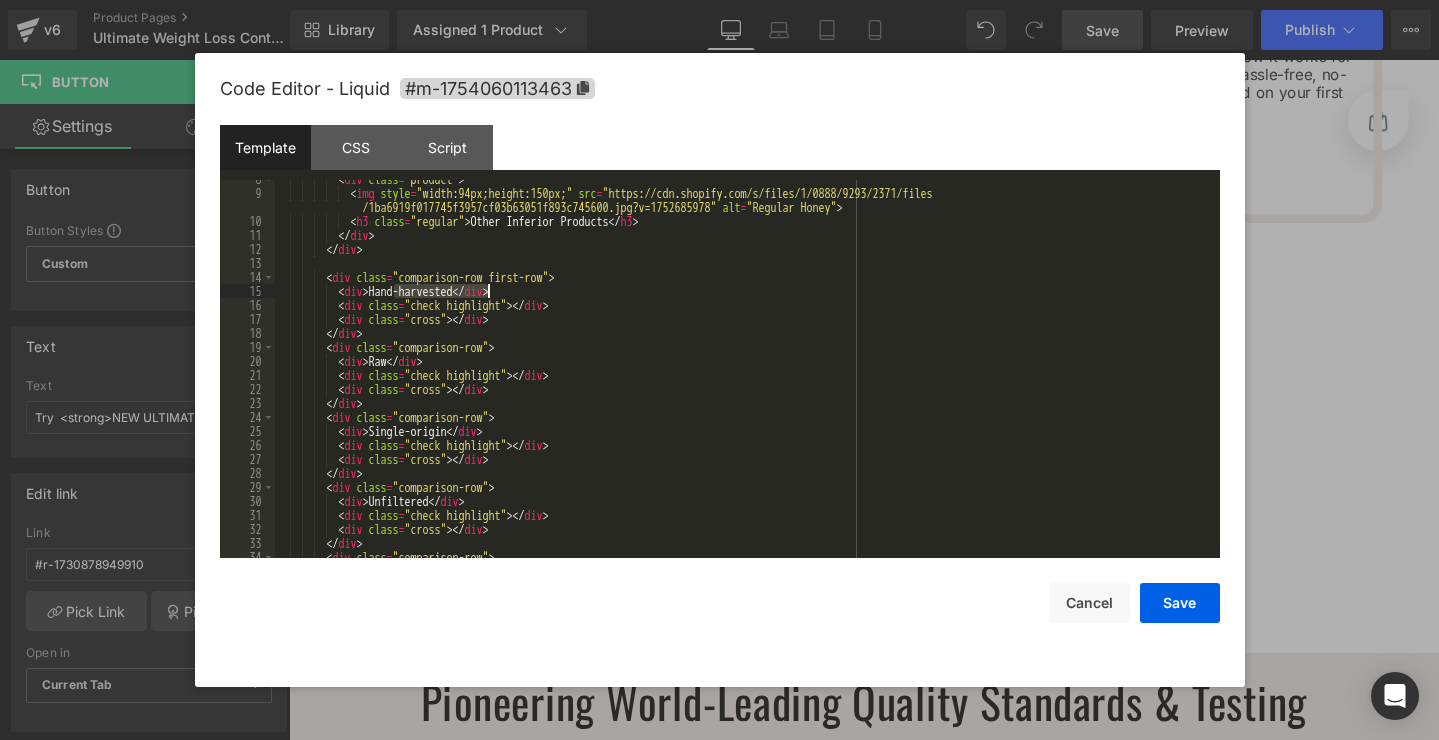 drag, startPoint x: 391, startPoint y: 294, endPoint x: 485, endPoint y: 287, distance: 94.26028 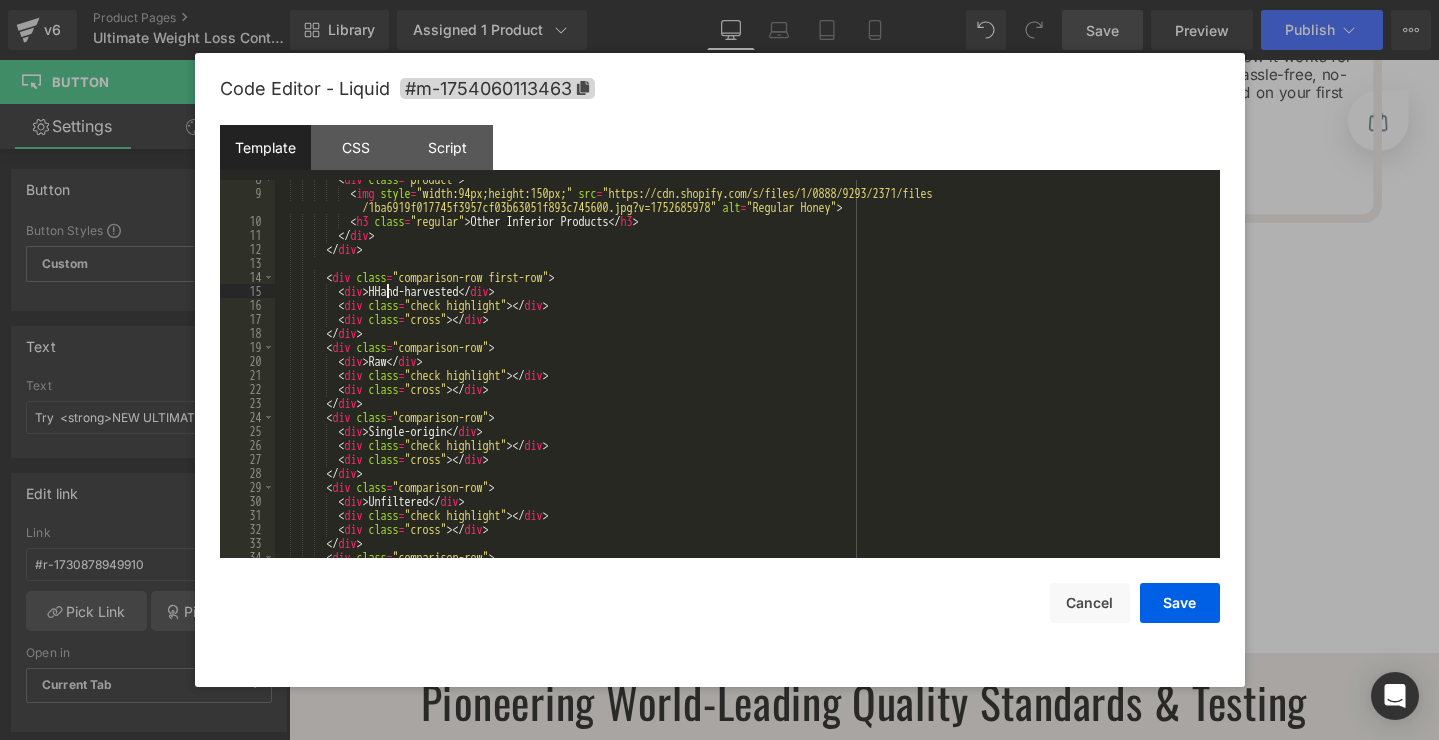 drag, startPoint x: 385, startPoint y: 288, endPoint x: 406, endPoint y: 289, distance: 21.023796 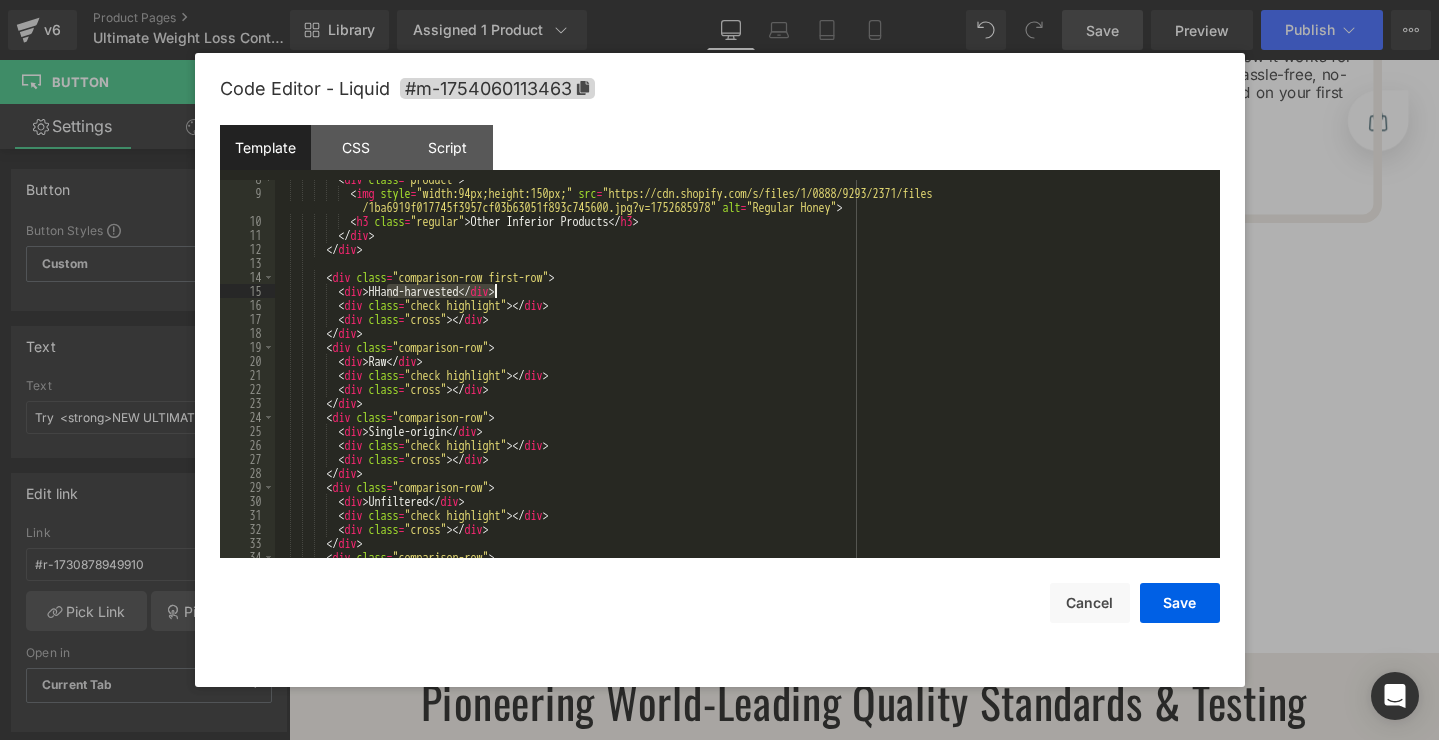 drag, startPoint x: 390, startPoint y: 291, endPoint x: 493, endPoint y: 289, distance: 103.01942 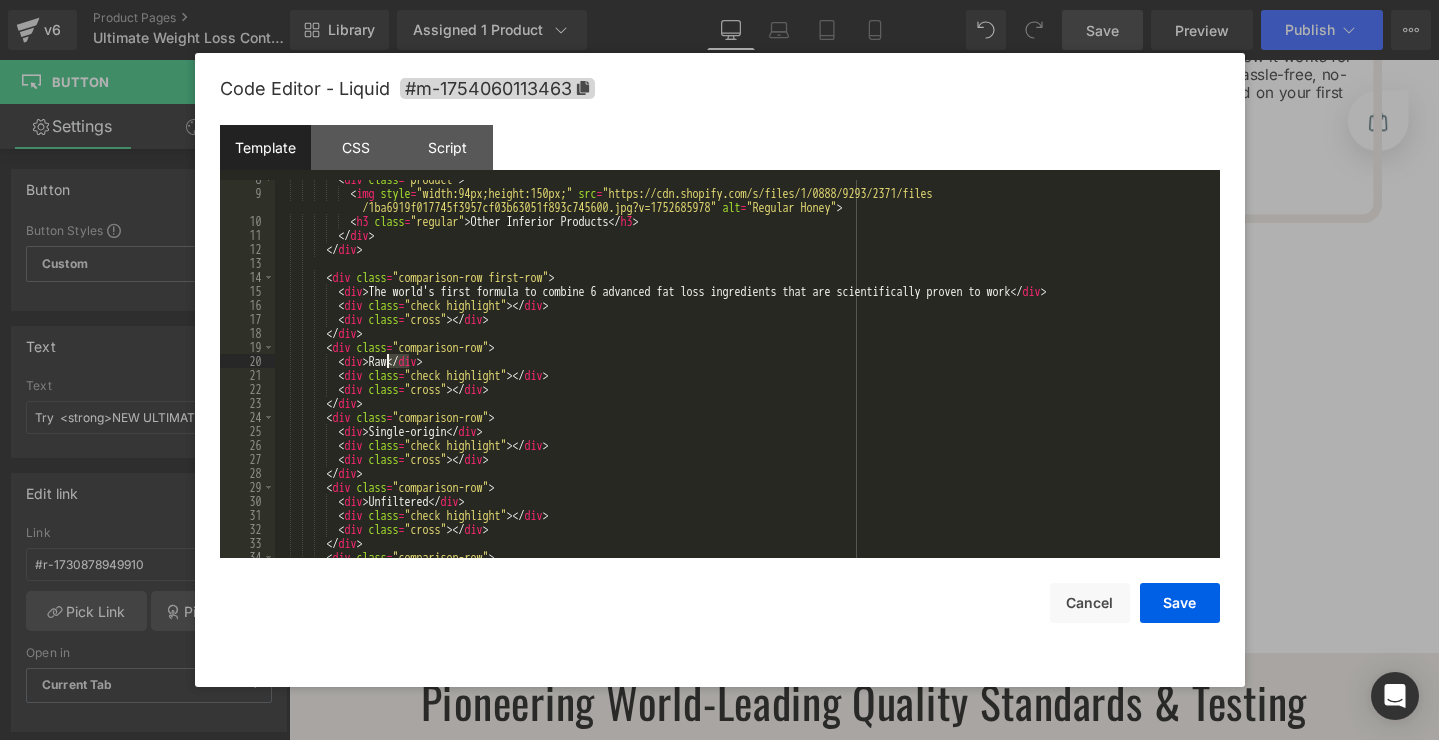 drag, startPoint x: 409, startPoint y: 362, endPoint x: 389, endPoint y: 364, distance: 20.09975 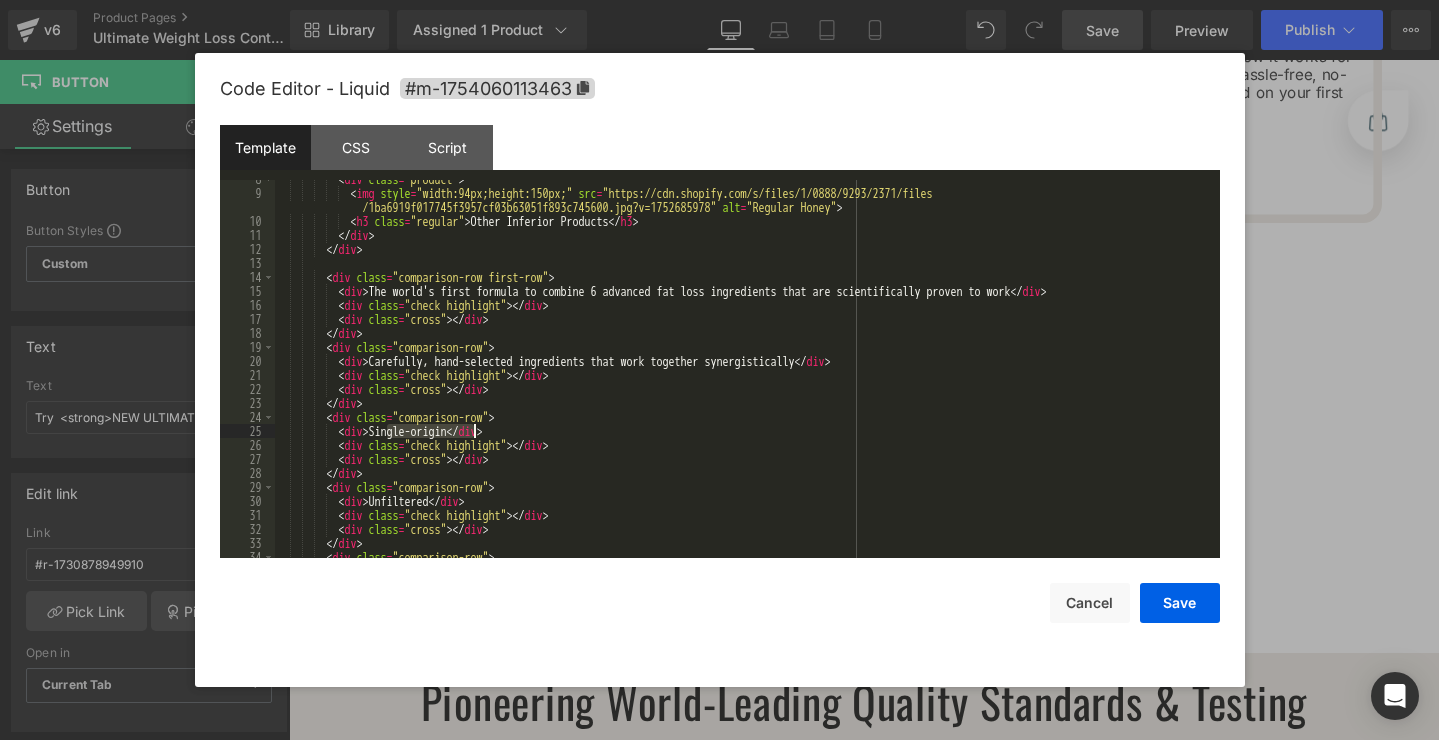 drag, startPoint x: 389, startPoint y: 434, endPoint x: 477, endPoint y: 429, distance: 88.14193 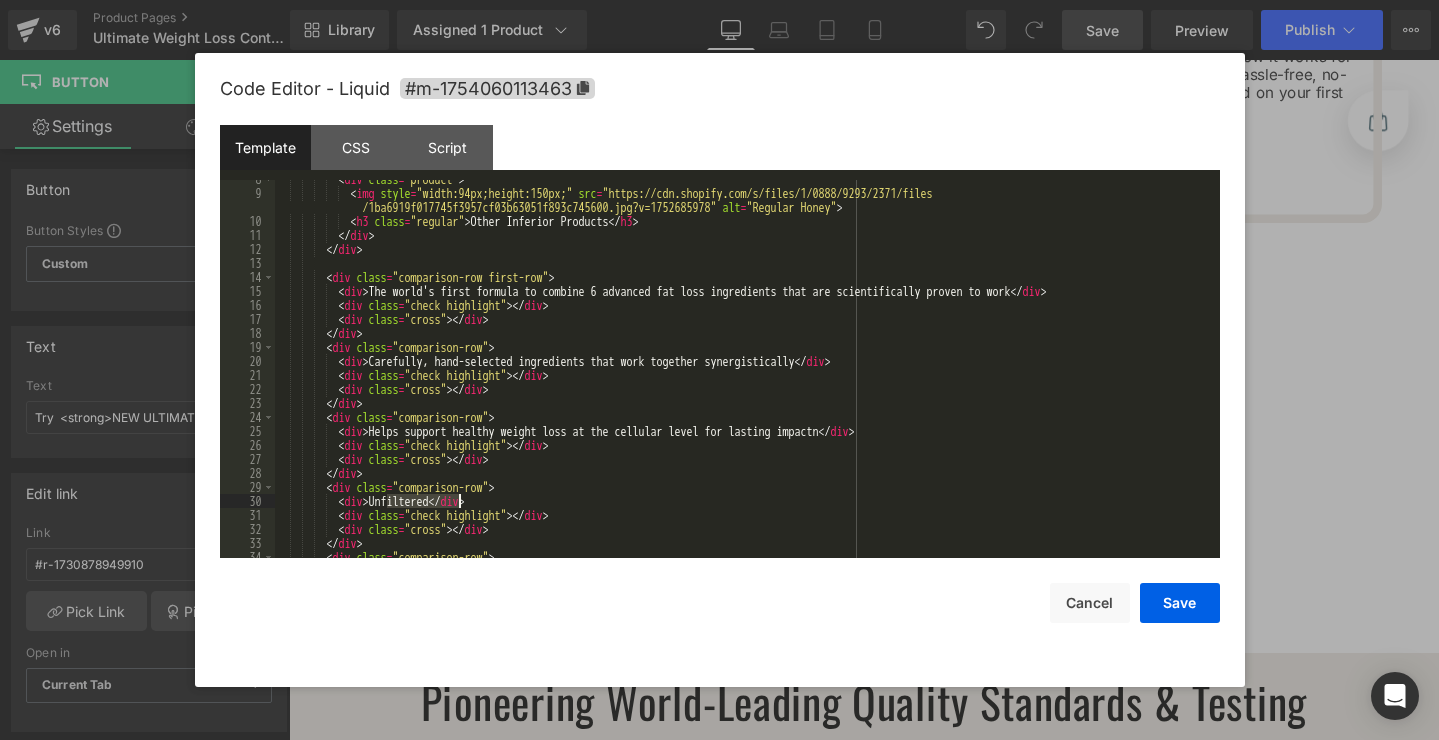 drag, startPoint x: 388, startPoint y: 501, endPoint x: 461, endPoint y: 496, distance: 73.171036 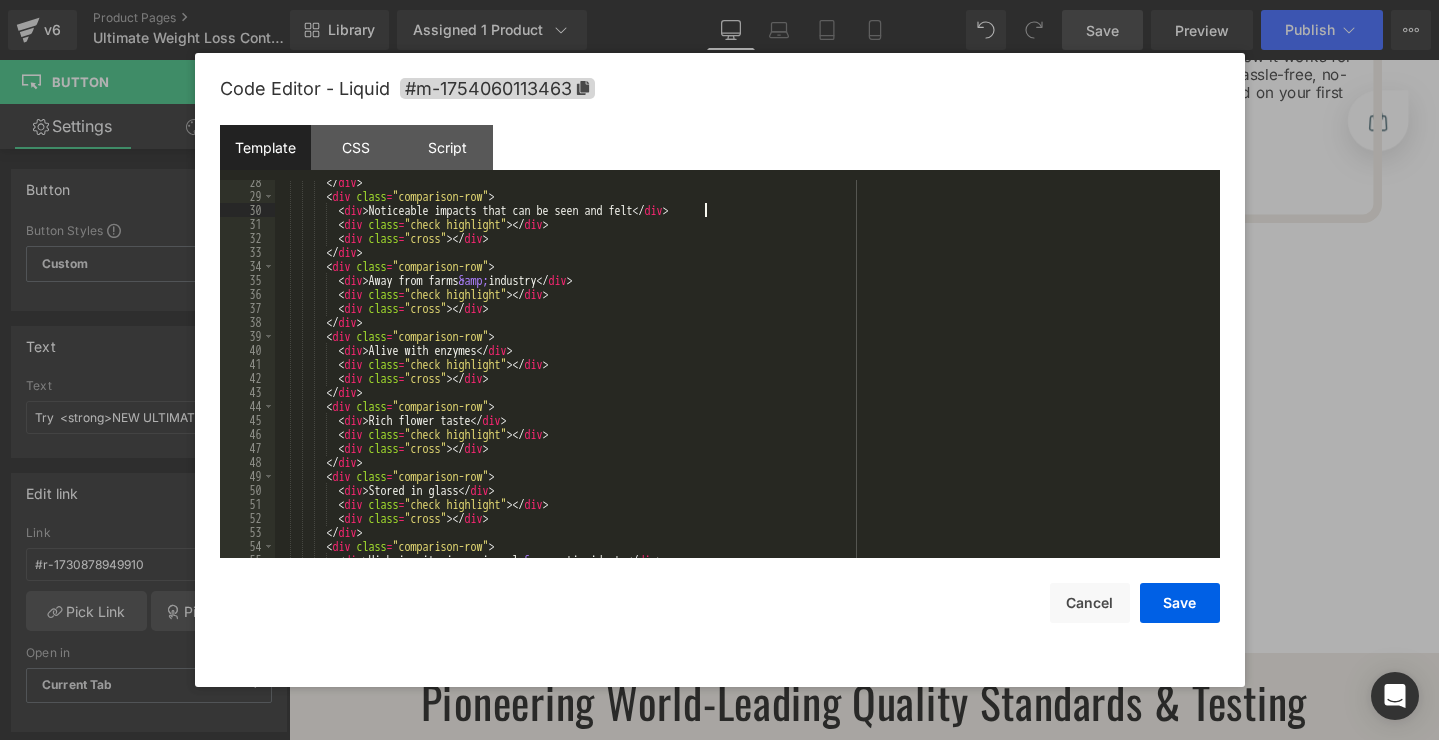 scroll, scrollTop: 399, scrollLeft: 0, axis: vertical 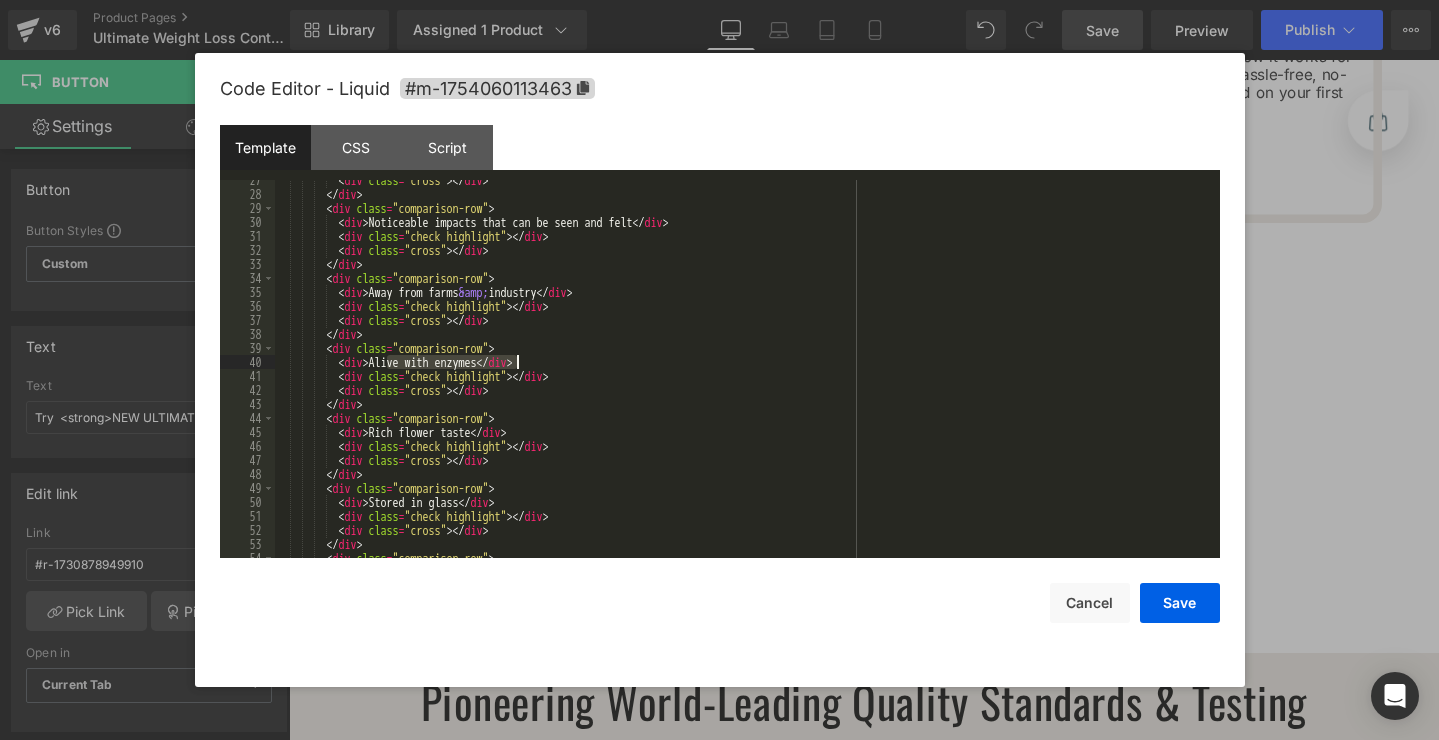 drag, startPoint x: 386, startPoint y: 364, endPoint x: 514, endPoint y: 358, distance: 128.14055 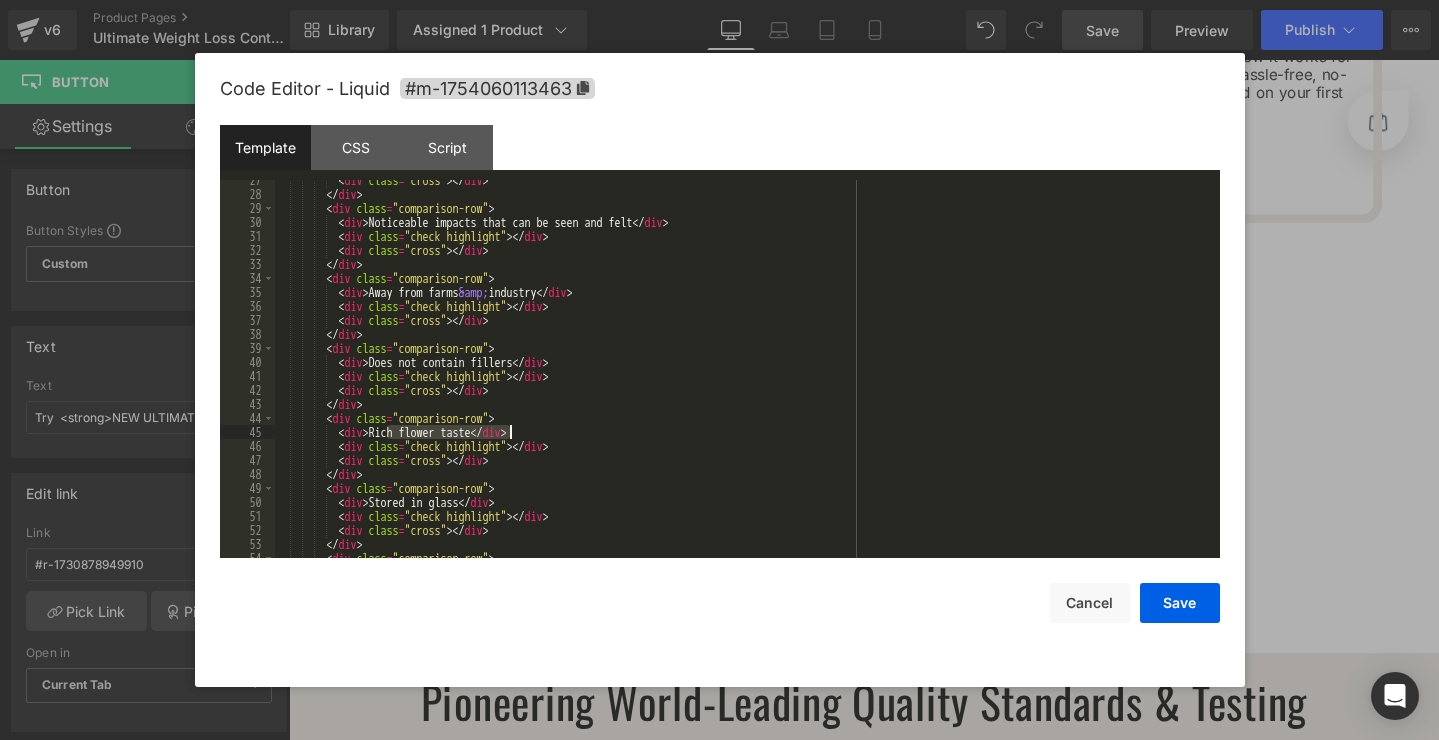 drag, startPoint x: 390, startPoint y: 432, endPoint x: 510, endPoint y: 433, distance: 120.004166 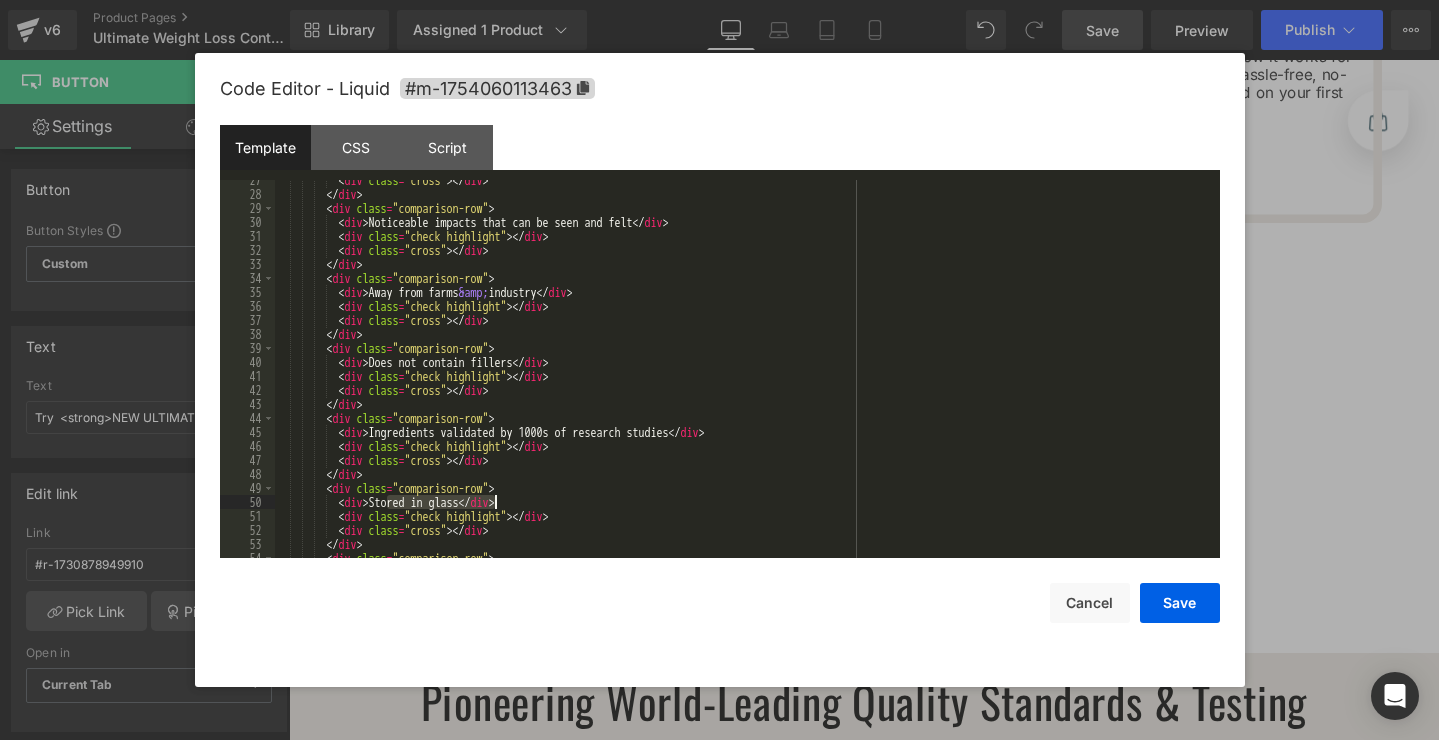 drag, startPoint x: 389, startPoint y: 505, endPoint x: 495, endPoint y: 502, distance: 106.04244 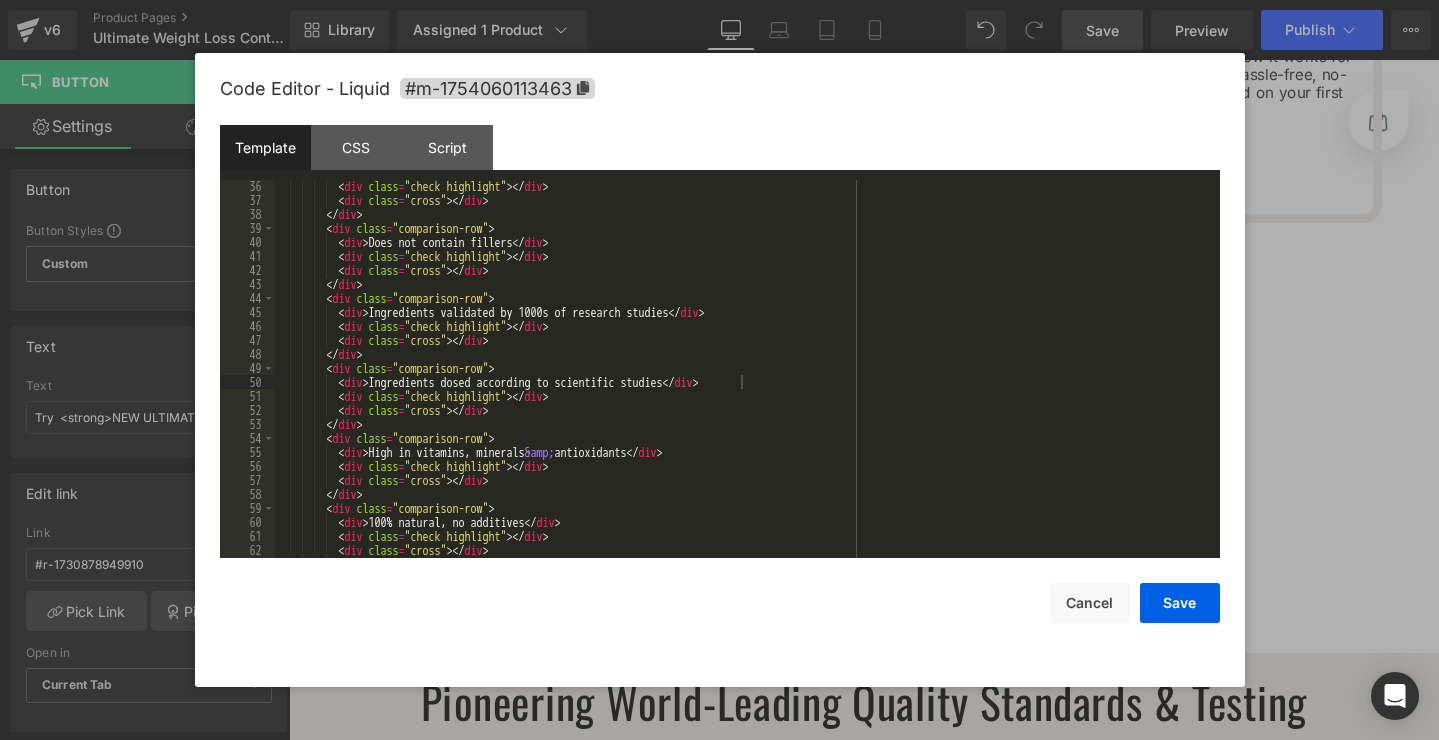 scroll, scrollTop: 639, scrollLeft: 0, axis: vertical 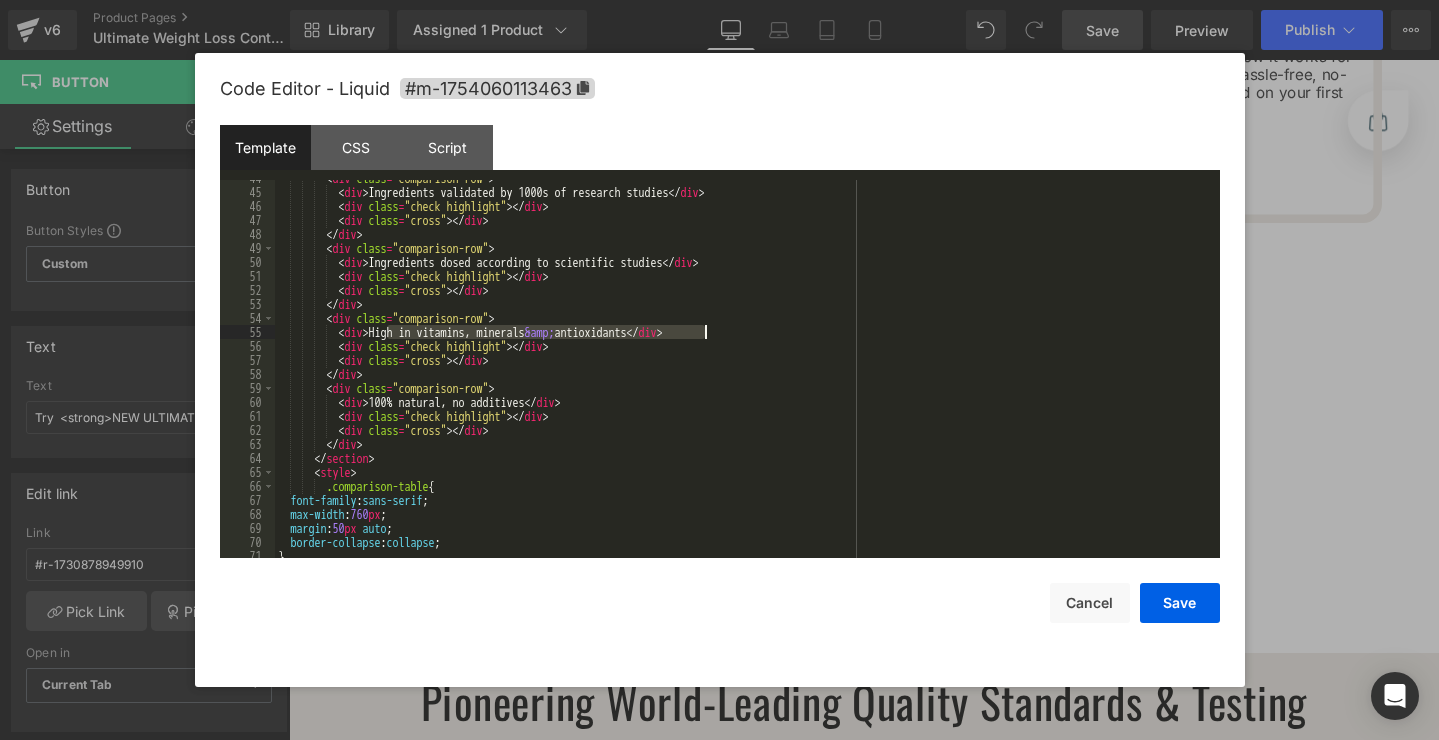 drag, startPoint x: 388, startPoint y: 334, endPoint x: 709, endPoint y: 334, distance: 321 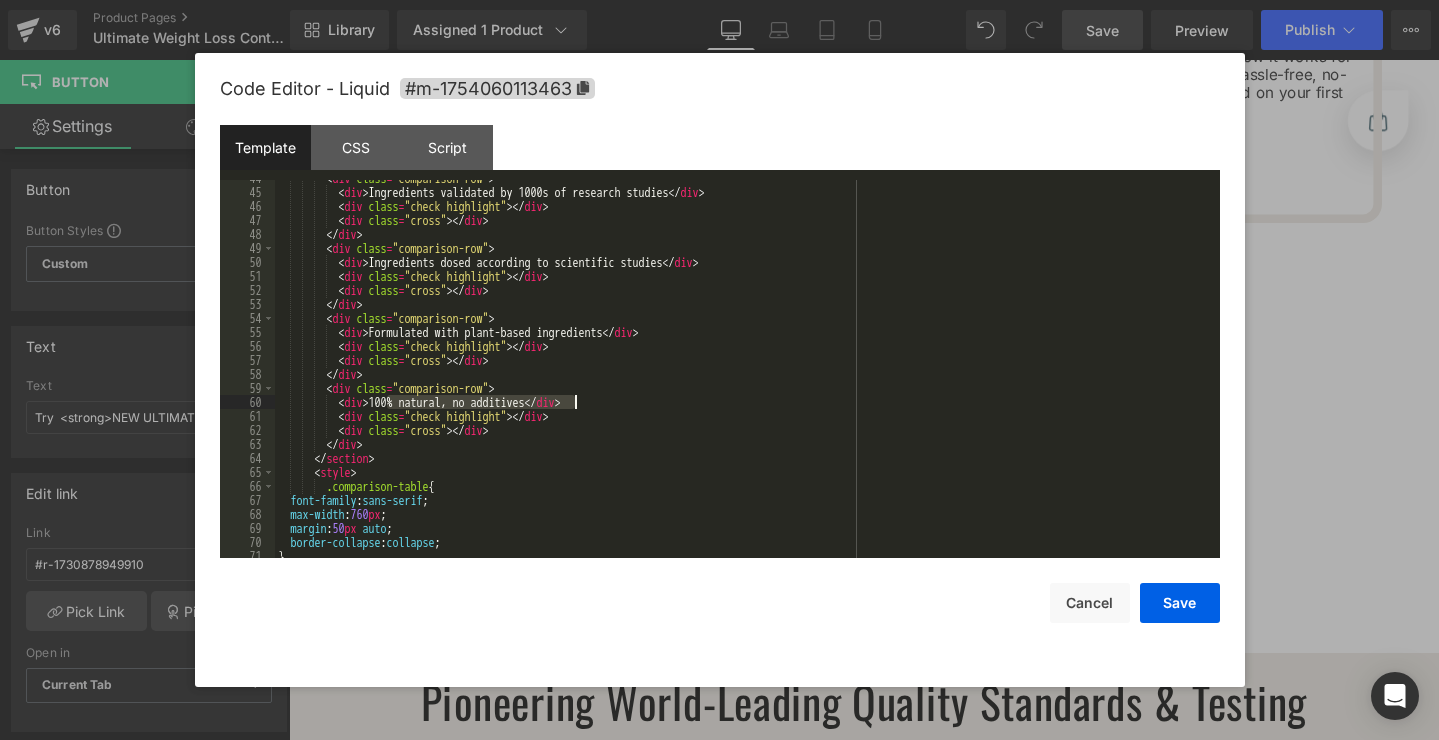 drag, startPoint x: 388, startPoint y: 406, endPoint x: 576, endPoint y: 406, distance: 188 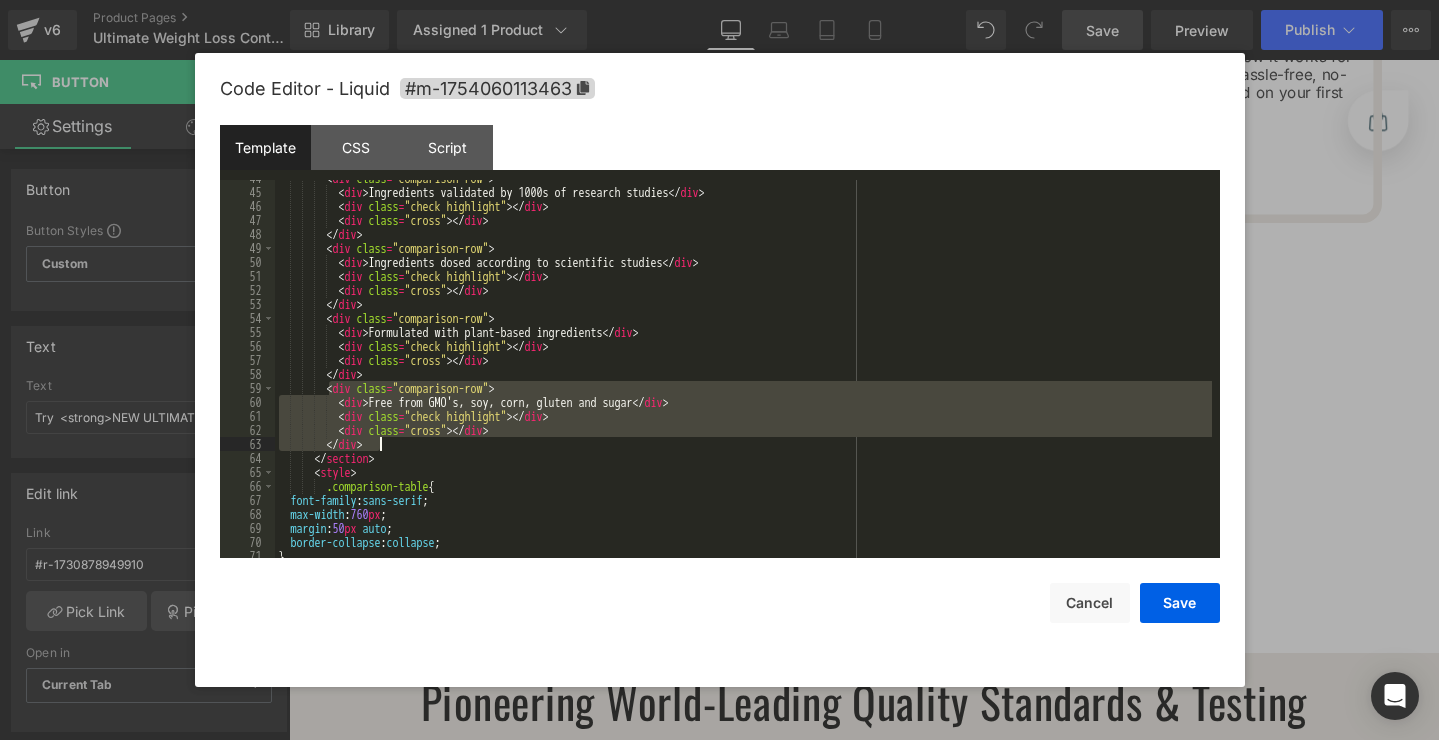 drag, startPoint x: 332, startPoint y: 392, endPoint x: 408, endPoint y: 441, distance: 90.426765 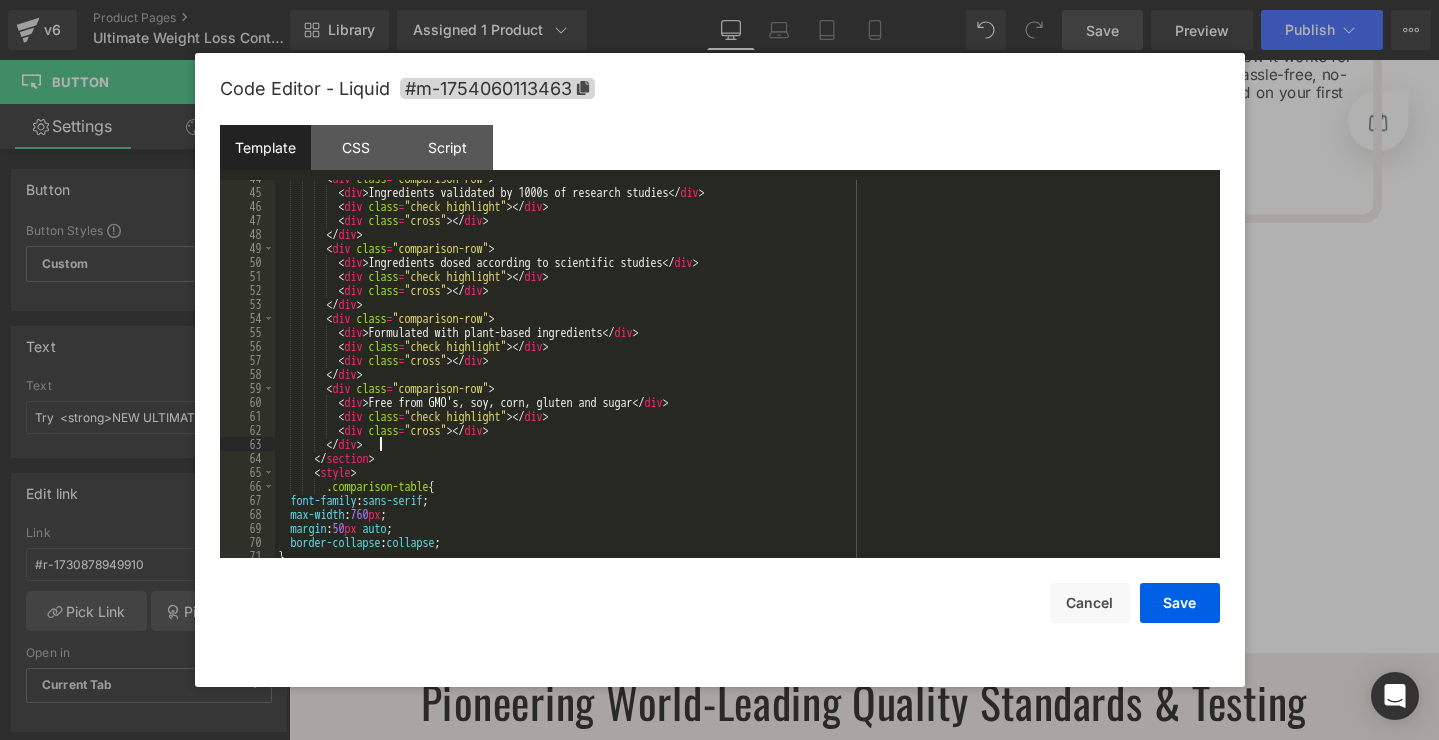 paste 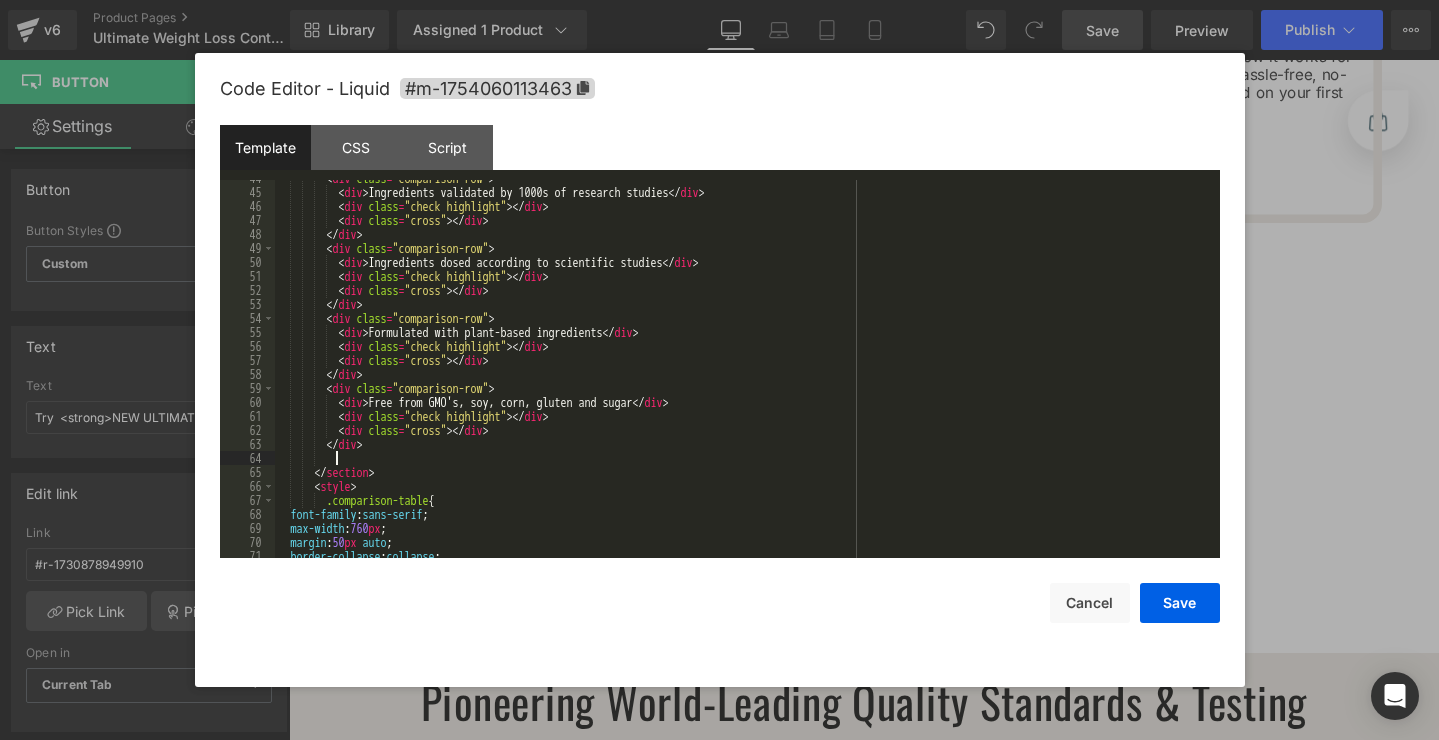 type 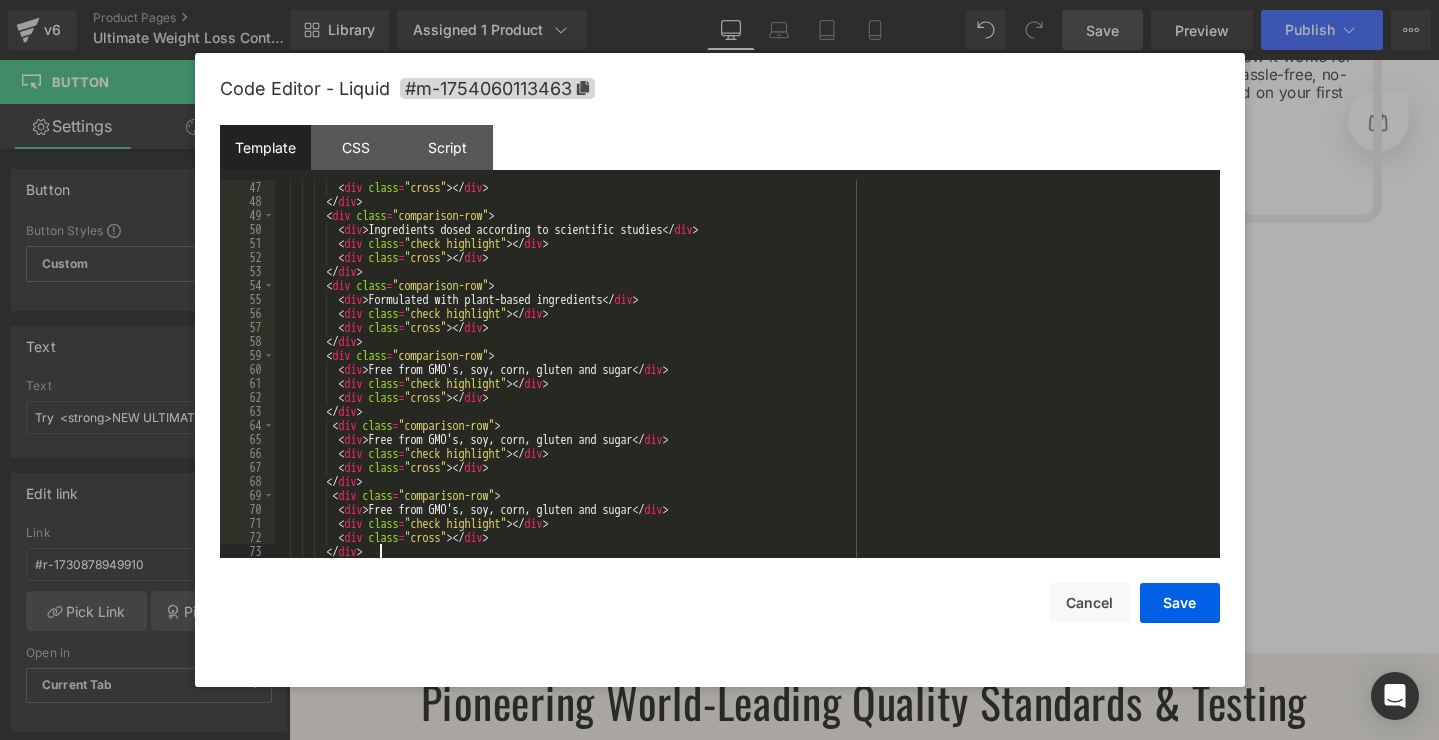 scroll, scrollTop: 672, scrollLeft: 0, axis: vertical 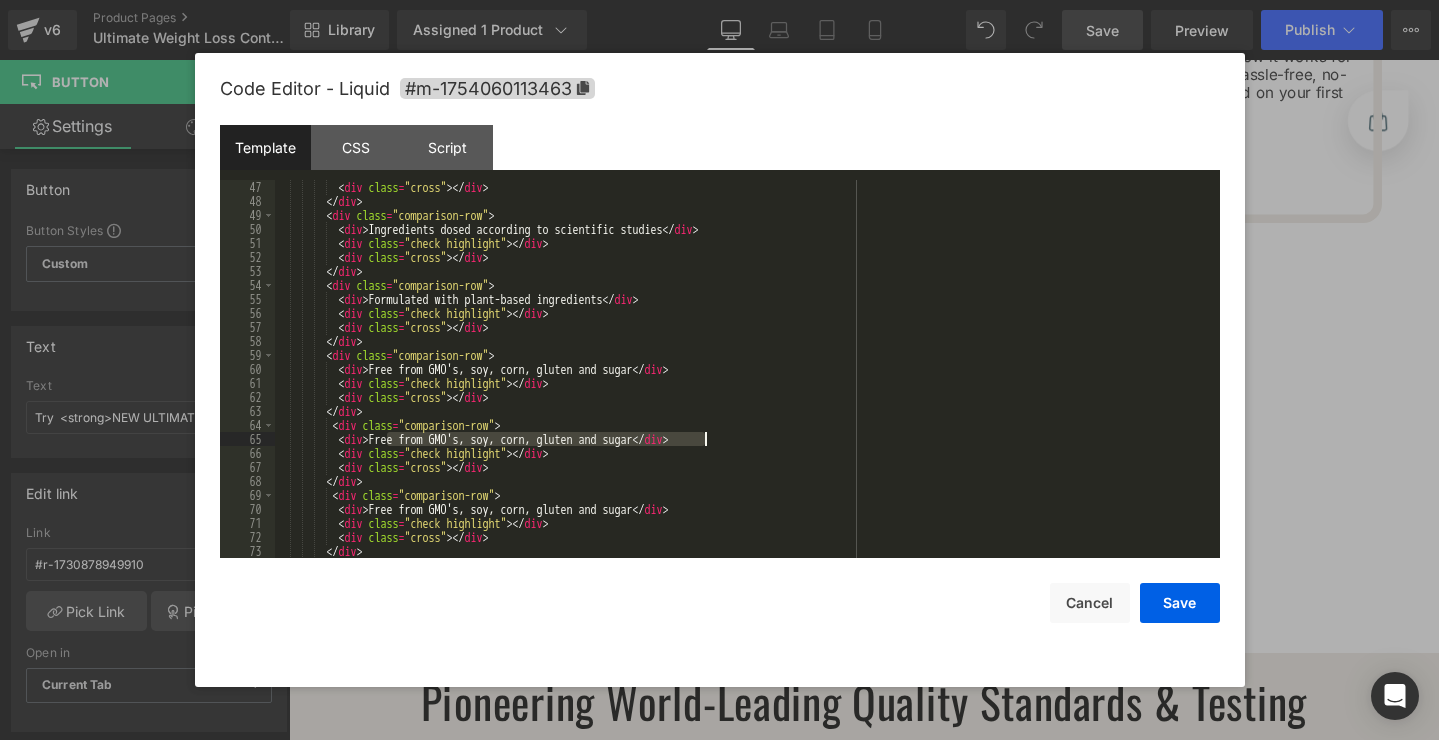 drag, startPoint x: 385, startPoint y: 442, endPoint x: 705, endPoint y: 438, distance: 320.025 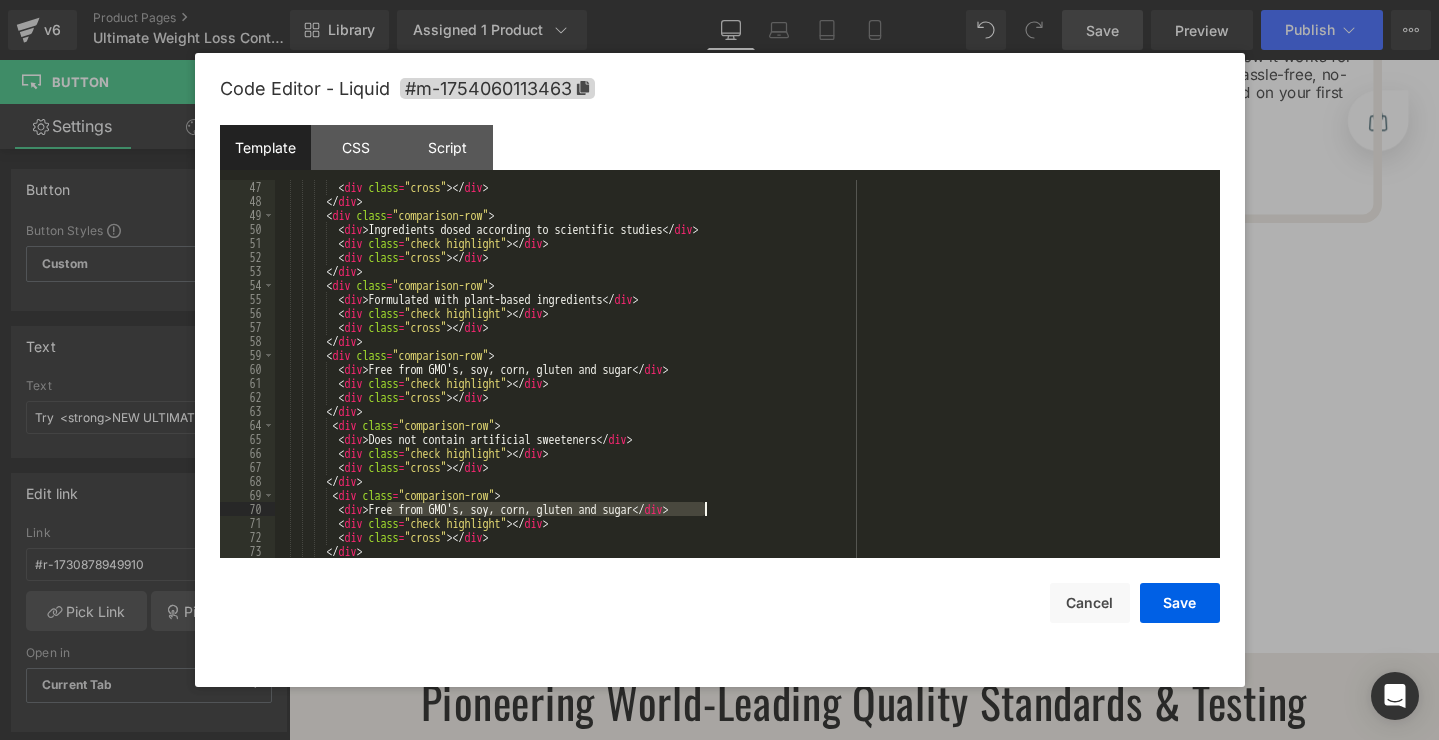 drag, startPoint x: 388, startPoint y: 511, endPoint x: 704, endPoint y: 504, distance: 316.0775 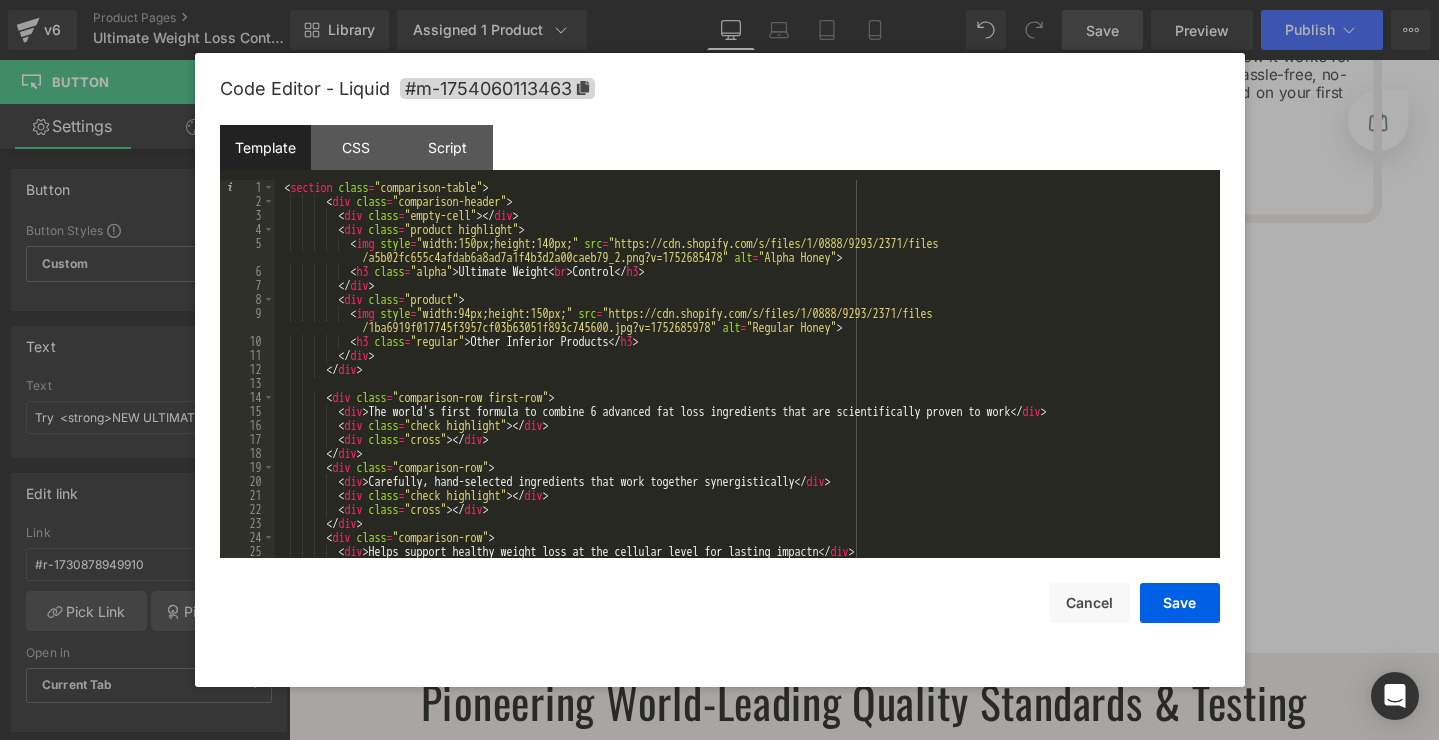 scroll, scrollTop: 0, scrollLeft: 0, axis: both 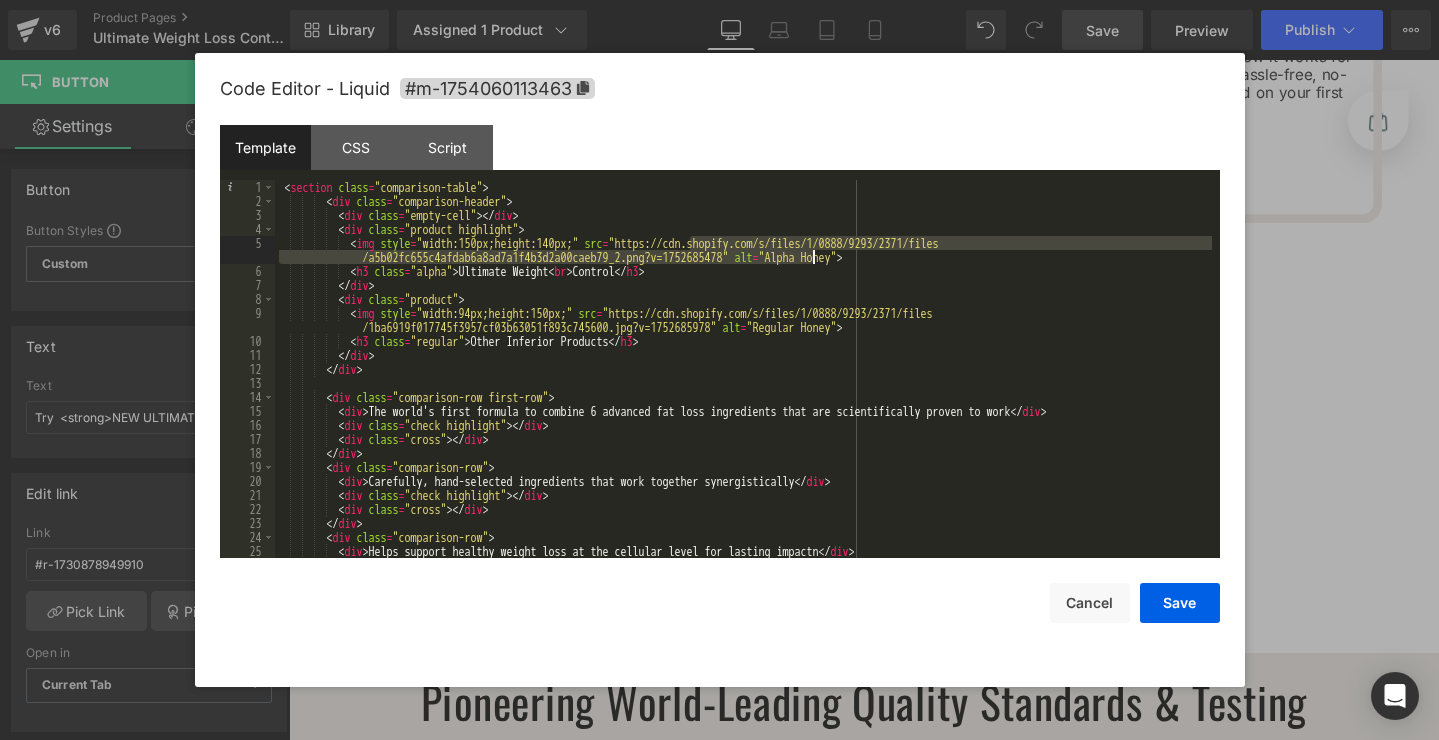 drag, startPoint x: 687, startPoint y: 244, endPoint x: 812, endPoint y: 253, distance: 125.32358 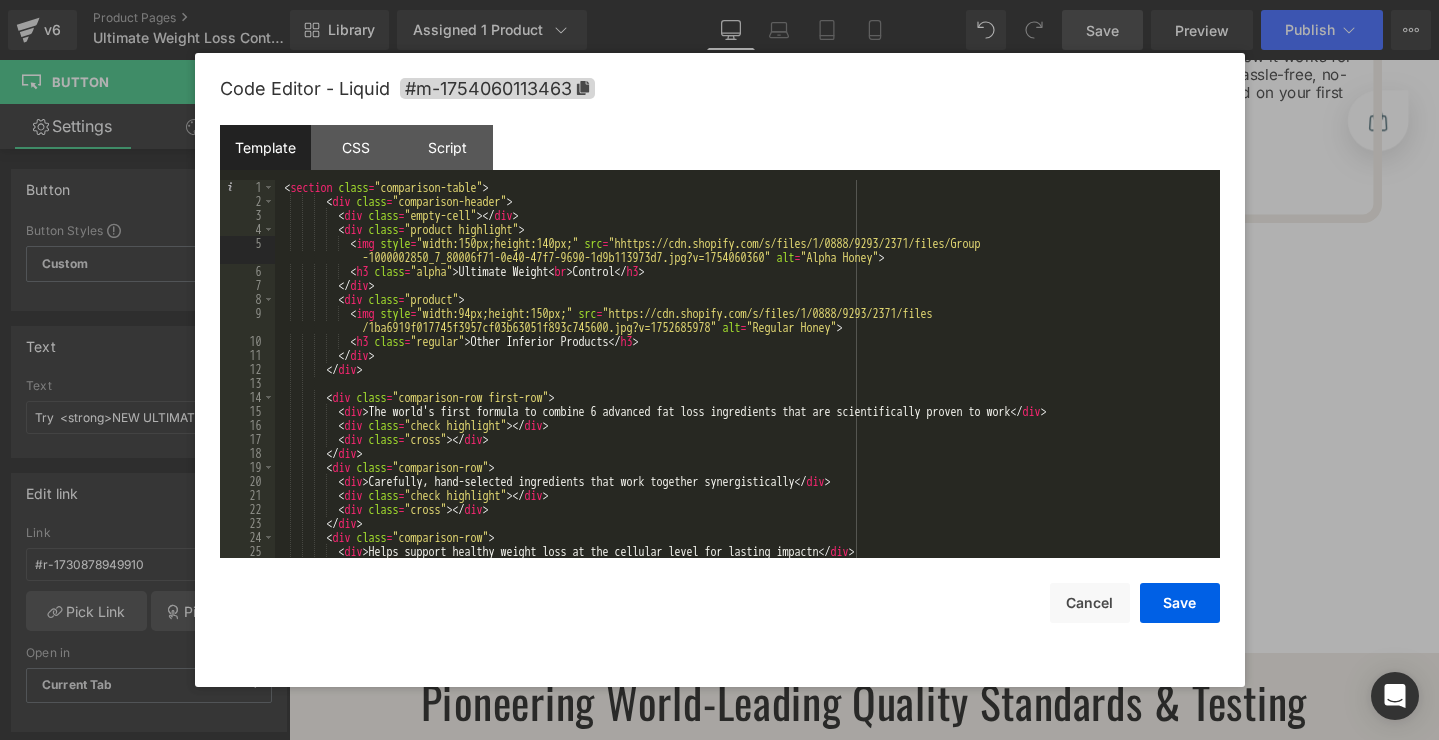 click on "< section   class = "comparison-table" >             < div   class = "comparison-header" >                < div   class = "empty-cell" > </ div >                < div   class = "product highlight" >                   < img   style = "width:150px;height:140px;"   src = "hhttps://cdn.shopify.com/s/files/1/0888/9293/2371/files/Group                -1000002850_7_80006f71-0e40-47f7-9690-1d9b113973d7.jpg?v=1754060360"   alt = "Alpha Honey" >                   < h3   class = "alpha" > Ultimate Weight  < br > Control </ h3 >                </ div >                < div   class = "product" >                   < img   style = "width:94px;height:150px;"   src = "https://cdn.shopify.com/s/files/1/0888/9293/2371/files                /1ba6919f017745f3957cf03b63051f893c745600.jpg?v=1752685978"   alt = "Regular Honey" >                   < h3   class = "regular" > Other Inferior Products </ h3 >                </ div >             </ div >                      < div   class = >                <" at bounding box center [743, 383] 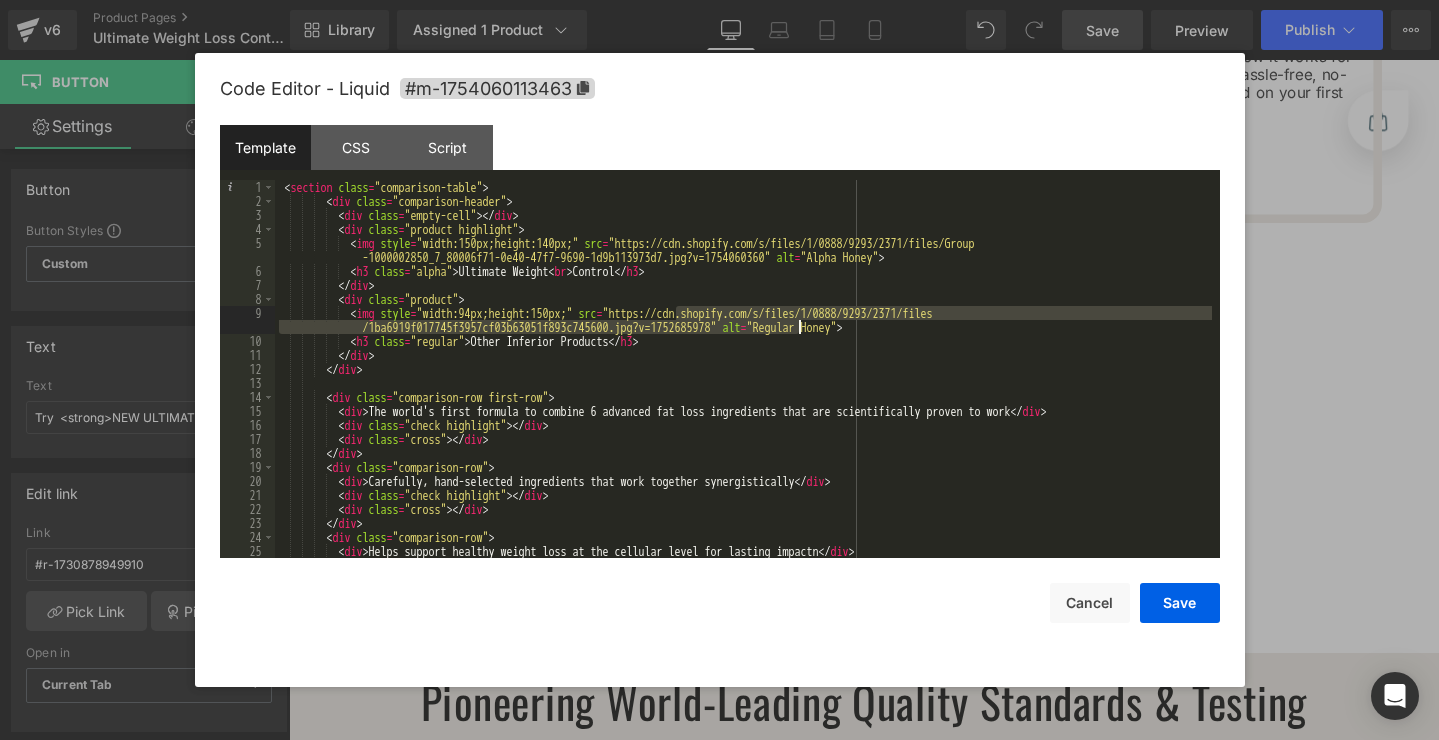 drag, startPoint x: 679, startPoint y: 316, endPoint x: 798, endPoint y: 325, distance: 119.33985 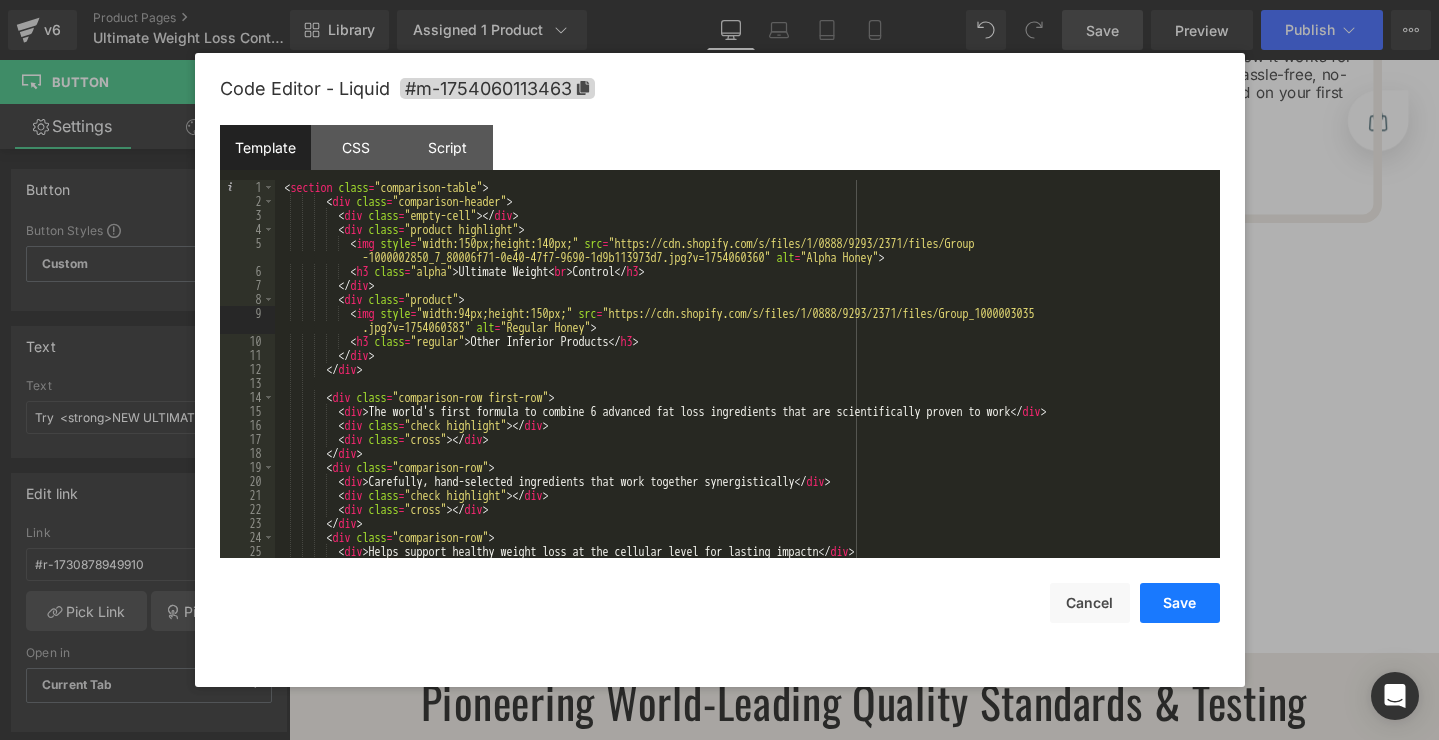 click on "Save" at bounding box center (1180, 603) 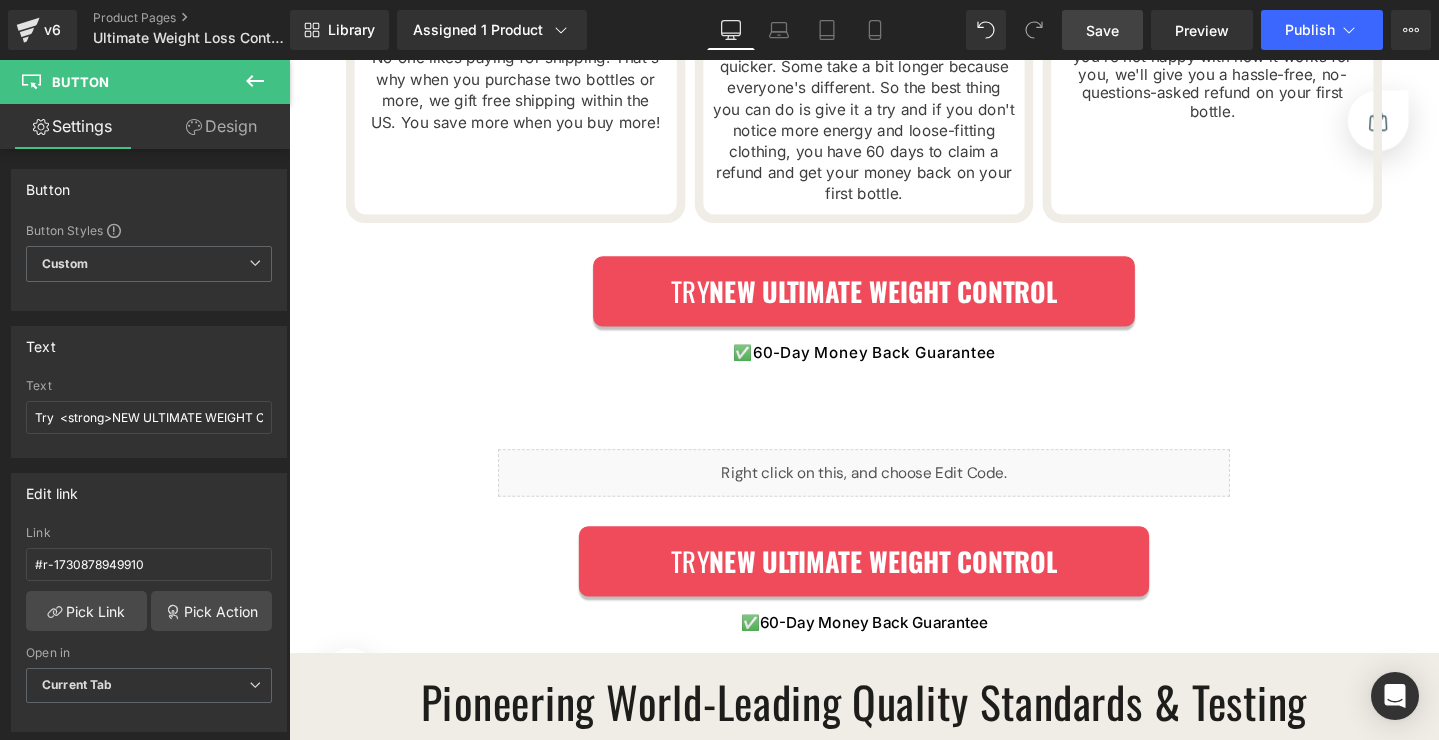 click on "Save" at bounding box center (1102, 30) 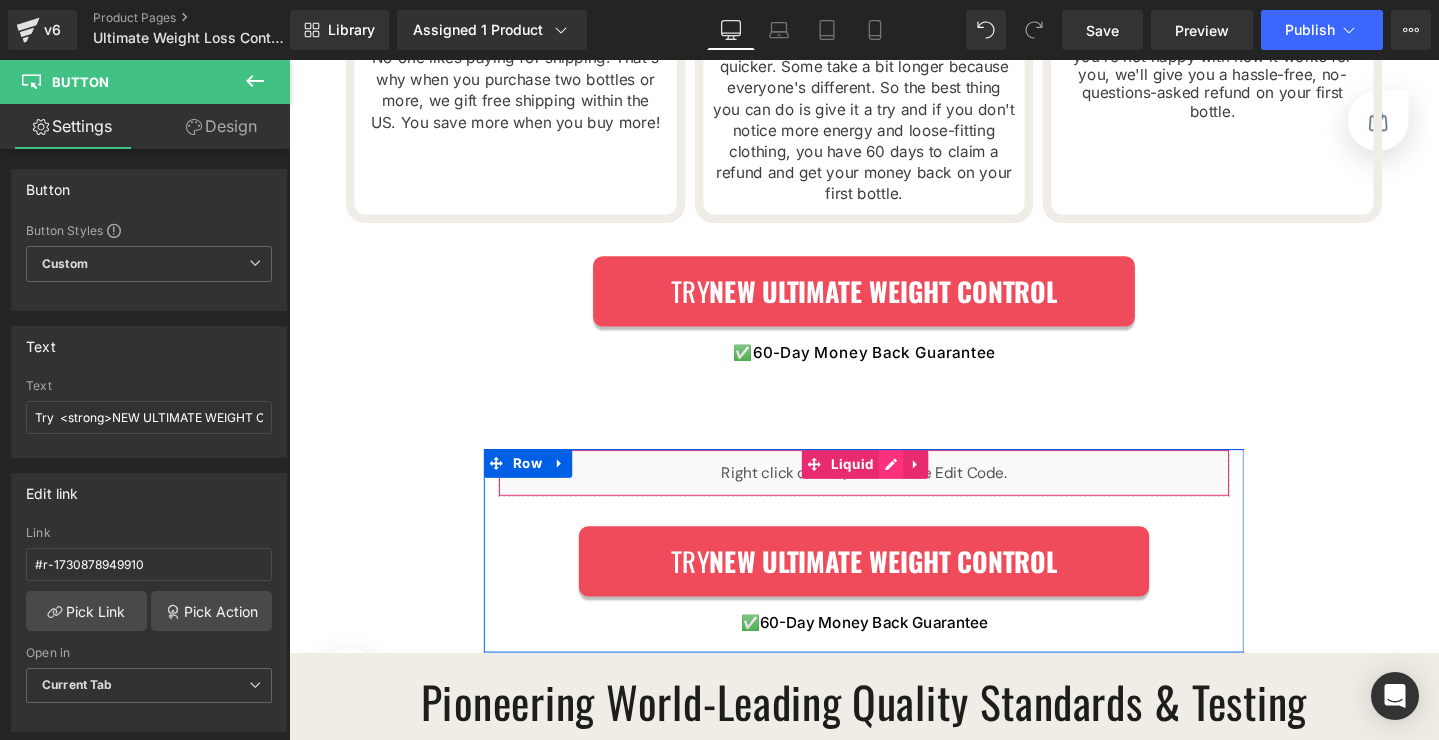 click on "Liquid" at bounding box center [894, 495] 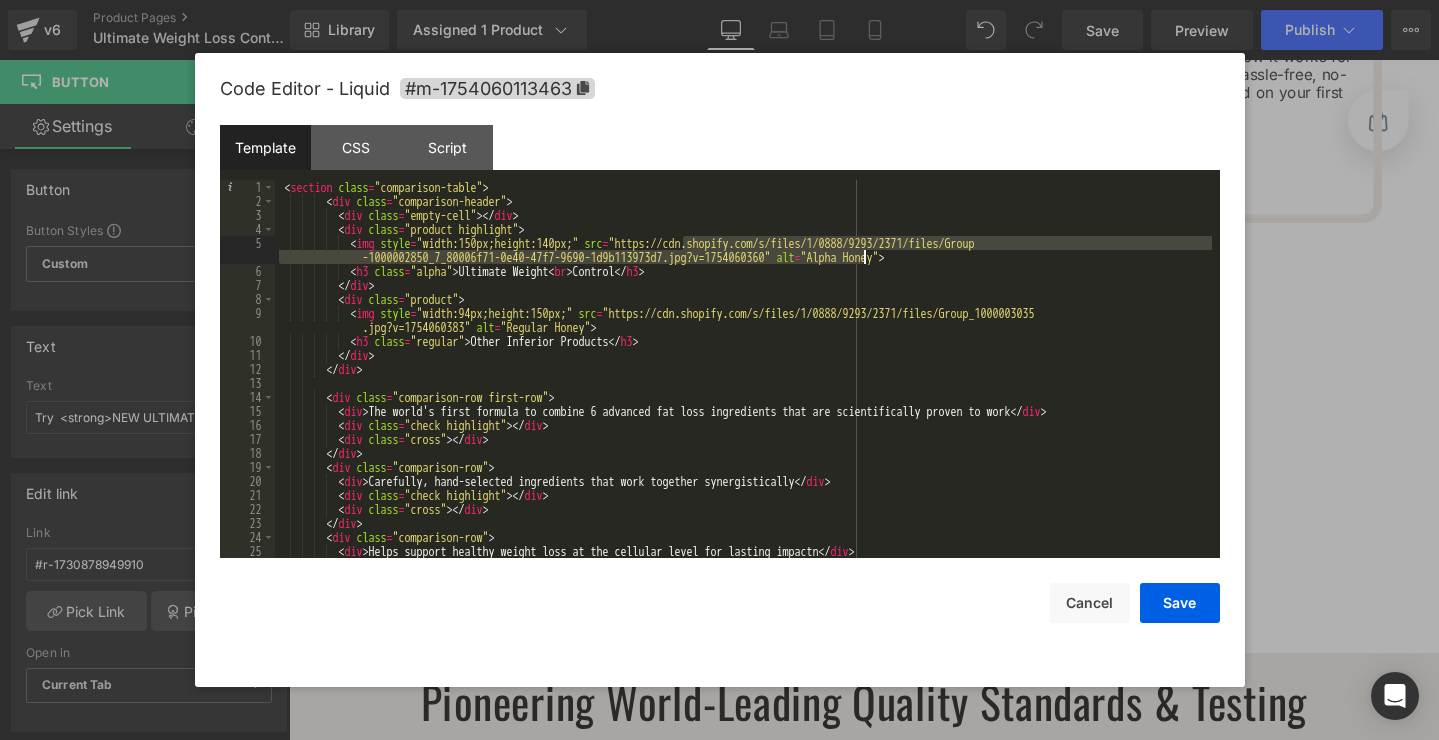 drag, startPoint x: 686, startPoint y: 247, endPoint x: 862, endPoint y: 254, distance: 176.13914 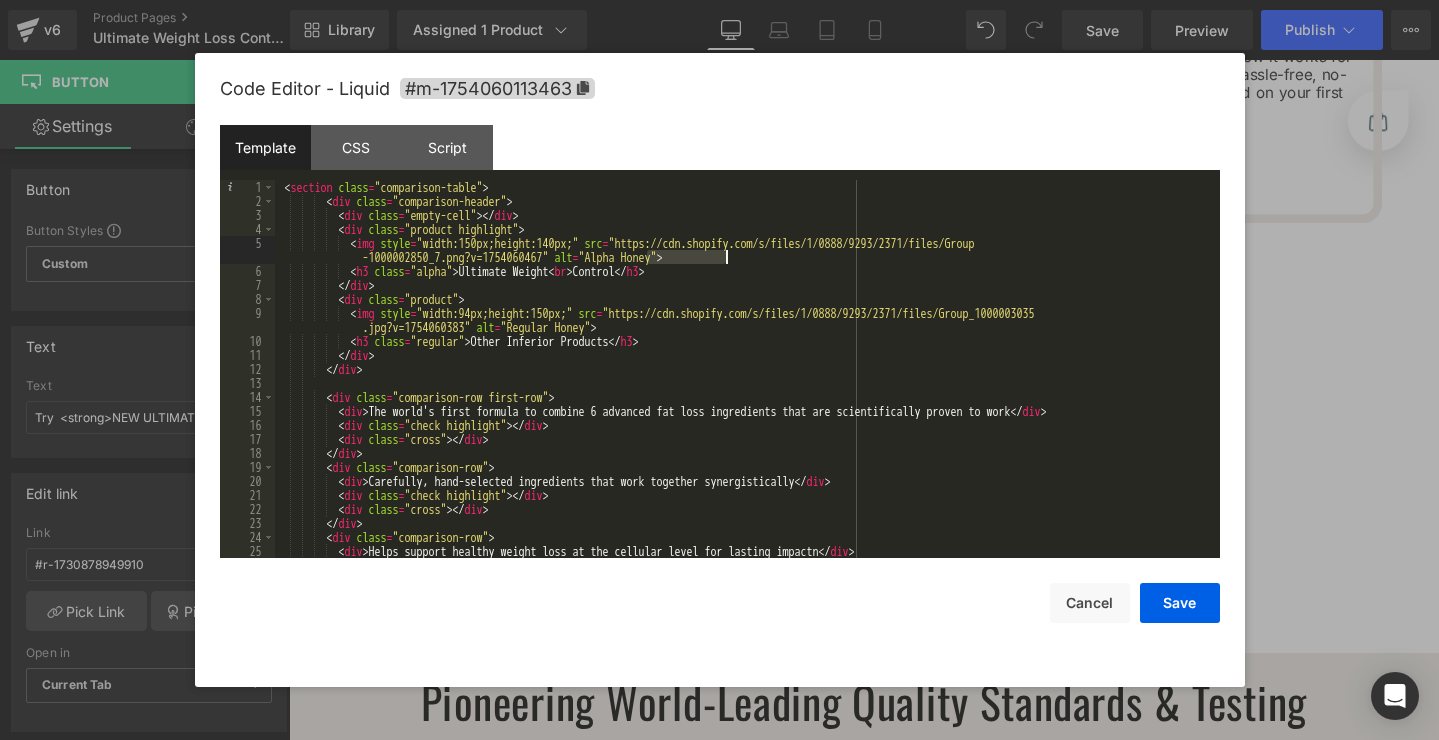 drag, startPoint x: 648, startPoint y: 259, endPoint x: 723, endPoint y: 258, distance: 75.00667 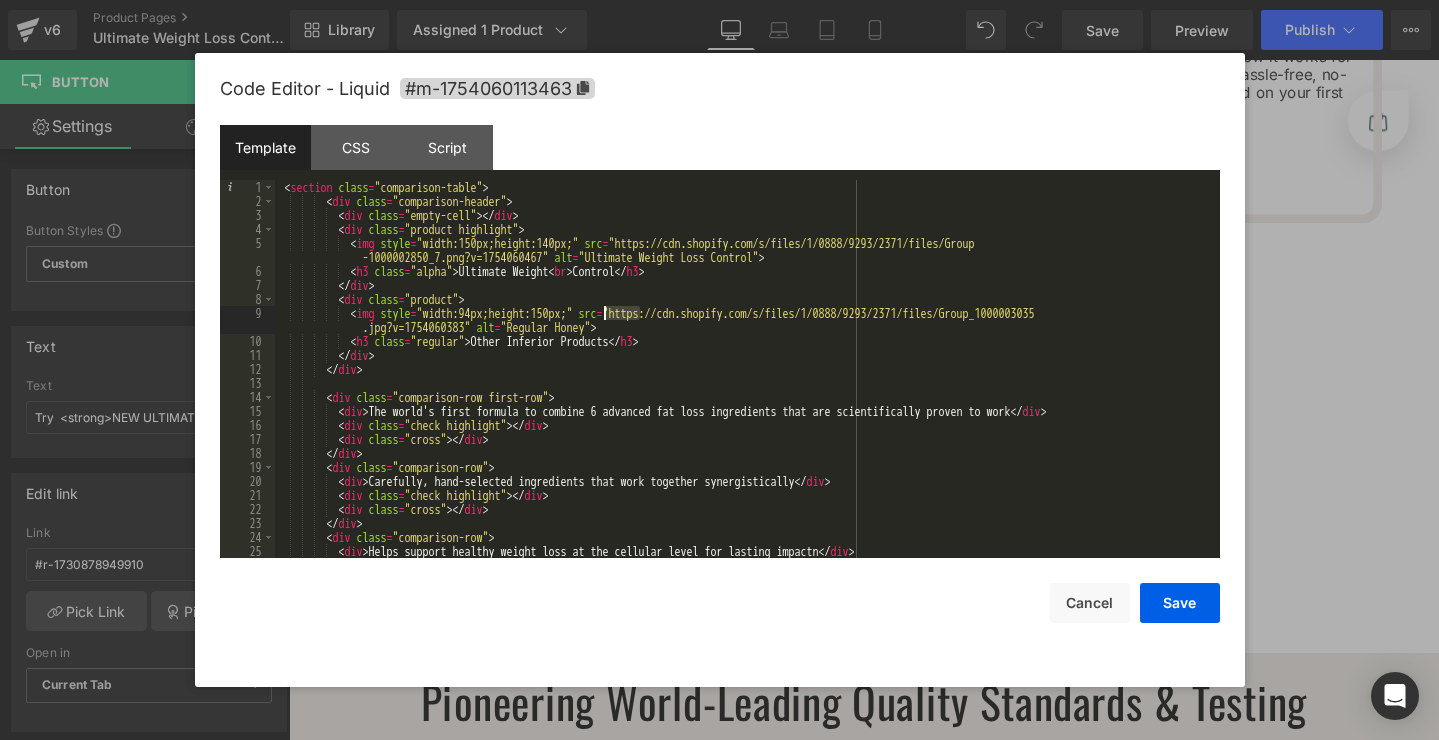 drag, startPoint x: 643, startPoint y: 318, endPoint x: 585, endPoint y: 315, distance: 58.077534 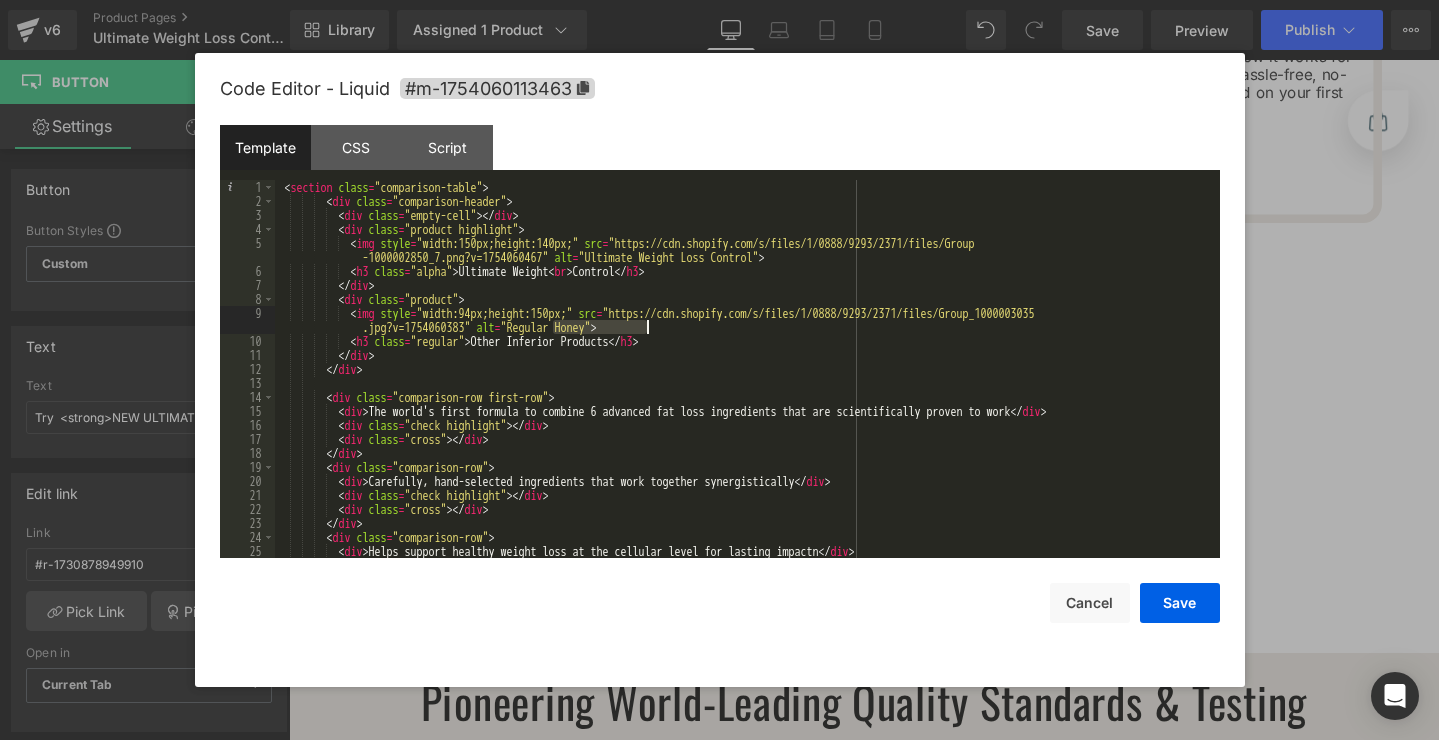 drag, startPoint x: 555, startPoint y: 323, endPoint x: 645, endPoint y: 330, distance: 90.27181 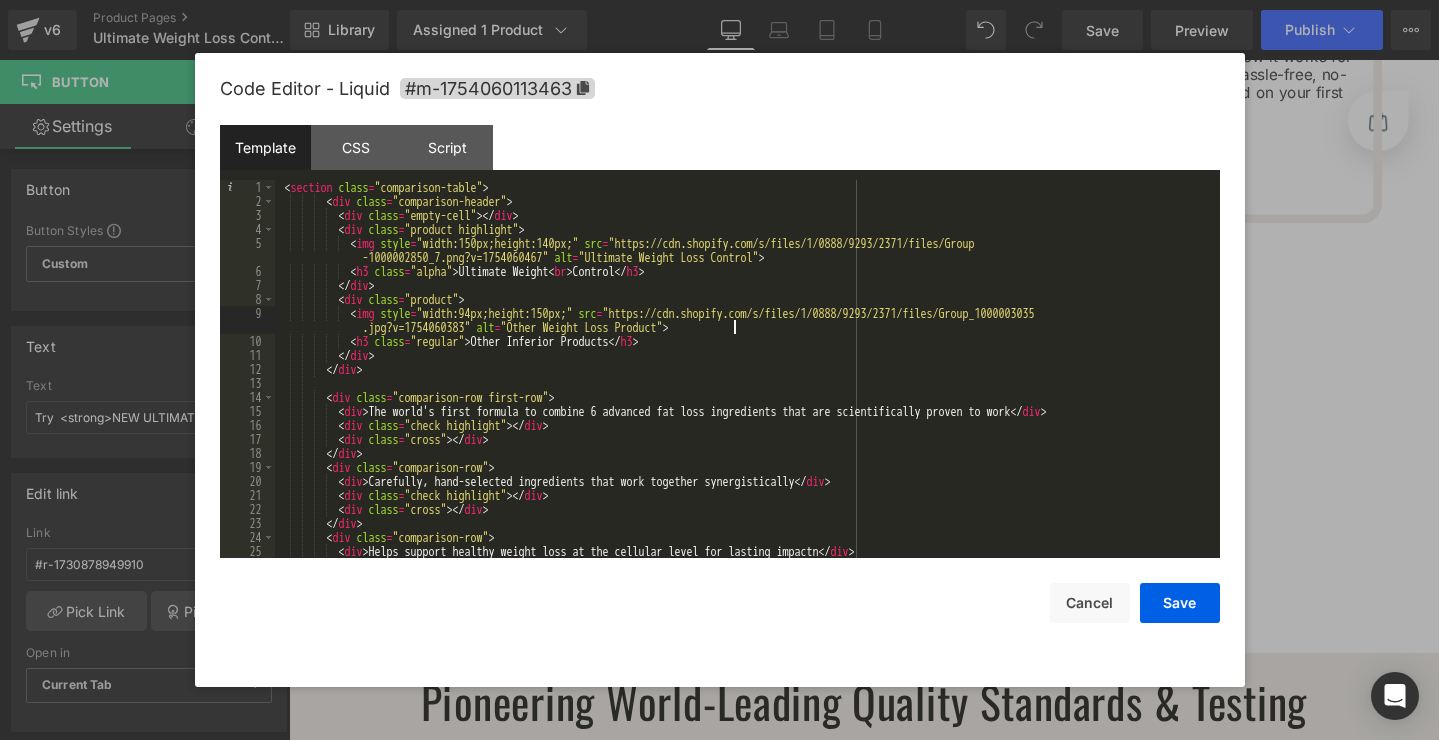 type 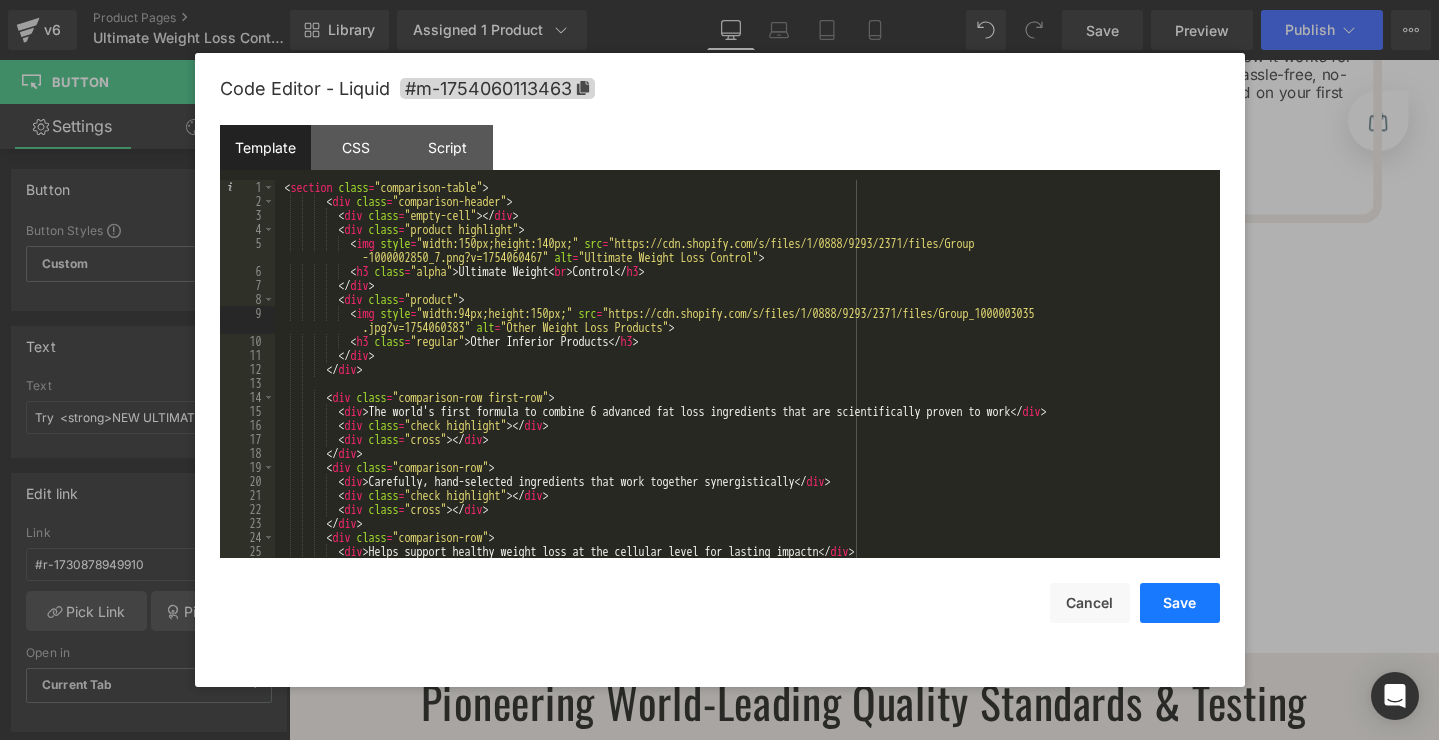 click on "Save" at bounding box center (1180, 603) 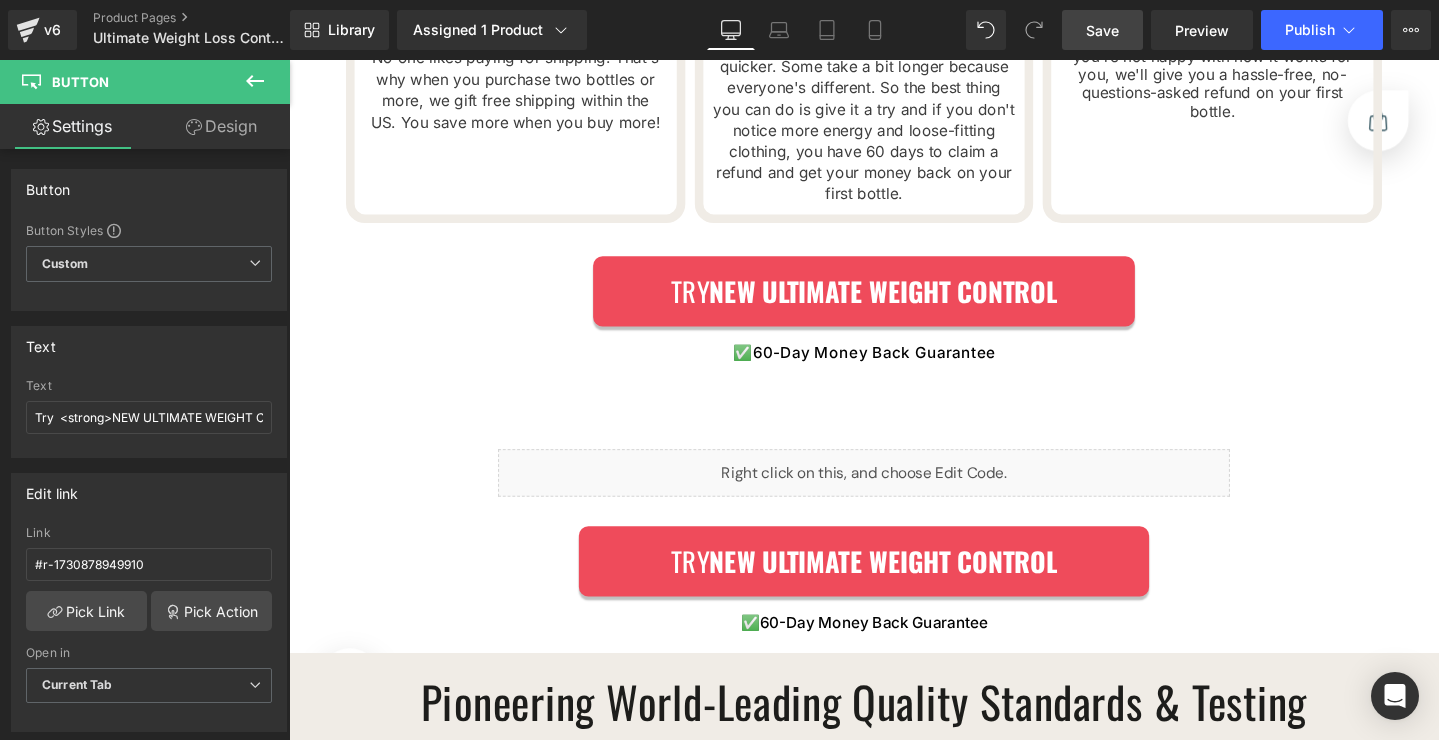 click on "Save" at bounding box center (1102, 30) 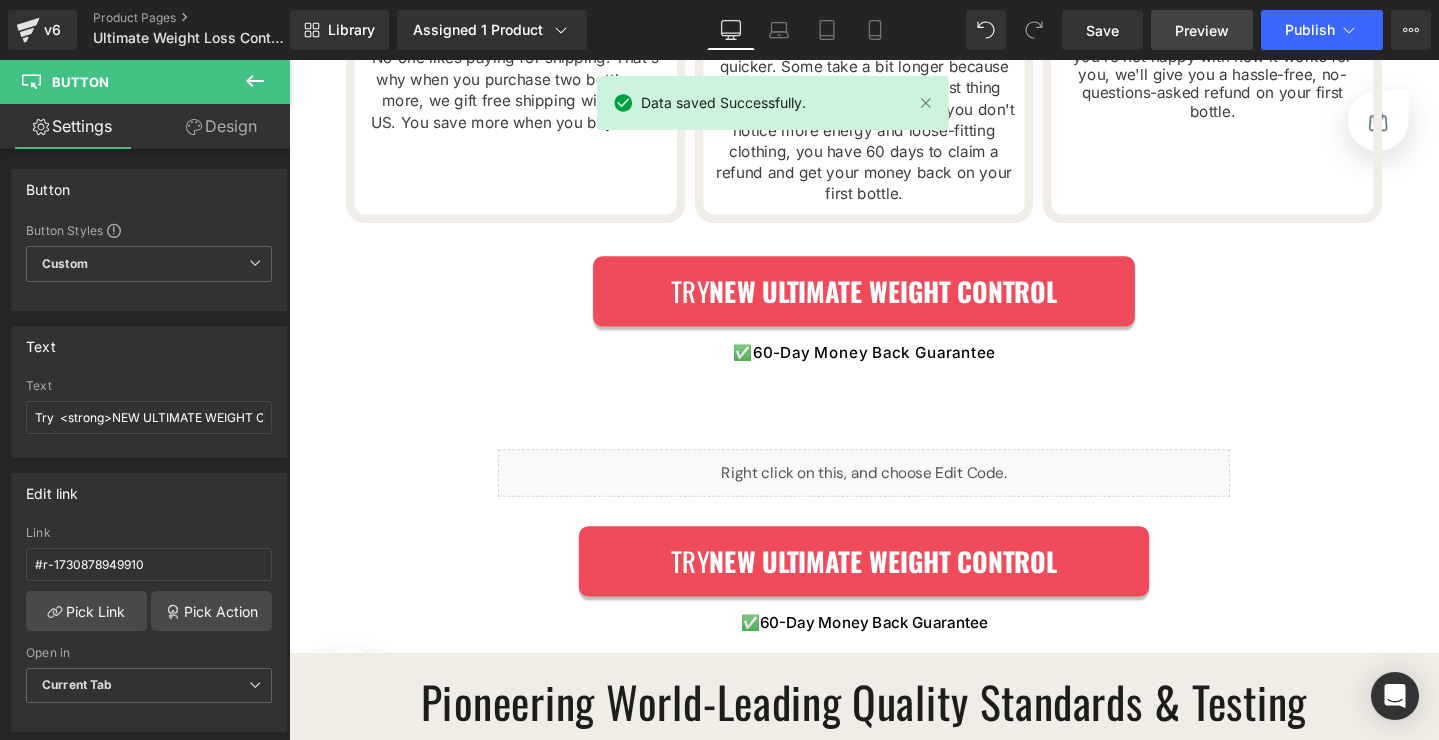 click on "Preview" at bounding box center [1202, 30] 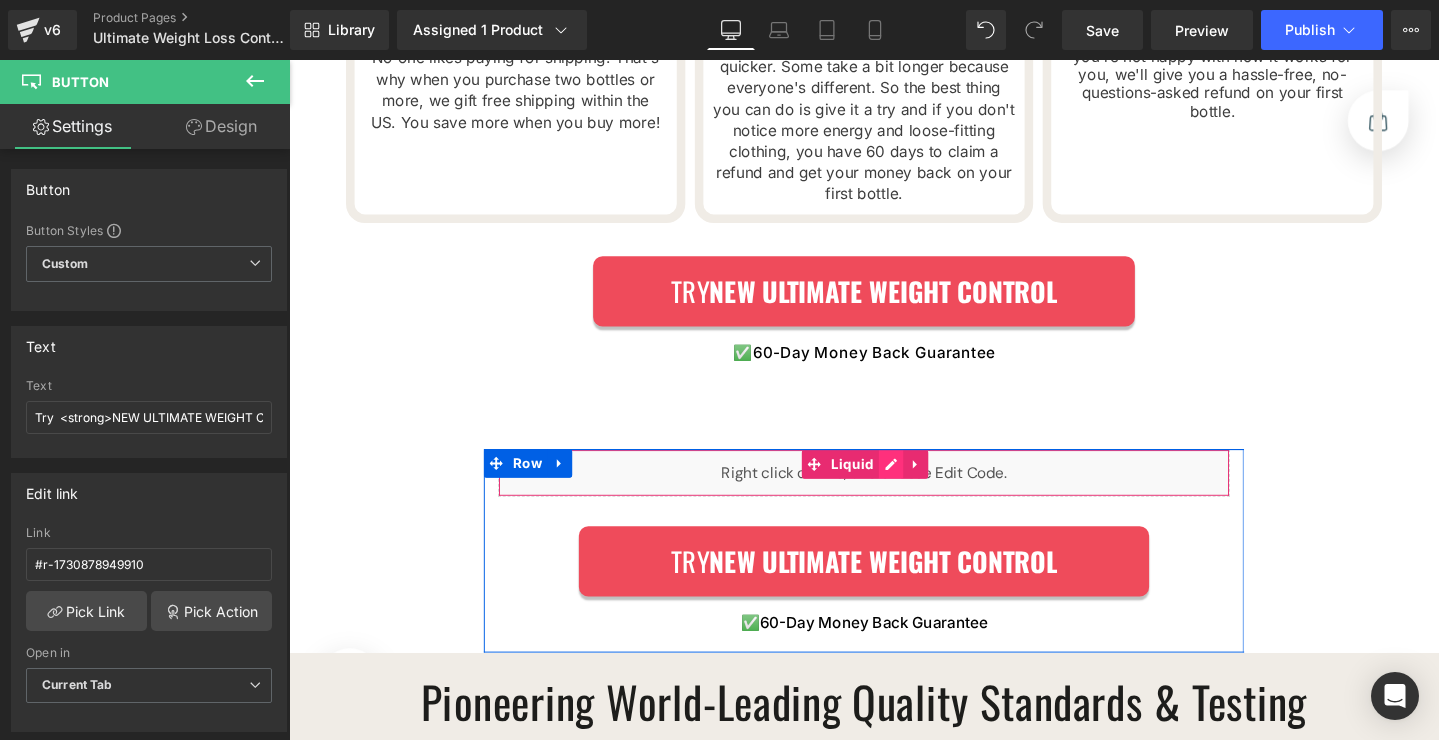 click on "Liquid" at bounding box center [894, 495] 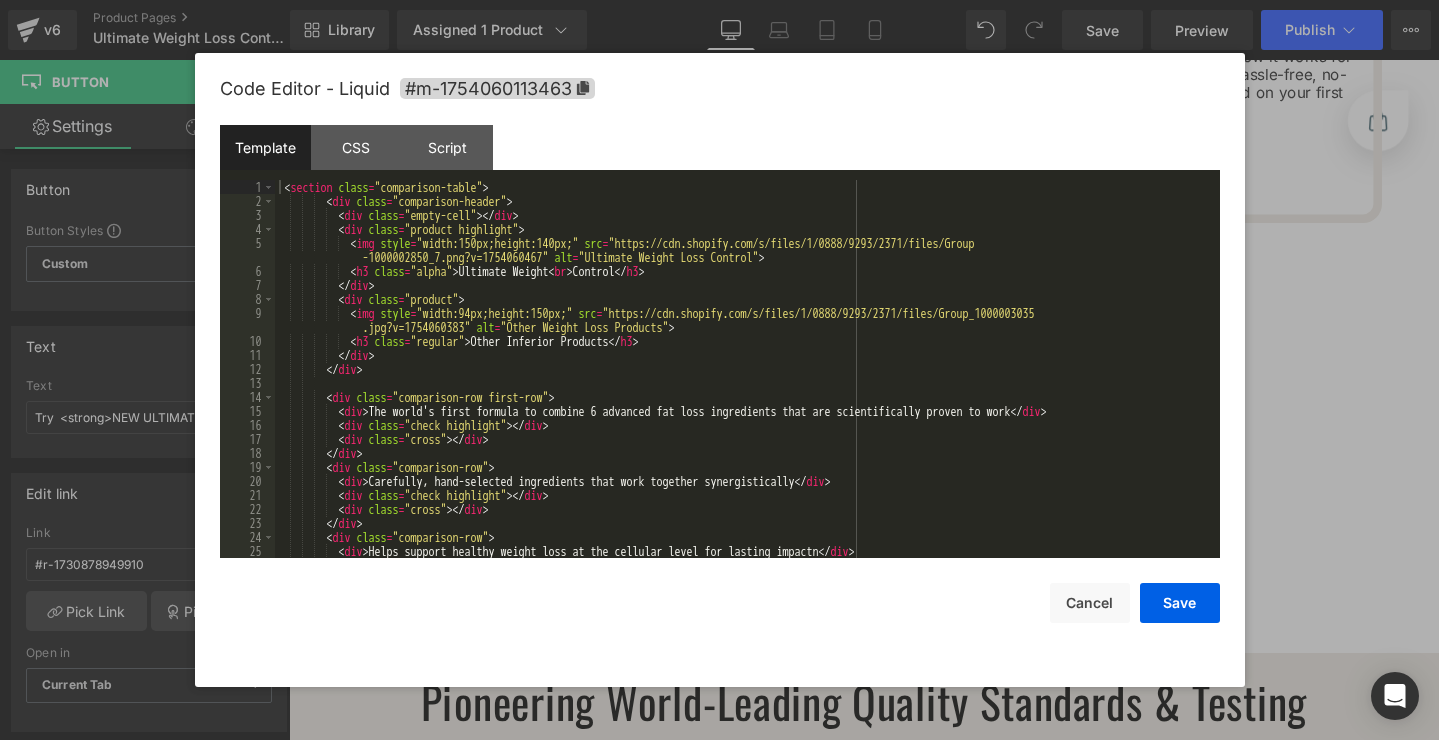 click on "< section   class = "comparison-table" >             < div   class = "comparison-header" >                < div   class = "empty-cell" > </ div >                < div   class = "product highlight" >                   < img   style = "width:150px;height:140px;"   src = "https://cdn.shopify.com/s/files/1/0888/9293/2371/files/Group                -1000002850_7.png?v=1754060467"   alt = "Ultimate Weight Loss Control" >                   < h3   class = "alpha" > Ultimate Weight  < br > Control </ h3 >                </ div >                < div   class = "product" >                   < img   style = "width:94px;height:150px;"   src = "https://cdn.shopify.com/s/files/1/0888/9293/2371/files/Group_1000003035                .jpg?v=1754060383"   alt = "Other Weight Loss Products" >                   < h3   class = "regular" > Other Inferior Products </ h3 >                </ div >             </ div >                      < div   class = "comparison-row first-row" >                < div >" at bounding box center [743, 383] 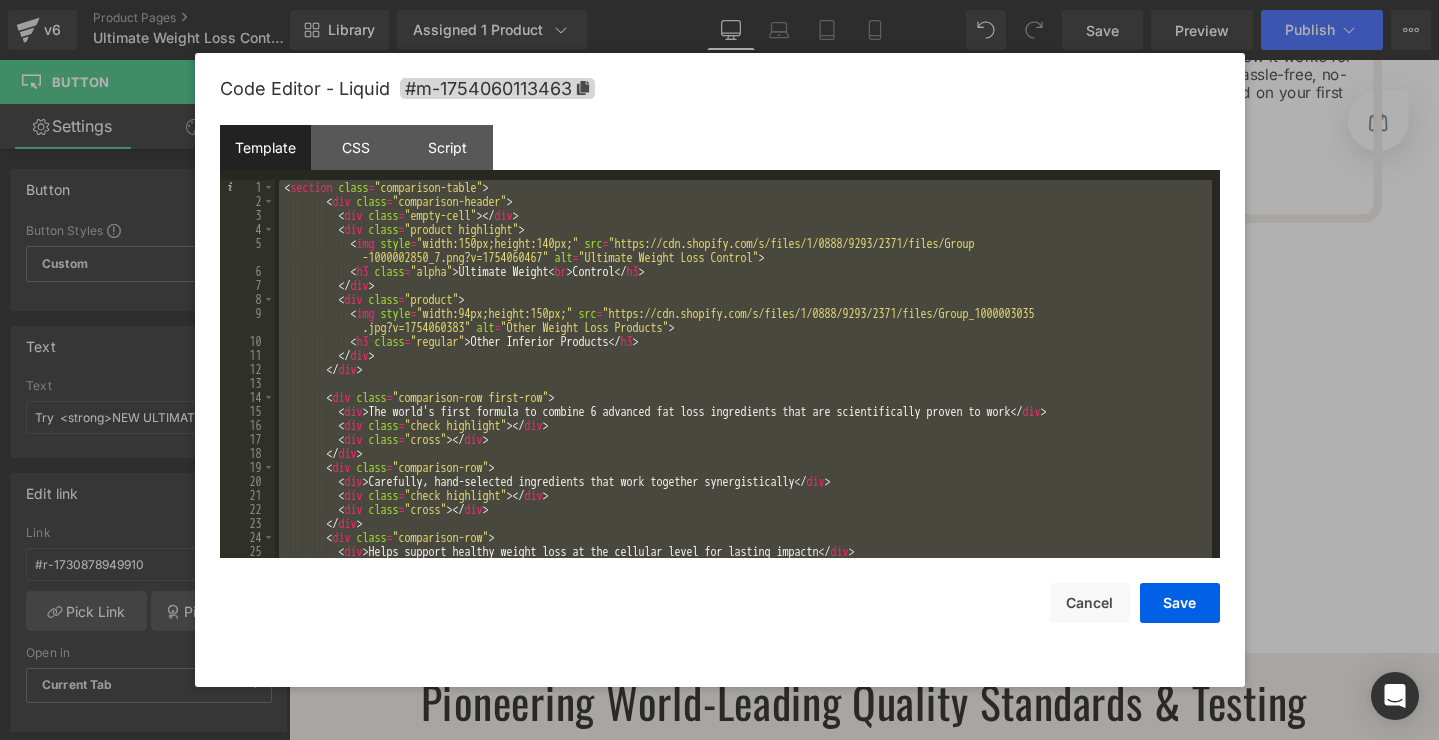 click on "< section   class = "comparison-table" >             < div   class = "comparison-header" >                < div   class = "empty-cell" > </ div >                < div   class = "product highlight" >                   < img   style = "width:150px;height:140px;"   src = "https://cdn.shopify.com/s/files/1/0888/9293/2371/files/Group                -1000002850_7.png?v=1754060467"   alt = "Ultimate Weight Loss Control" >                   < h3   class = "alpha" > Ultimate Weight  < br > Control </ h3 >                </ div >                < div   class = "product" >                   < img   style = "width:94px;height:150px;"   src = "https://cdn.shopify.com/s/files/1/0888/9293/2371/files/Group_1000003035                .jpg?v=1754060383"   alt = "Other Weight Loss Products" >                   < h3   class = "regular" > Other Inferior Products </ h3 >                </ div >             </ div >                      < div   class = "comparison-row first-row" >                < div >" at bounding box center [743, 383] 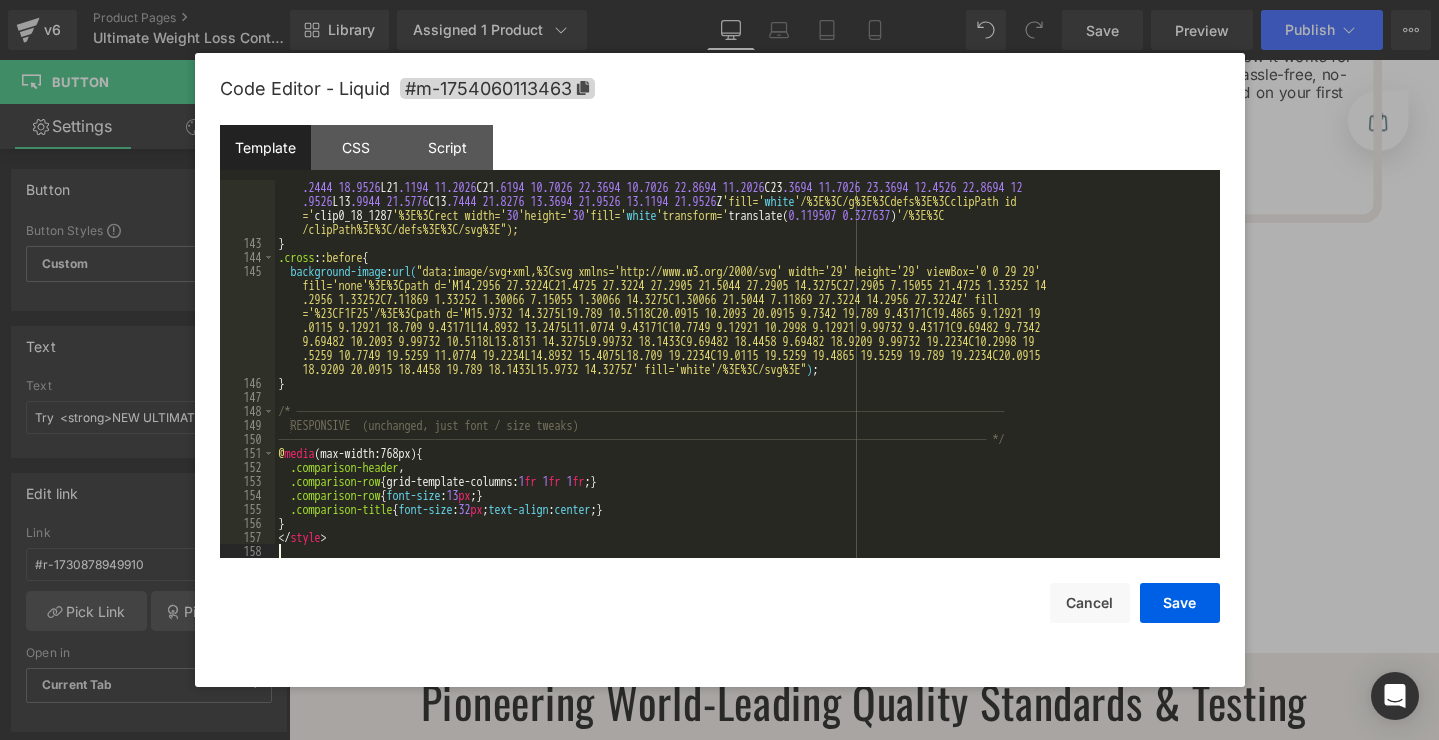 scroll, scrollTop: 1952, scrollLeft: 0, axis: vertical 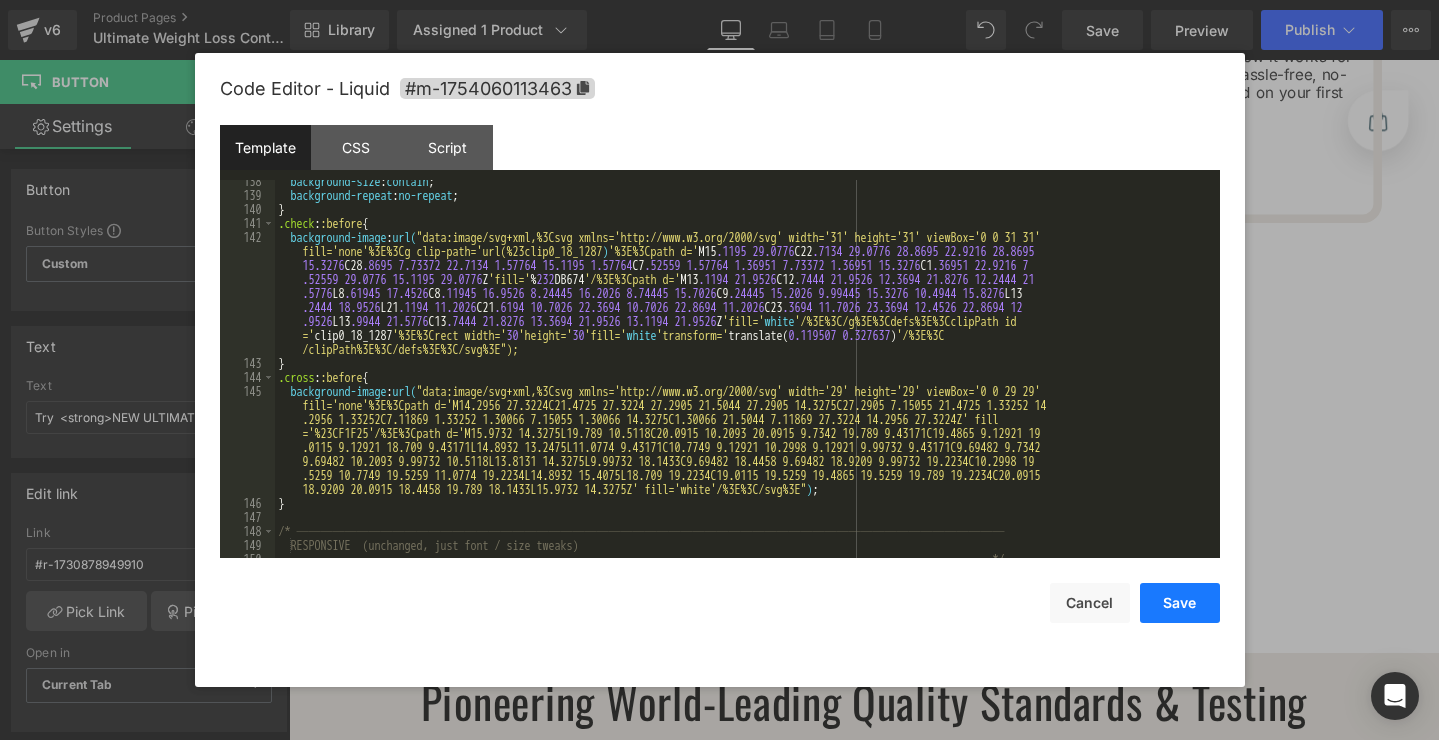 click on "Save" at bounding box center [1180, 603] 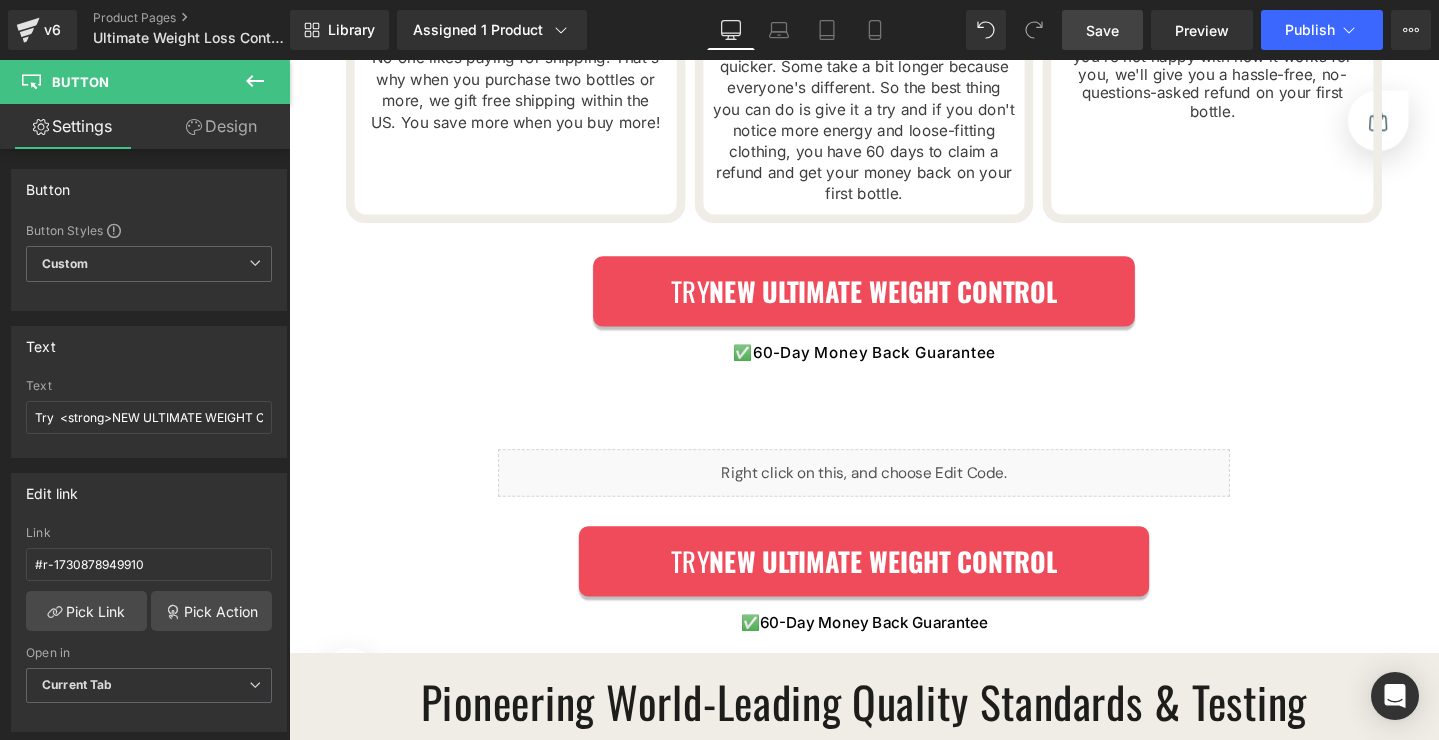 click on "Save" at bounding box center [1102, 30] 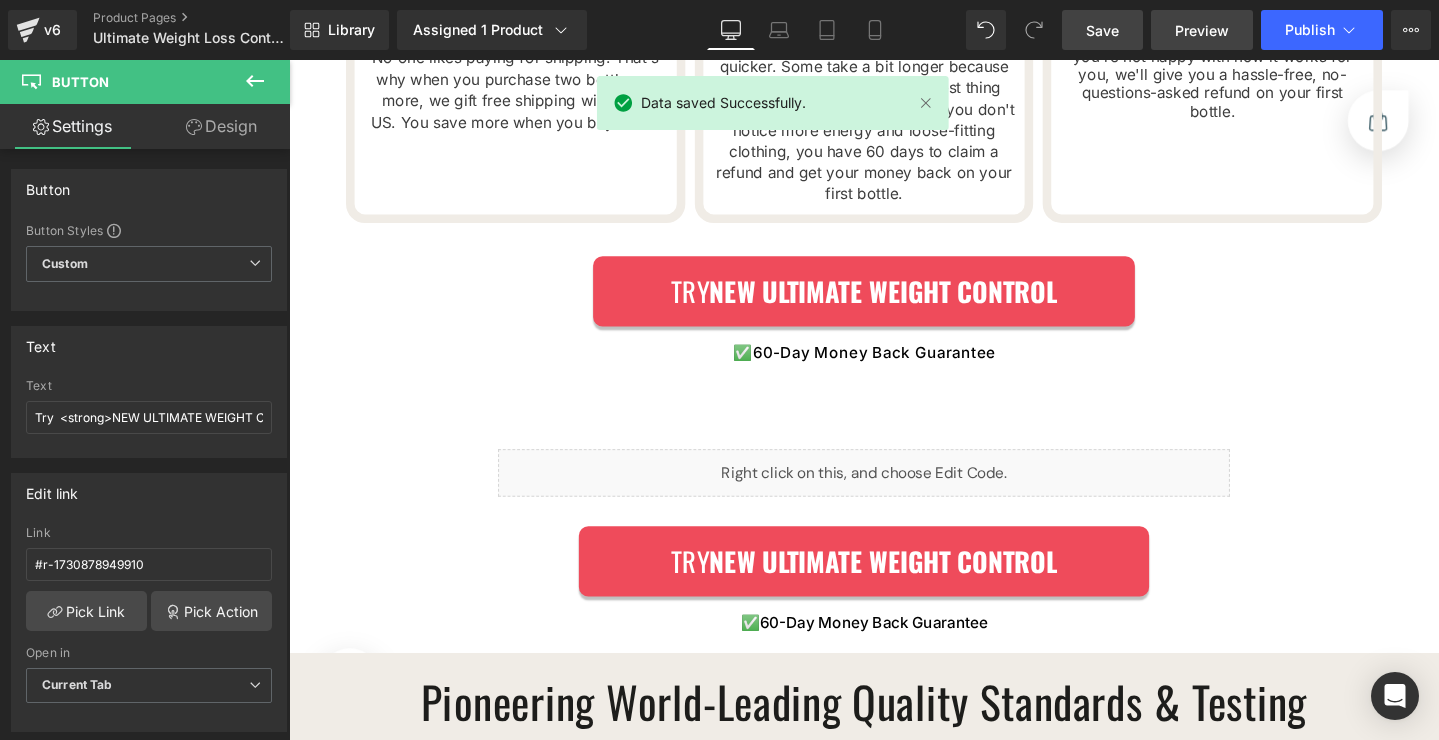 click on "Preview" at bounding box center (1202, 30) 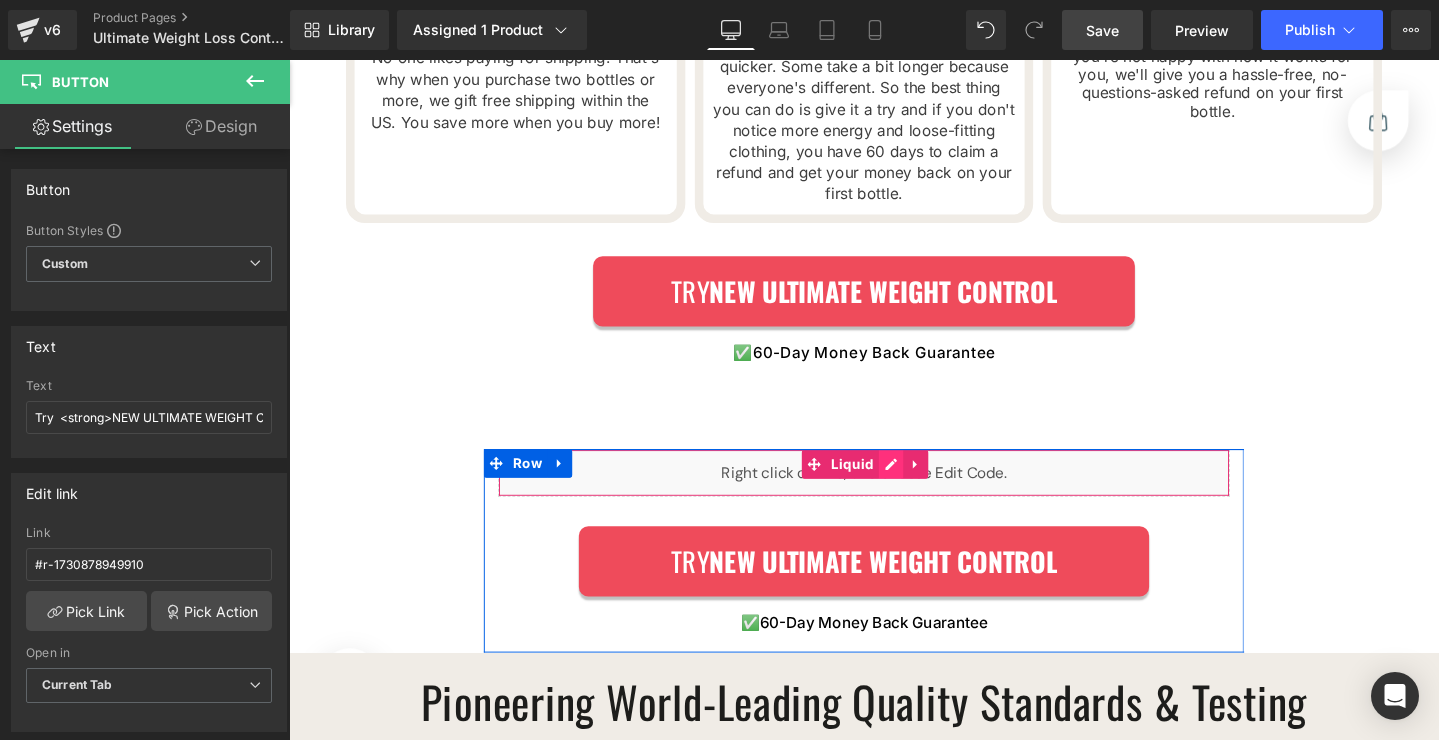 click on "Liquid" at bounding box center [894, 495] 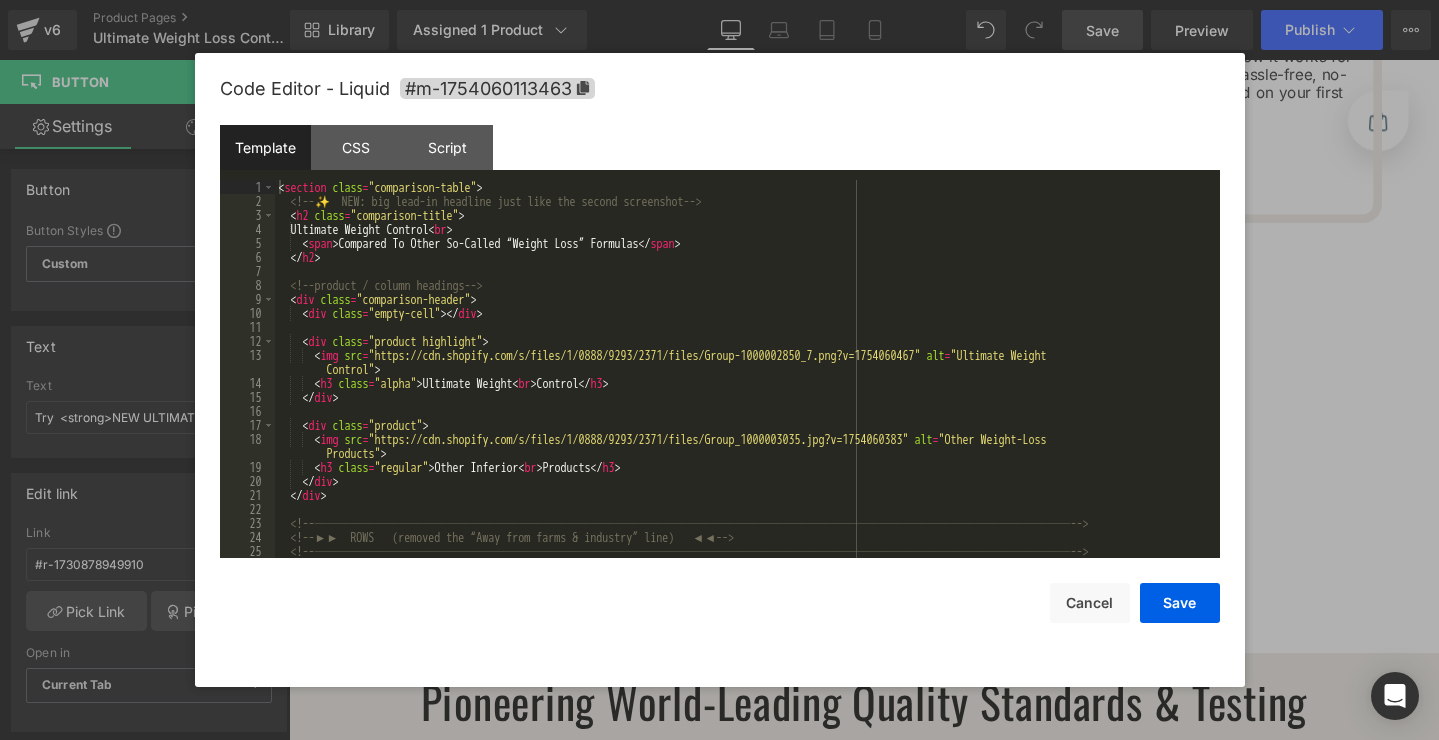 click on "< section   class = "comparison-table" >    <!--  ✨  NEW: big lead-in headline just like the second screenshot  -->    < h2   class = "comparison-title" >      Ultimate Weight Control < br >       < span > Compared To Other So-Called “Weight Loss” Formulas </ span >    </ h2 >    <!--  product / column headings  -->    < div   class = "comparison-header" >       < div   class = "empty-cell" > </ div >       < div   class = "product highlight" >          < img   src = "https://cdn.shopify.com/s/files/1/0888/9293/2371/files/Group-1000002850_7.png?v=1754060467"   alt = "Ultimate Weight           Control" >          < h3   class = "alpha" > Ultimate Weight < br > Control </ h3 >       </ div >       < div   class = "product" >          < img   src = "https://cdn.shopify.com/s/files/1/0888/9293/2371/files/Group_1000003035.jpg?v=1754060383"   alt = "Other Weight-Loss           Products" >          < h3   class = "regular" > Other Inferior < br > Products </ h3 >       </ div >    </ div >" at bounding box center [743, 383] 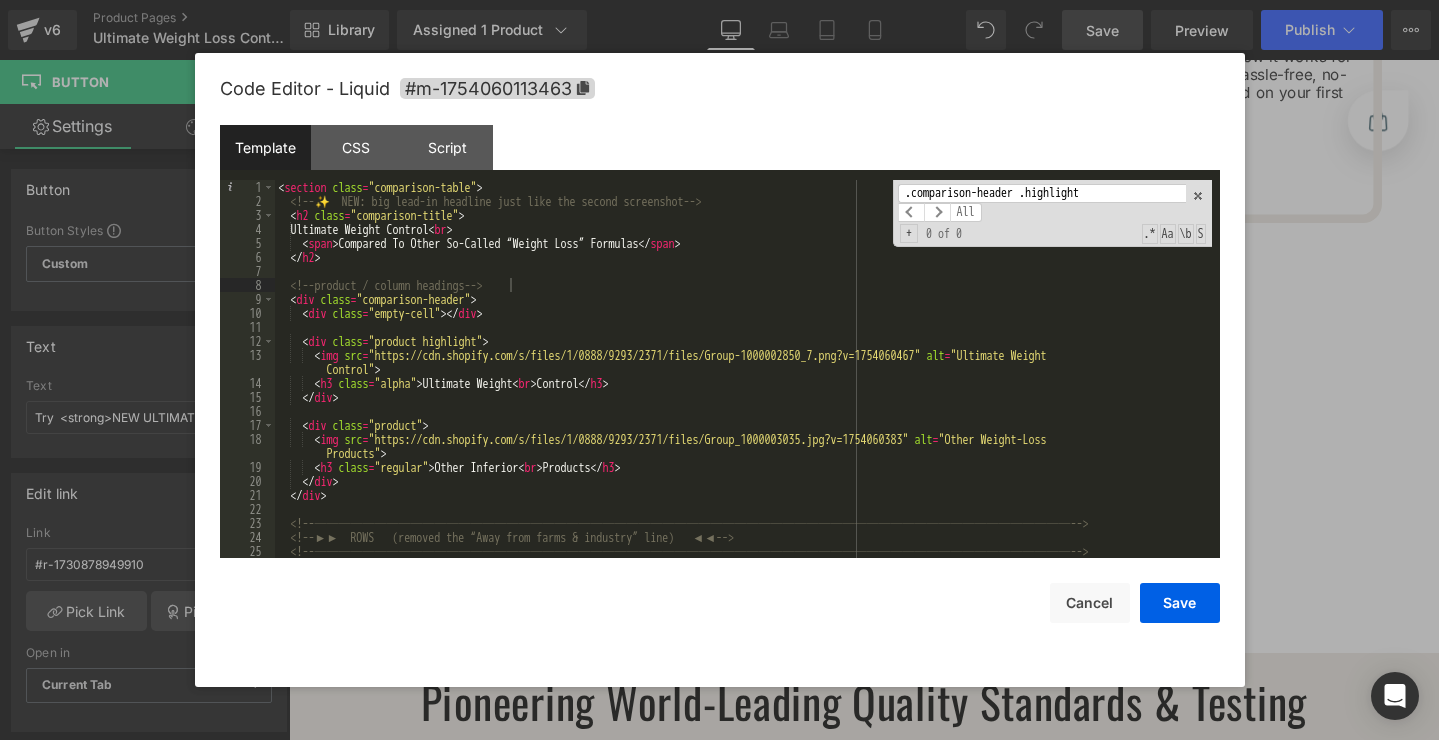scroll, scrollTop: 1533, scrollLeft: 0, axis: vertical 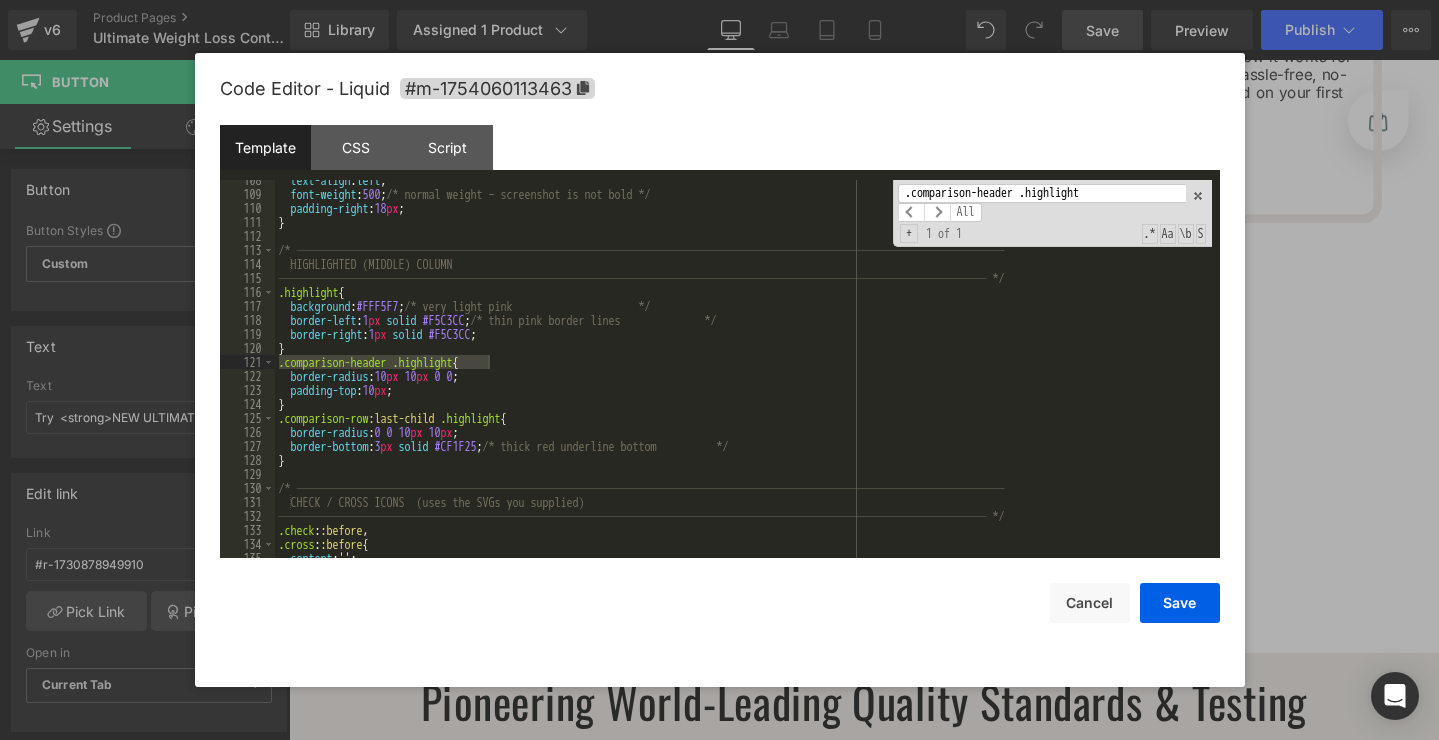 type on ".comparison-header .highlight" 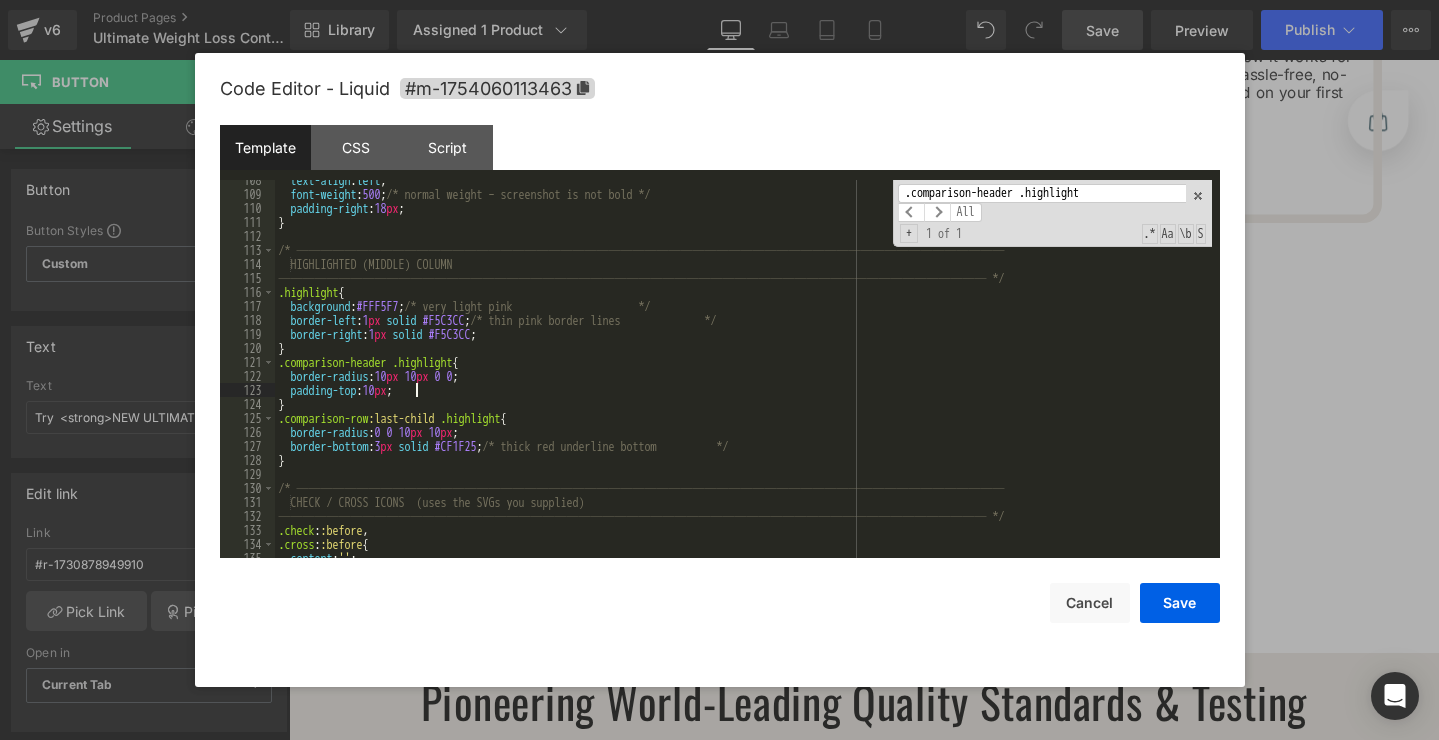 click on "text-align : left ;    font-weight : 500 ;               /* normal weight – screenshot is not bold */    padding-right : 18 px ; } /* ───────────────────────────────────────────────────────────     HIGHLIGHTED (MIDDLE) COLUMN ─────────────────────────────────────────────────────────── */ .highlight {    background : #FFF5F7 ;                /* very light pink                     */    border-left : 1 px   solid   #F5C3CC ;     /* thin pink border lines              */    border-right : 1 px   solid   #F5C3CC ; } .comparison-header   .highlight {    border-radius : 10 px   10 px   0   0 ;    padding-top : 10 px ; } .comparison-row :last-child   .highlight {    border-radius : 0   0   10 px   10 px ;    border-bottom : 3 px   solid   #CF1F25 ;   }    .check : :before , : { :" at bounding box center (743, 376) 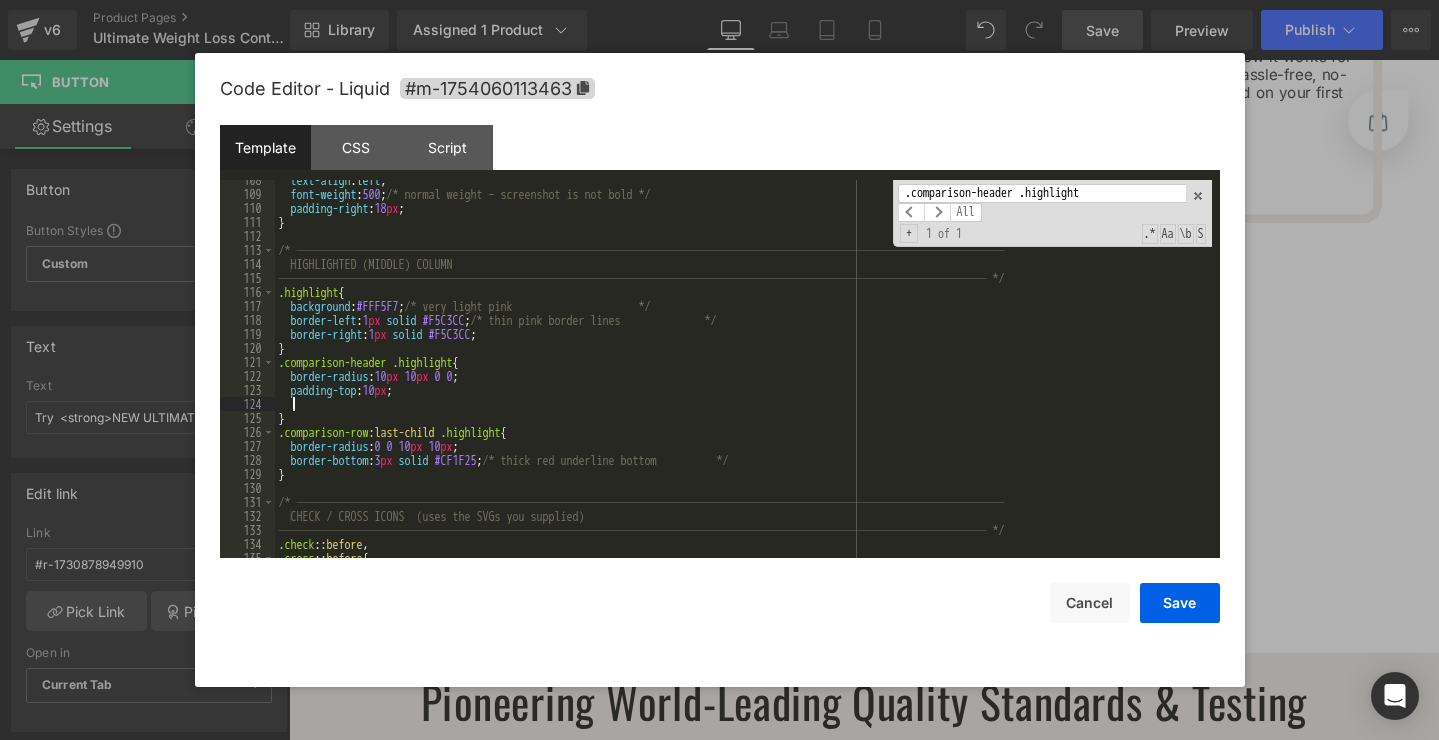 paste 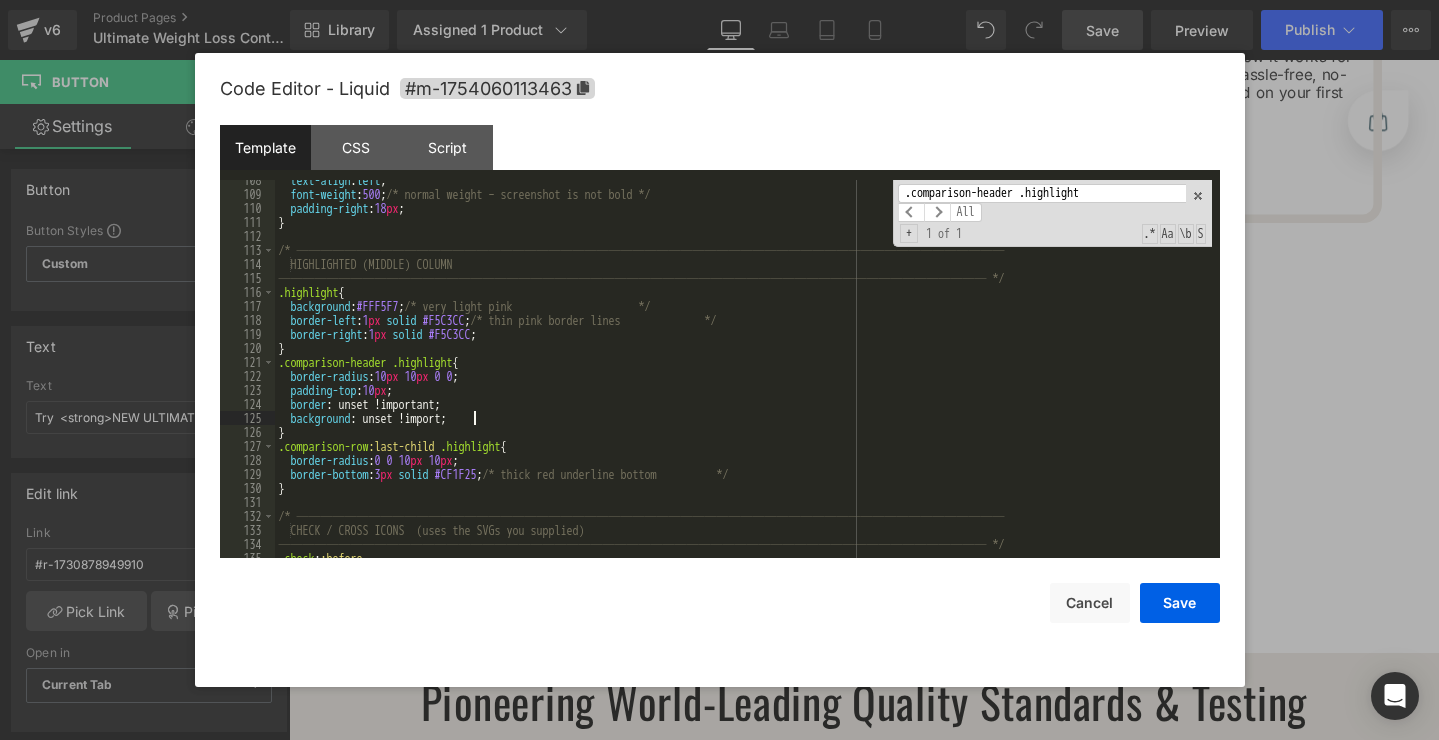 type 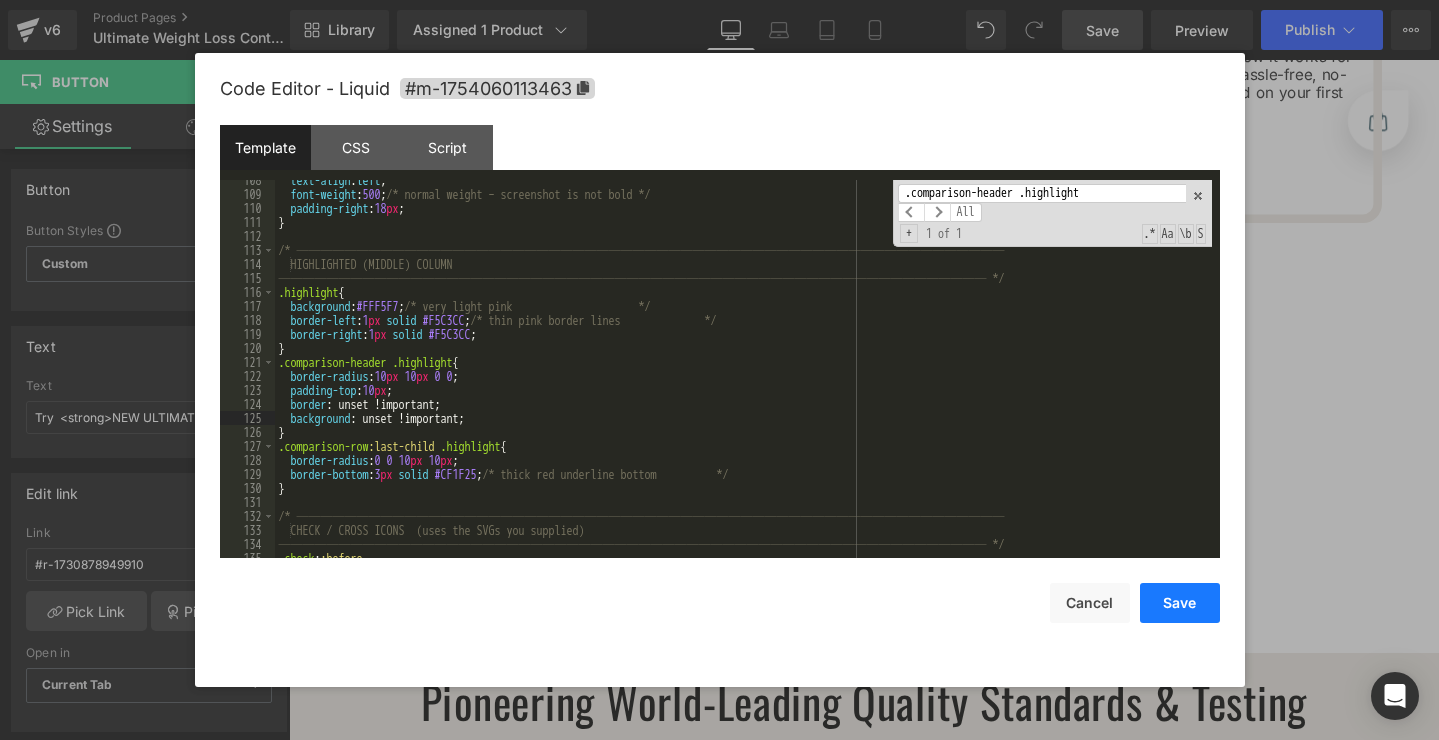 click on "Save" at bounding box center [1180, 603] 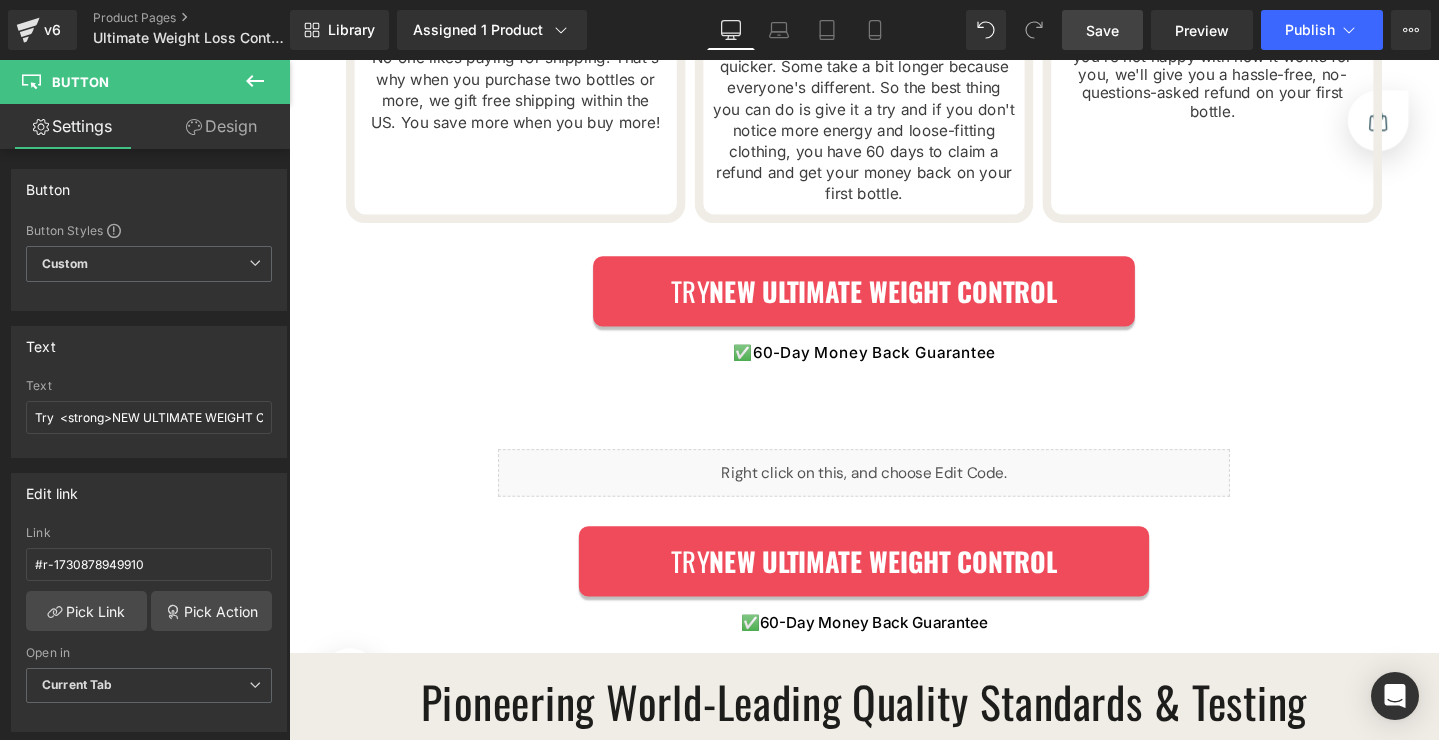 click on "Save" at bounding box center [1102, 30] 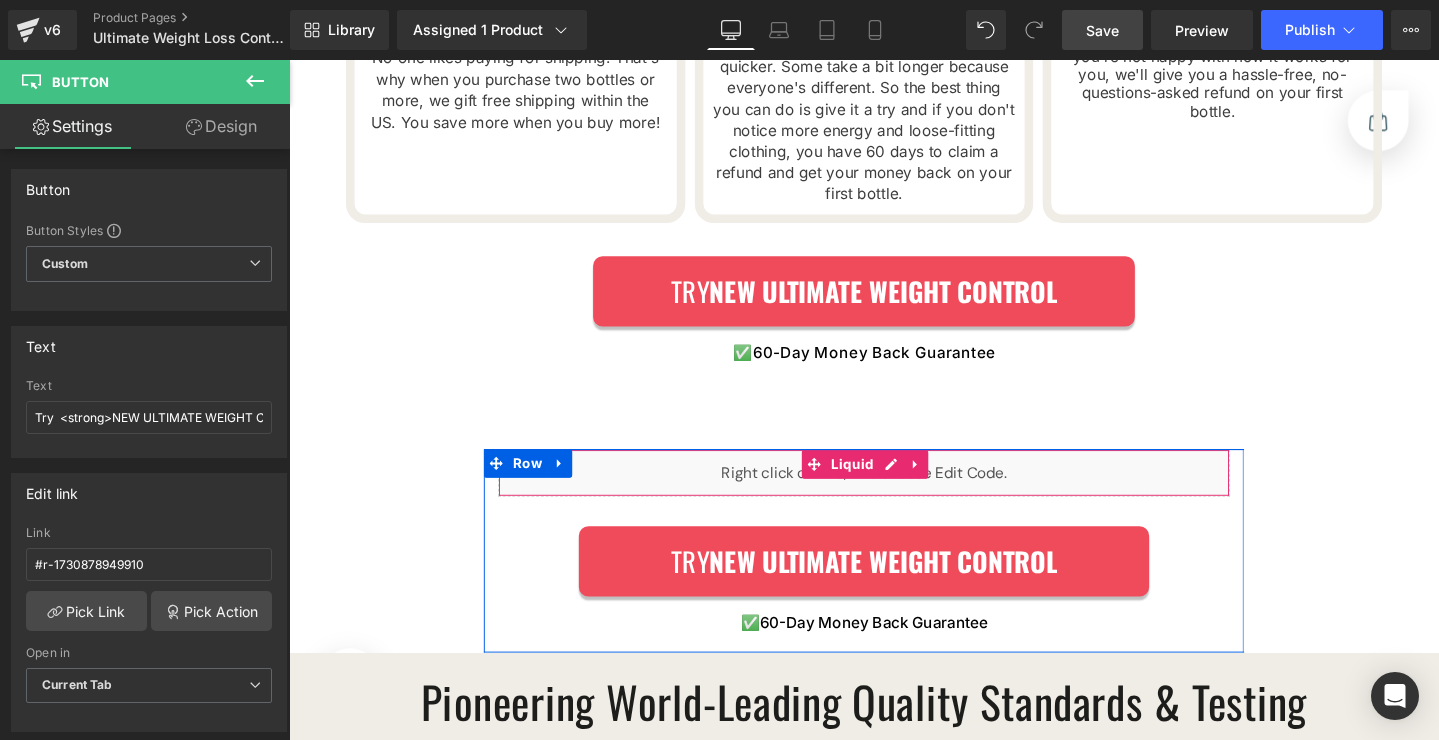 click on "Liquid" at bounding box center [894, 495] 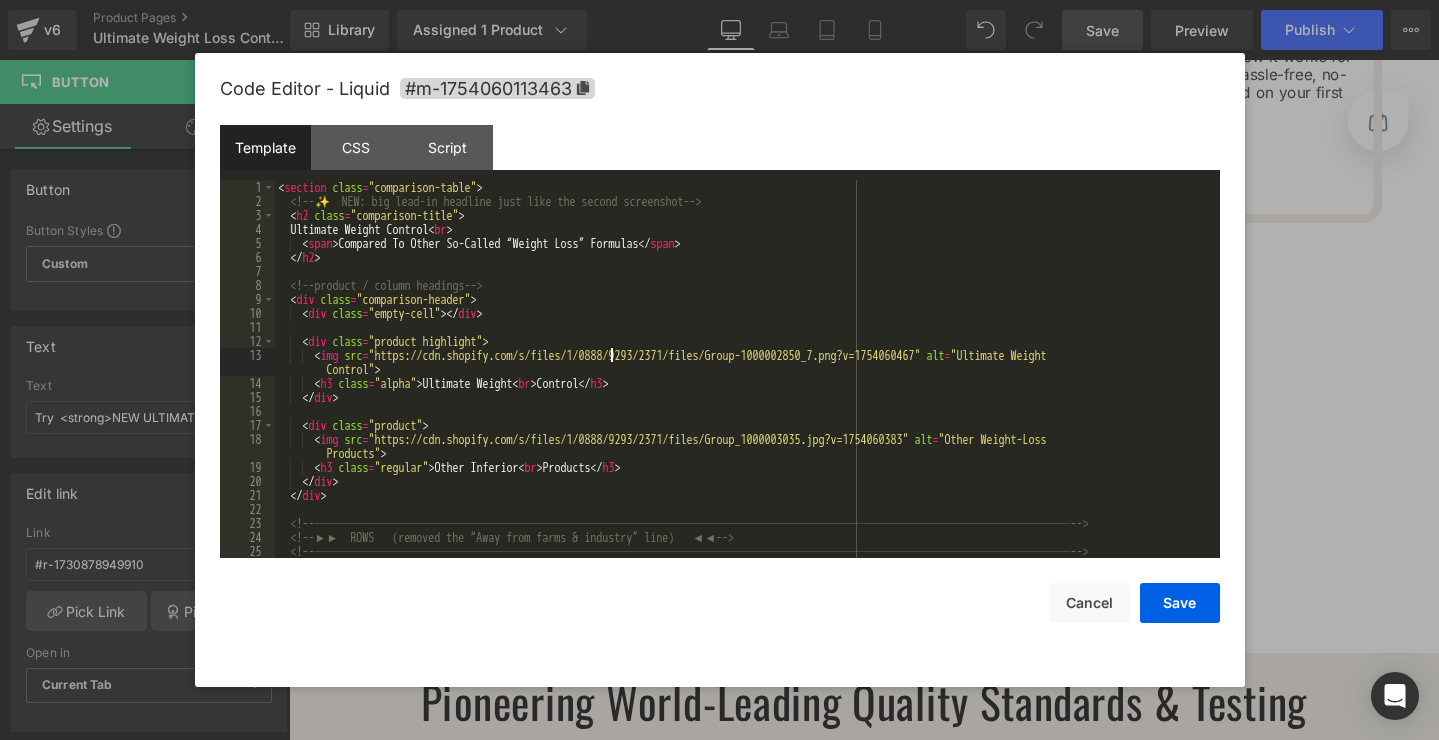 click on "< section   class = "comparison-table" >    <!--  ✨  NEW: big lead-in headline just like the second screenshot  -->    < h2   class = "comparison-title" >      Ultimate Weight Control < br >       < span > Compared To Other So-Called “Weight Loss” Formulas </ span >    </ h2 >    <!--  product / column headings  -->    < div   class = "comparison-header" >       < div   class = "empty-cell" > </ div >       < div   class = "product highlight" >          < img   src = "https://cdn.shopify.com/s/files/1/0888/9293/2371/files/Group-1000002850_7.png?v=1754060467"   alt = "Ultimate Weight           Control" >          < h3   class = "alpha" > Ultimate Weight < br > Control </ h3 >       </ div >       < div   class = "product" >          < img   src = "https://cdn.shopify.com/s/files/1/0888/9293/2371/files/Group_1000003035.jpg?v=1754060383"   alt = "Other Weight-Loss           Products" >          < h3   class = "regular" > Other Inferior < br > Products </ h3 >       </ div >    </ div >" at bounding box center [743, 383] 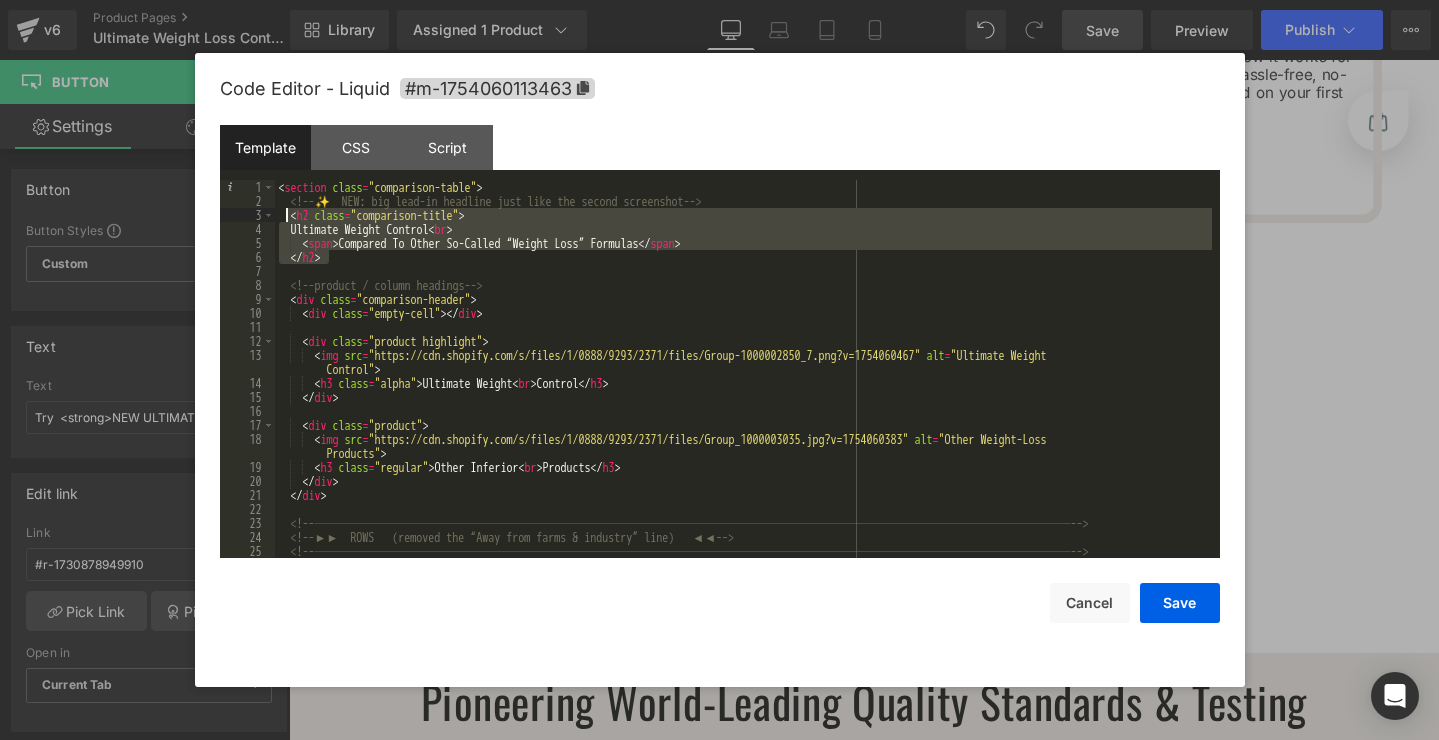 drag, startPoint x: 358, startPoint y: 260, endPoint x: 286, endPoint y: 220, distance: 82.36504 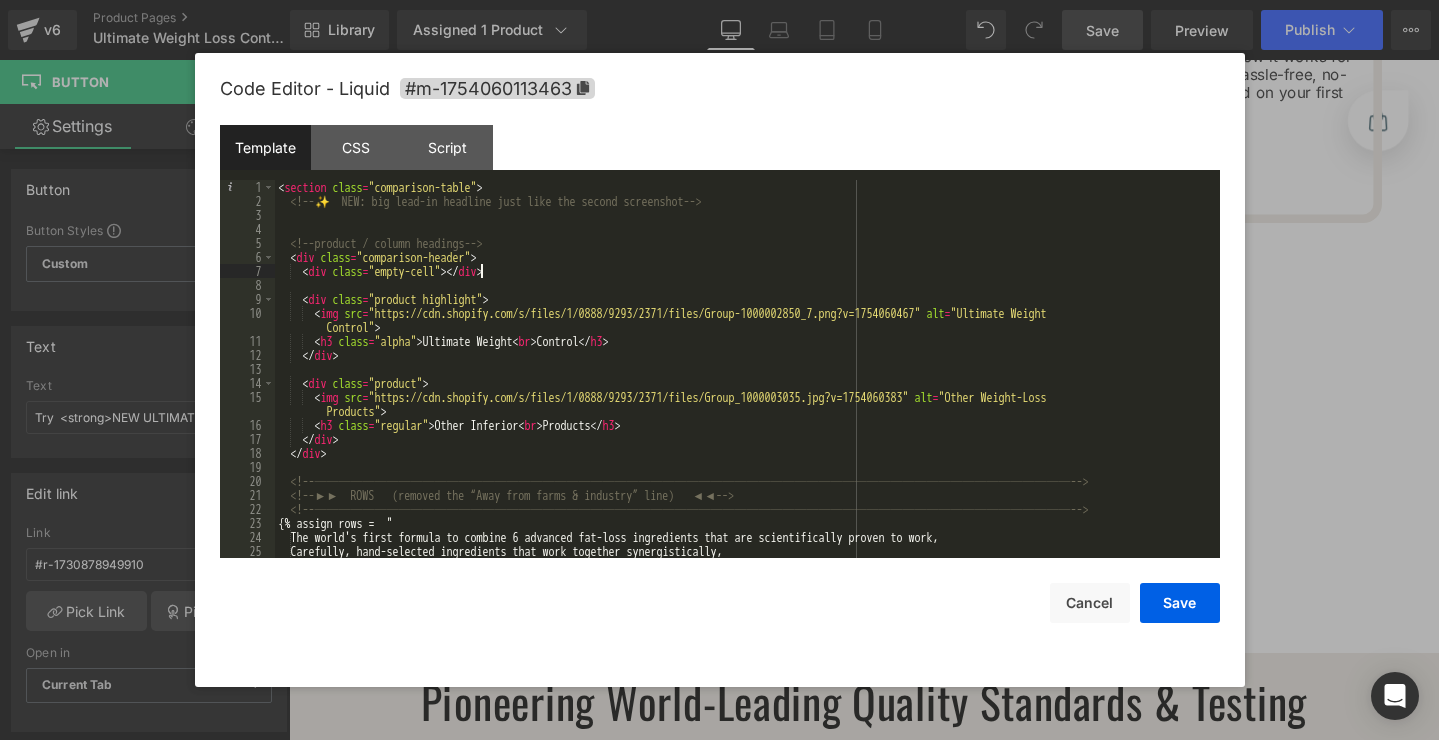 click on "< section   class = "comparison-table" >    <!--  ✨  NEW: big lead-in headline just like the second screenshot  -->      <!--  product / column headings  -->    < div   class = "comparison-header" >       < div   class = "empty-cell" > </ div >       < div   class = "product highlight" >          < img   src = "https://cdn.shopify.com/s/files/1/0888/9293/2371/files/Group-1000002850_7.png?v=1754060467"   alt = "Ultimate Weight           Control" >          < h3   class = "alpha" > Ultimate Weight < br > Control </ h3 >       </ div >       < div   class = "product" >          < img   src = "https://cdn.shopify.com/s/files/1/0888/9293/2371/files/Group_1000003035.jpg?v=1754060383"   alt = "Other Weight-Loss           Products" >          < h3   class = "regular" > Other Inferior < br > Products </ h3 >       </ div >    </ div >    <!-- -->    <!--   ►►  ROWS   (removed the “Away from farms & industry” line)   ◄◄  -->    <!-- -->   {% assign rows =  "" at bounding box center [743, 383] 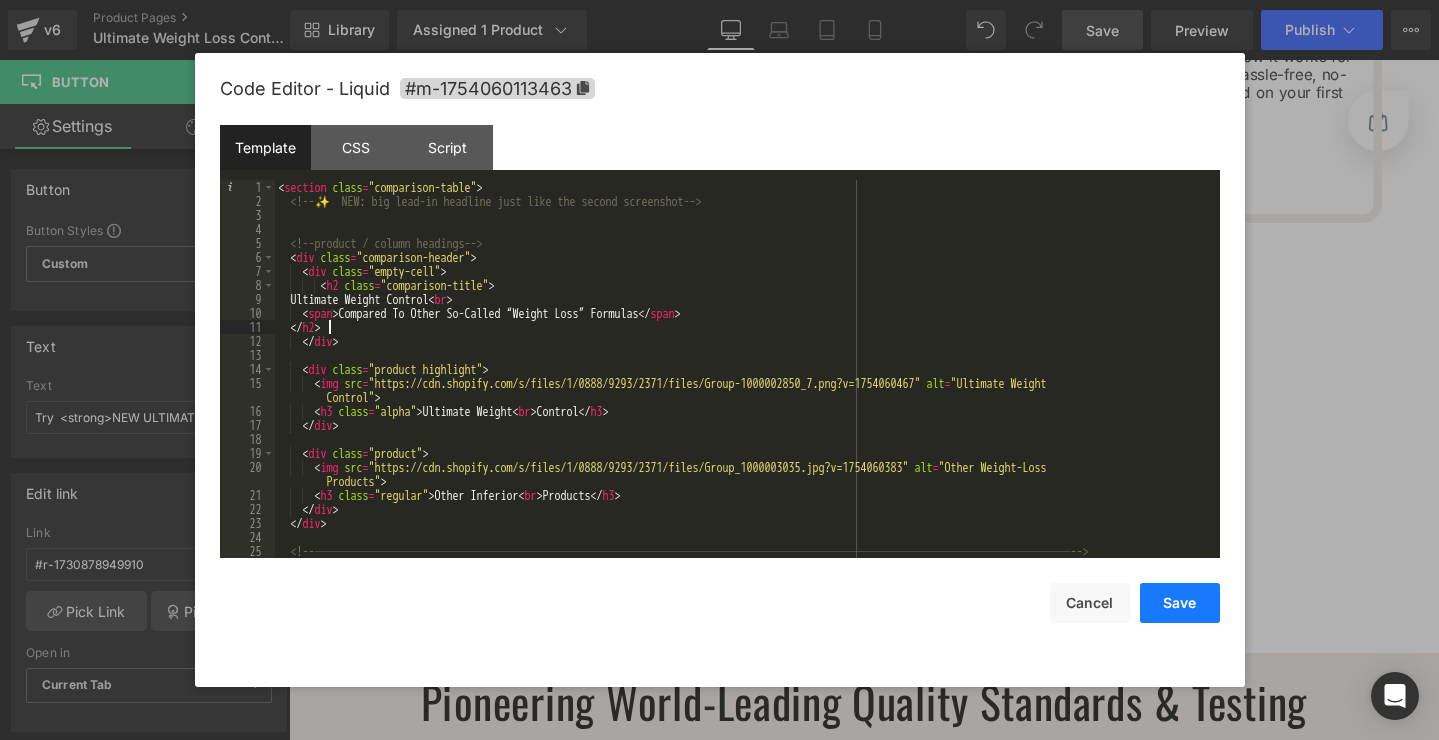 click on "Save" at bounding box center (1180, 603) 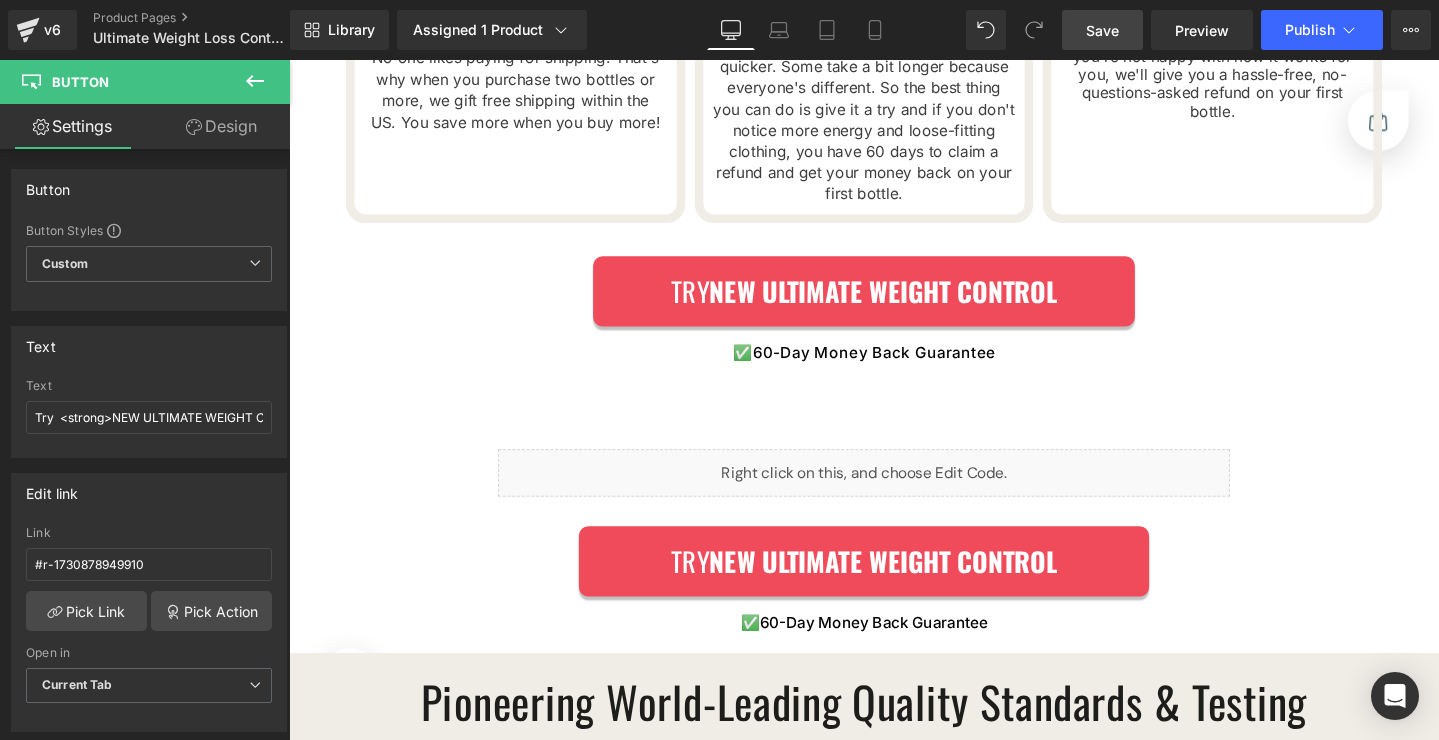 click on "Save" at bounding box center [1102, 30] 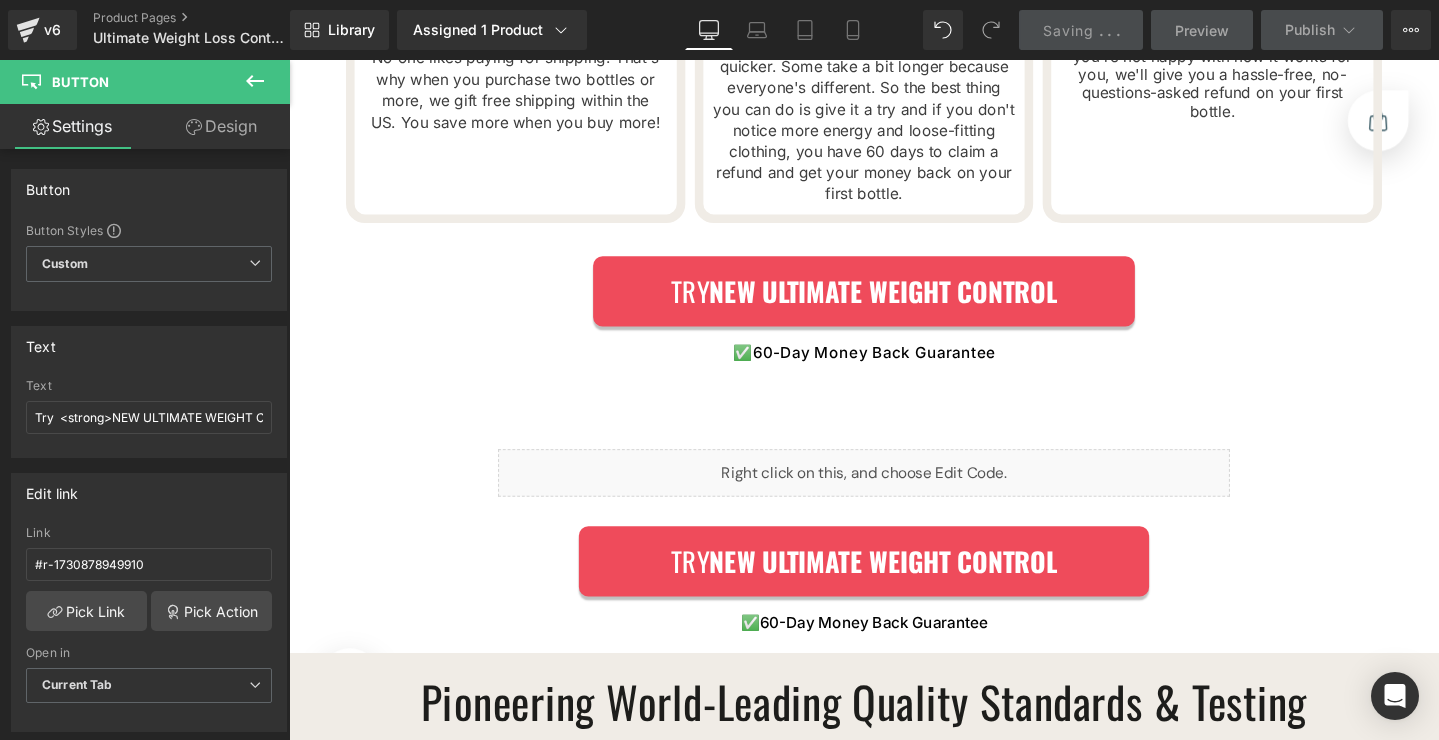 click on "Preview" at bounding box center (1202, 30) 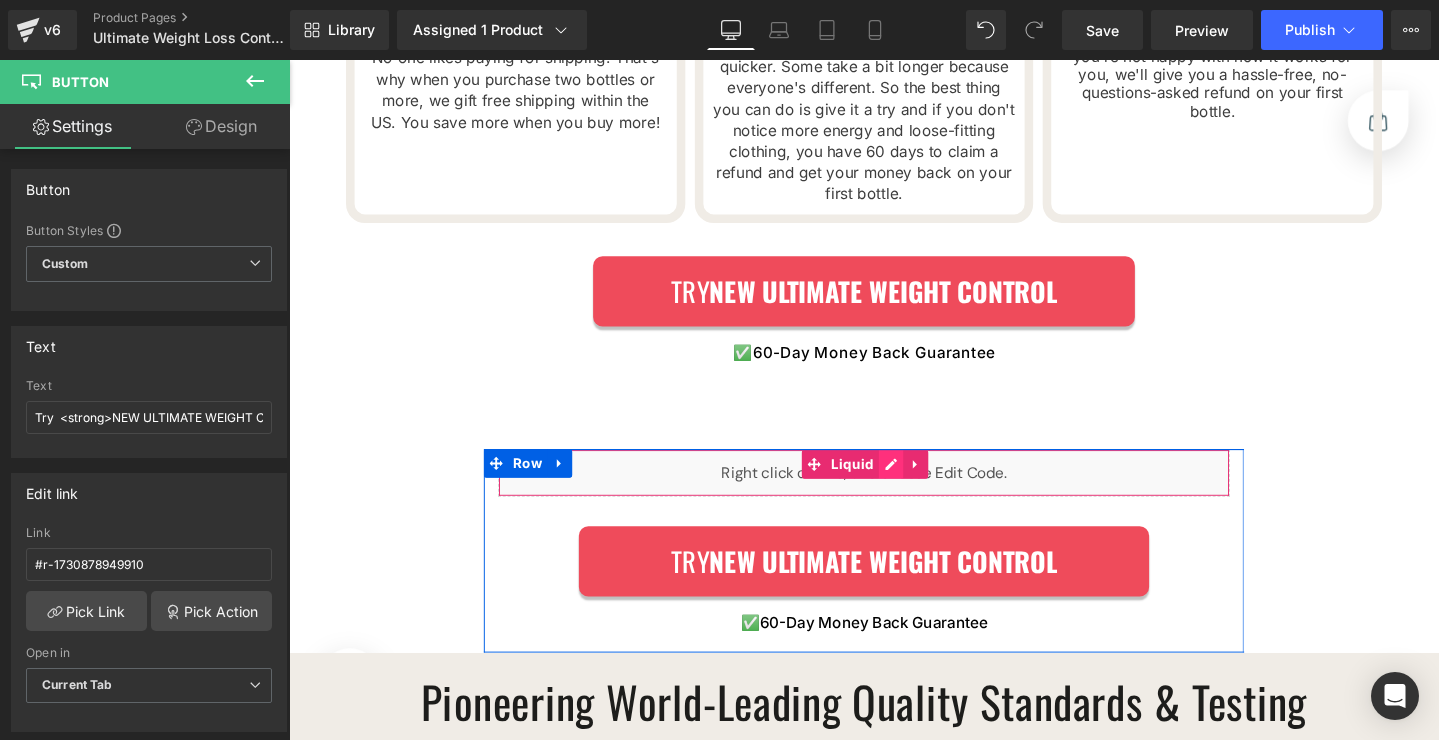 click on "Liquid" at bounding box center [894, 495] 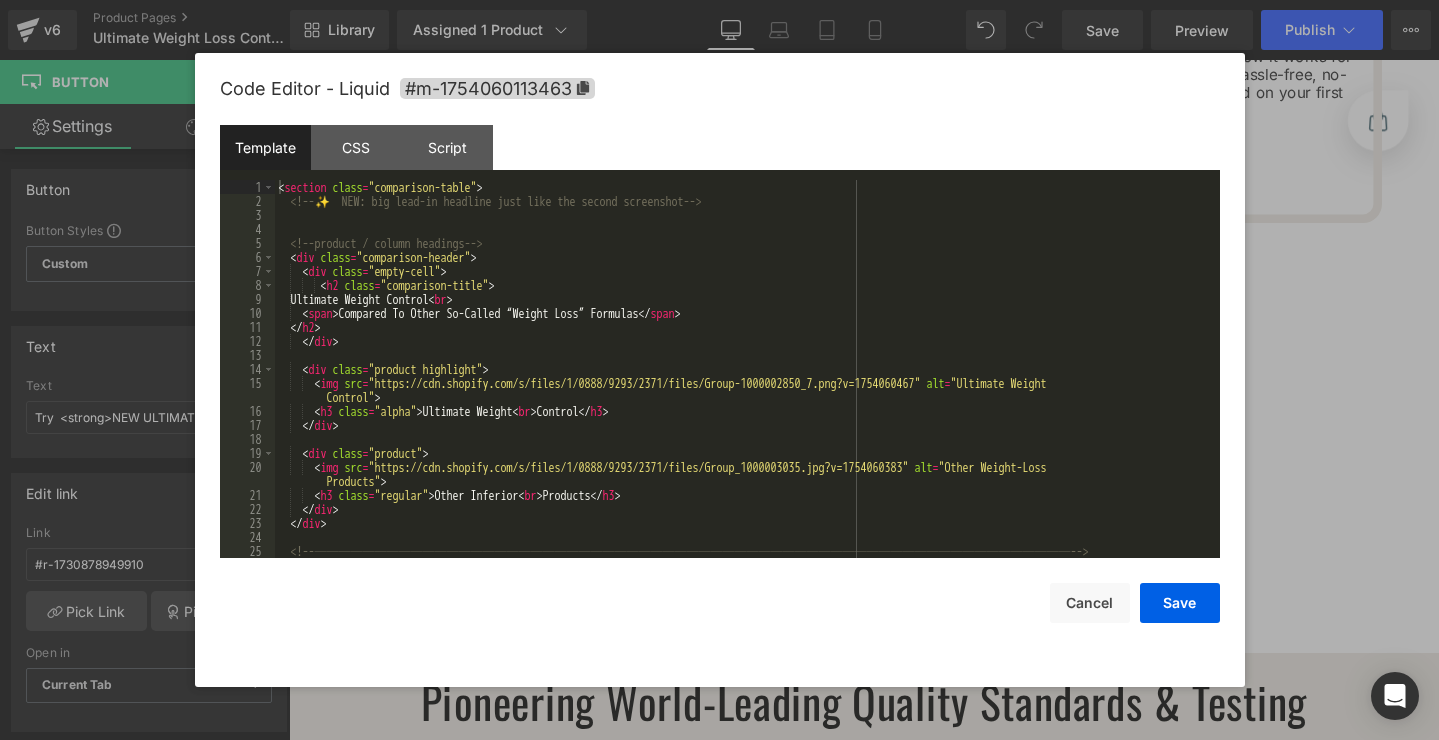 click on "< section   class = "comparison-table" >    <!--  ✨  NEW: big lead-in headline just like the second screenshot  -->      <!--  product / column headings  -->    < div   class = "comparison-header" >       < div   class = "empty-cell" >            < h2   class = "comparison-title" >      Ultimate Weight Control < br >       < span > Compared To Other So-Called “Weight Loss” Formulas </ span >    </ h2 >       </ div >       < div   class = "product highlight" >          < img   src = "https://cdn.shopify.com/s/files/1/0888/9293/2371/files/Group-1000002850_7.png?v=1754060467"   alt = "Ultimate Weight           Control" >          < h3   class = "alpha" > Ultimate Weight < br > Control </ h3 >       </ div >       < div   class = "product" >          < img   src = "https://cdn.shopify.com/s/files/1/0888/9293/2371/files/Group_1000003035.jpg?v=1754060383"   alt = "Other Weight-Loss           Products" >          < h3   class = "regular" > Other Inferior < br > Products </ h3 >       </ div >" at bounding box center (743, 383) 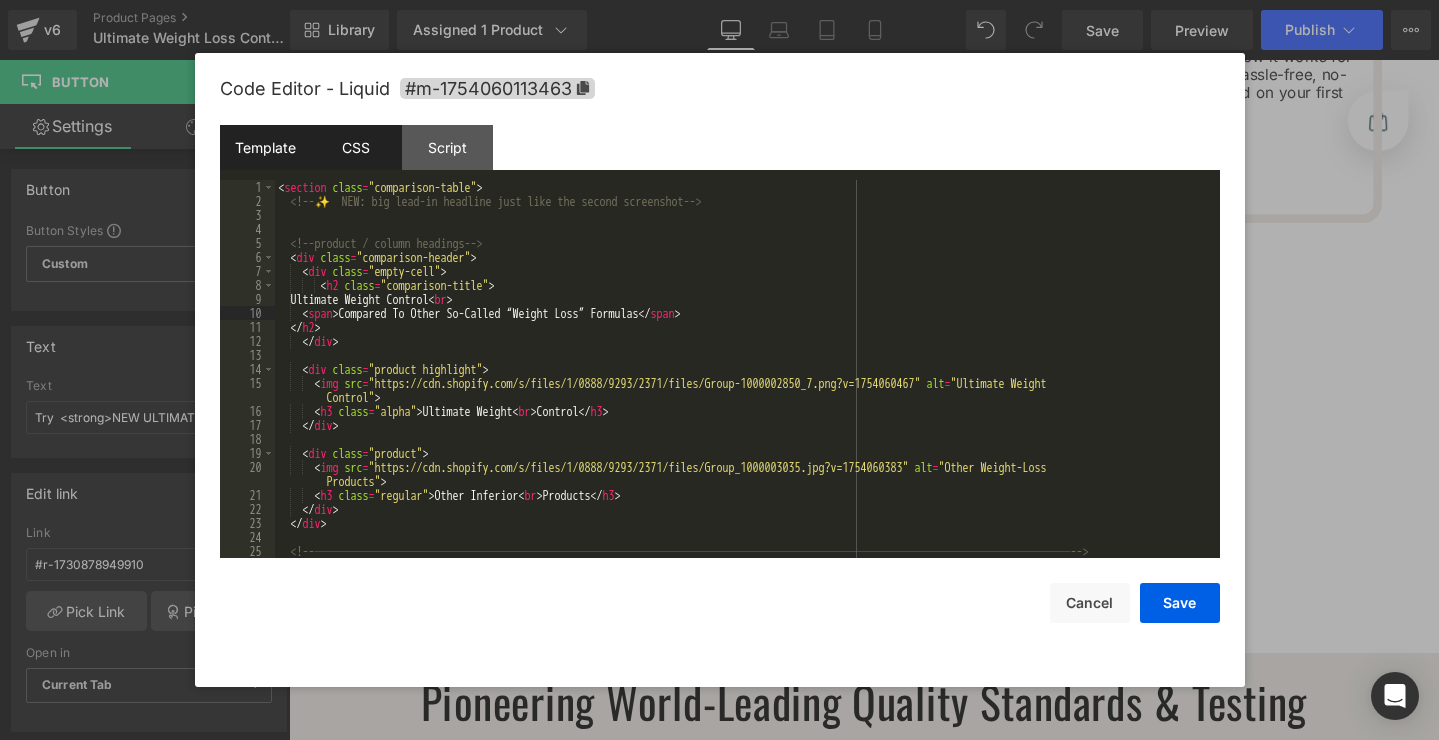 click on "CSS" at bounding box center (356, 147) 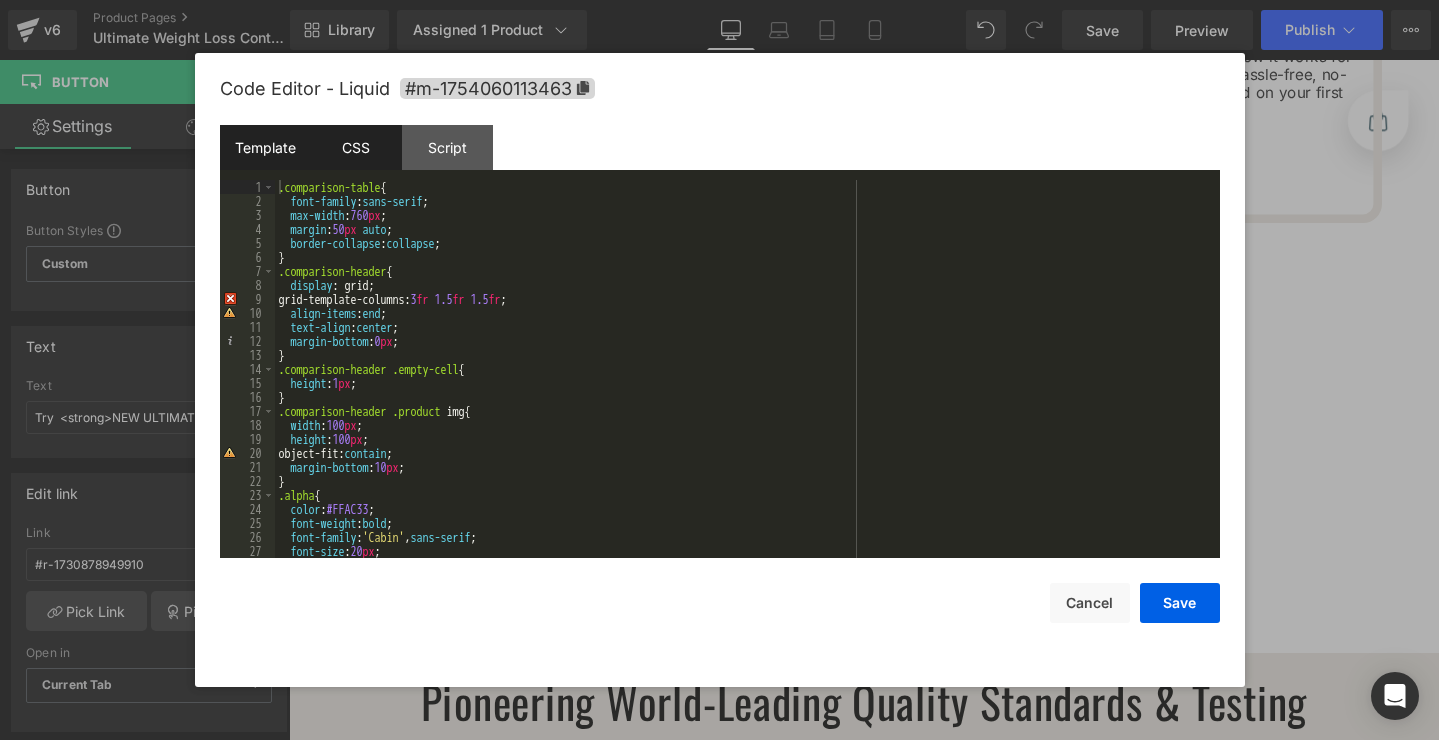 click on "Template" at bounding box center [265, 147] 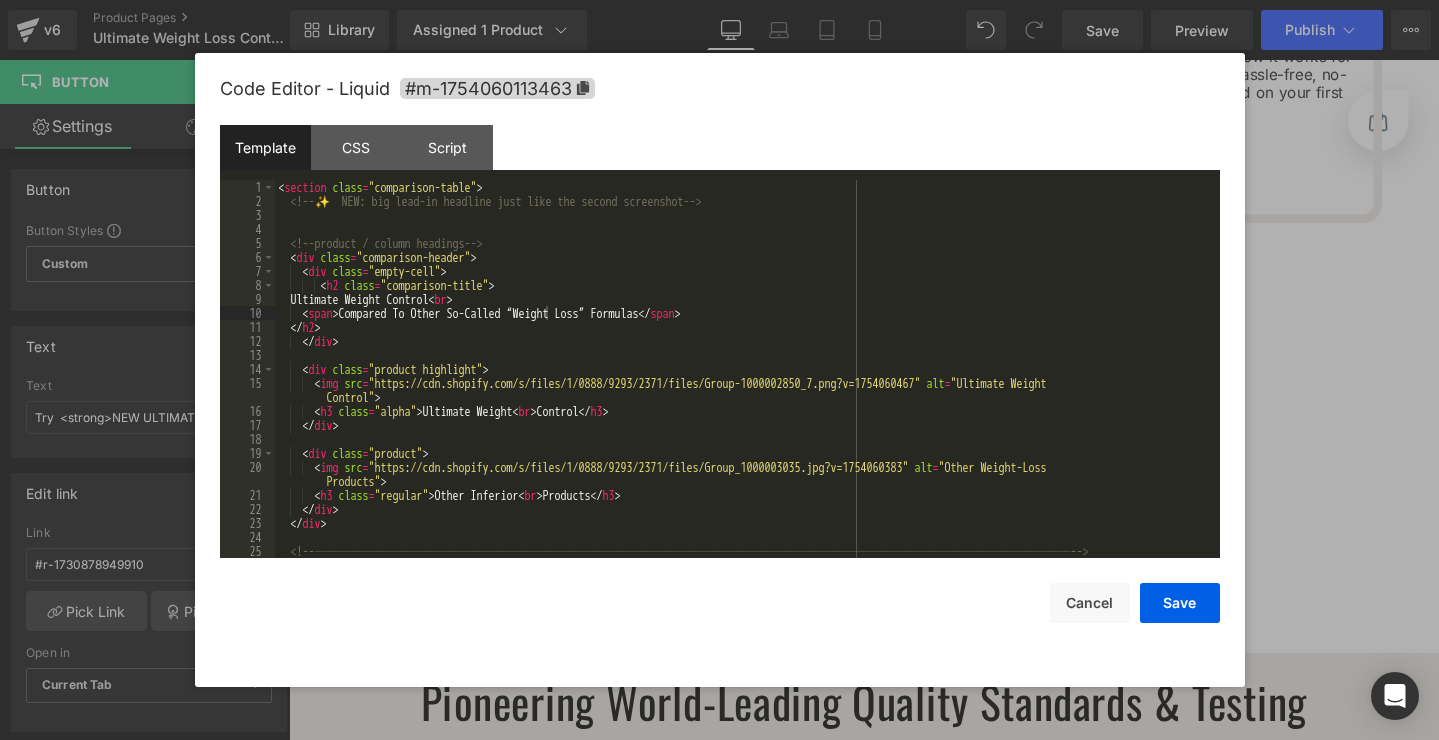click on "< section   class = "comparison-table" >    <!--  ✨  NEW: big lead-in headline just like the second screenshot  -->      <!--  product / column headings  -->    < div   class = "comparison-header" >       < div   class = "empty-cell" >            < h2   class = "comparison-title" >      Ultimate Weight Control < br >       < span > Compared To Other So-Called “Weight Loss” Formulas </ span >    </ h2 >       </ div >       < div   class = "product highlight" >          < img   src = "https://cdn.shopify.com/s/files/1/0888/9293/2371/files/Group-1000002850_7.png?v=1754060467"   alt = "Ultimate Weight           Control" >          < h3   class = "alpha" > Ultimate Weight < br > Control </ h3 >       </ div >       < div   class = "product" >          < img   src = "https://cdn.shopify.com/s/files/1/0888/9293/2371/files/Group_1000003035.jpg?v=1754060383"   alt = "Other Weight-Loss           Products" >          < h3   class = "regular" > Other Inferior < br > Products </ h3 >       </ div >" at bounding box center [743, 383] 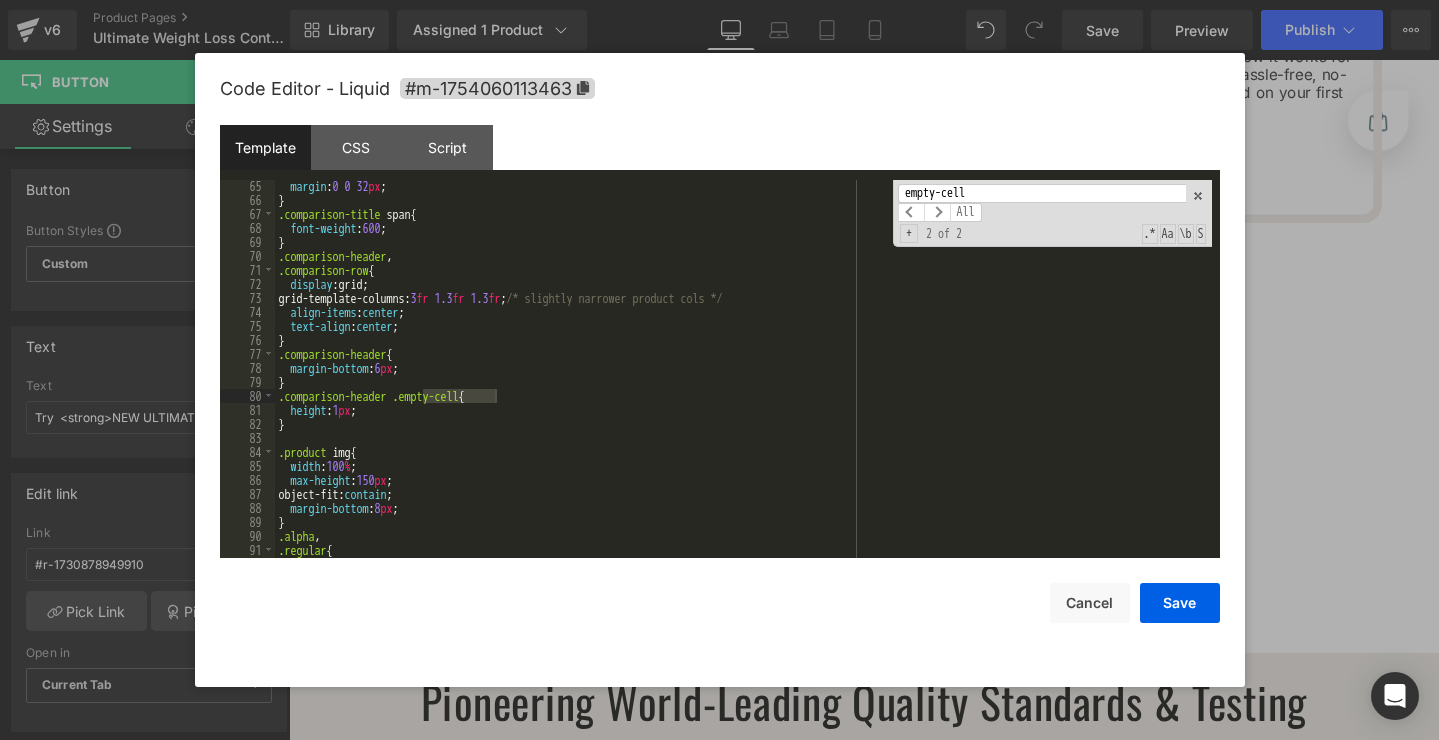 scroll, scrollTop: 930, scrollLeft: 0, axis: vertical 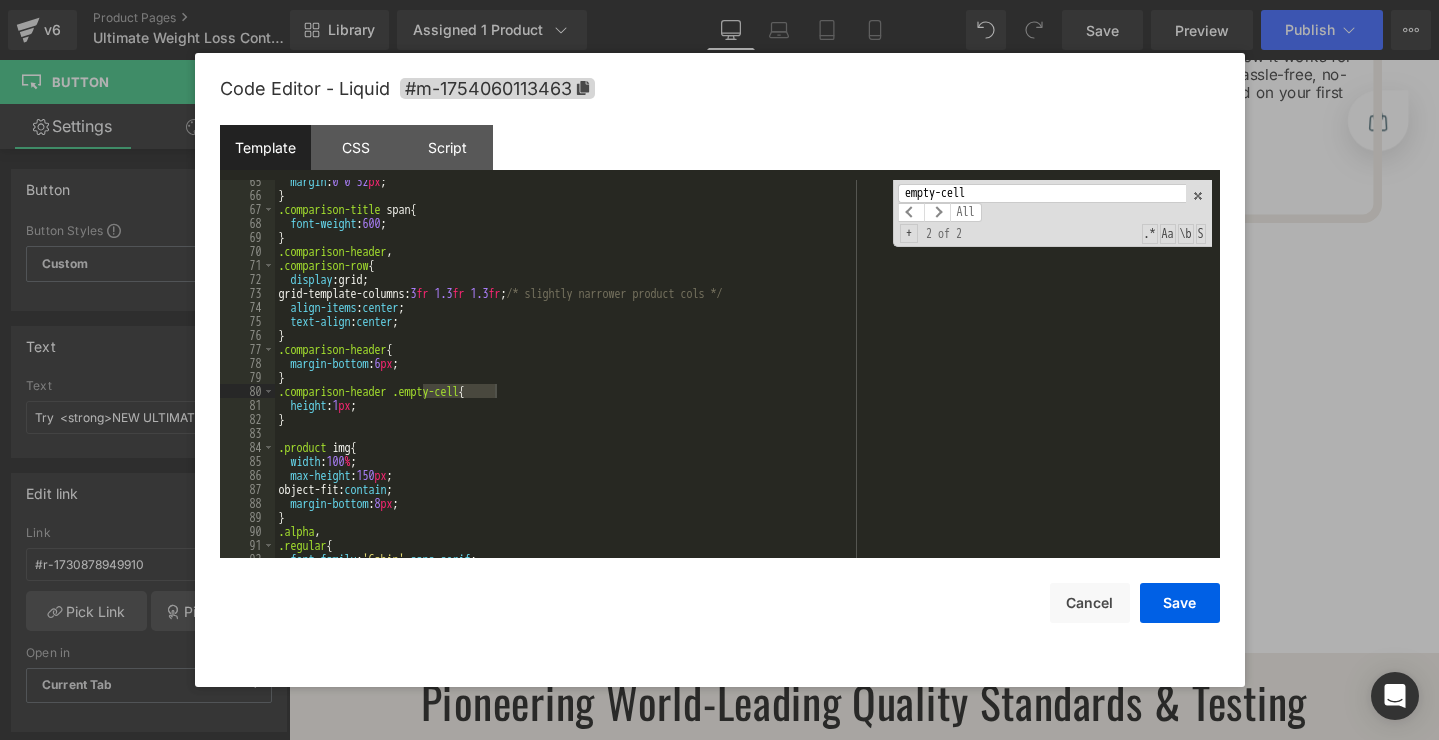 type on "empty-cell" 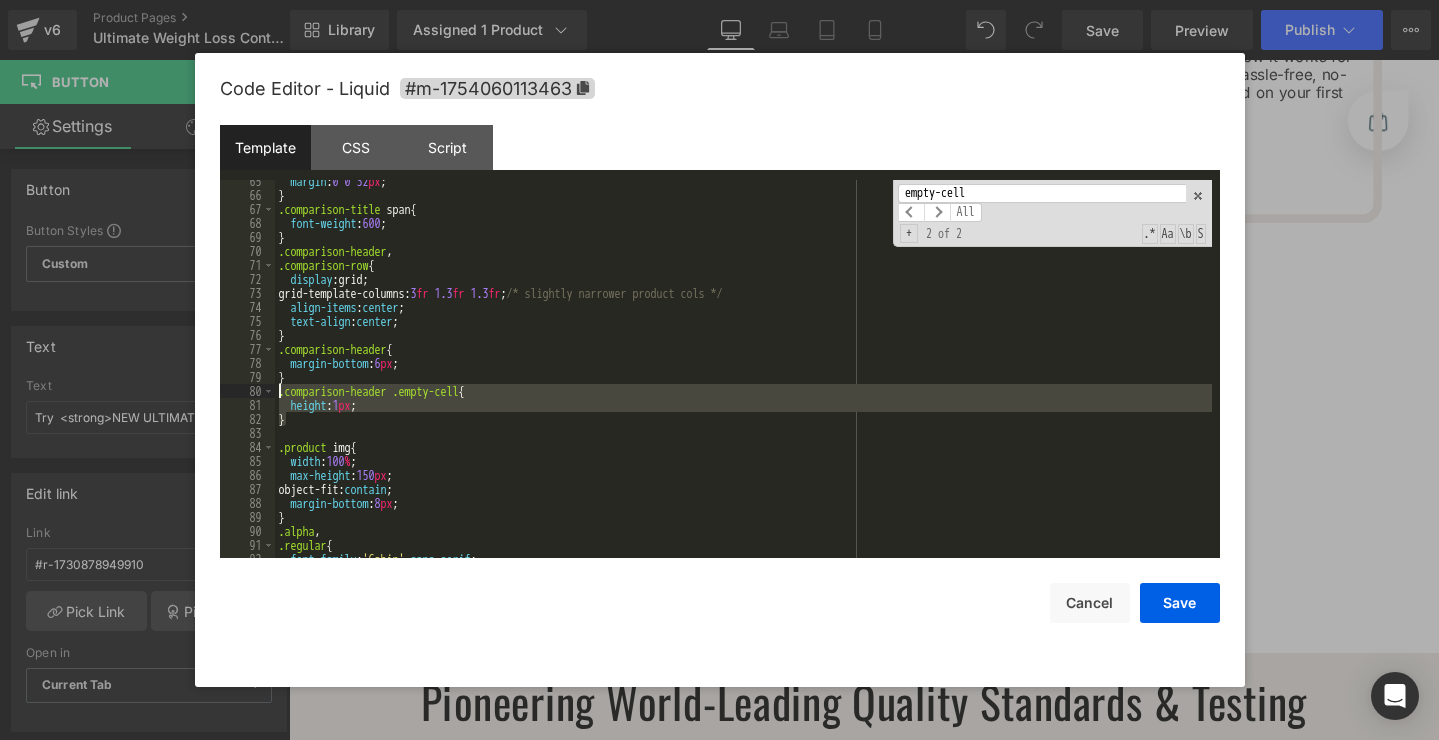 drag, startPoint x: 295, startPoint y: 413, endPoint x: 278, endPoint y: 396, distance: 24.04163 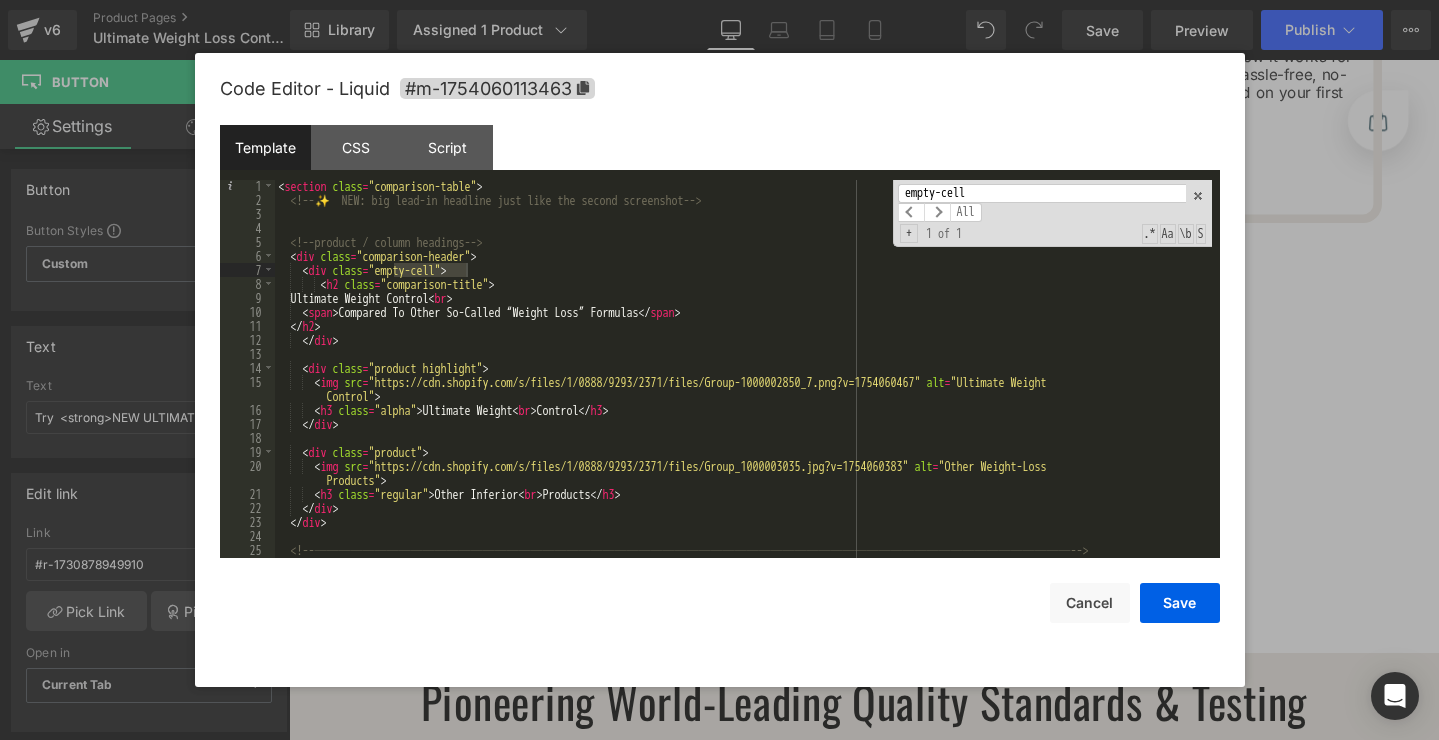 scroll, scrollTop: 12, scrollLeft: 0, axis: vertical 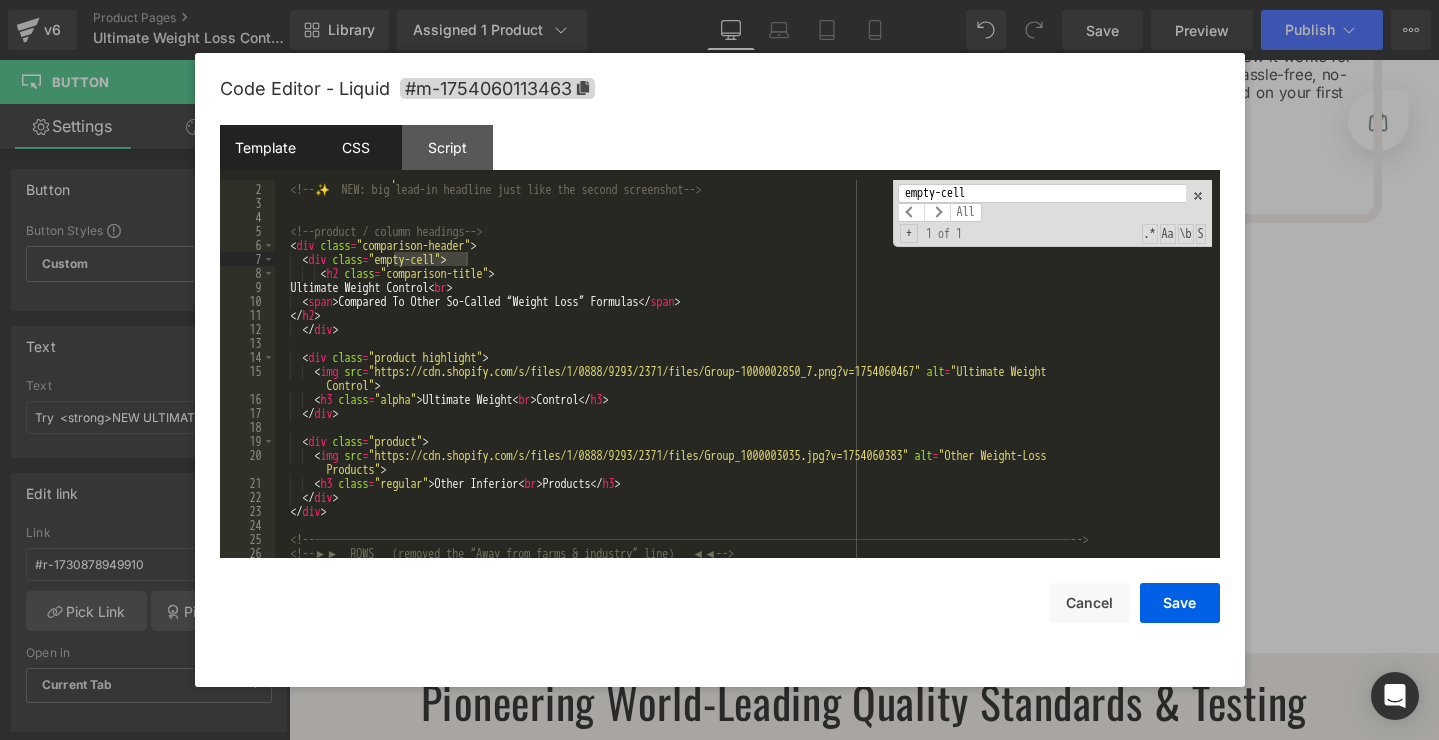 click on "CSS" at bounding box center (356, 147) 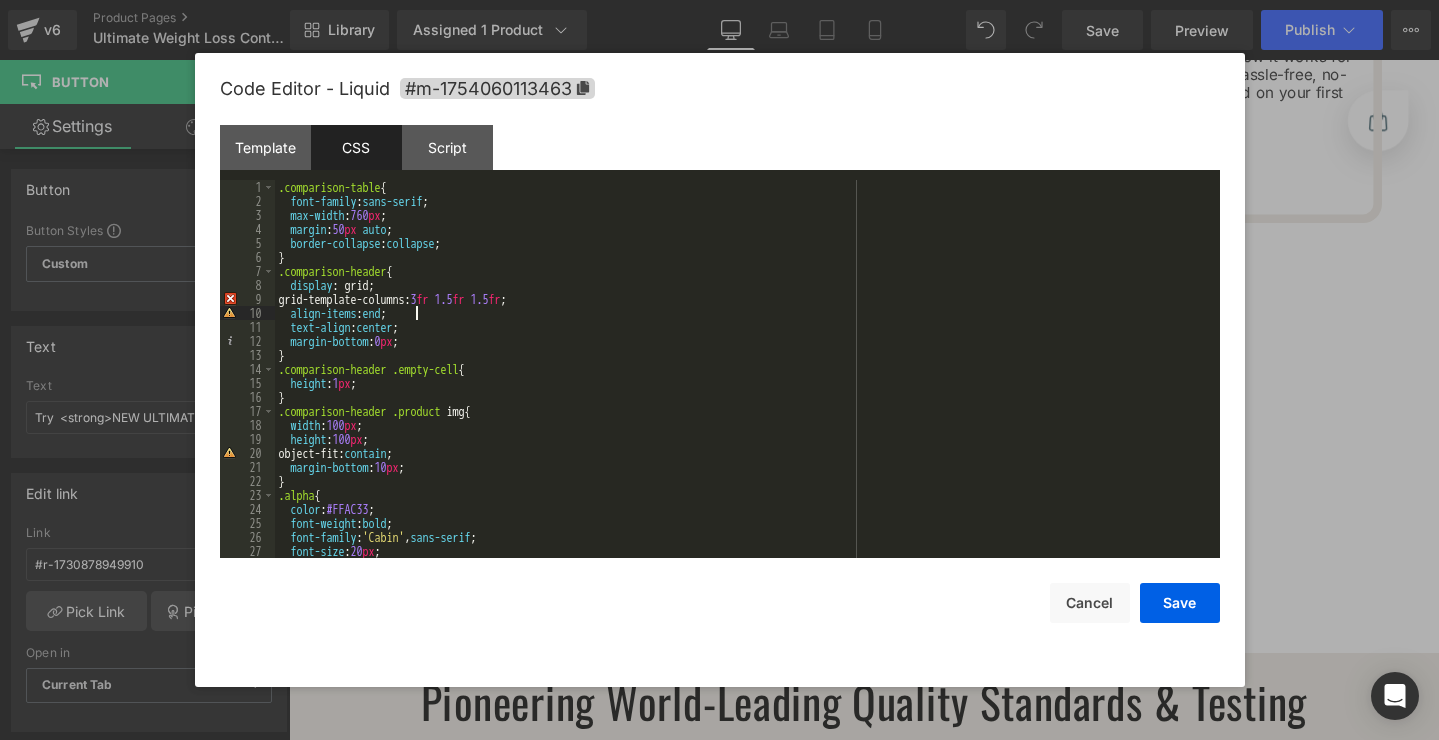 click on ".comparison-table {    font-family :  sans-serif ;    max-width :  760 px ;    margin :  50 px   auto ;    border-collapse :  collapse ; } .comparison-header {    display : grid;   grid-template-columns:  3 fr   1.5 fr   1.5 fr ;    align-items :  end ;    text-align :  center ;    margin-bottom :  0 px ; } .comparison-header   .empty-cell {    height :  1 px ; } .comparison-header   .product   img {    width :  100 px ;    height :  100 px ;   object-fit: contain ;    margin-bottom :  10 px ; } .alpha {    color :  #FFAC33 ;    font-weight :  bold ;    font-family : ' Cabin ' , sans-serif ;    font-size : 20 px ; }" at bounding box center (743, 383) 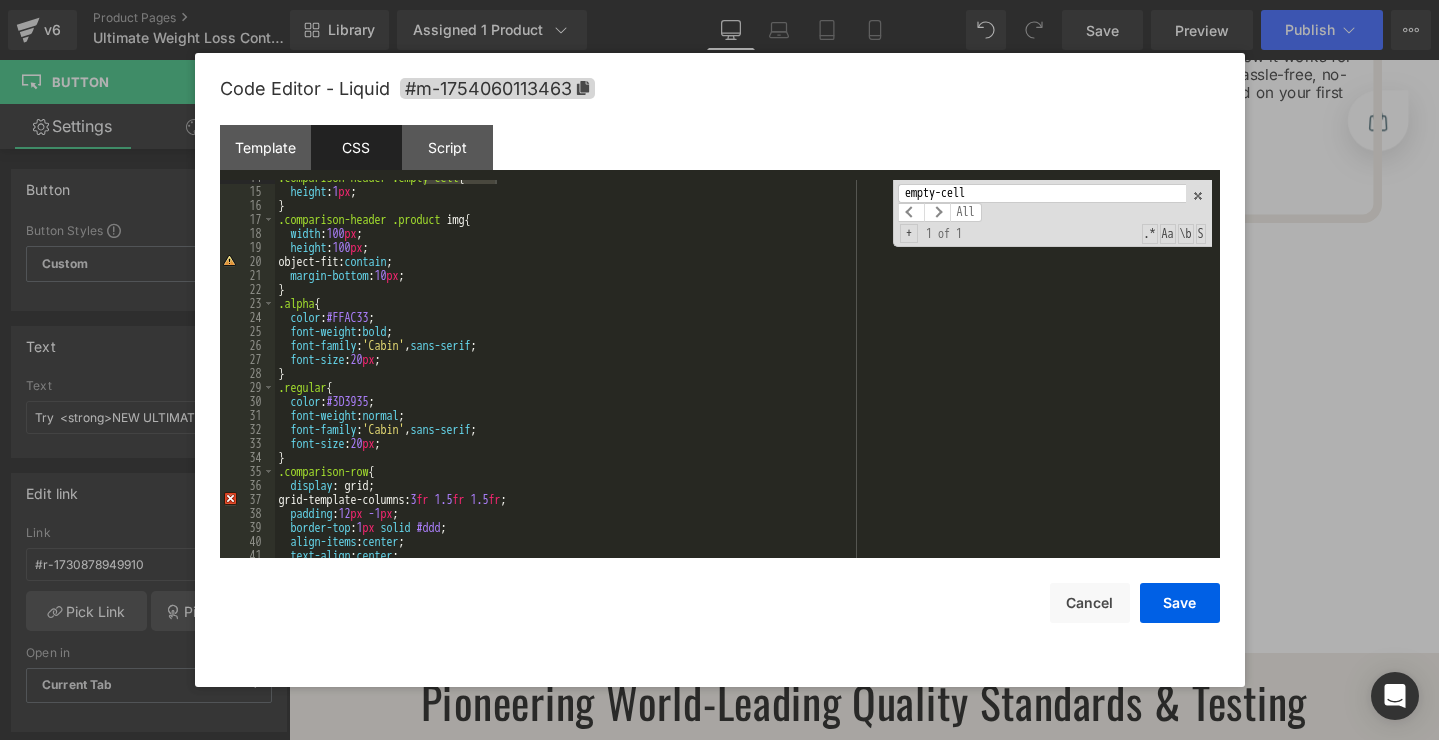 scroll, scrollTop: 198, scrollLeft: 0, axis: vertical 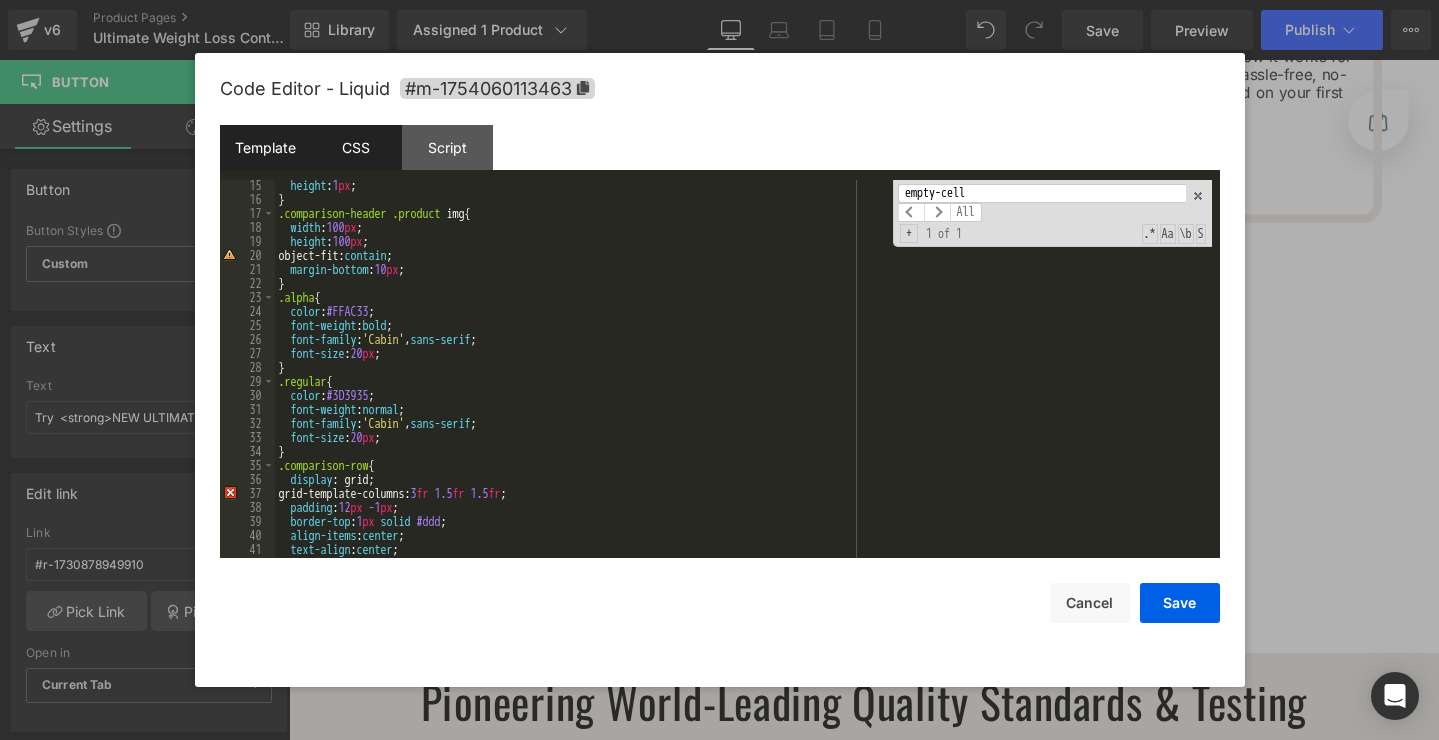 type on "empty-cell" 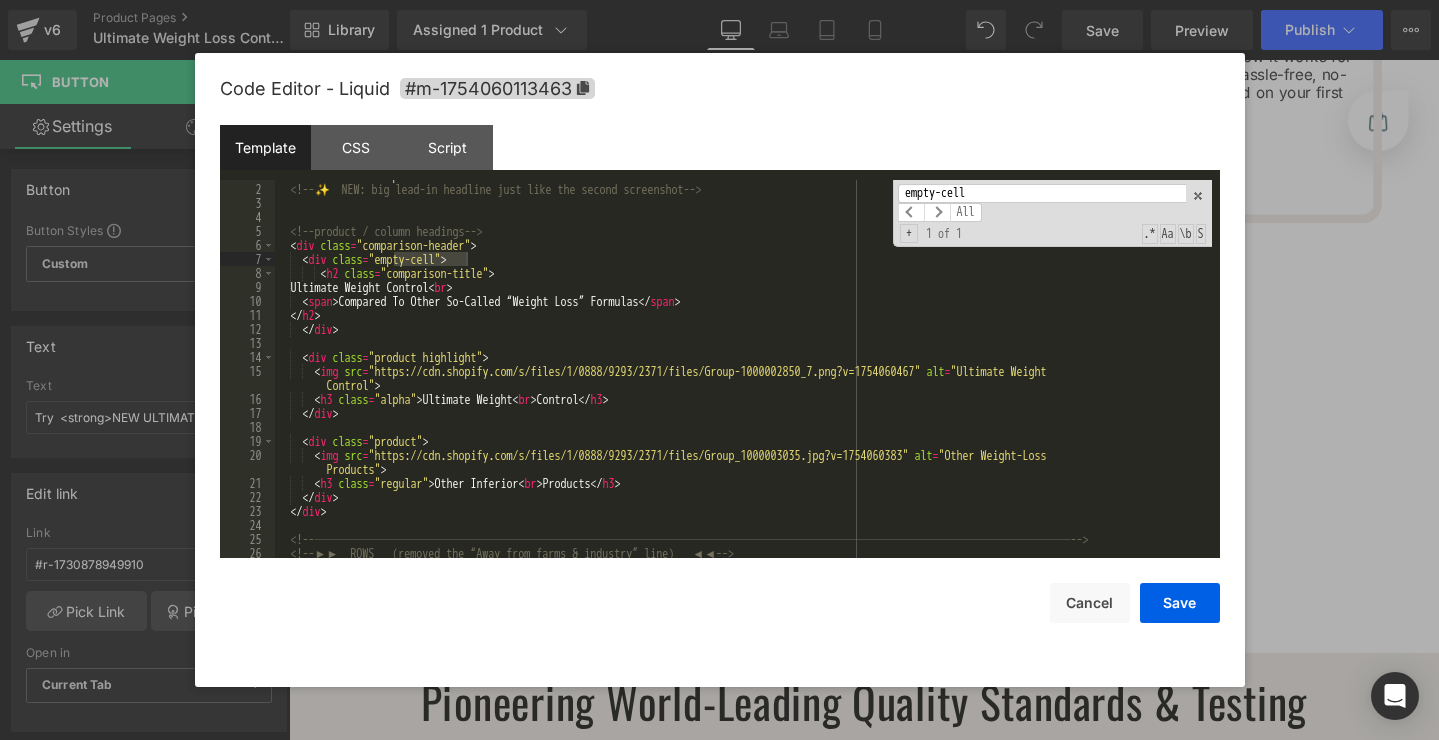 click on "< section   class = "comparison-table" >    <!--  ✨  NEW: big lead-in headline just like the second screenshot  -->      <!--  product / column headings  -->    < div   class = "comparison-header" >       < div   class = "empty-cell" >            < h2   class = "comparison-title" >      Ultimate Weight Control < br >       < span > Compared To Other So-Called “Weight Loss” Formulas </ span >    </ h2 >       </ div >       < div   class = "product highlight" >          < img   src = "https://cdn.shopify.com/s/files/1/0888/9293/2371/files/Group-1000002850_7.png?v=1754060467"   alt = "Ultimate Weight           Control" >          < h3   class = "alpha" > Ultimate Weight < br > Control </ h3 >       </ div >       < div   class = "product" >          < img   src = "https://cdn.shopify.com/s/files/1/0888/9293/2371/files/Group_1000003035.jpg?v=1754060383"   alt = "Other Weight-Loss           Products" >          < h3   class = "regular" > Other Inferior < br > Products </ h3 >       </ div >" at bounding box center [743, 371] 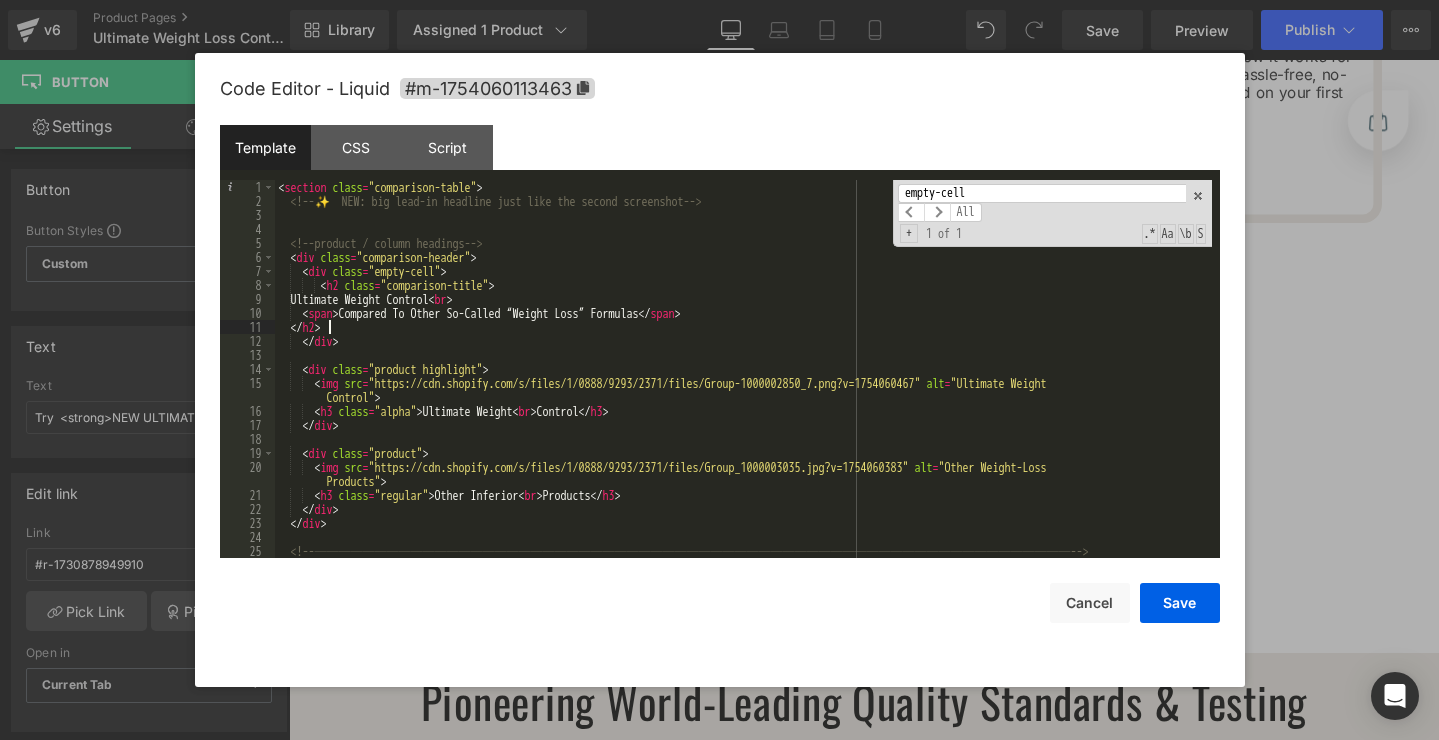 scroll, scrollTop: 0, scrollLeft: 0, axis: both 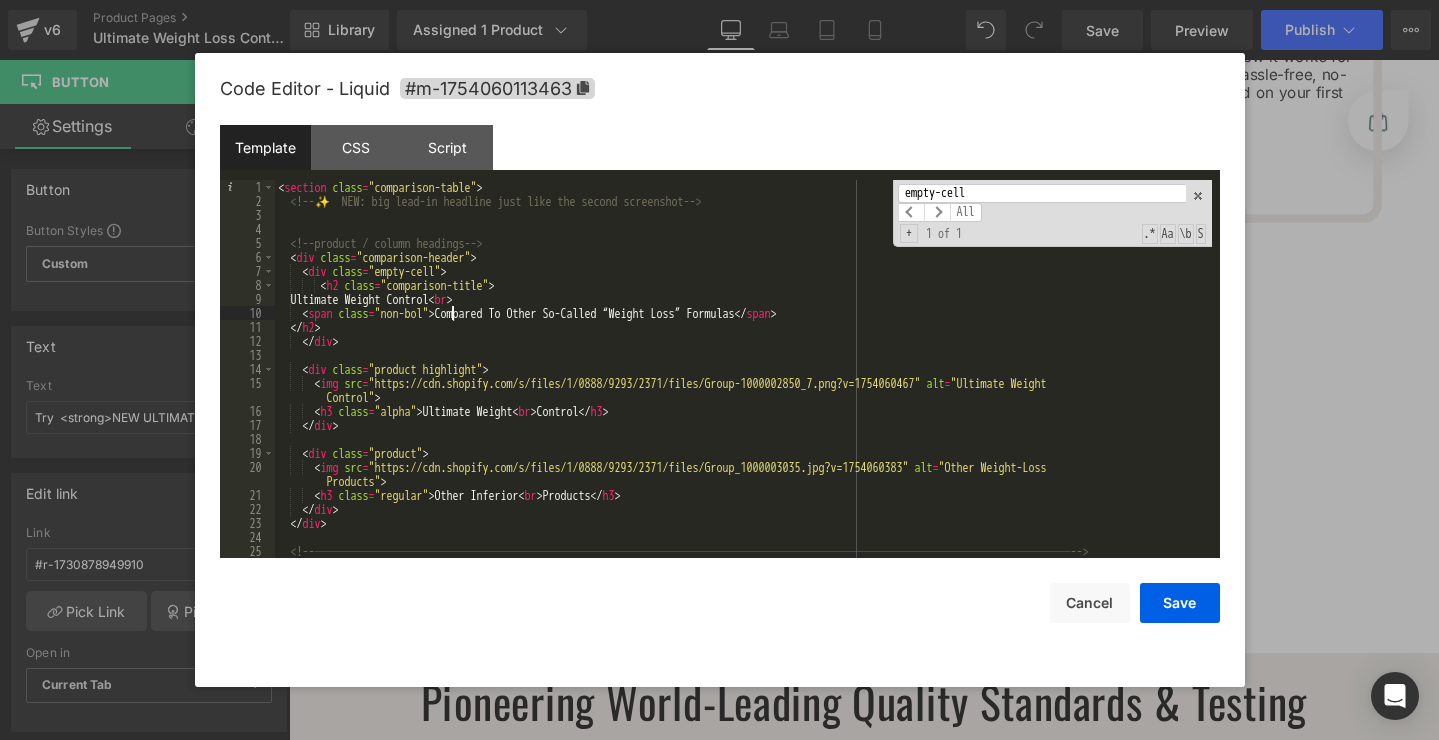 type 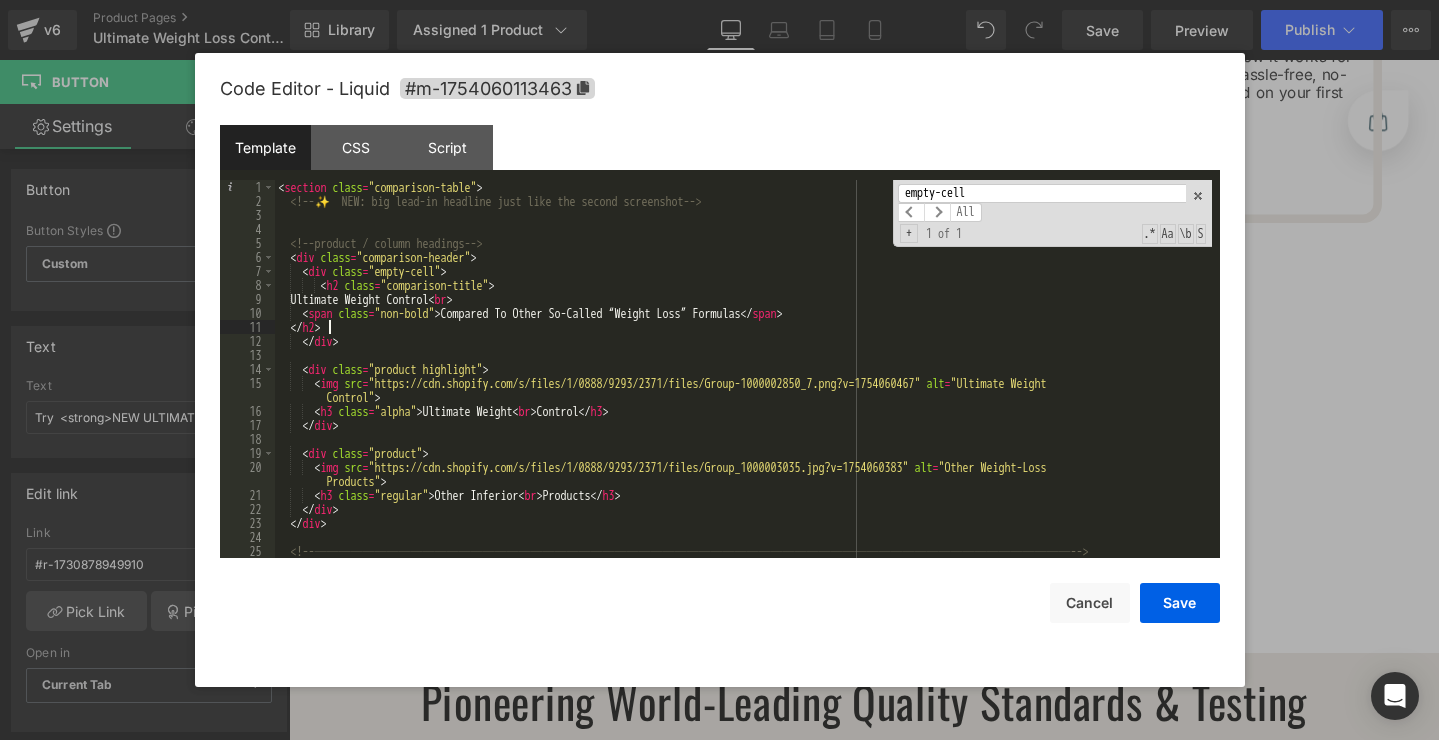 click on "< section   class = "comparison-table" >    <!--  ✨  NEW: big lead-in headline just like the second screenshot  -->      <!--  product / column headings  -->    < div   class = "comparison-header" >       < div   class = "empty-cell" >            < h2   class = "comparison-title" >      Ultimate Weight Control < br >       < span   class = "non-bold" > Compared To Other So-Called “Weight Loss” Formulas </ span >    </ h2 >       </ div >       < div   class = "product highlight" >          < img   src = "https://cdn.shopify.com/s/files/1/0888/9293/2371/files/Group-1000002850_7.png?v=1754060467"   alt = "Ultimate Weight           Control" >          < h3   class = "alpha" > Ultimate Weight < br > Control </ h3 >       </ div >       < div   class = "product" >          < img   src = "https://cdn.shopify.com/s/files/1/0888/9293/2371/files/Group_1000003035.jpg?v=1754060383"   alt = "Other Weight-Loss           Products" >          < h3   class = "regular" > Other Inferior < br > Products </" at bounding box center (743, 383) 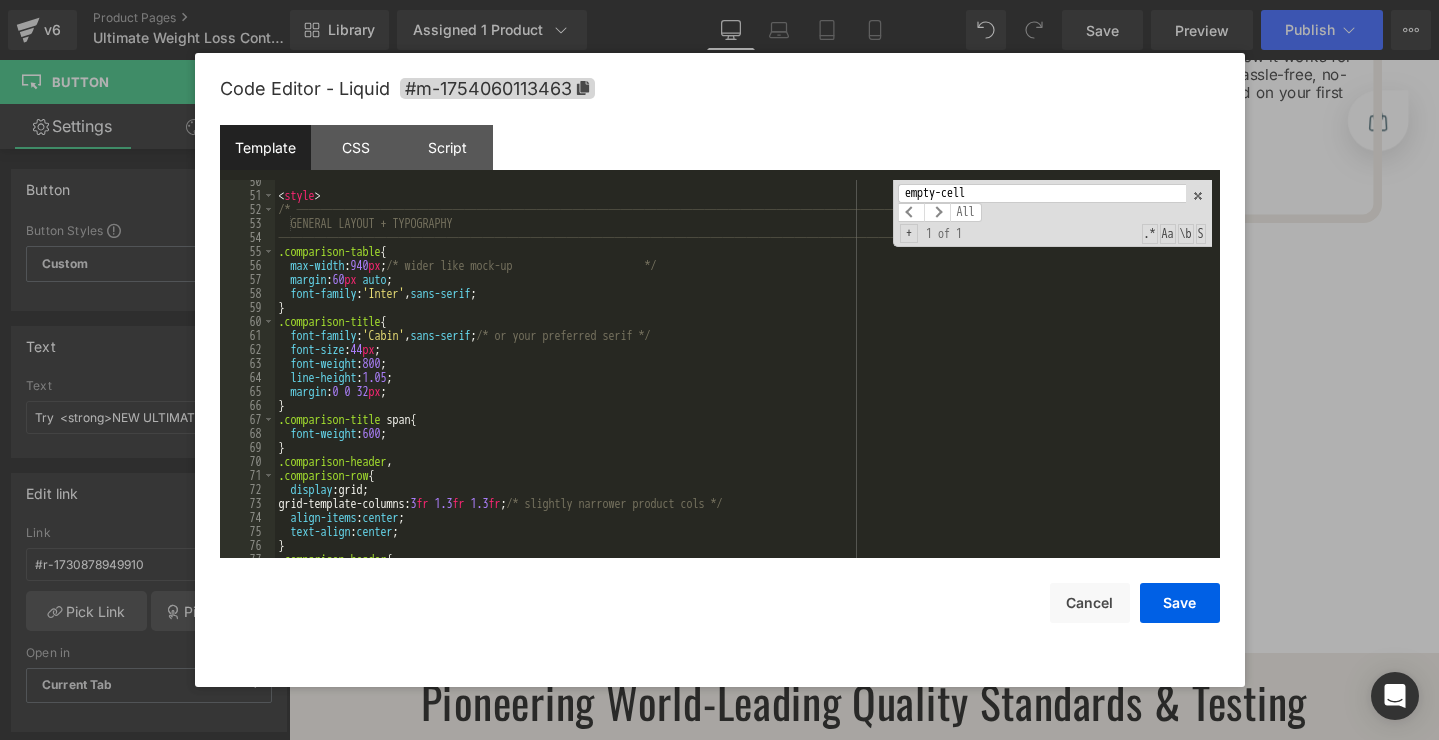scroll, scrollTop: 720, scrollLeft: 0, axis: vertical 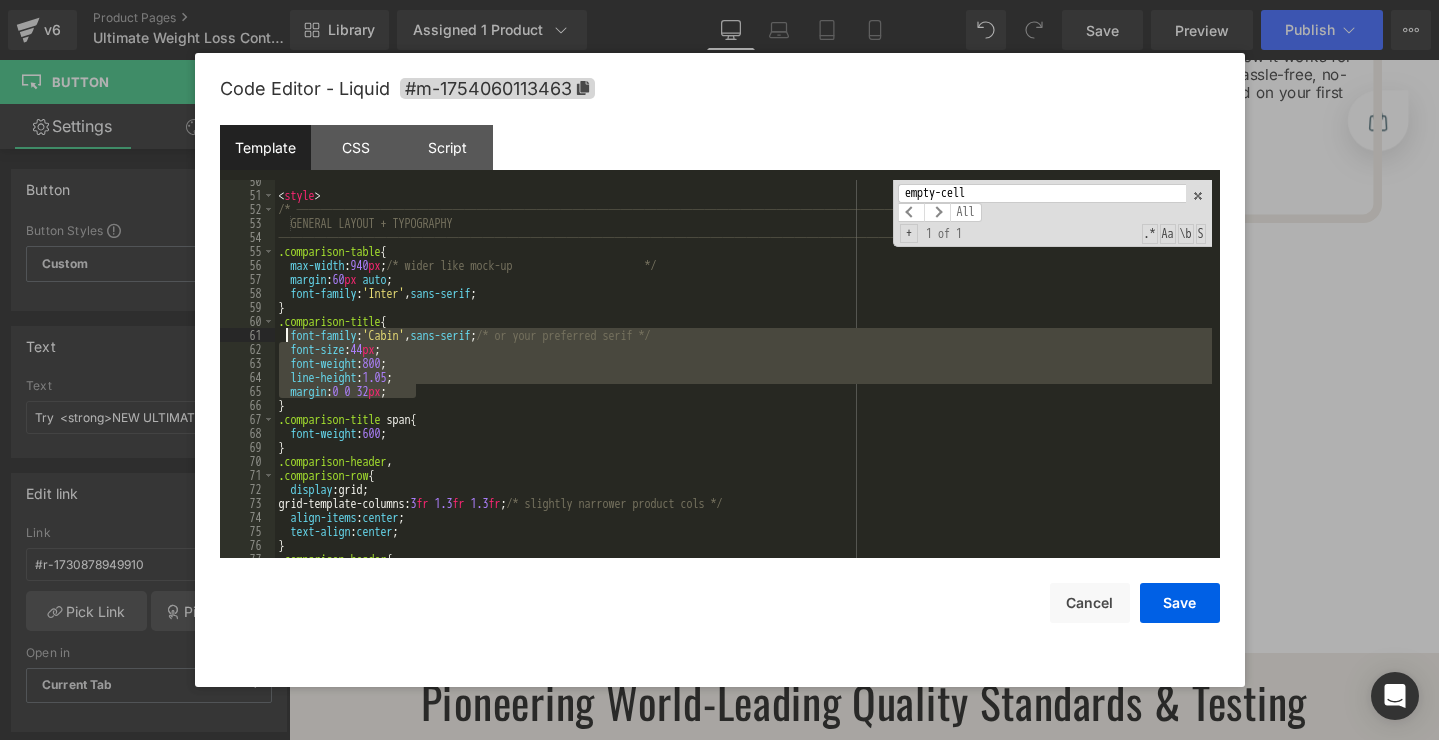 drag, startPoint x: 433, startPoint y: 396, endPoint x: 288, endPoint y: 337, distance: 156.54393 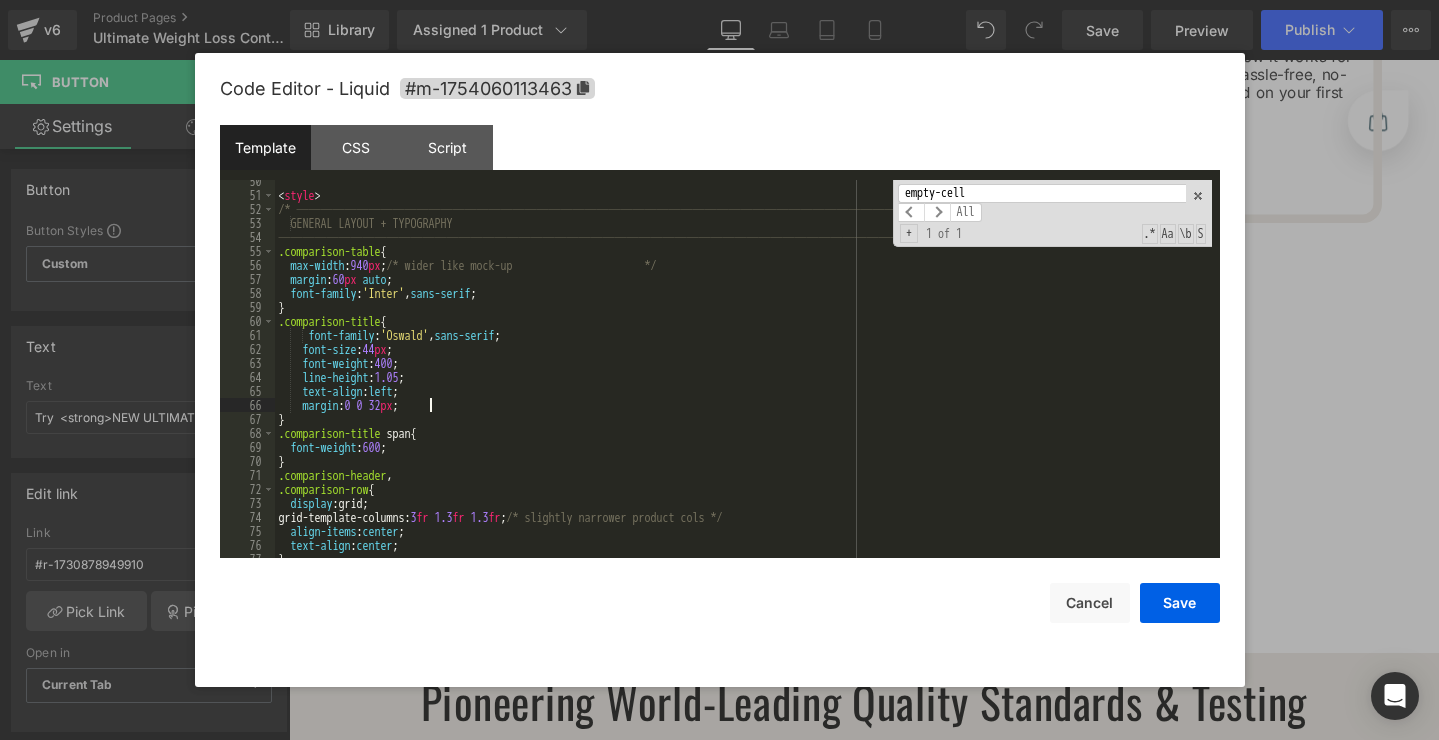 click on "< style > /* ───────────────────────────────────────────────────────────     GENERAL LAYOUT + TYPOGRAPHY ─────────────────────────────────────────────────────────── */ .comparison-table {    max-width :  940 px ;        /* wider like mock-up                      */    margin :  60 px   auto ;    font-family :  ' Inter ' ,  sans-serif ; } .comparison-title {         font-family :  ' Oswald ' ,  sans-serif ;       font-size :  44 px ;       font-weight :  400 ;       line-height :  1.05 ;       text-align :  left ;       margin :  0   0   32 px ; } .comparison-title   span {    font-weight :  600 ; } .comparison-header , .comparison-row {    display :grid;   grid-template-columns:  3 fr   1.3 fr   1.3 fr ;   /* slightly narrower product cols */    align-items : center ;    : ; }" at bounding box center (743, 377) 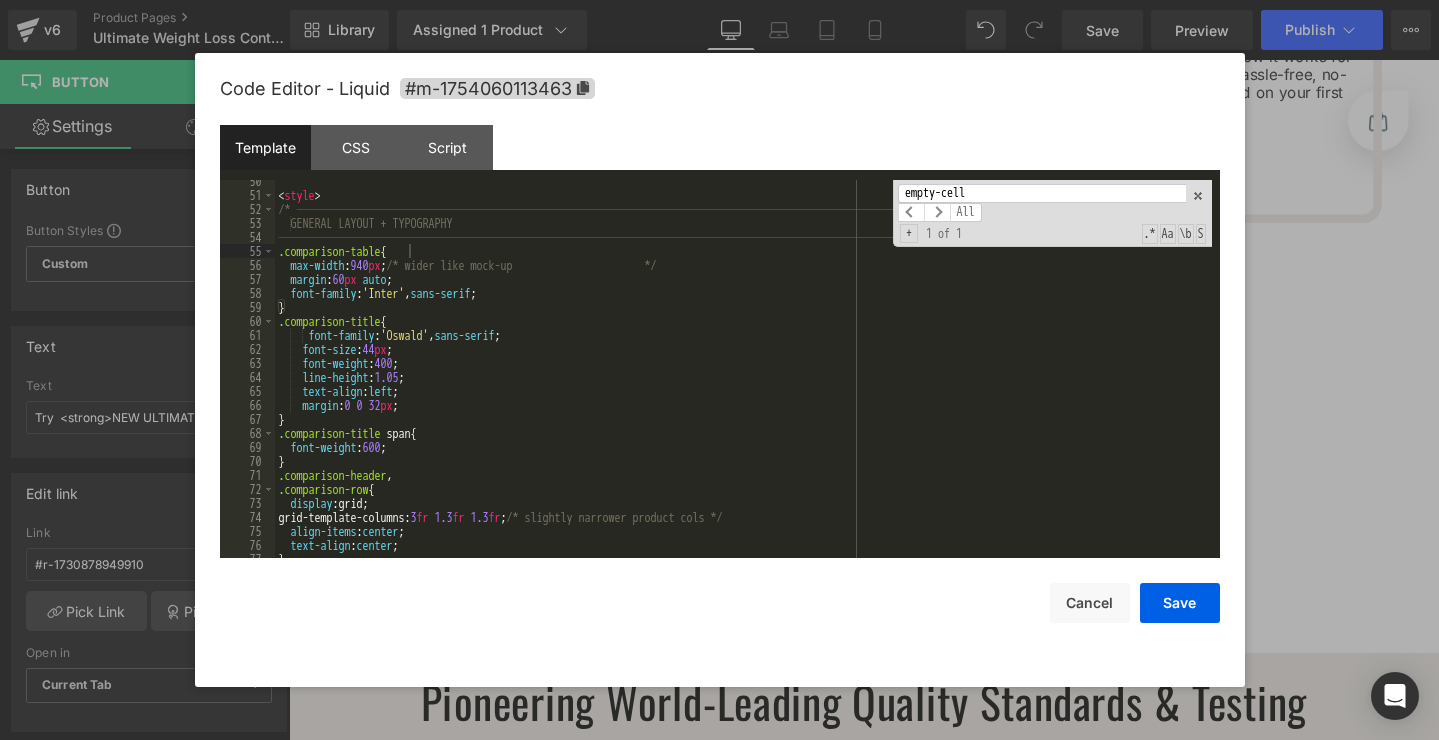 paste on ".comparison-title span" 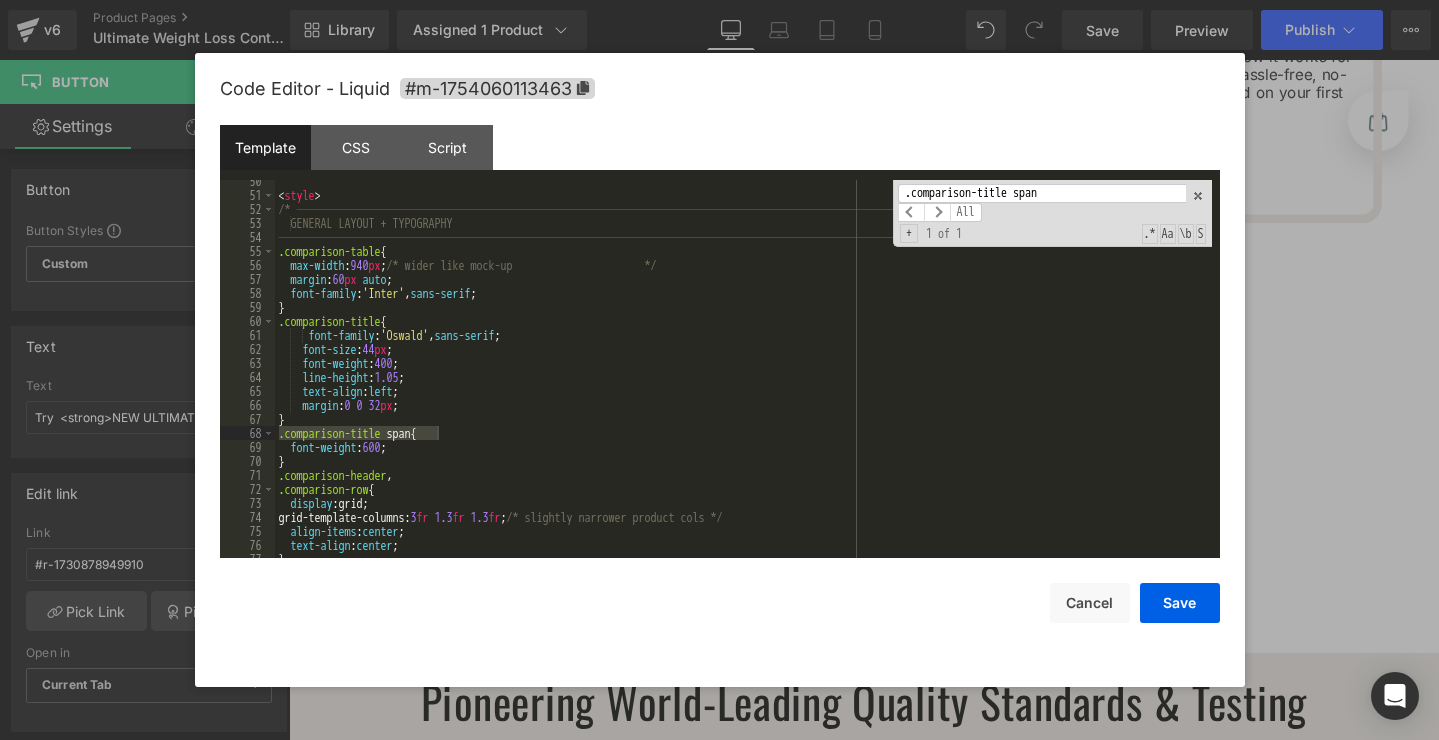 type on ".comparison-title span" 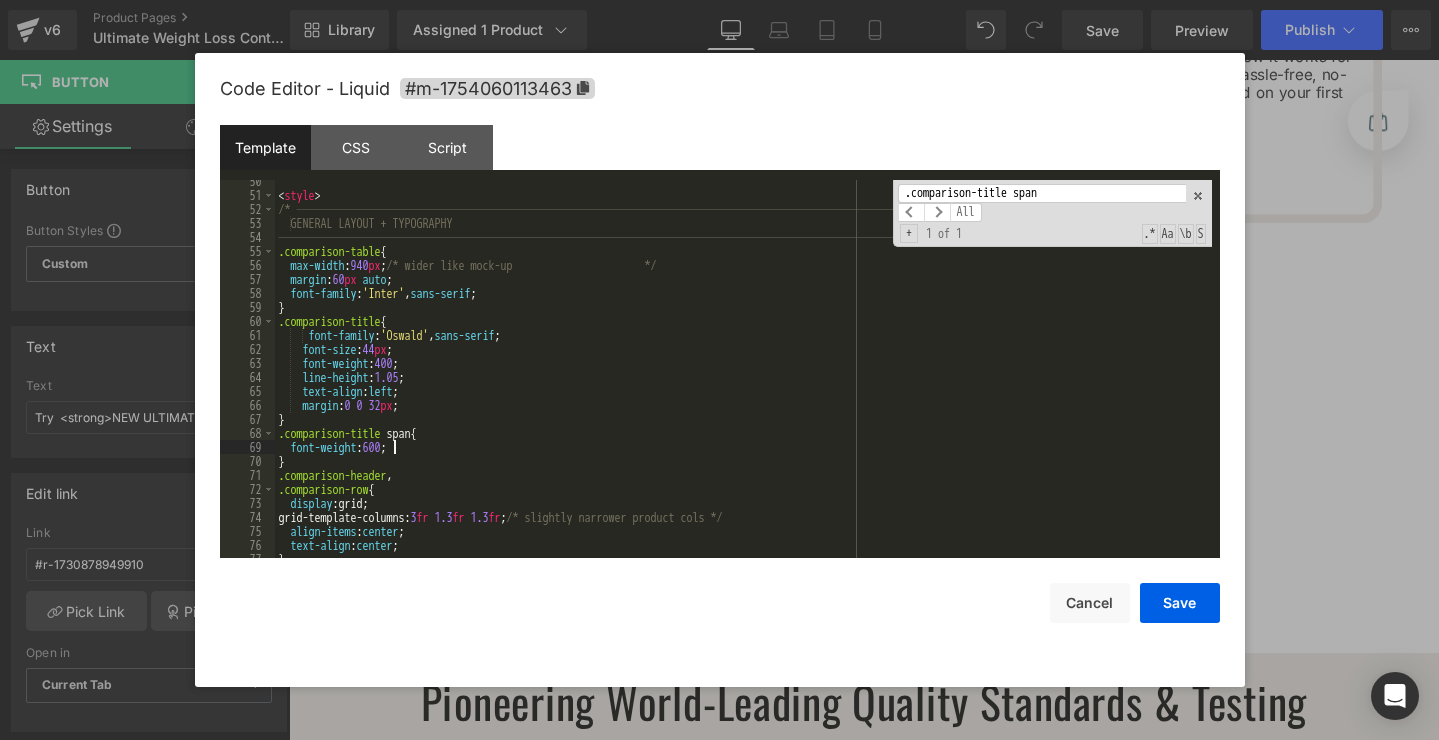 click on "< style > /* ───────────────────────────────────────────────────────────     GENERAL LAYOUT + TYPOGRAPHY ─────────────────────────────────────────────────────────── */ .comparison-table {    max-width :  940 px ;        /* wider like mock-up                      */    margin :  60 px   auto ;    font-family :  ' Inter ' ,  sans-serif ; } .comparison-title {         font-family :  ' Oswald ' ,  sans-serif ;       font-size :  44 px ;       font-weight :  400 ;       line-height :  1.05 ;       text-align :  left ;       margin :  0   0   32 px ; } .comparison-title   span {    font-weight :  600 ; } .comparison-header , .comparison-row {    display :grid;   grid-template-columns:  3 fr   1.3 fr   1.3 fr ;   /* slightly narrower product cols */    align-items : center ;    : ; }" at bounding box center (743, 377) 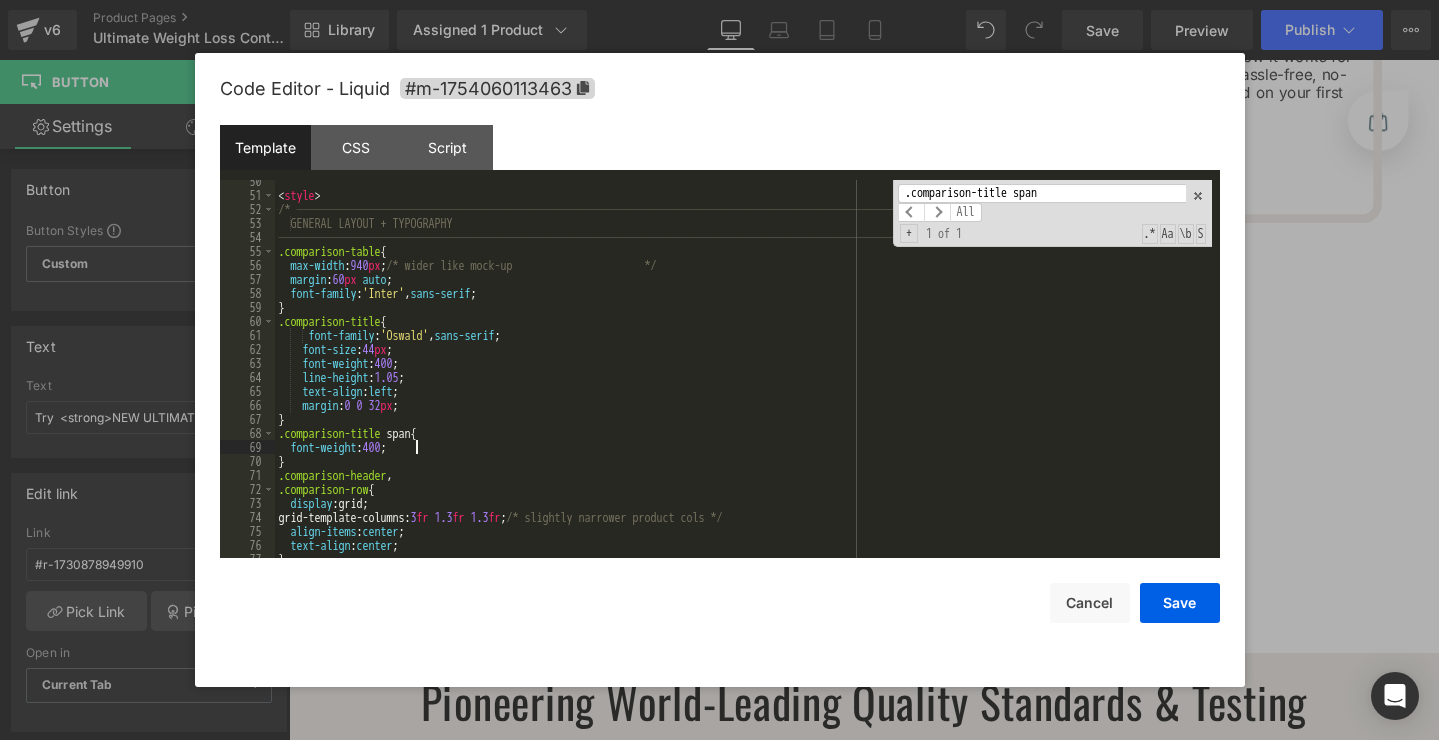 click on "< style > /* ───────────────────────────────────────────────────────────     GENERAL LAYOUT + TYPOGRAPHY ─────────────────────────────────────────────────────────── */ .comparison-table {    max-width :  940 px ;        /* wider like mock-up                      */    margin :  60 px   auto ;    font-family :  ' Inter ' ,  sans-serif ; } .comparison-title {         font-family :  ' Oswald ' ,  sans-serif ;       font-size :  44 px ;       font-weight :  400 ;       line-height :  1.05 ;       text-align :  left ;       margin :  0   0   32 px ; } .comparison-title   span {    font-weight :  400 ; } .comparison-header , .comparison-row {    display :grid;   grid-template-columns:  3 fr   1.3 fr   1.3 fr ;   /* slightly narrower product cols */    align-items : center ;    : ; }" at bounding box center (743, 377) 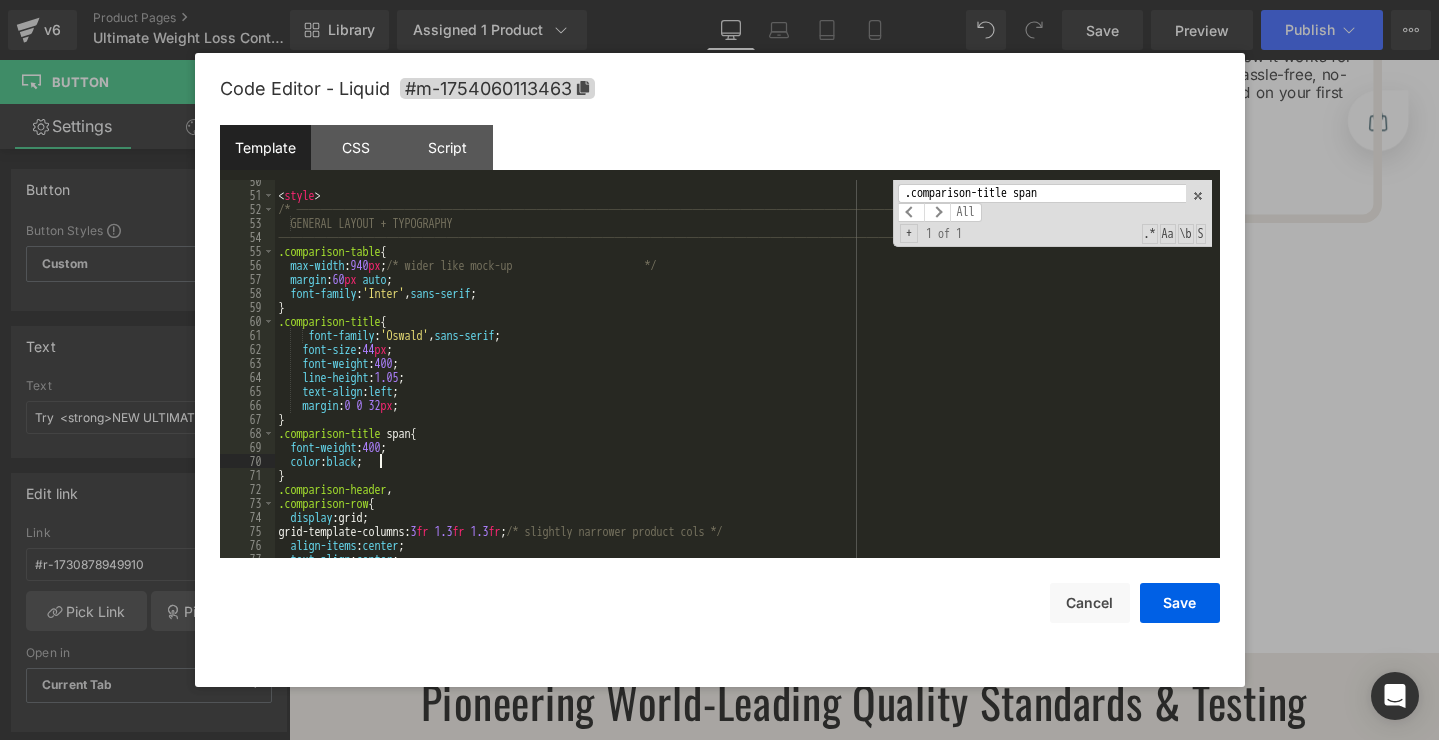 click on "< style > /* ───────────────────────────────────────────────────────────     GENERAL LAYOUT + TYPOGRAPHY ─────────────────────────────────────────────────────────── */ .comparison-table {    max-width :  940 px ;        /* wider like mock-up                      */    margin :  60 px   auto ;    font-family :  ' Inter ' ,  sans-serif ; } .comparison-title {         font-family :  ' Oswald ' ,  sans-serif ;       font-size :  44 px ;       font-weight :  400 ;       line-height :  1.05 ;       text-align :  left ;       margin :  0   0   32 px ; } .comparison-title   span {    font-weight :  400 ;    color :  black ; } .comparison-header , .comparison-row {    display :grid;   grid-template-columns:  3 fr   1.3 fr   1.3 fr ;   /* slightly narrower product cols */    align-items" at bounding box center (743, 377) 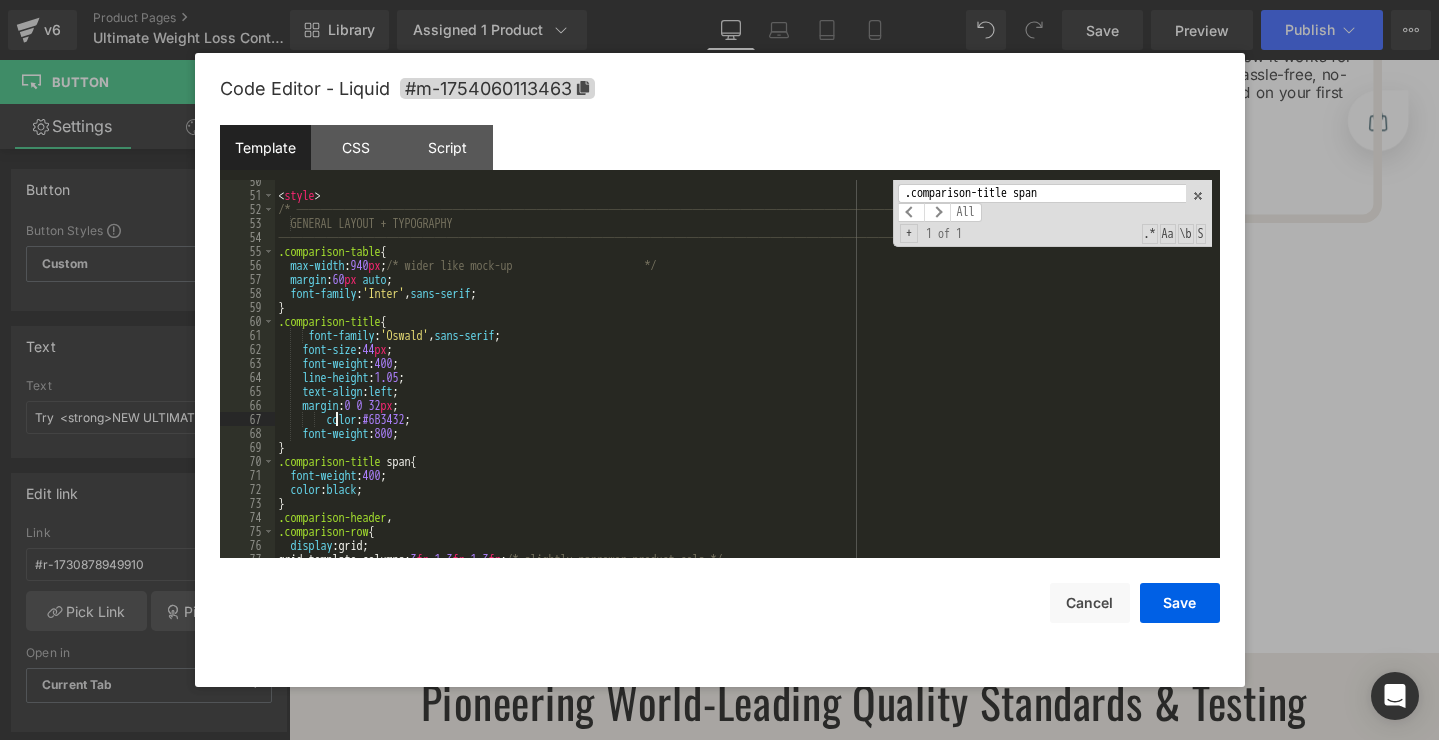 click on "< style > /* ───────────────────────────────────────────────────────────     GENERAL LAYOUT + TYPOGRAPHY ─────────────────────────────────────────────────────────── */ .comparison-table {    max-width :  940 px ;        /* wider like mock-up                      */    margin :  60 px   auto ;    font-family :  ' Inter ' ,  sans-serif ; } .comparison-title {         font-family :  ' Oswald ' ,  sans-serif ;       font-size :  44 px ;       font-weight :  400 ;       line-height :  1.05 ;       text-align :  left ;       margin :  0   0   32 px ;             color :  #6B3432 ;       font-weight :  800 ; } .comparison-title   span {    font-weight :  400 ;    color :  black ; } .comparison-header , .comparison-row {    display :grid;   grid-template-columns:  3 fr   1.3 fr   1.3" at bounding box center (743, 377) 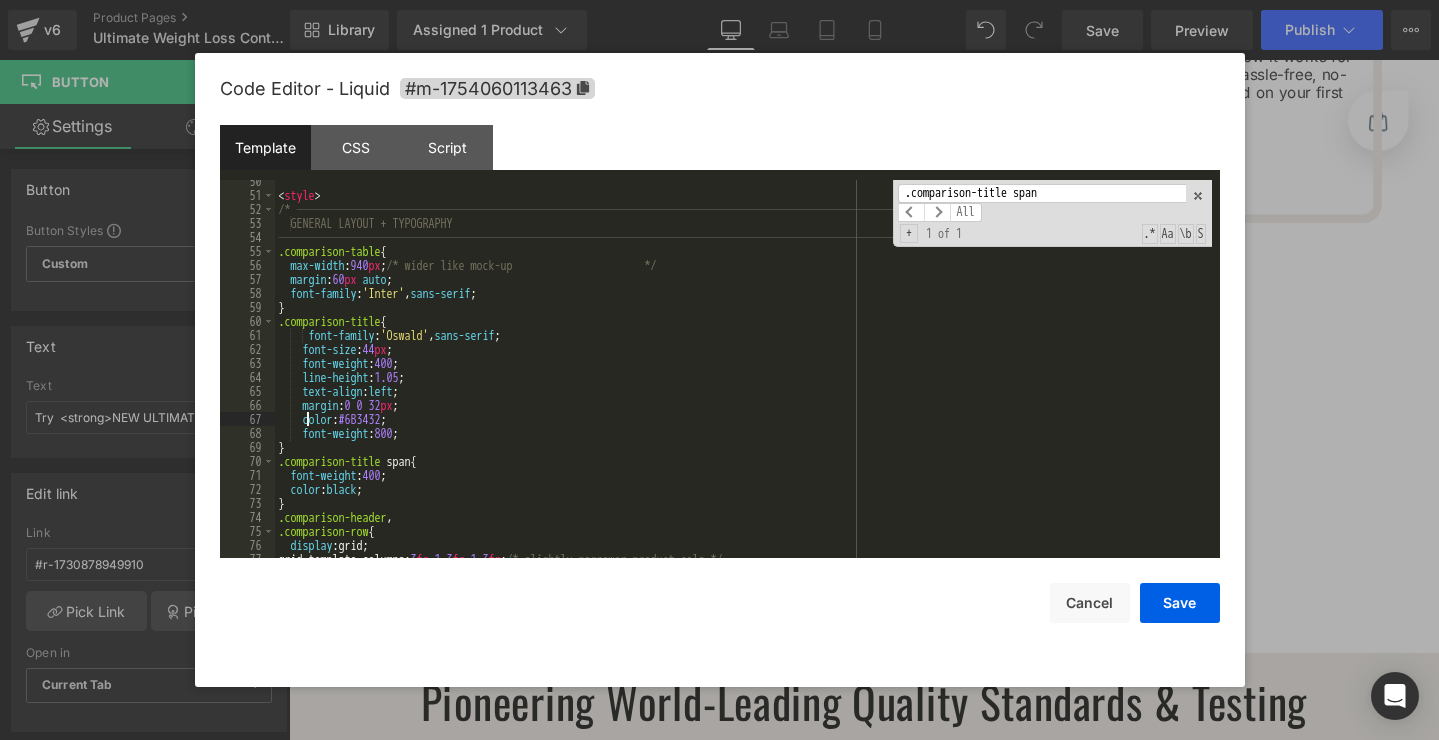 click on "< style > /* ───────────────────────────────────────────────────────────     GENERAL LAYOUT + TYPOGRAPHY ─────────────────────────────────────────────────────────── */ .comparison-table {    max-width :  940 px ;        /* wider like mock-up                      */    margin :  60 px   auto ;    font-family :  ' Inter ' ,  sans-serif ; } .comparison-title {         font-family :  ' Oswald ' ,  sans-serif ;       font-size :  44 px ;       font-weight :  400 ;       line-height :  1.05 ;       text-align :  left ;       margin :  0   0   32 px ;       color :  #6B3432 ;       font-weight :  800 ; } .comparison-title   span {    font-weight :  400 ;    color :  black ; } .comparison-header , .comparison-row {    display :grid;   grid-template-columns:  3 fr   1.3 fr   1.3 fr ;" at bounding box center [743, 377] 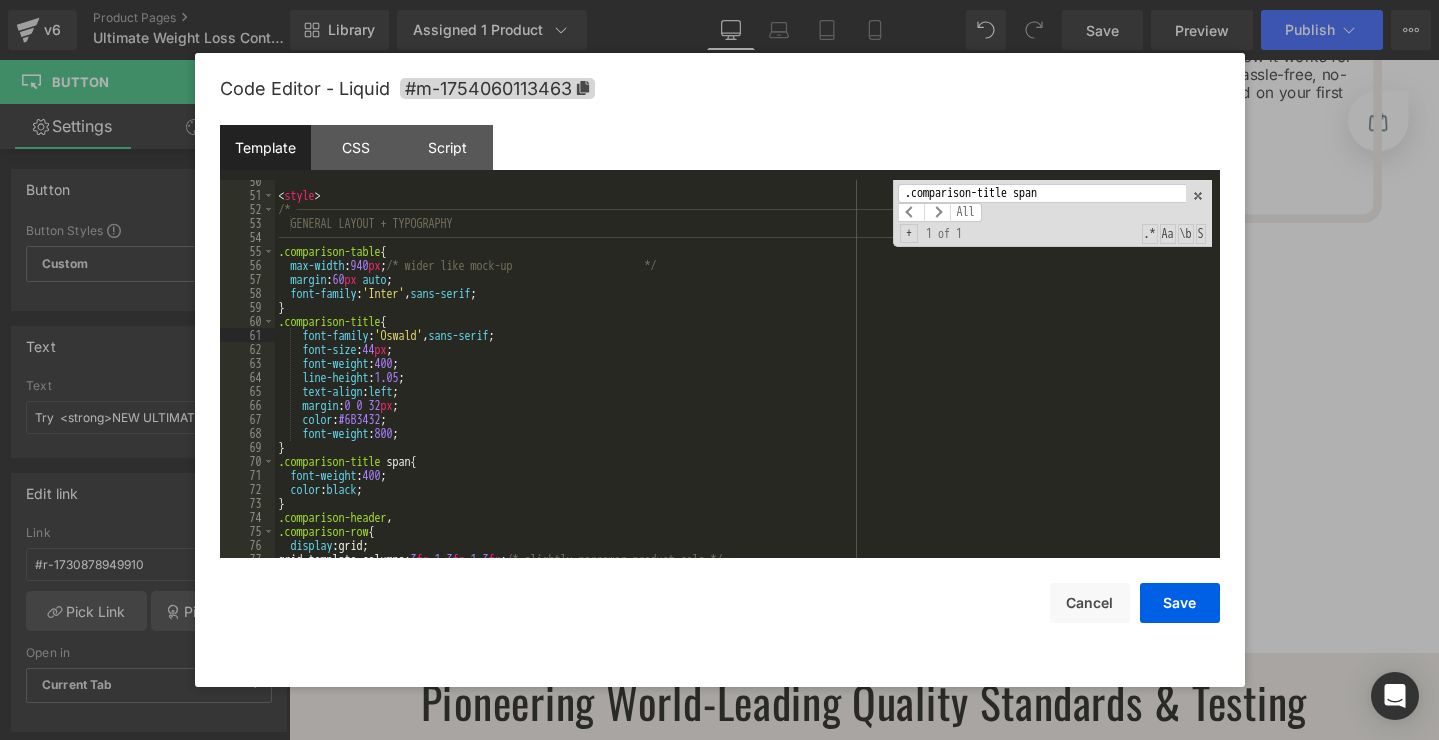 click on "< style > /* ───────────────────────────────────────────────────────────     GENERAL LAYOUT + TYPOGRAPHY ─────────────────────────────────────────────────────────── */ .comparison-table {    max-width :  940 px ;        /* wider like mock-up                      */    margin :  60 px   auto ;    font-family :  ' Inter ' ,  sans-serif ; } .comparison-title {       font-family :  ' Oswald ' ,  sans-serif ;       font-size :  44 px ;       font-weight :  400 ;       line-height :  1.05 ;       text-align :  left ;       margin :  0   0   32 px ;       color :  #6B3432 ;       font-weight :  800 ; } .comparison-title   span {    font-weight :  400 ;    color :  black ; } .comparison-header , .comparison-row {    display :grid;   grid-template-columns:  3 fr   1.3 fr   1.3 fr ;" at bounding box center [743, 377] 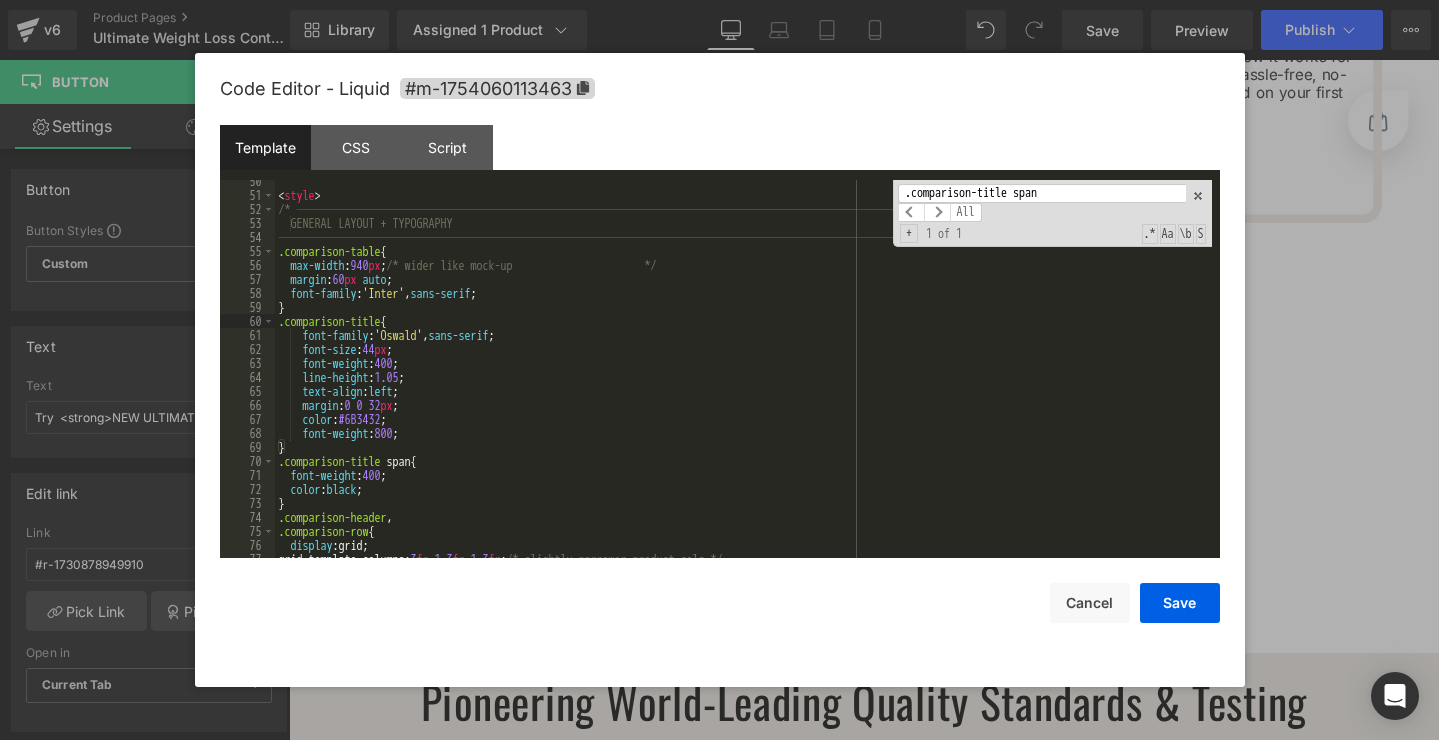 click on "< style > /* ───────────────────────────────────────────────────────────     GENERAL LAYOUT + TYPOGRAPHY ─────────────────────────────────────────────────────────── */ .comparison-table {    max-width :  940 px ;        /* wider like mock-up                      */    margin :  60 px   auto ;    font-family :  ' Inter ' ,  sans-serif ; } .comparison-title {       font-family :  ' Oswald ' ,  sans-serif ;       font-size :  44 px ;       font-weight :  400 ;       line-height :  1.05 ;       text-align :  left ;       margin :  0   0   32 px ;       color :  #6B3432 ;       font-weight :  800 ; } .comparison-title   span {    font-weight :  400 ;    color :  black ; } .comparison-header , .comparison-row {    display :grid;   grid-template-columns:  3 fr   1.3 fr   1.3 fr ;" at bounding box center (743, 377) 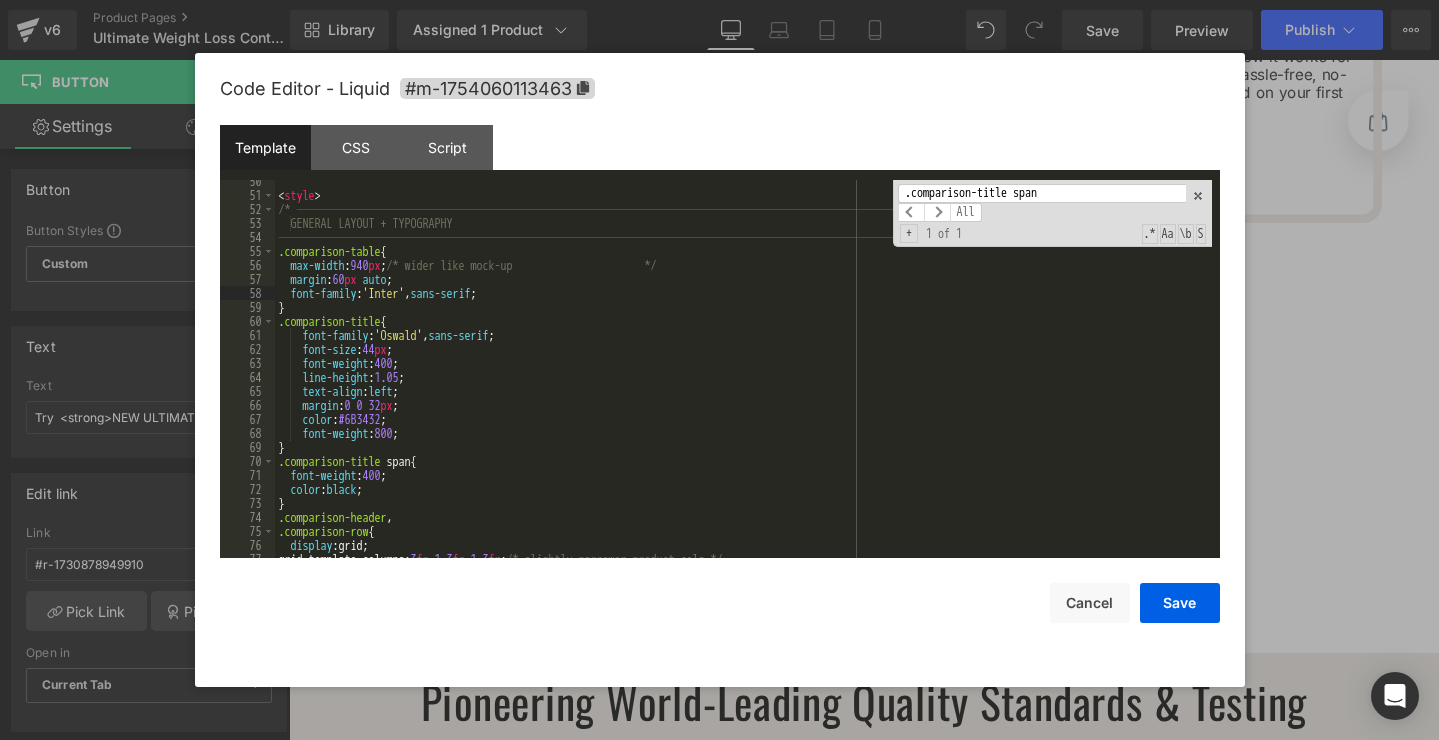 click on "< style > /* ───────────────────────────────────────────────────────────     GENERAL LAYOUT + TYPOGRAPHY ─────────────────────────────────────────────────────────── */ .comparison-table {    max-width :  940 px ;        /* wider like mock-up                      */    margin :  60 px   auto ;    font-family :  ' Inter ' ,  sans-serif ; } .comparison-title {       font-family :  ' Oswald ' ,  sans-serif ;       font-size :  44 px ;       font-weight :  400 ;       line-height :  1.05 ;       text-align :  left ;       margin :  0   0   32 px ;       color :  #6B3432 ;       font-weight :  800 ; } .comparison-title   span {    font-weight :  400 ;    color :  black ; } .comparison-header , .comparison-row {    display :grid;   grid-template-columns:  3 fr   1.3 fr   1.3 fr ;" at bounding box center (743, 377) 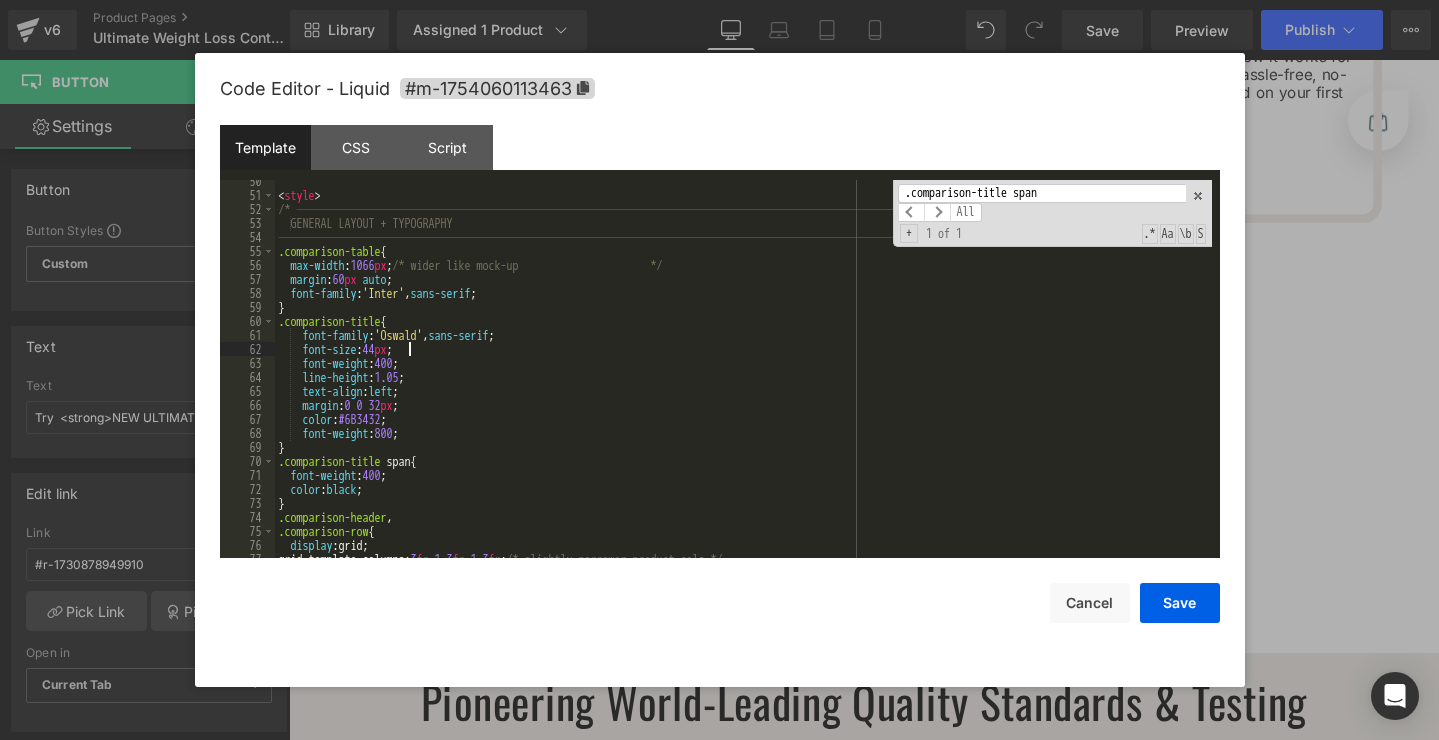 click on "< style > /* ───────────────────────────────────────────────────────────     GENERAL LAYOUT + TYPOGRAPHY ─────────────────────────────────────────────────────────── */ .comparison-table {    max-width :  1066 px ;        /* wider like mock-up                      */    margin :  60 px   auto ;    font-family :  ' Inter ' ,  sans-serif ; } .comparison-title {       font-family :  ' Oswald ' ,  sans-serif ;       font-size :  44 px ;       font-weight :  400 ;       line-height :  1.05 ;       text-align :  left ;       margin :  0   0   32 px ;       color :  #6B3432 ;       font-weight :  800 ; } .comparison-title   span {    font-weight :  400 ;    color :  black ; } .comparison-header , .comparison-row {    display :grid;   grid-template-columns:  3 fr   1.3 fr   1.3 fr ;" at bounding box center [743, 377] 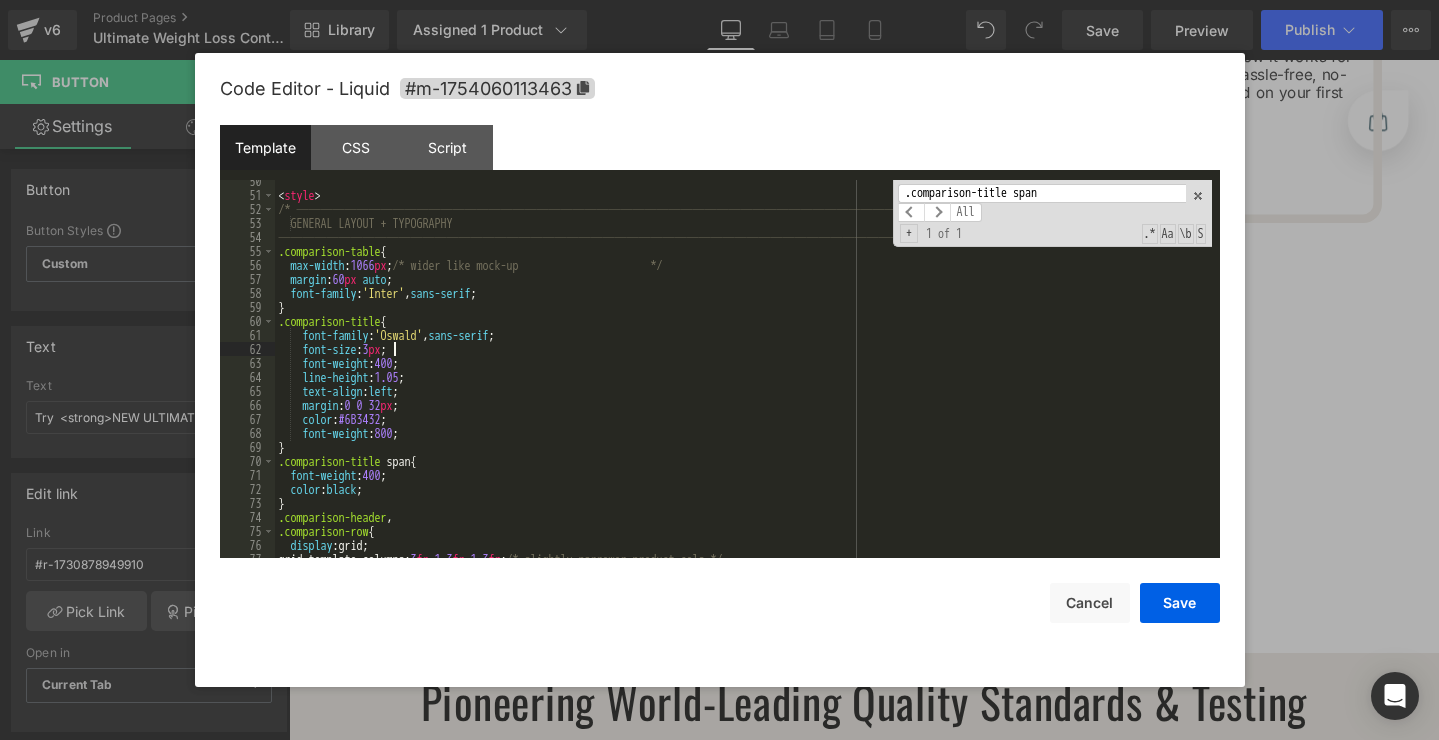 type 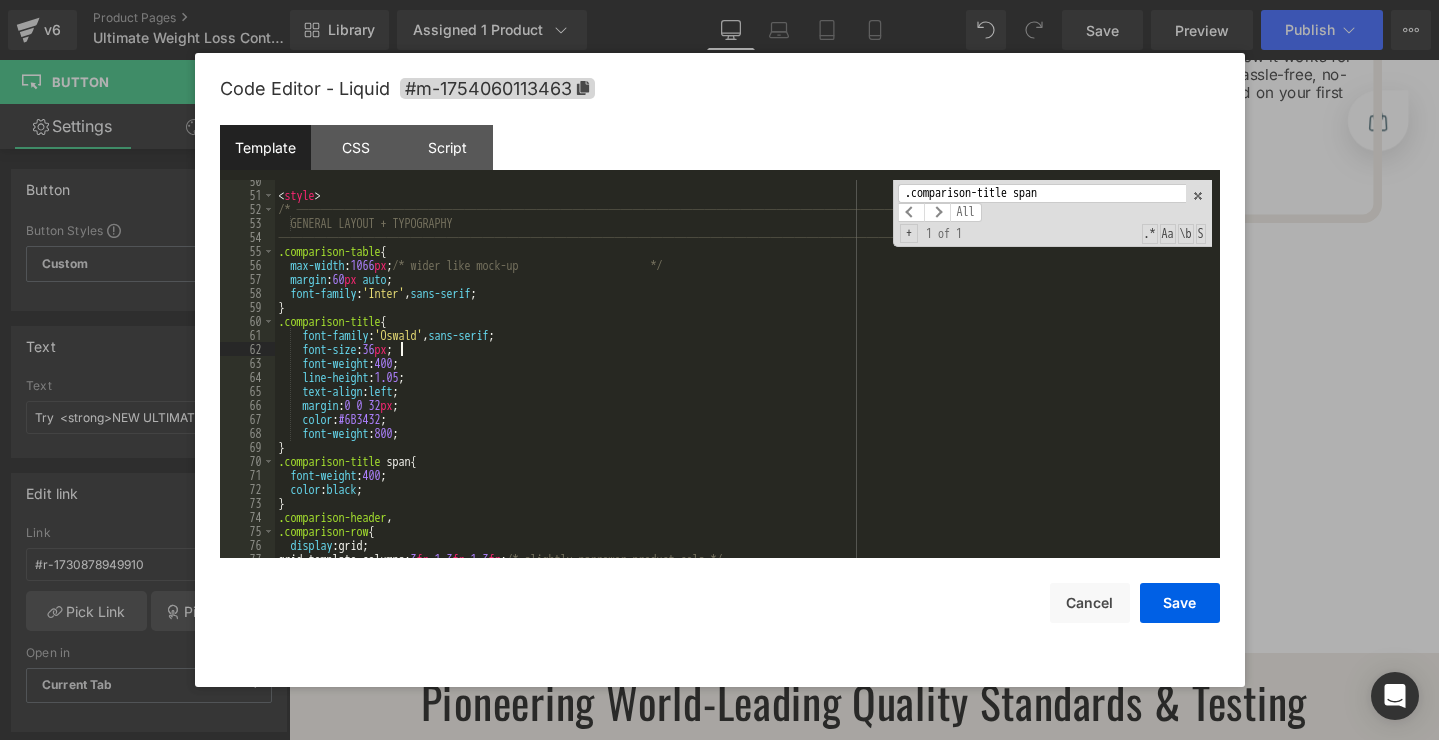 click on "< style > /* ───────────────────────────────────────────────────────────     GENERAL LAYOUT + TYPOGRAPHY ─────────────────────────────────────────────────────────── */ .comparison-table {    max-width :  1066 px ;        /* wider like mock-up                      */    margin :  60 px   auto ;    font-family :  ' Inter ' ,  sans-serif ; } .comparison-title {       font-family :  ' Oswald ' ,  sans-serif ;       font-size :  36 px ;       font-weight :  400 ;       line-height :  1.05 ;       text-align :  left ;       margin :  0   0   32 px ;       color :  #6B3432 ;       font-weight :  800 ; } .comparison-title   span {    font-weight :  400 ;    color :  black ; } .comparison-header , .comparison-row {    display :grid;   grid-template-columns:  3 fr   1.3 fr   1.3 fr ;" at bounding box center [743, 377] 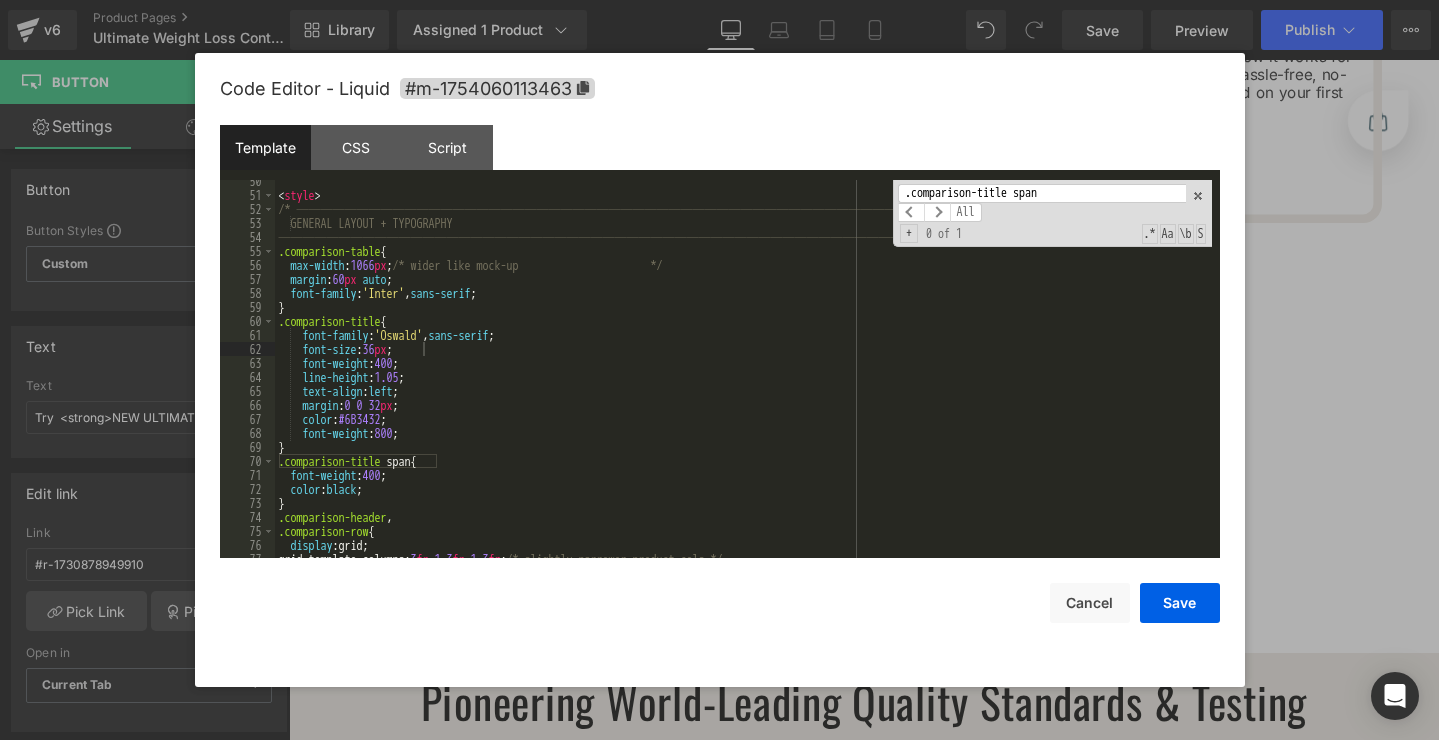 paste on "row" 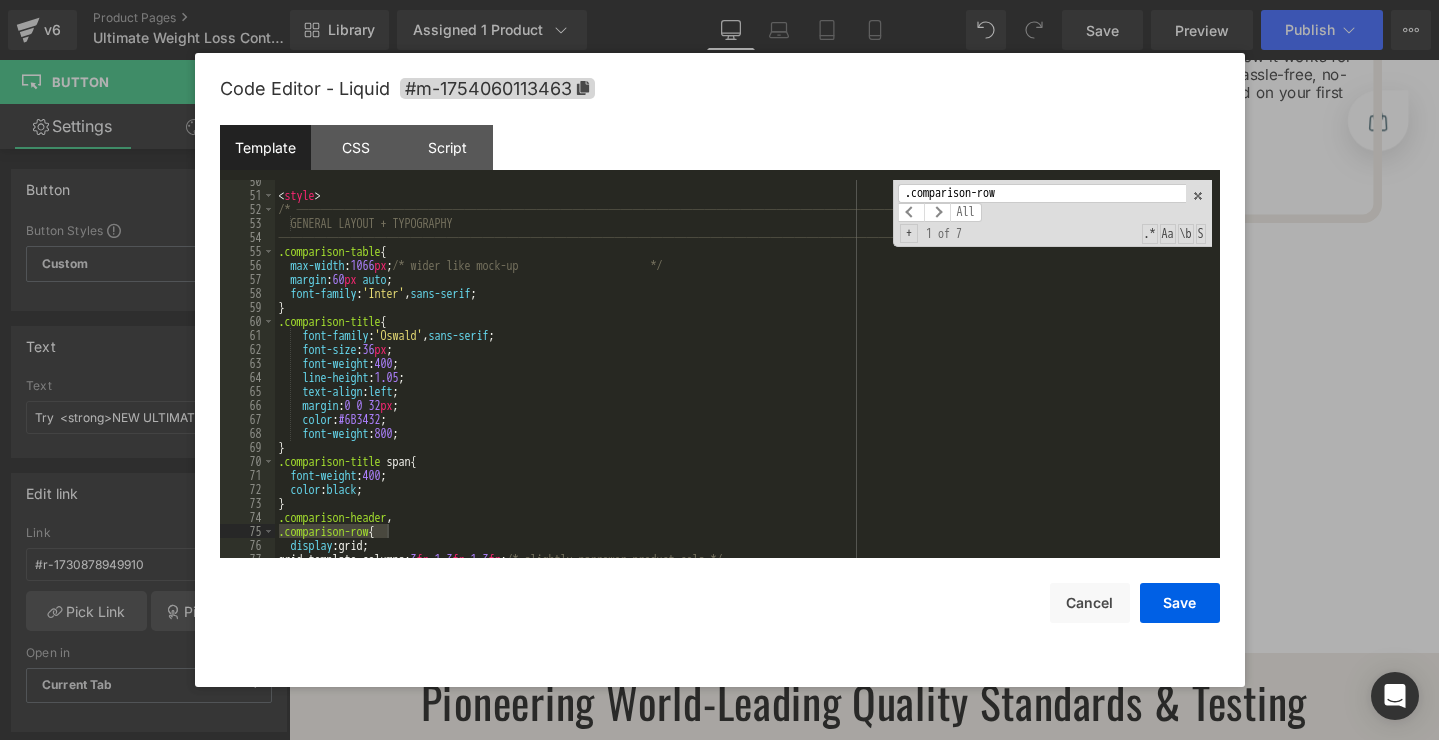 scroll, scrollTop: 1295, scrollLeft: 0, axis: vertical 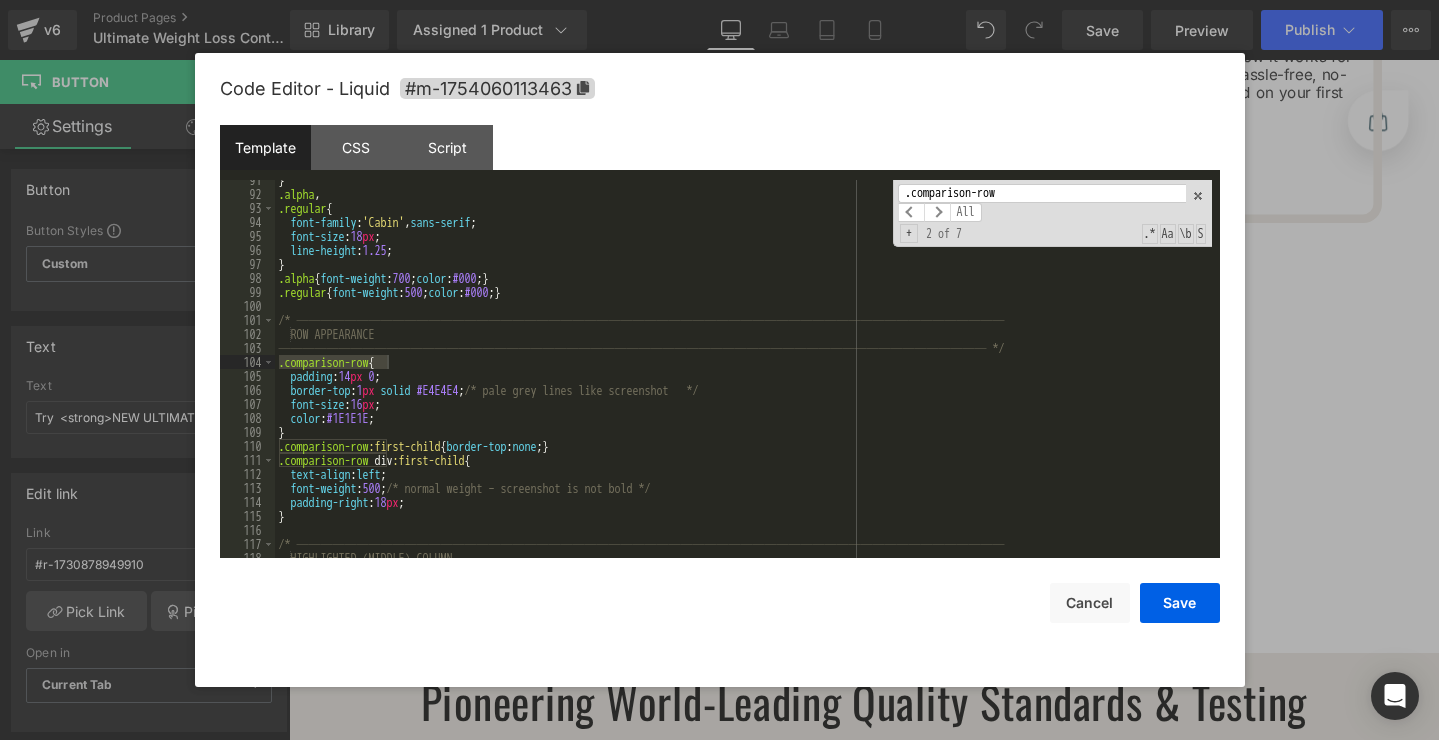 type on ".comparison-row" 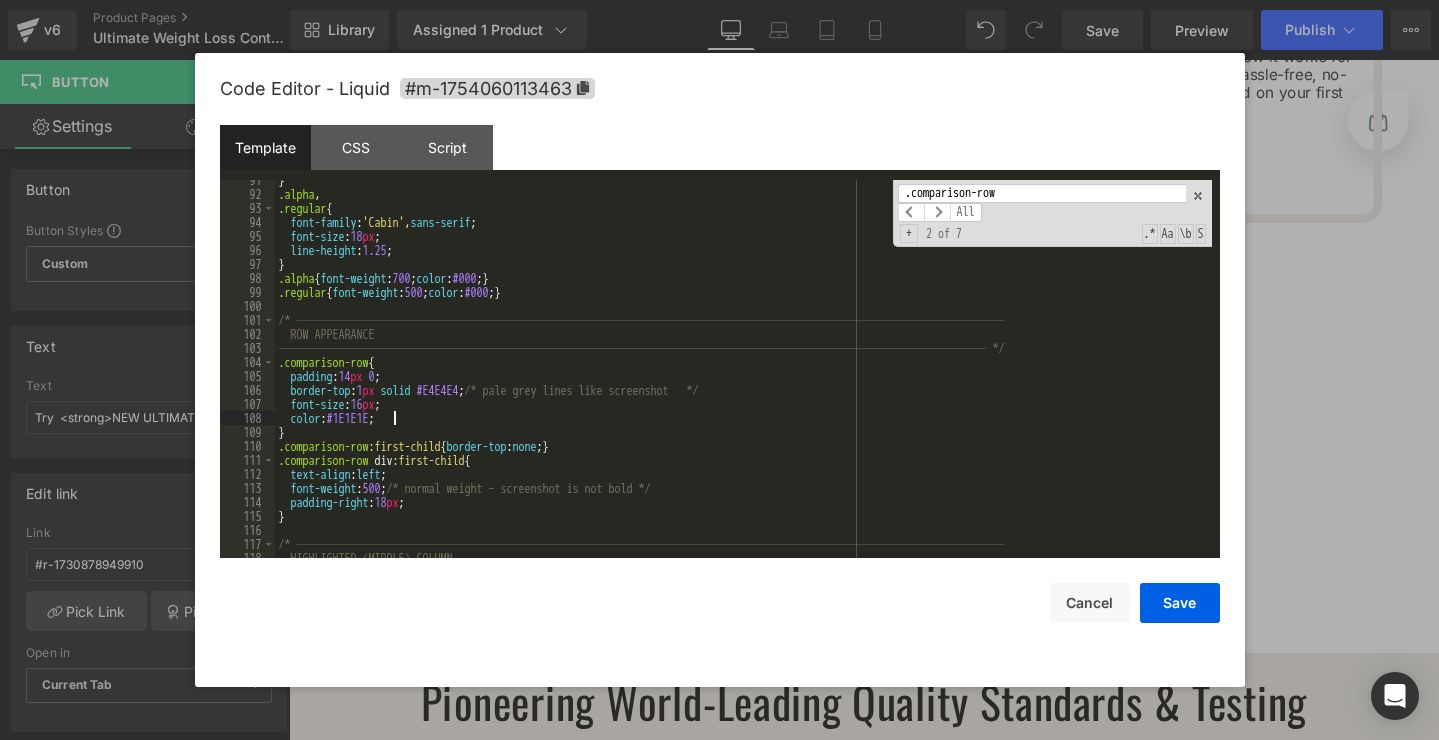 click on "} .alpha , .regular {    font-family : ' Cabin ' ,  sans-serif ;    font-size : 18 px ;    line-height : 1.25 ; } .alpha { font-weight : 700 ; color : #000 ; } .regular { font-weight : 500 ; color : #000 ; } /* ───────────────────────────────────────────────────────────     ROW APPEARANCE ─────────────────────────────────────────────────────────── */ .comparison-row {    padding : 14 px   0 ;    border-top : 1 px   solid   #E4E4E4 ;   /* pale grey lines like screenshot   */    font-size : 16 px ;    color : #1E1E1E ; } .comparison-row :first-child { border-top : none ; } .comparison-row   div :first-child {    text-align : left ;    font-weight : 500 ;               /* normal weight – screenshot is not bold */    padding-right : 18 px ; }     HIGHLIGHTED (MIDDLE) COLUMN" at bounding box center (743, 376) 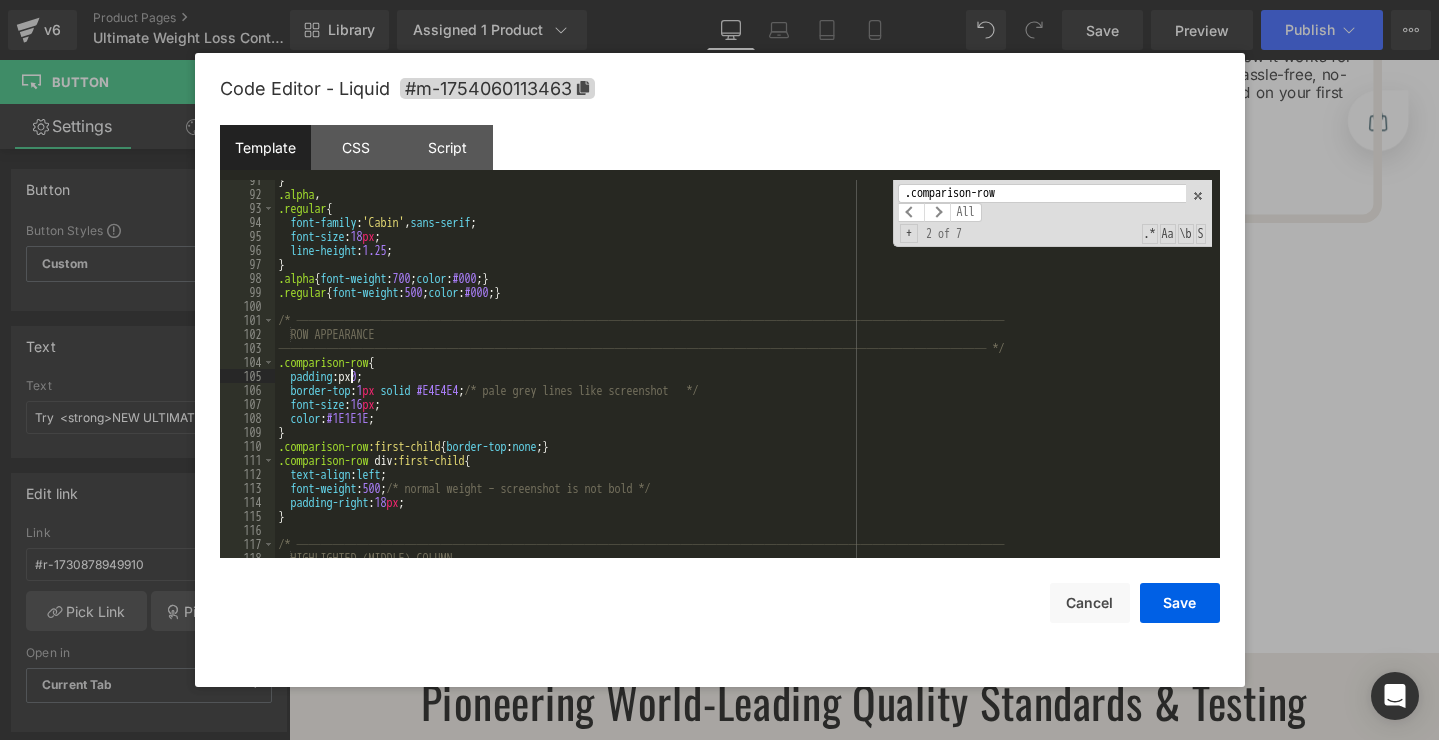 type 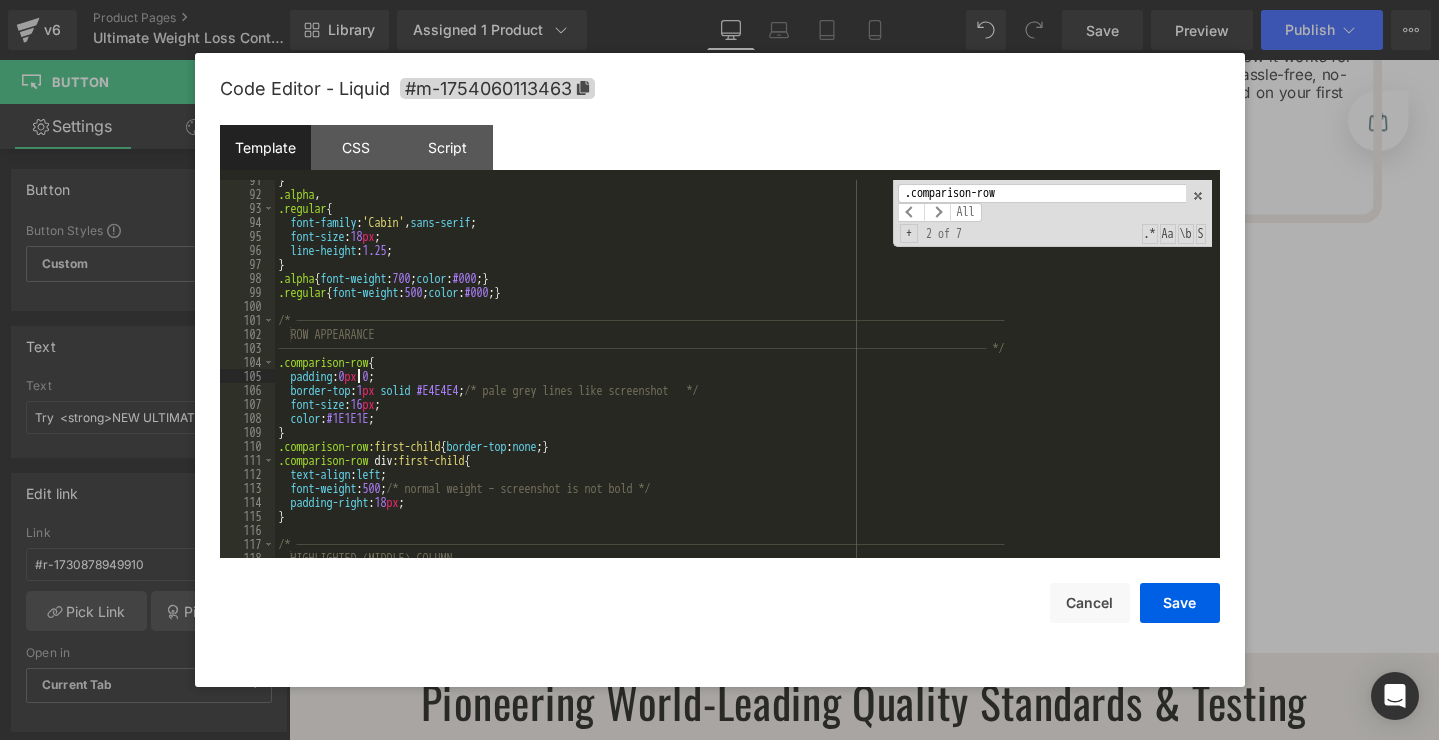 click on "} .alpha , .regular {    font-family : ' Cabin ' ,  sans-serif ;    font-size : 18 px ;    line-height : 1.25 ; } .alpha { font-weight : 700 ; color : #000 ; } .regular { font-weight : 500 ; color : #000 ; } /* ───────────────────────────────────────────────────────────     ROW APPEARANCE ─────────────────────────────────────────────────────────── */ .comparison-row {    padding : 0 px   0 ;    border-top : 1 px   solid   #E4E4E4 ;   /* pale grey lines like screenshot   */    font-size : 16 px ;    color : #1E1E1E ; } .comparison-row :first-child { border-top : none ; } .comparison-row   div :first-child {    text-align : left ;    font-weight : 500 ;               /* normal weight – screenshot is not bold */    padding-right : 18 px ; }     HIGHLIGHTED (MIDDLE) COLUMN" at bounding box center (743, 376) 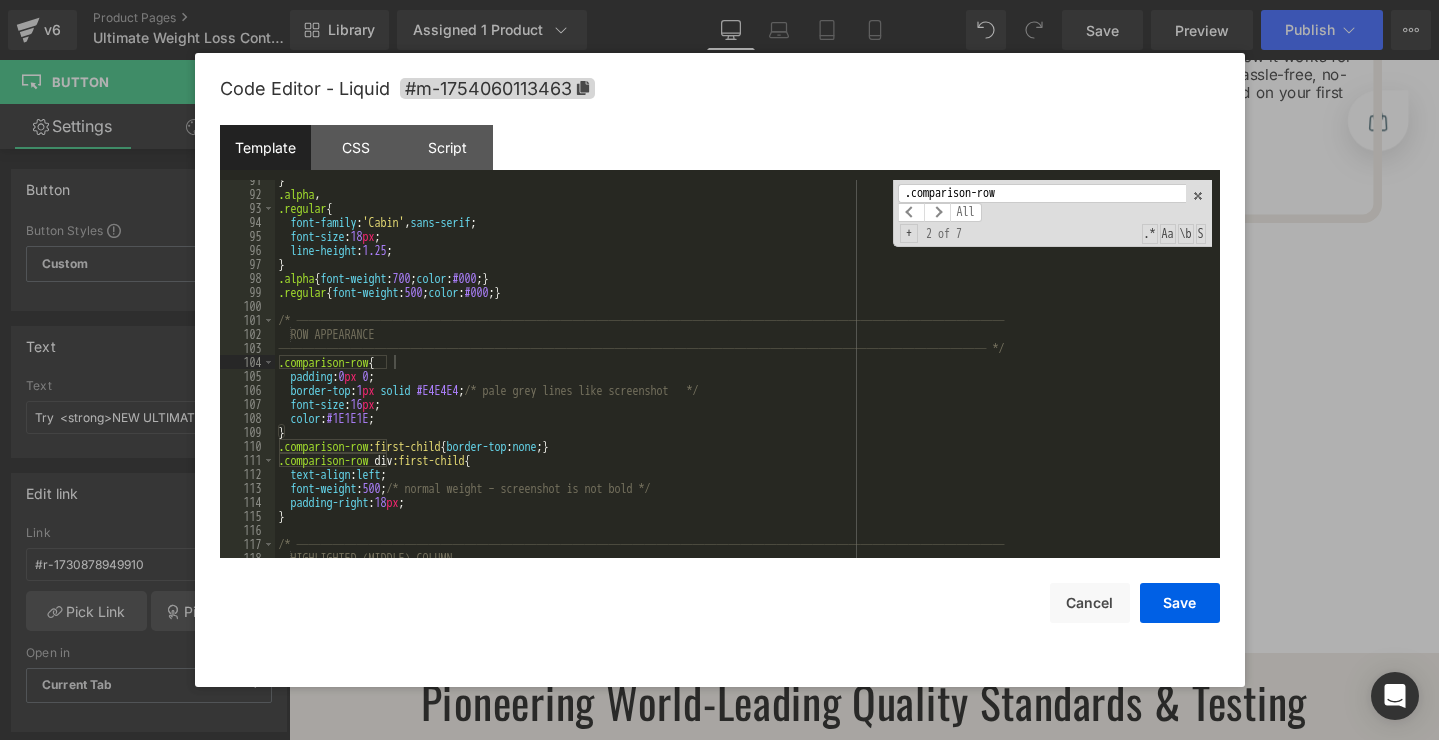paste on "highlight" 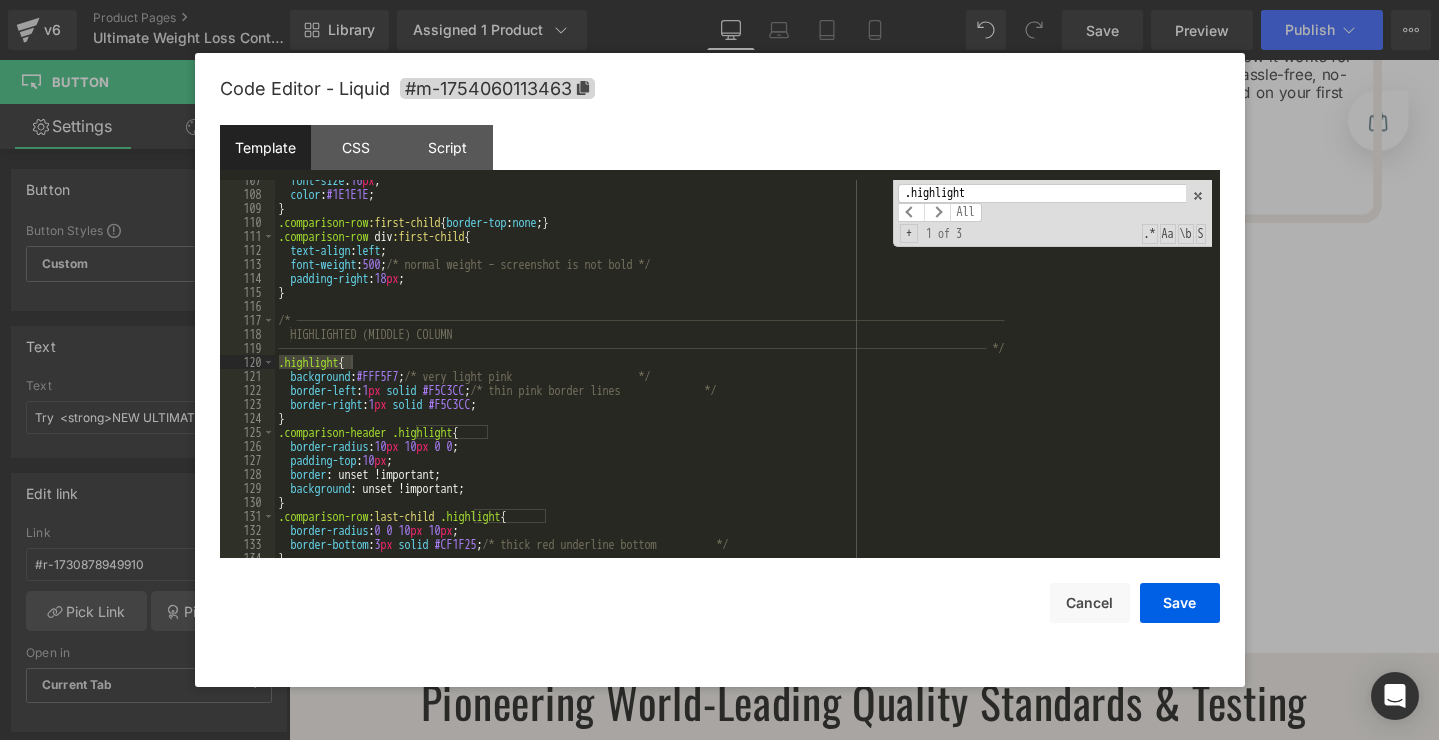 scroll, scrollTop: 1519, scrollLeft: 0, axis: vertical 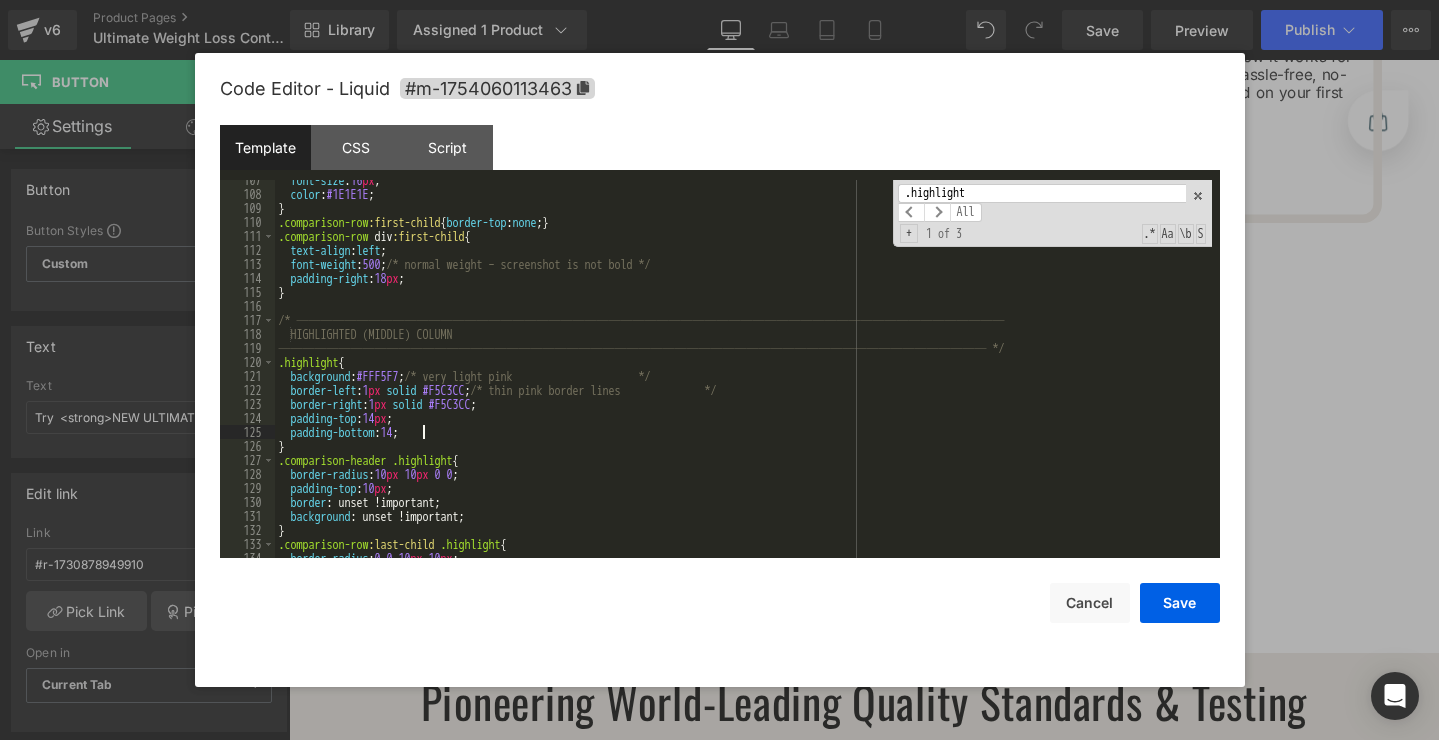 type 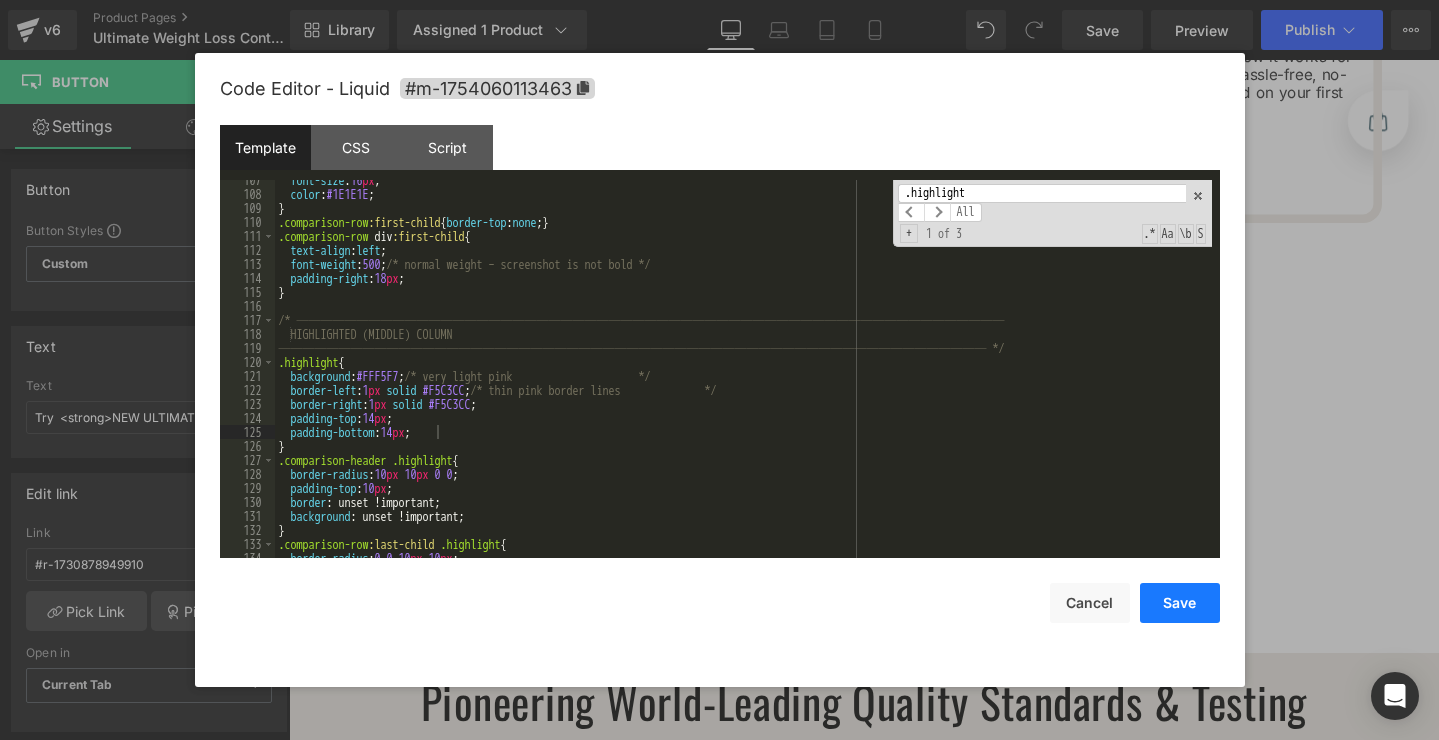 click on "Save" at bounding box center (1180, 603) 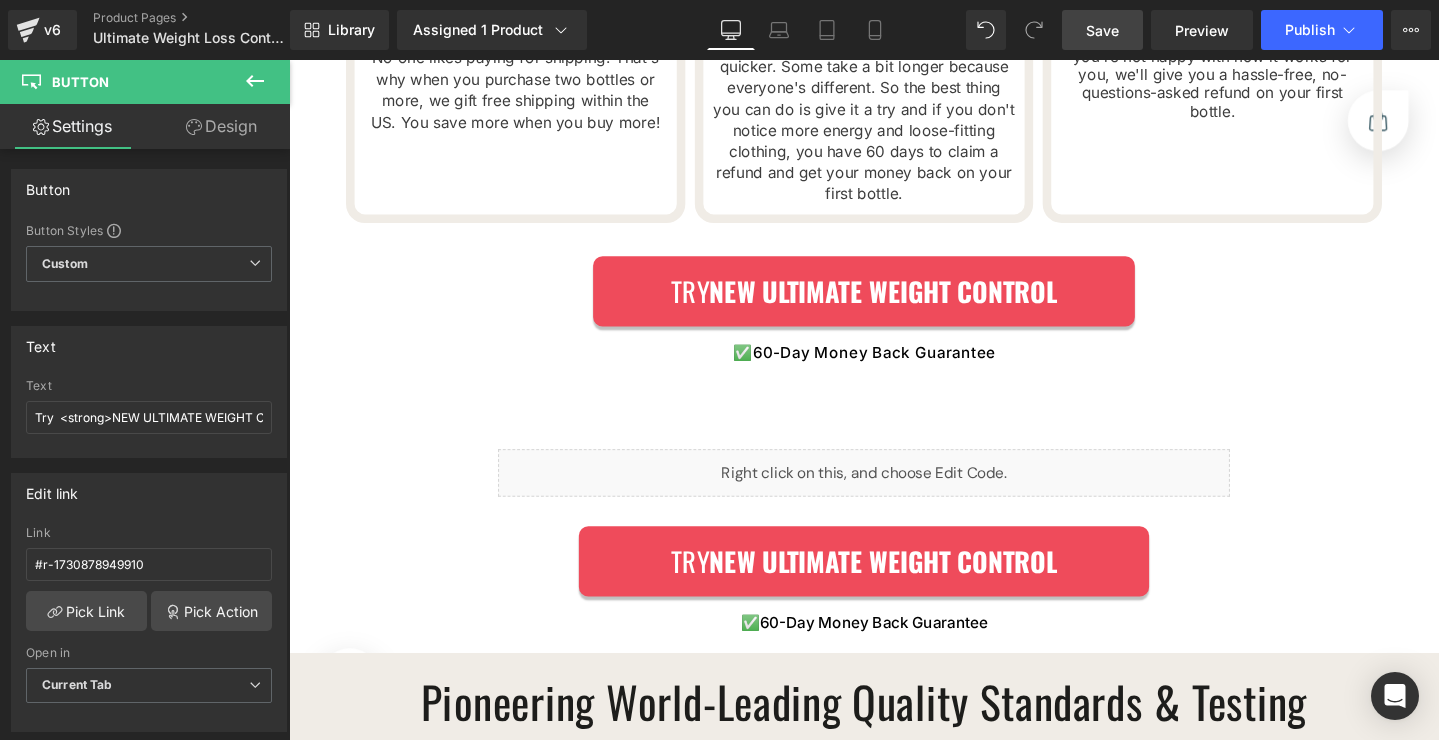 click on "Save" at bounding box center [1102, 30] 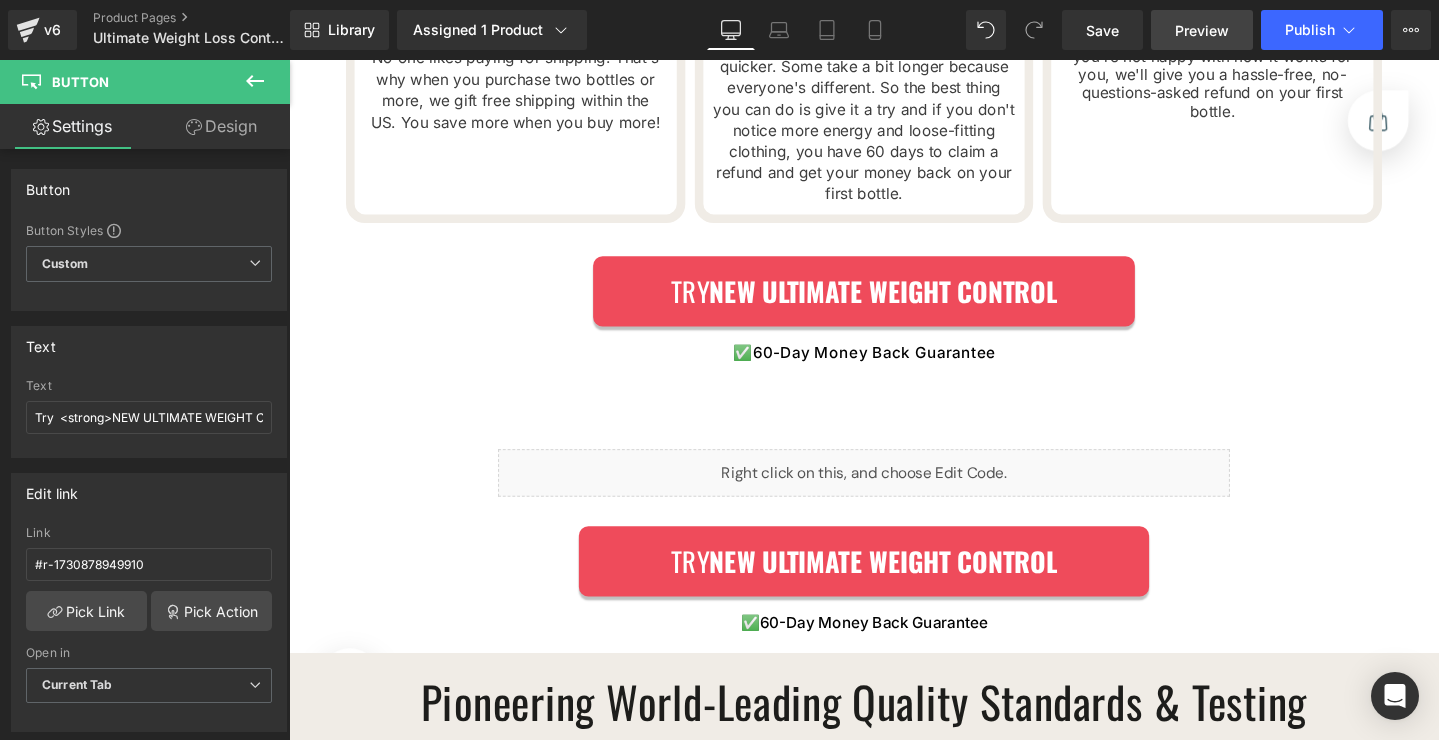 click on "Preview" at bounding box center (1202, 30) 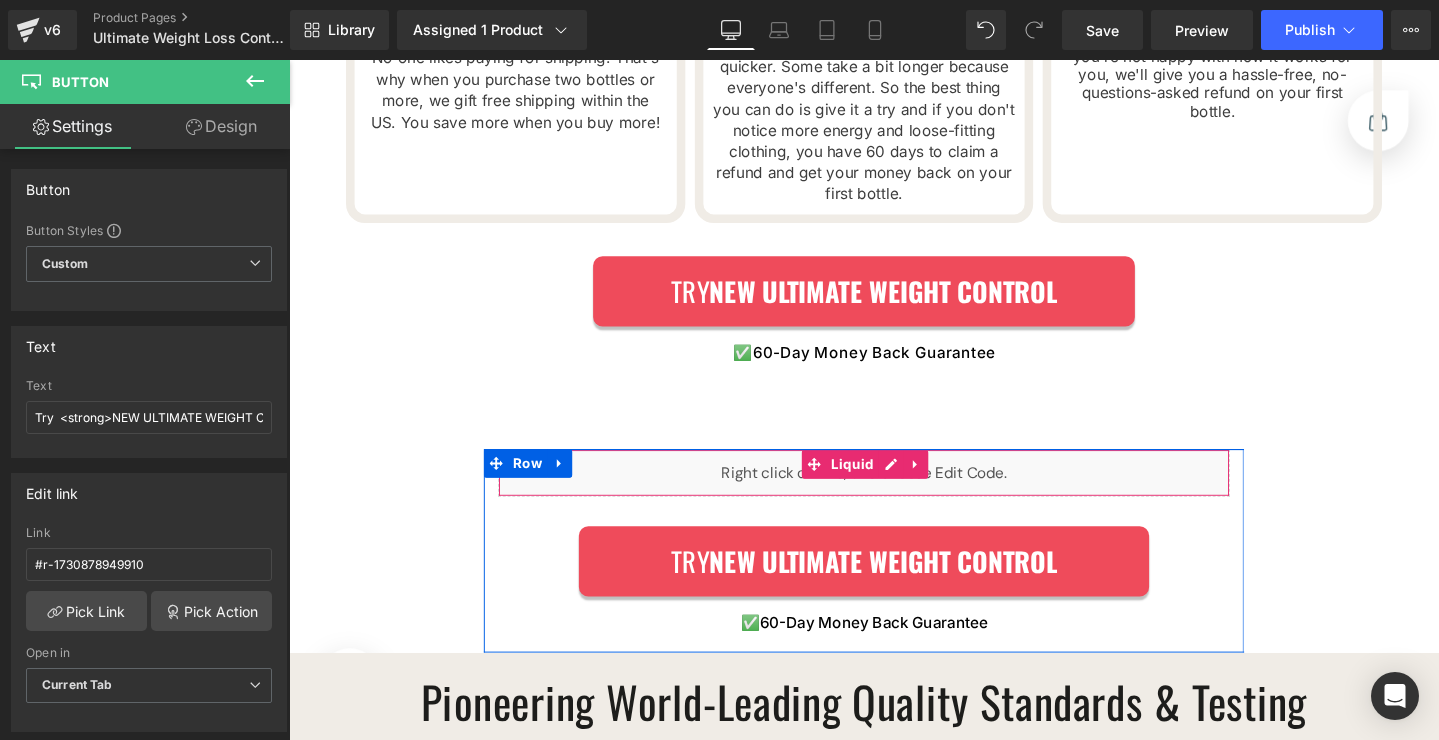 click on "Liquid" at bounding box center [894, 495] 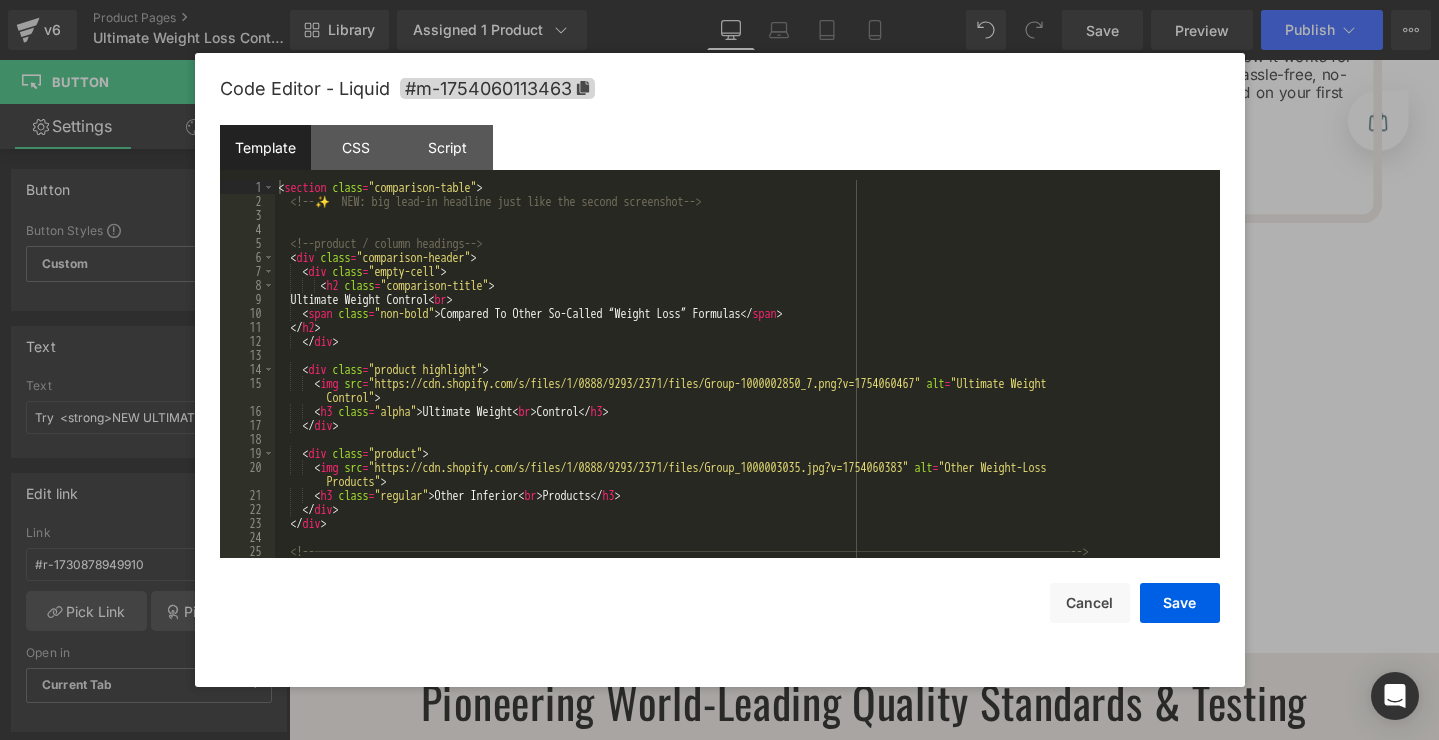 click on "< section   class = "comparison-table" >    <!--  ✨  NEW: big lead-in headline just like the second screenshot  -->      <!--  product / column headings  -->    < div   class = "comparison-header" >       < div   class = "empty-cell" >            < h2   class = "comparison-title" >      Ultimate Weight Control < br >       < span   class = "non-bold" > Compared To Other So-Called “Weight Loss” Formulas </ span >    </ h2 >       </ div >       < div   class = "product highlight" >          < img   src = "https://cdn.shopify.com/s/files/1/0888/9293/2371/files/Group-1000002850_7.png?v=1754060467"   alt = "Ultimate Weight           Control" >          < h3   class = "alpha" > Ultimate Weight < br > Control </ h3 >       </ div >       < div   class = "product" >          < img   src = "https://cdn.shopify.com/s/files/1/0888/9293/2371/files/Group_1000003035.jpg?v=1754060383"   alt = "Other Weight-Loss           Products" >          < h3   class = "regular" > Other Inferior < br > Products </" at bounding box center (743, 383) 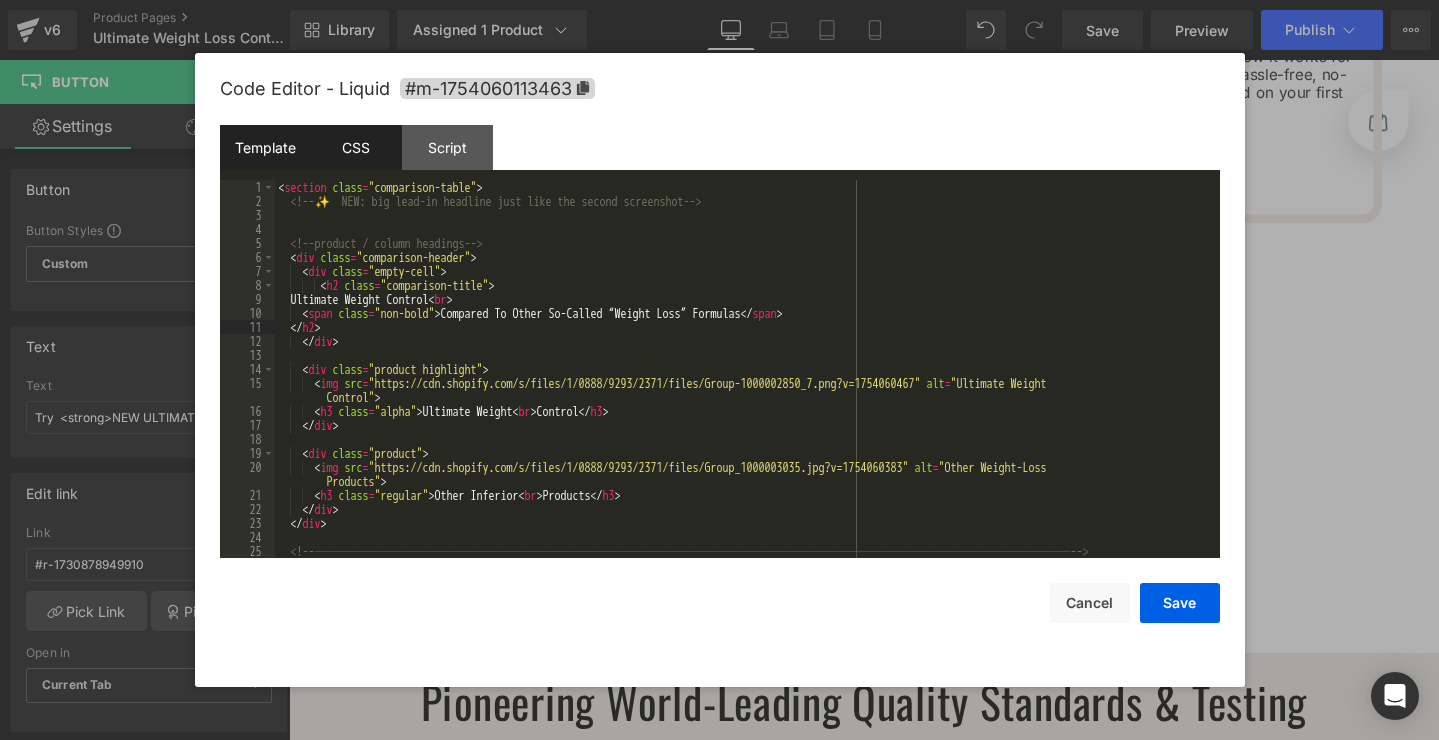 click on "CSS" at bounding box center [356, 147] 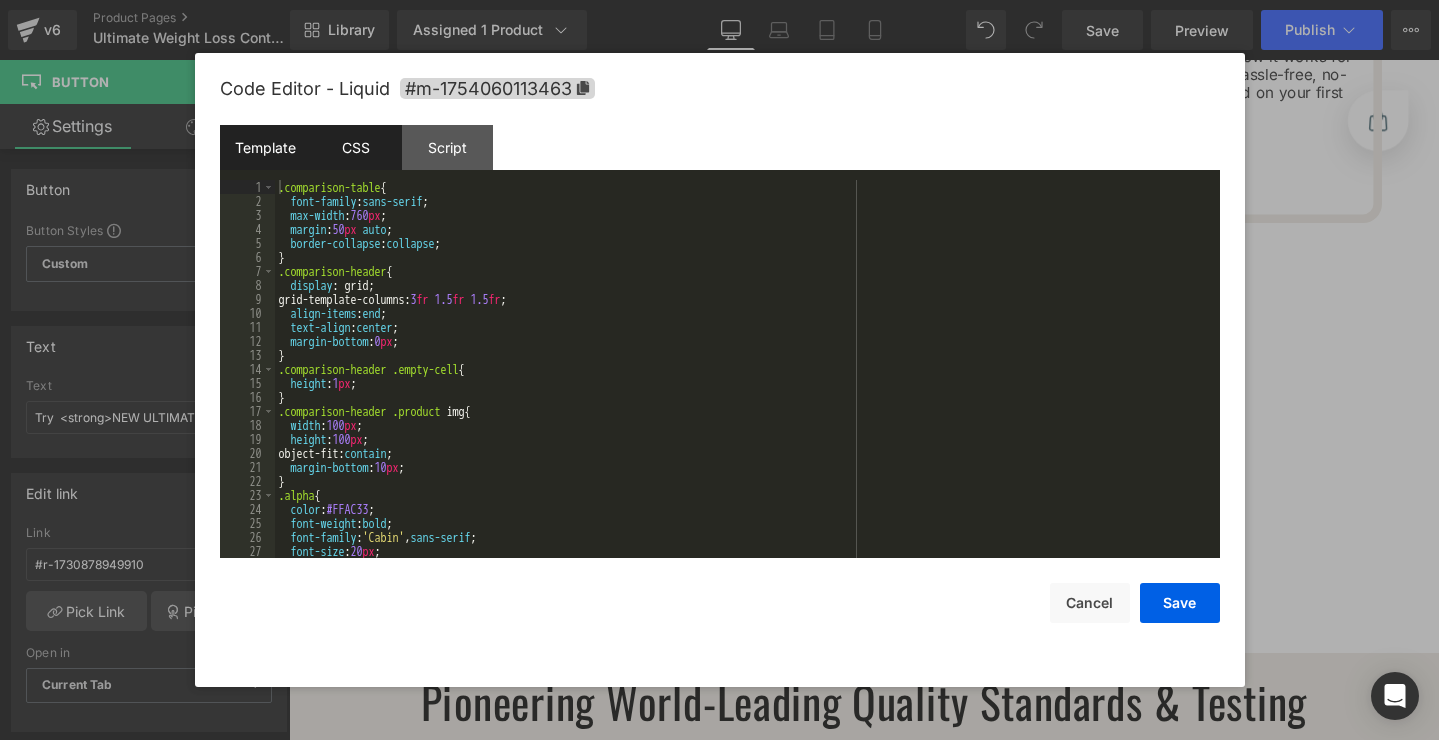 click on "Template" at bounding box center [265, 147] 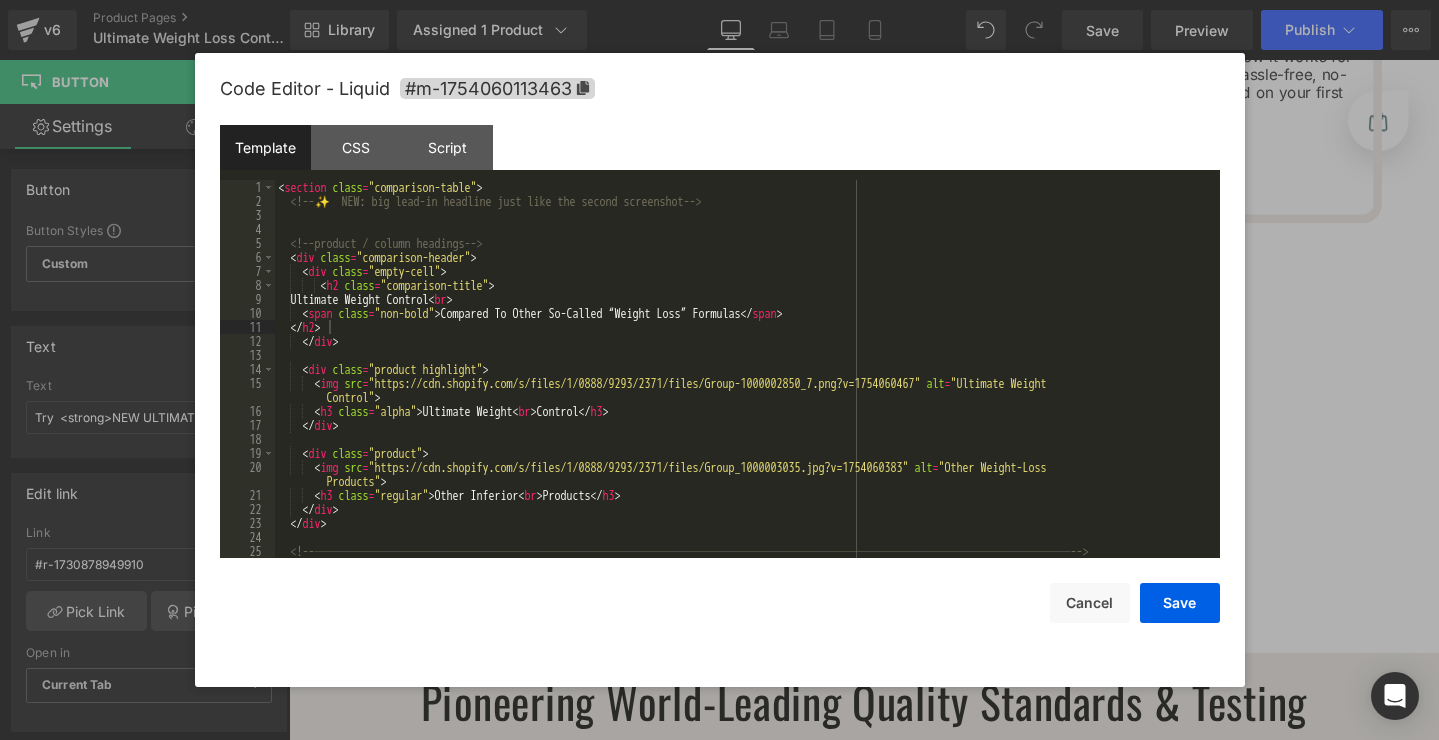 click on "< section   class = "comparison-table" >    <!--  ✨  NEW: big lead-in headline just like the second screenshot  -->      <!--  product / column headings  -->    < div   class = "comparison-header" >       < div   class = "empty-cell" >            < h2   class = "comparison-title" >      Ultimate Weight Control < br >       < span   class = "non-bold" > Compared To Other So-Called “Weight Loss” Formulas </ span >    </ h2 >       </ div >       < div   class = "product highlight" >          < img   src = "https://cdn.shopify.com/s/files/1/0888/9293/2371/files/Group-1000002850_7.png?v=1754060467"   alt = "Ultimate Weight           Control" >          < h3   class = "alpha" > Ultimate Weight < br > Control </ h3 >       </ div >       < div   class = "product" >          < img   src = "https://cdn.shopify.com/s/files/1/0888/9293/2371/files/Group_1000003035.jpg?v=1754060383"   alt = "Other Weight-Loss           Products" >          < h3   class = "regular" > Other Inferior < br > Products </" at bounding box center (743, 383) 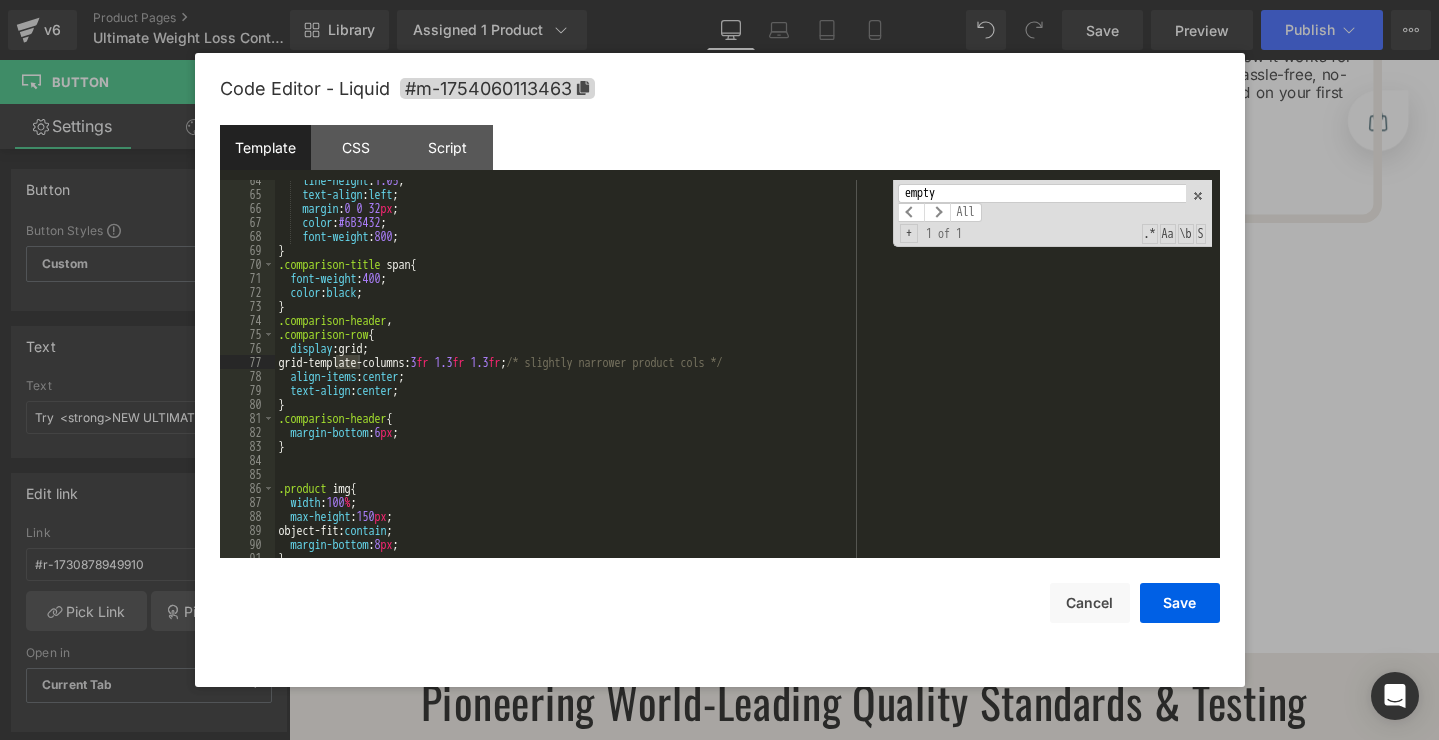 scroll, scrollTop: 0, scrollLeft: 0, axis: both 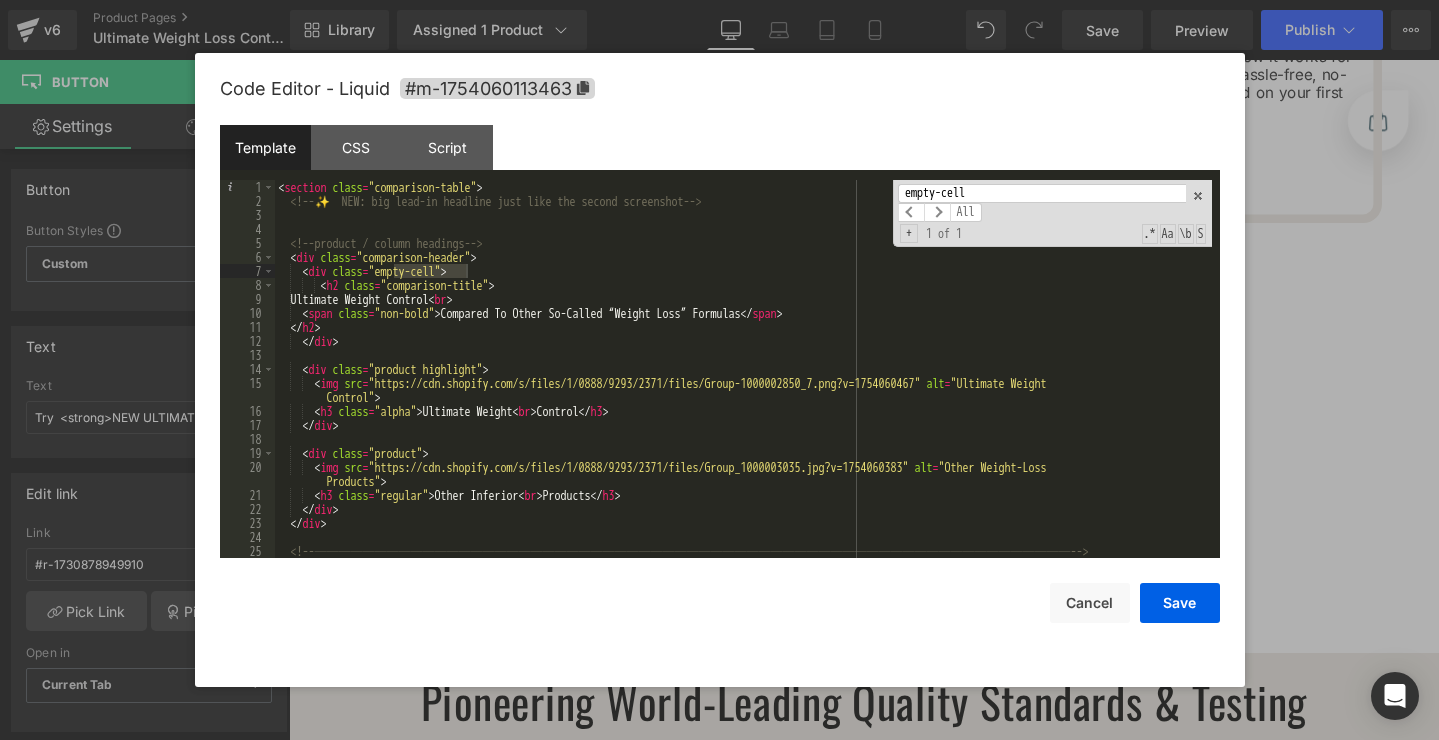 type on "empty-cell" 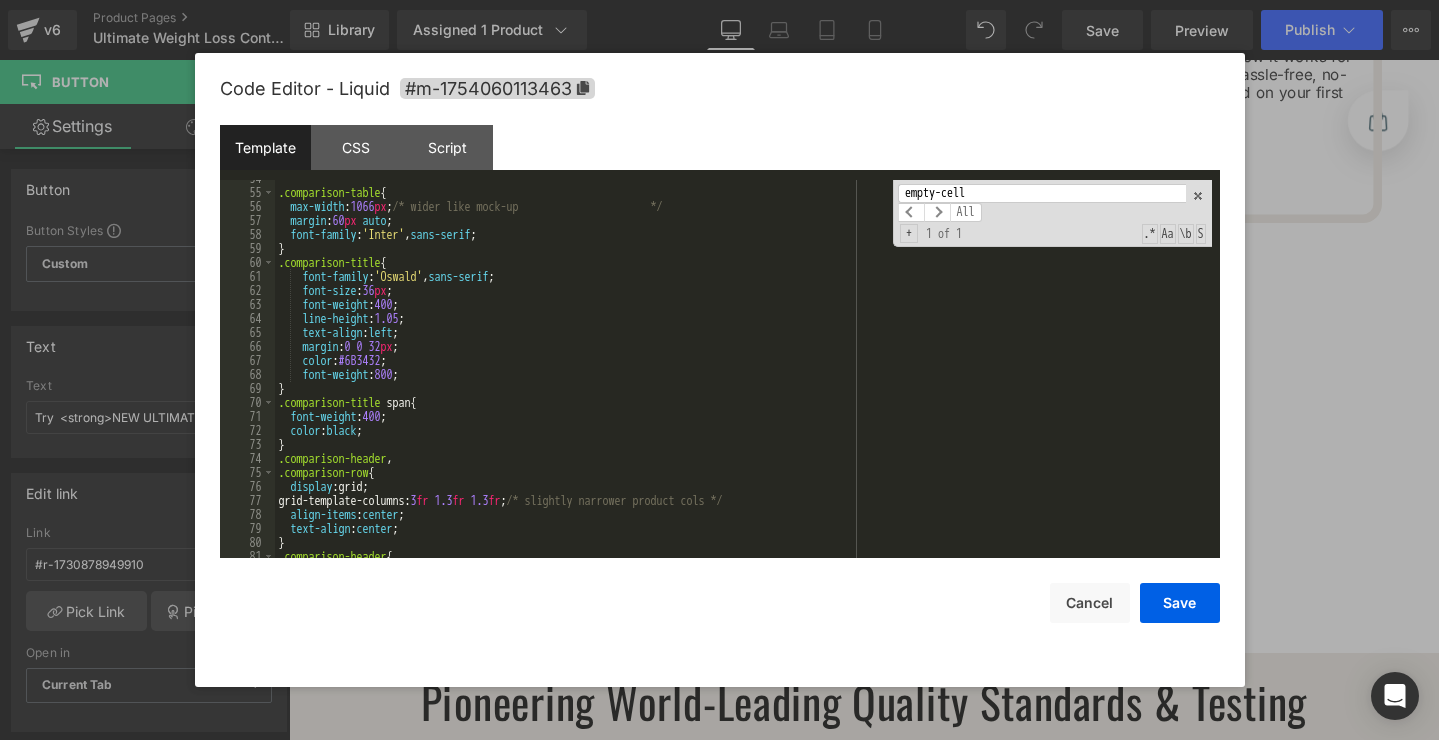 scroll, scrollTop: 899, scrollLeft: 0, axis: vertical 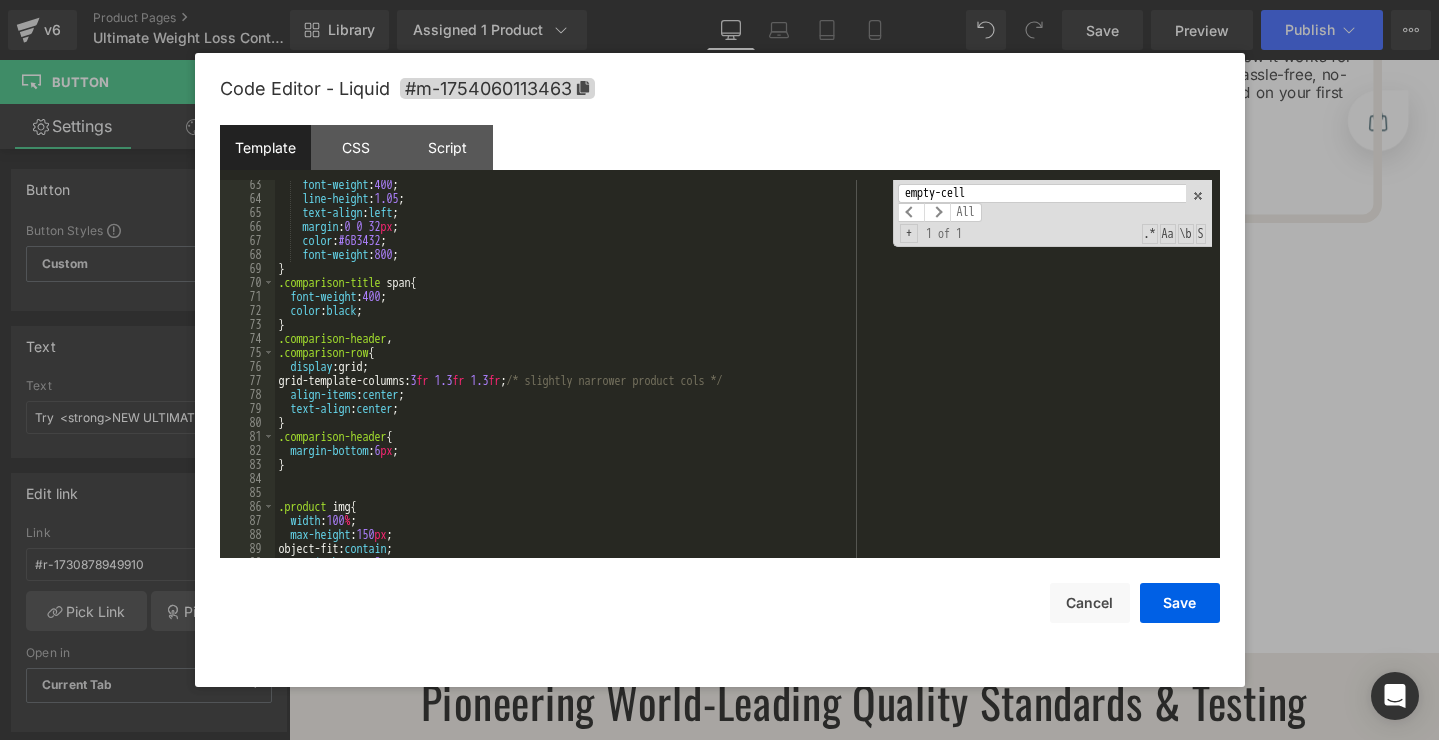 click on "font-weight :  400 ;       line-height :  1.05 ;       text-align :  left ;       margin :  0   0   32 px ;       color :  #6B3432 ;       font-weight :  800 ; } .comparison-title   span {    font-weight :  400 ;    color :  black ; } .comparison-header , .comparison-row {    display :grid;   grid-template-columns:  3 fr   1.3 fr   1.3 fr ;   /* slightly narrower product cols */    align-items : center ;    text-align : center ; } .comparison-header {    margin-bottom : 6 px ; } .product   img {    width : 100 % ;    max-height : 150 px ;   object-fit: contain ;    margin-bottom : 8 px ;" at bounding box center [743, 380] 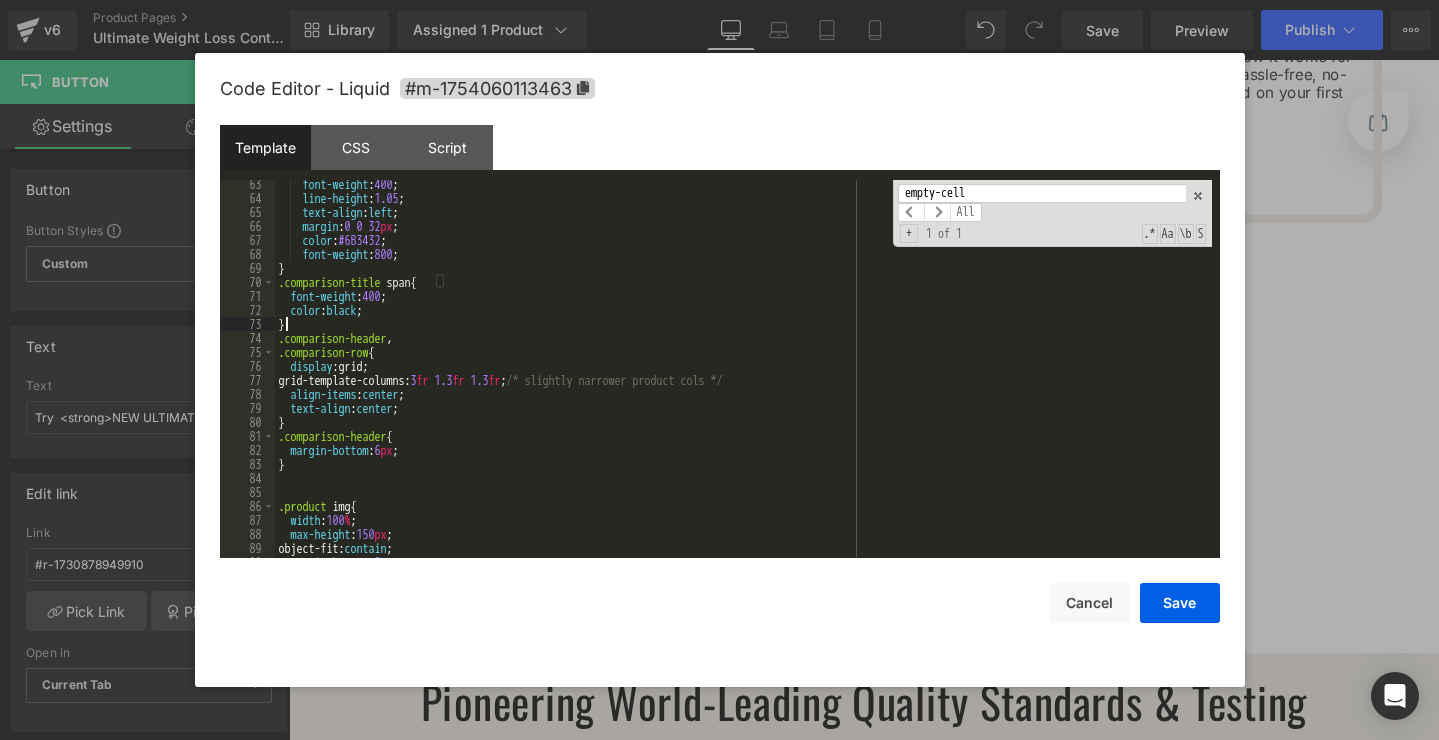 type 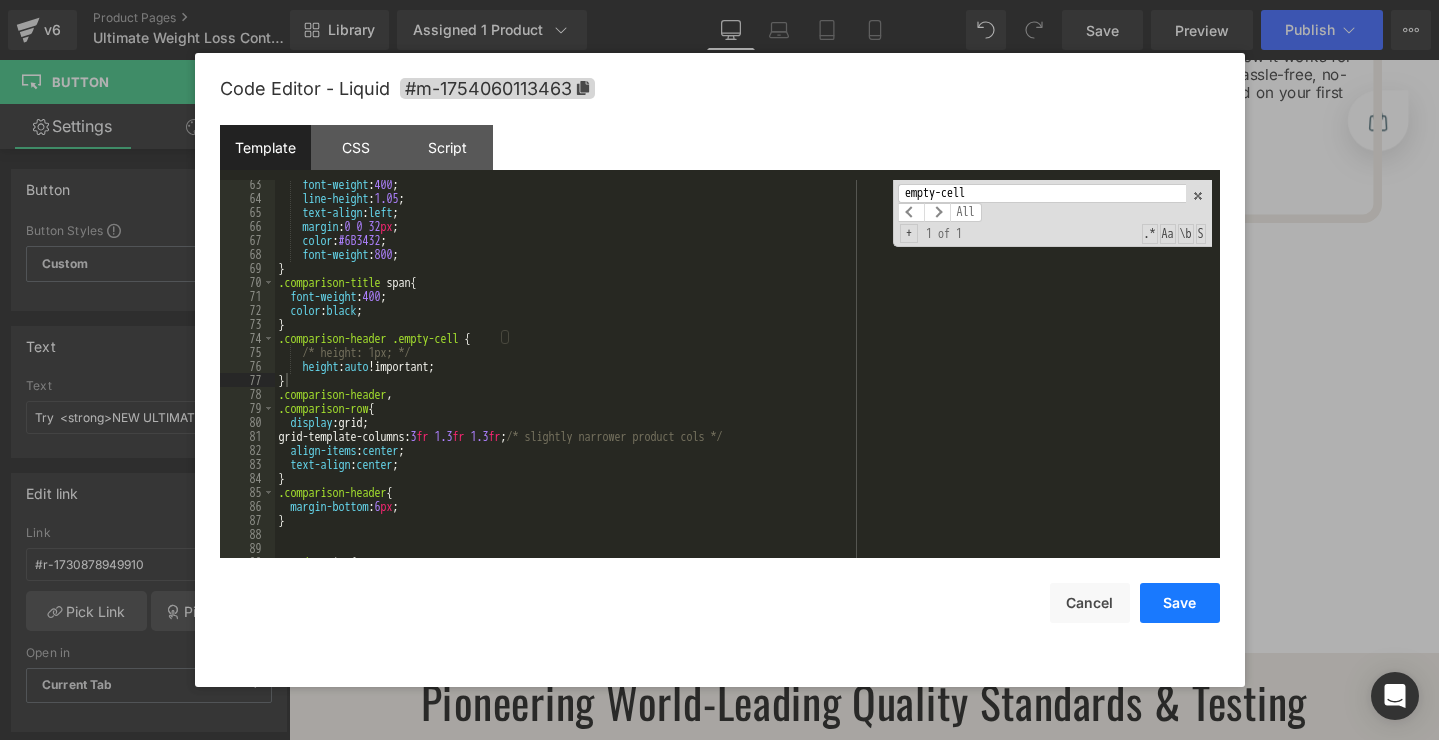 click on "Save" at bounding box center [1180, 603] 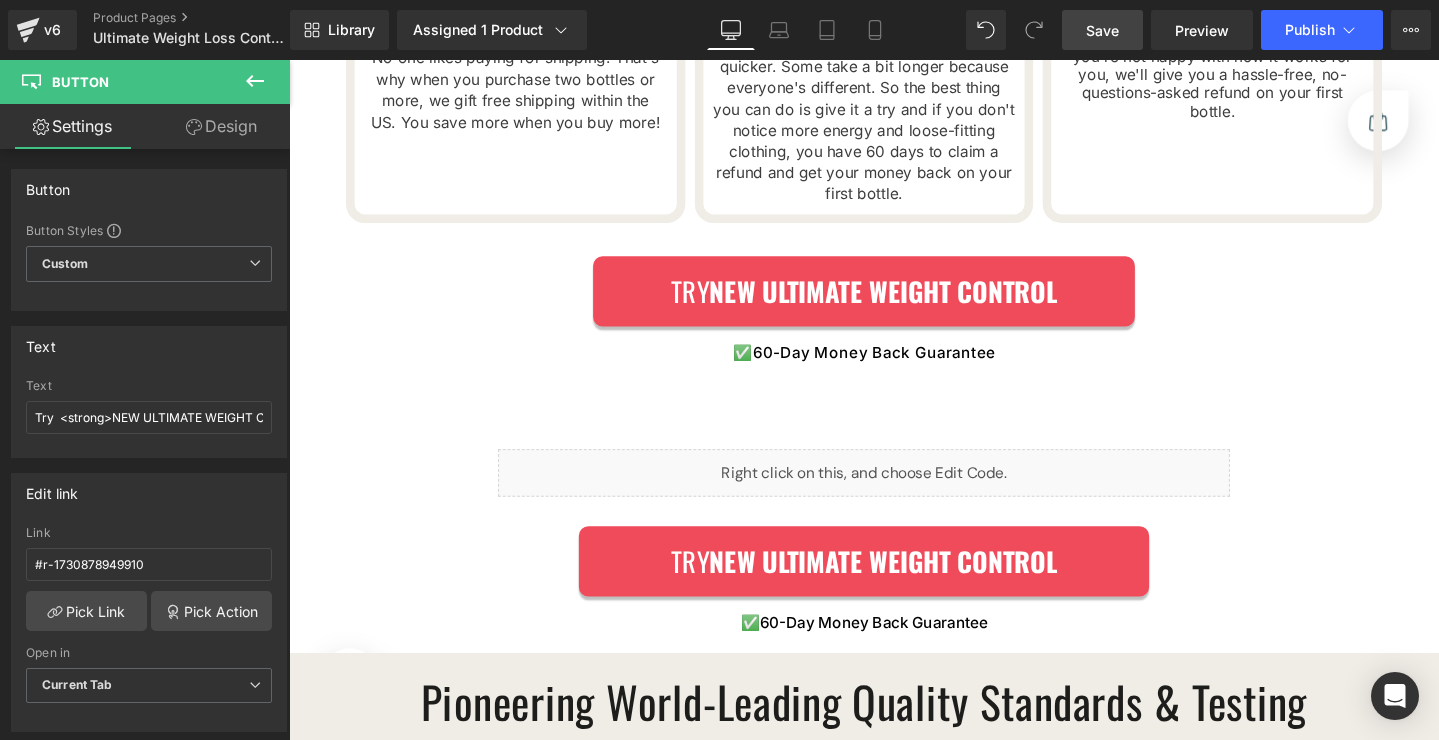 click on "Save" at bounding box center [1102, 30] 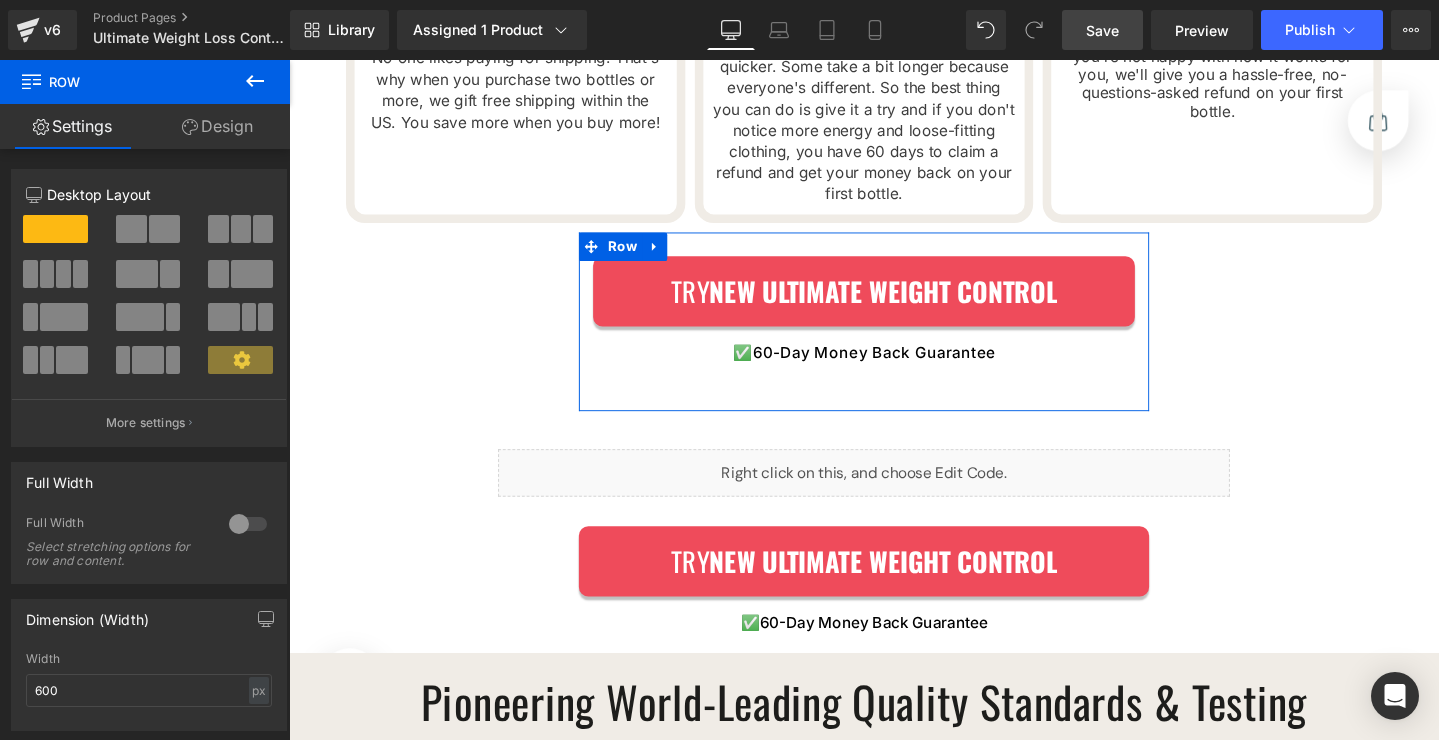 click on "Try   NEW ULTIMATE WEIGHT CONTROL Button         ✅  60-Day Money Back Guarantee Text Block" at bounding box center (894, 323) 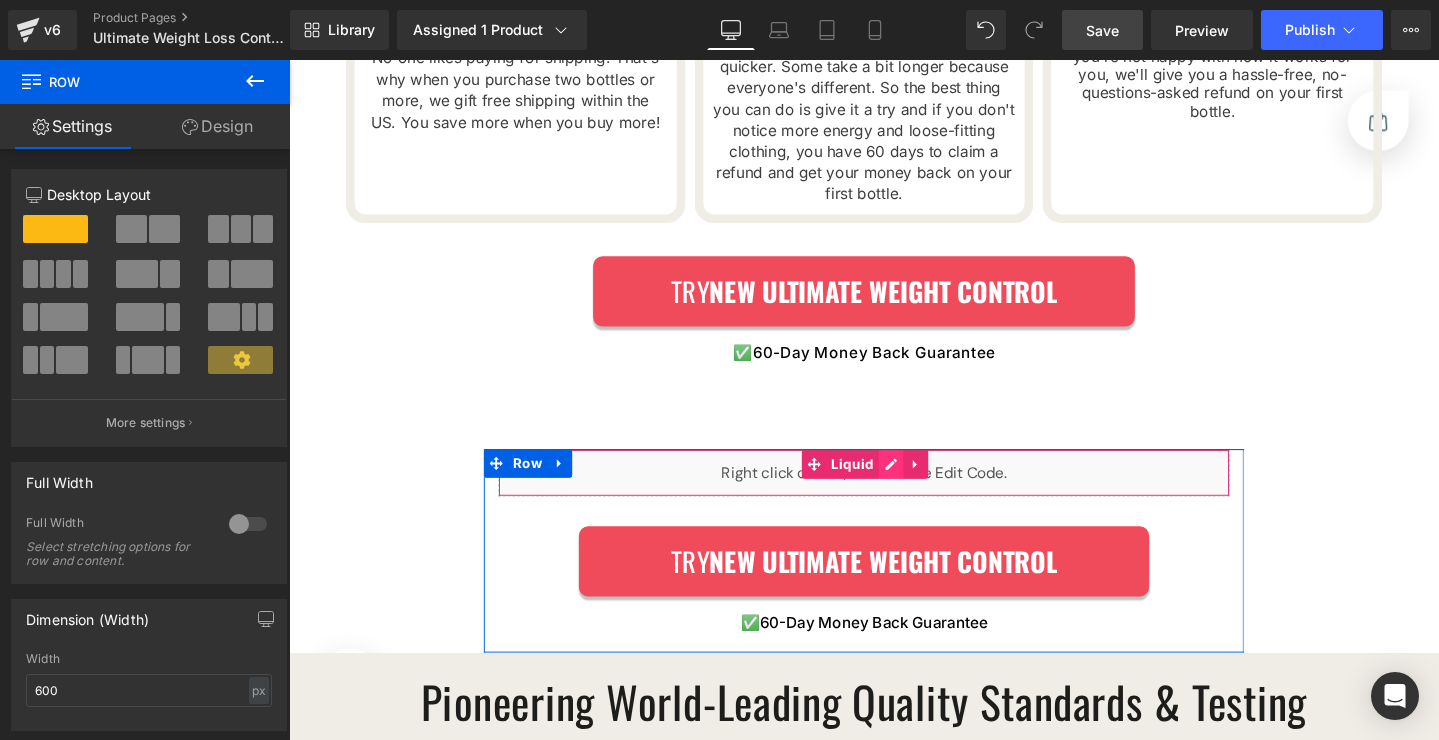 click on "Liquid" at bounding box center [894, 495] 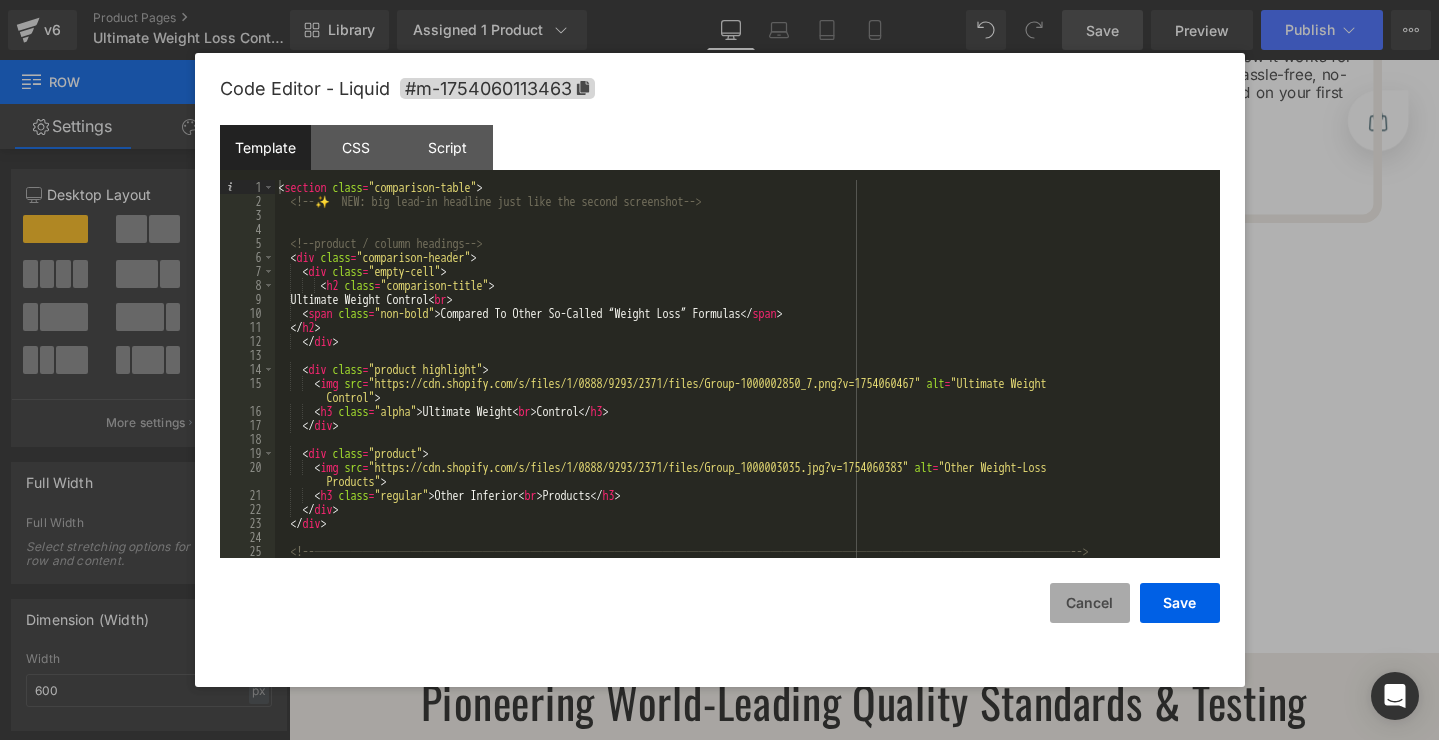 click on "Cancel" at bounding box center (1090, 603) 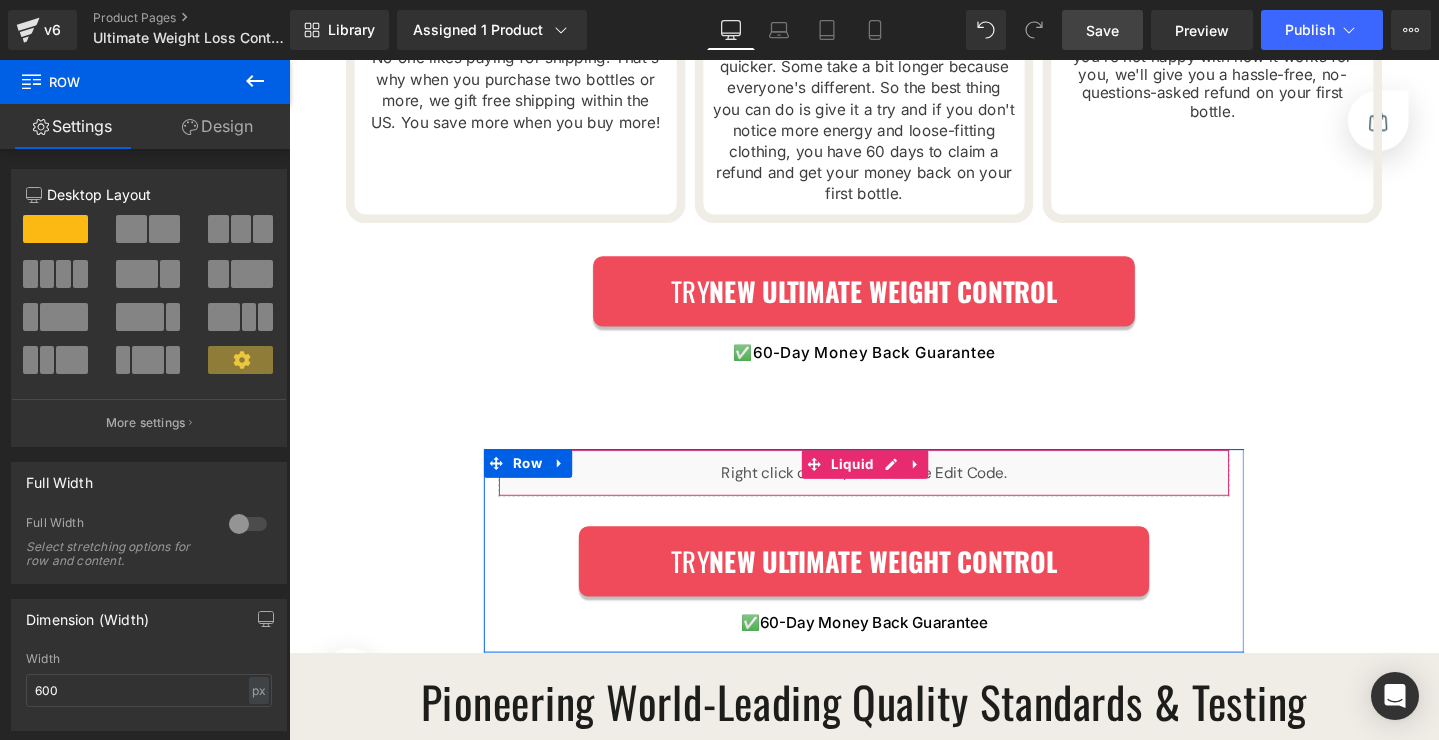 click on "Liquid" at bounding box center [894, 495] 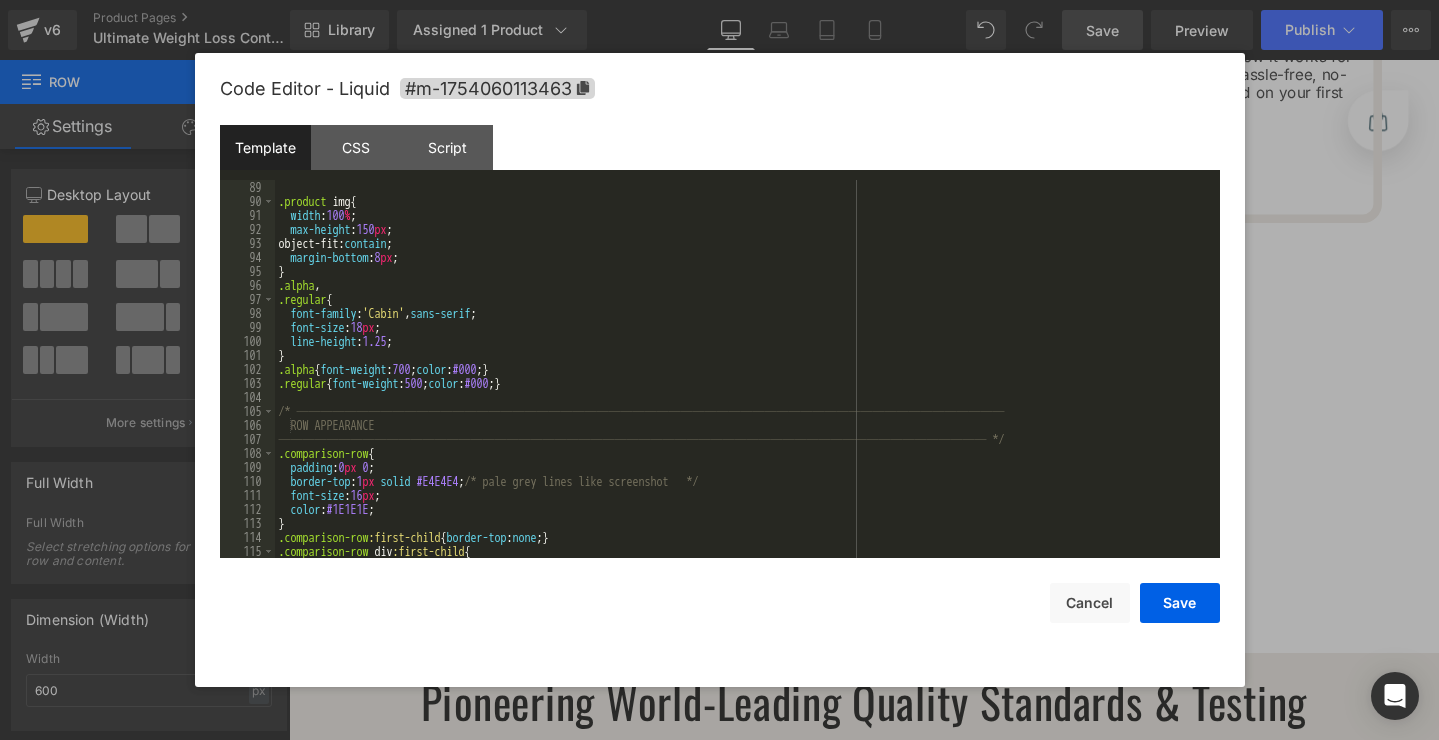 scroll, scrollTop: 1500, scrollLeft: 0, axis: vertical 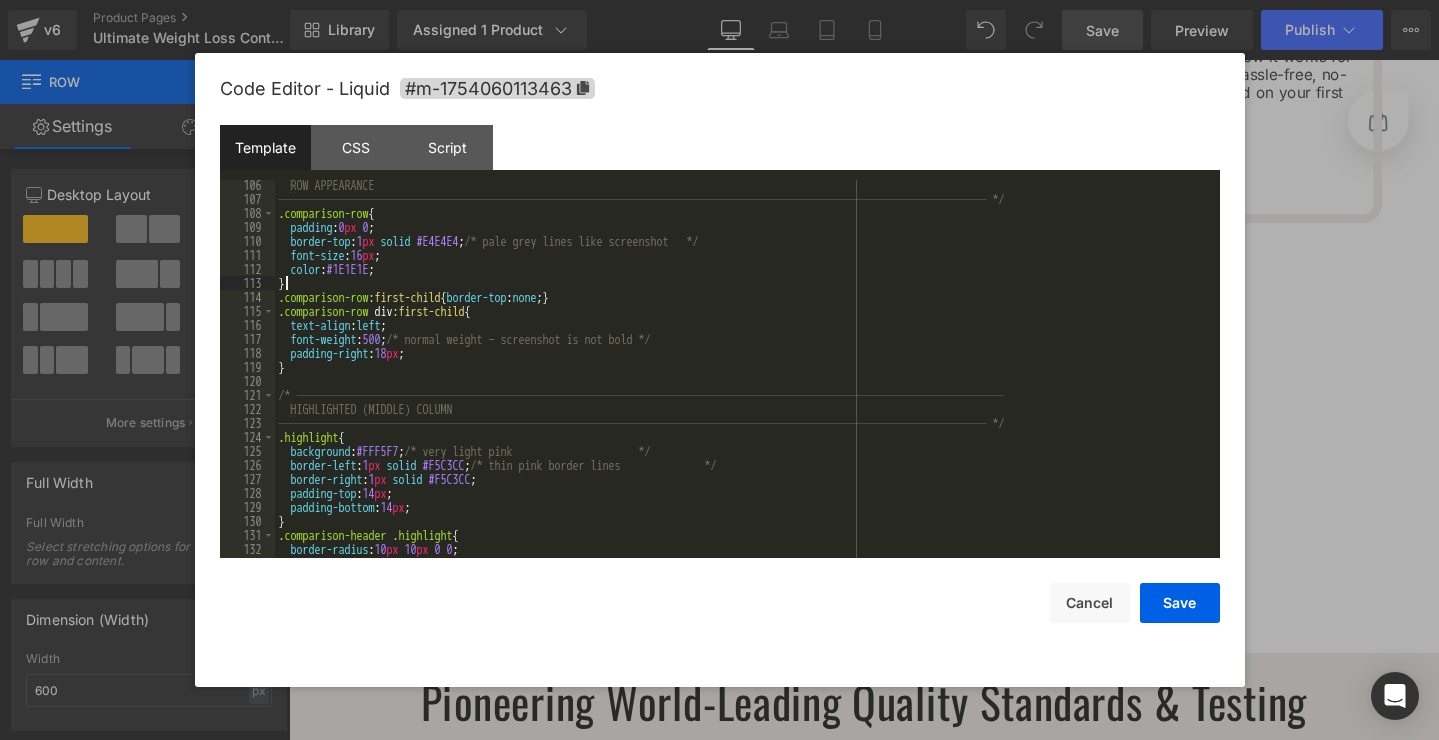 click on "ROW APPEARANCE ─────────────────────────────────────────────────────────── */ .comparison-row {    padding : 0 px   0 ;    border-top : 1 px   solid   #E4E4E4 ;   /* pale grey lines like screenshot   */    font-size : 16 px ;    color : #1E1E1E ; } .comparison-row :first-child { border-top : none ; } .comparison-row   div :first-child {    text-align : left ;    font-weight : 500 ;               /* normal weight – screenshot is not bold */    padding-right : 18 px ; } /* ───────────────────────────────────────────────────────────     HIGHLIGHTED (MIDDLE) COLUMN ─────────────────────────────────────────────────────────── */ .highlight {    background :    :" at bounding box center [743, 381] 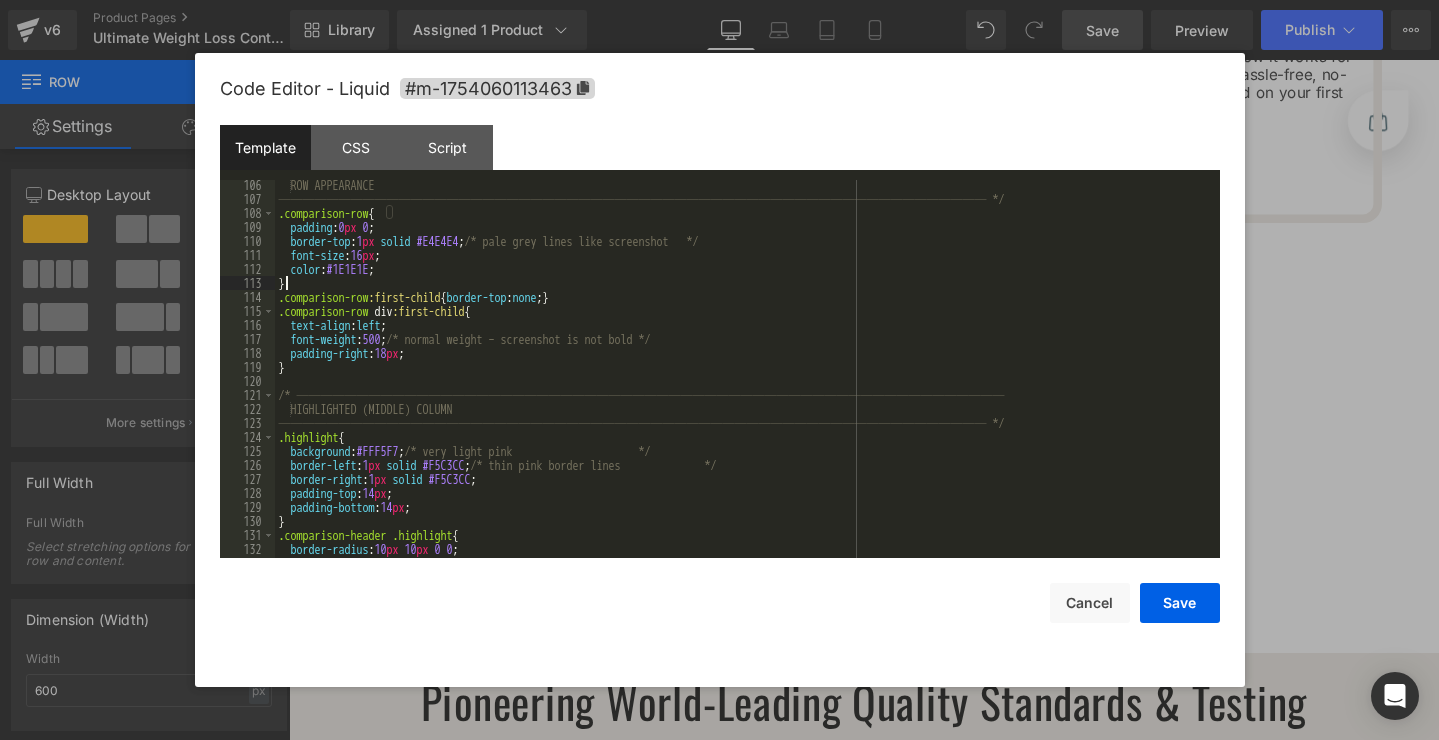 click on "ROW APPEARANCE ─────────────────────────────────────────────────────────── */ .comparison-row {    padding : 0 px   0 ;    border-top : 1 px   solid   #E4E4E4 ;   /* pale grey lines like screenshot   */    font-size : 16 px ;    color : #1E1E1E ; } .comparison-row :first-child { border-top : none ; } .comparison-row   div :first-child {    text-align : left ;    font-weight : 500 ;               /* normal weight – screenshot is not bold */    padding-right : 18 px ; } /* ───────────────────────────────────────────────────────────     HIGHLIGHTED (MIDDLE) COLUMN ─────────────────────────────────────────────────────────── */ .highlight {    background :    :" at bounding box center [743, 381] 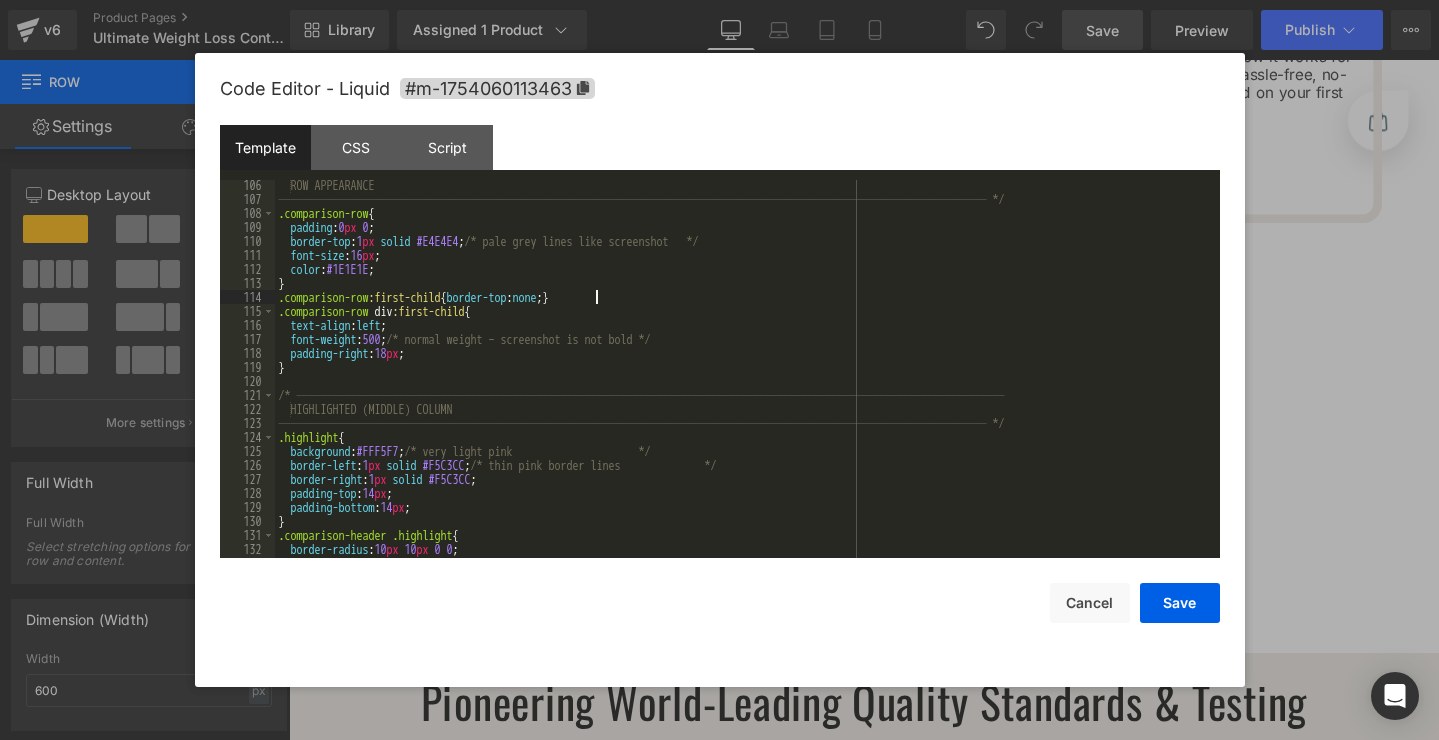 click on "ROW APPEARANCE ─────────────────────────────────────────────────────────── */ .comparison-row {    padding : 0 px   0 ;    border-top : 1 px   solid   #E4E4E4 ;   /* pale grey lines like screenshot   */    font-size : 16 px ;    color : #1E1E1E ; } .comparison-row :first-child { border-top : none ; } .comparison-row   div :first-child {    text-align : left ;    font-weight : 500 ;               /* normal weight – screenshot is not bold */    padding-right : 18 px ; } /* ───────────────────────────────────────────────────────────     HIGHLIGHTED (MIDDLE) COLUMN ─────────────────────────────────────────────────────────── */ .highlight {    background :    :" at bounding box center (743, 381) 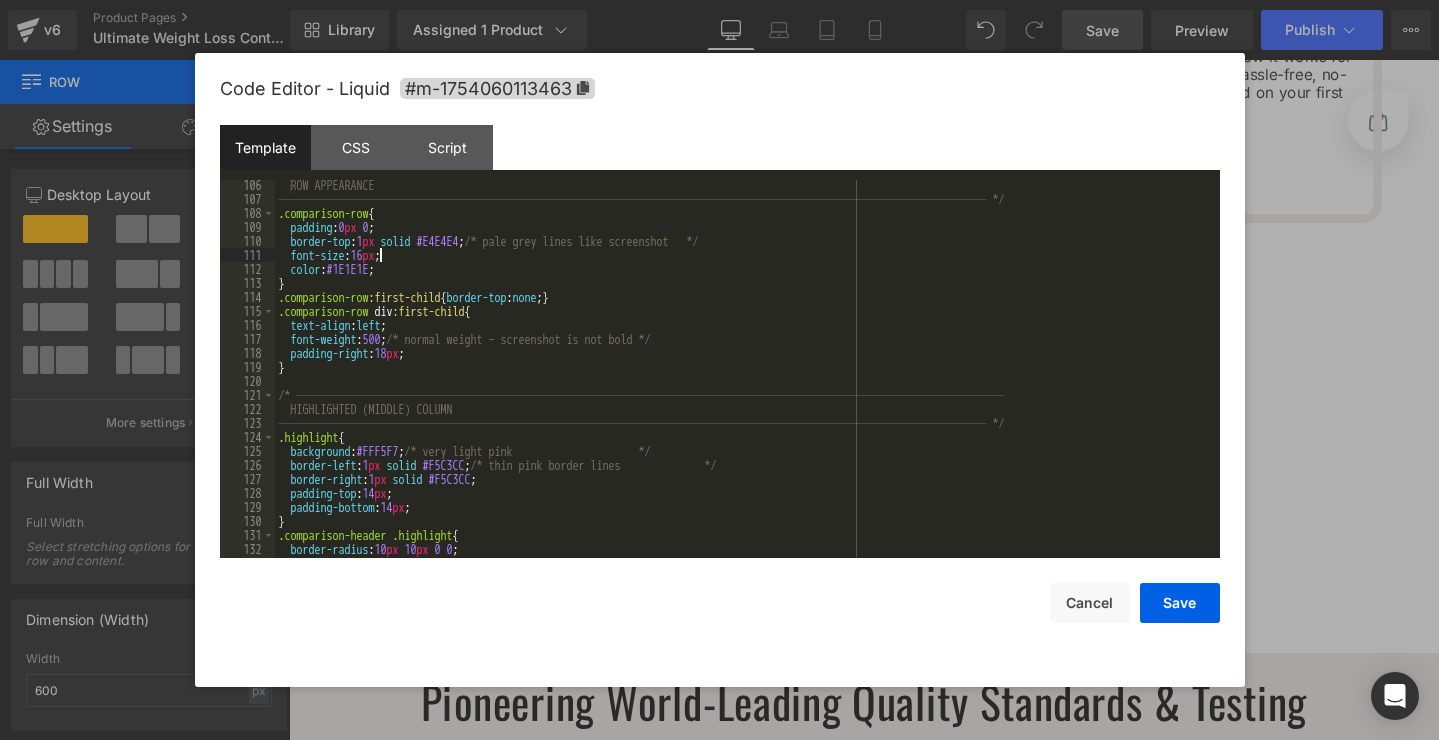 click on "ROW APPEARANCE ─────────────────────────────────────────────────────────── */ .comparison-row {    padding : 0 px   0 ;    border-top : 1 px   solid   #E4E4E4 ;   /* pale grey lines like screenshot   */    font-size : 16 px ;    color : #1E1E1E ; } .comparison-row :first-child { border-top : none ; } .comparison-row   div :first-child {    text-align : left ;    font-weight : 500 ;               /* normal weight – screenshot is not bold */    padding-right : 18 px ; } /* ───────────────────────────────────────────────────────────     HIGHLIGHTED (MIDDLE) COLUMN ─────────────────────────────────────────────────────────── */ .highlight {    background :    :" at bounding box center [743, 381] 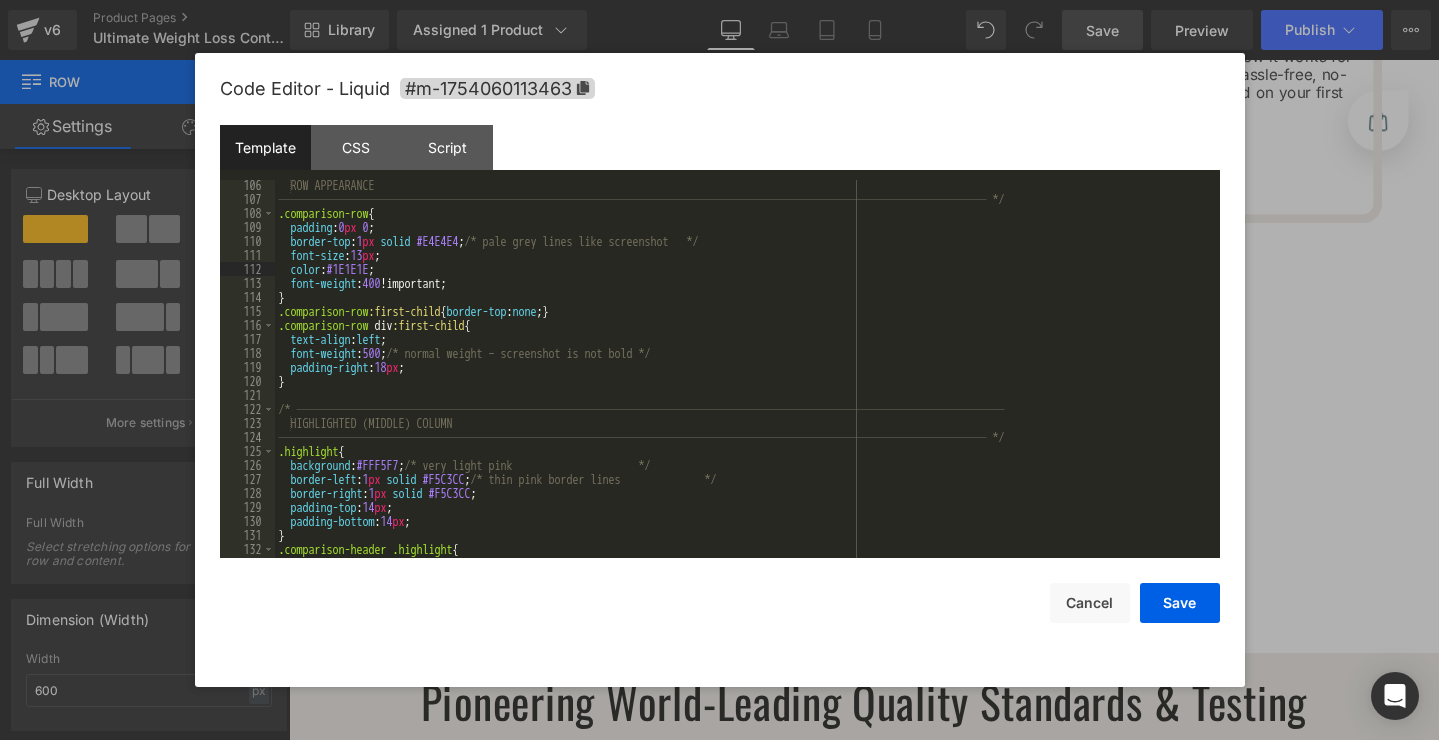 click on "ROW APPEARANCE ─────────────────────────────────────────────────────────── */ .comparison-row {    padding : 0 px   0 ;    border-top : 1 px   solid   #E4E4E4 ;   /* pale grey lines like screenshot   */    font-size : 13 px ;    color : #1E1E1E ;    font-weight :  400  !important; } .comparison-row :first-child { border-top : none ; } .comparison-row   div :first-child {    text-align : left ;    font-weight : 500 ;               /* normal weight – screenshot is not bold */    padding-right : 18 px ; } /* ───────────────────────────────────────────────────────────     HIGHLIGHTED (MIDDLE) COLUMN .highlight {    background : #FFF5F7 ;                /* very light pink                     */    border-left : 1 px   solid   #F5C3CC ;        border-right : 1 px   solid   ;" at bounding box center [743, 381] 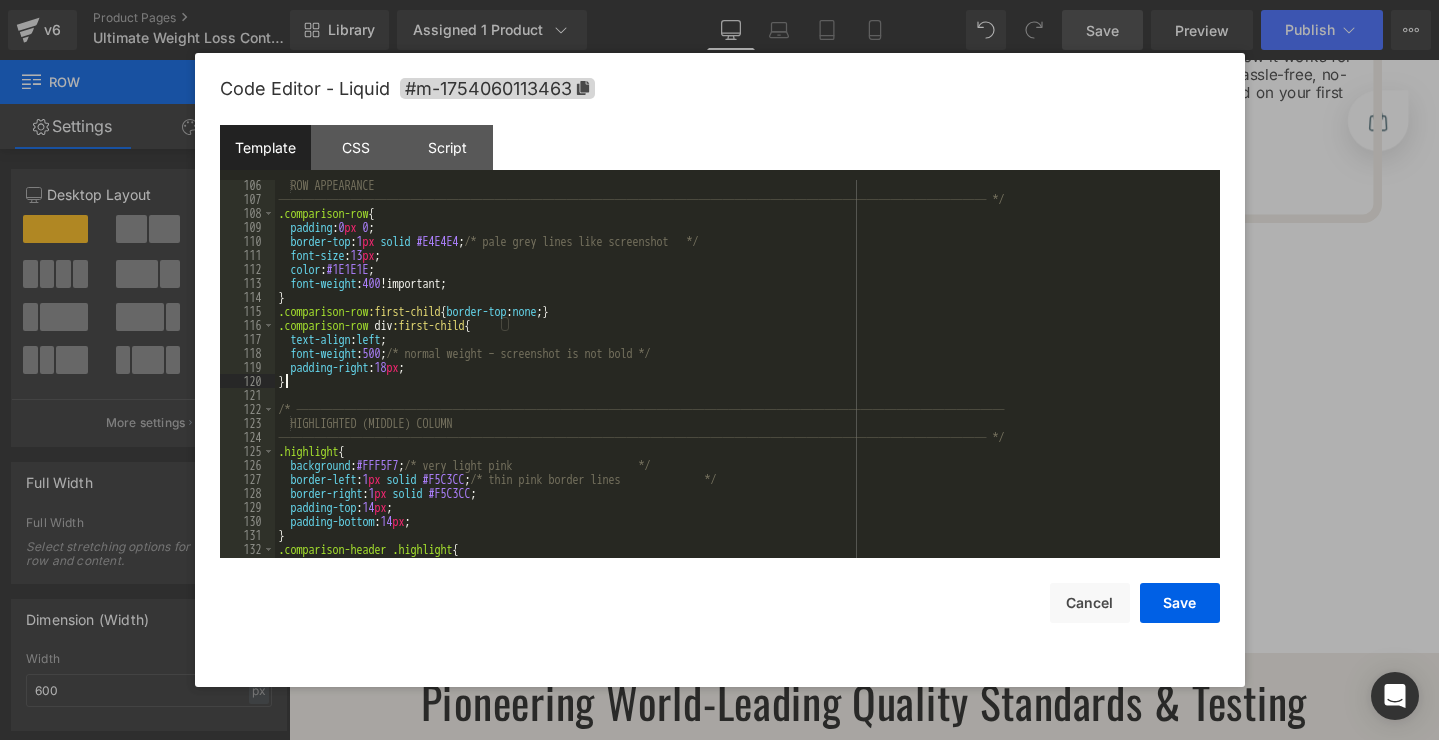 click on "ROW APPEARANCE ─────────────────────────────────────────────────────────── */ .comparison-row {    padding : 0 px   0 ;    border-top : 1 px   solid   #E4E4E4 ;   /* pale grey lines like screenshot   */    font-size : 13 px ;    color : #1E1E1E ;    font-weight :  400  !important; } .comparison-row :first-child { border-top : none ; } .comparison-row   div :first-child {    text-align : left ;    font-weight : 500 ;               /* normal weight – screenshot is not bold */    padding-right : 18 px ; } /* ───────────────────────────────────────────────────────────     HIGHLIGHTED (MIDDLE) COLUMN .highlight {    background : #FFF5F7 ;                /* very light pink                     */    border-left : 1 px   solid   #F5C3CC ;        border-right : 1 px   solid   ;" at bounding box center (743, 381) 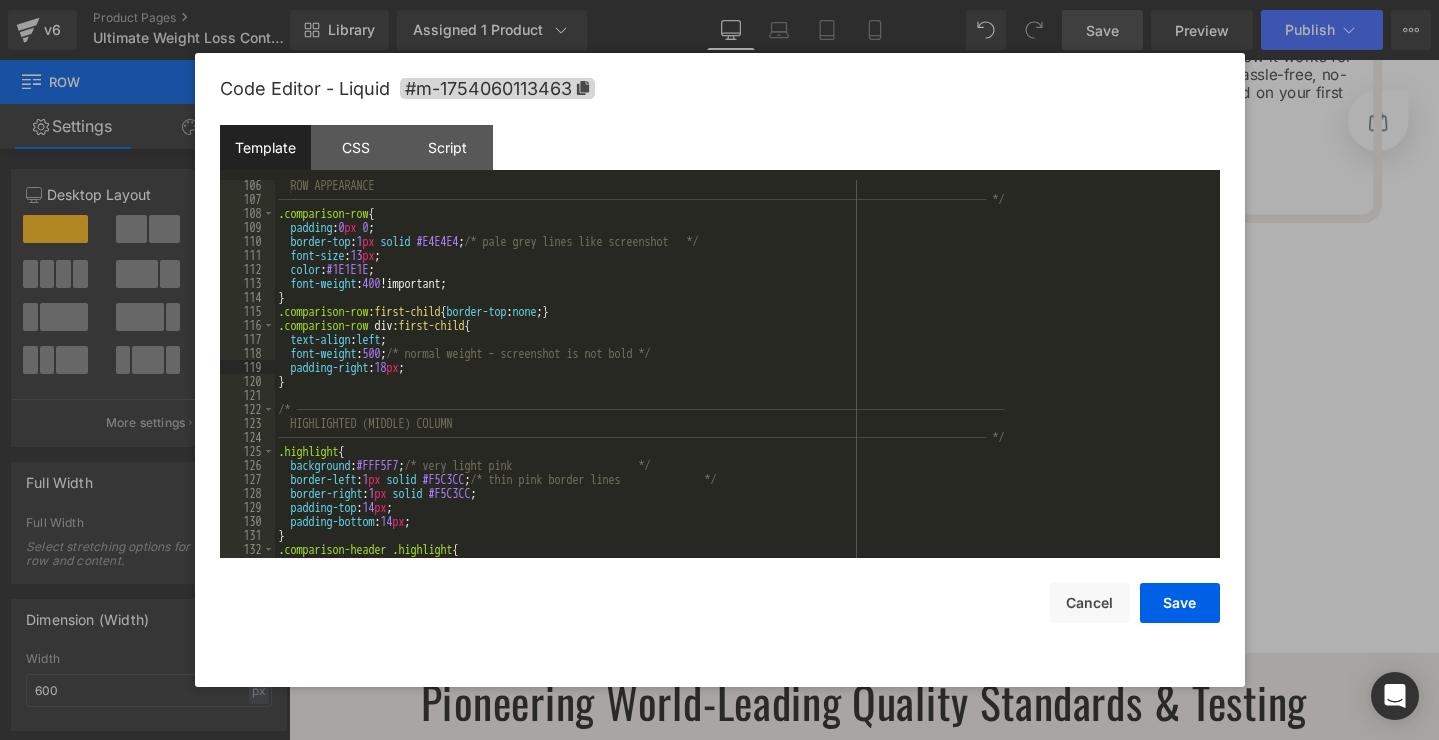 click on "ROW APPEARANCE ─────────────────────────────────────────────────────────── */ .comparison-row {    padding : 0 px   0 ;    border-top : 1 px   solid   #E4E4E4 ;   /* pale grey lines like screenshot   */    font-size : 13 px ;    color : #1E1E1E ;    font-weight :  400  !important; } .comparison-row :first-child { border-top : none ; } .comparison-row   div :first-child {    text-align : left ;    font-weight : 500 ;               /* normal weight – screenshot is not bold */    padding-right : 18 px ; } /* ───────────────────────────────────────────────────────────     HIGHLIGHTED (MIDDLE) COLUMN .highlight {    background : #FFF5F7 ;                /* very light pink                     */    border-left : 1 px   solid   #F5C3CC ;        border-right : 1 px   solid   ;" at bounding box center [743, 381] 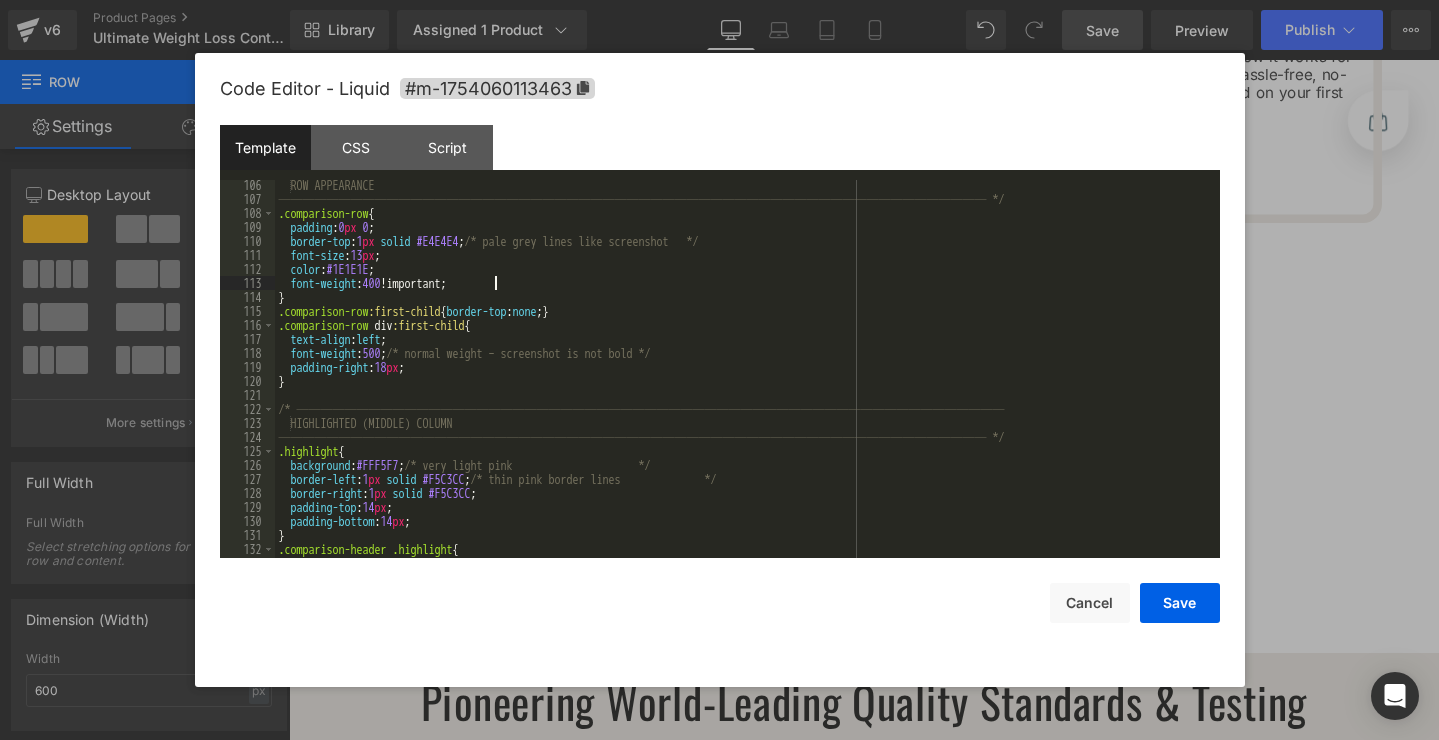 type 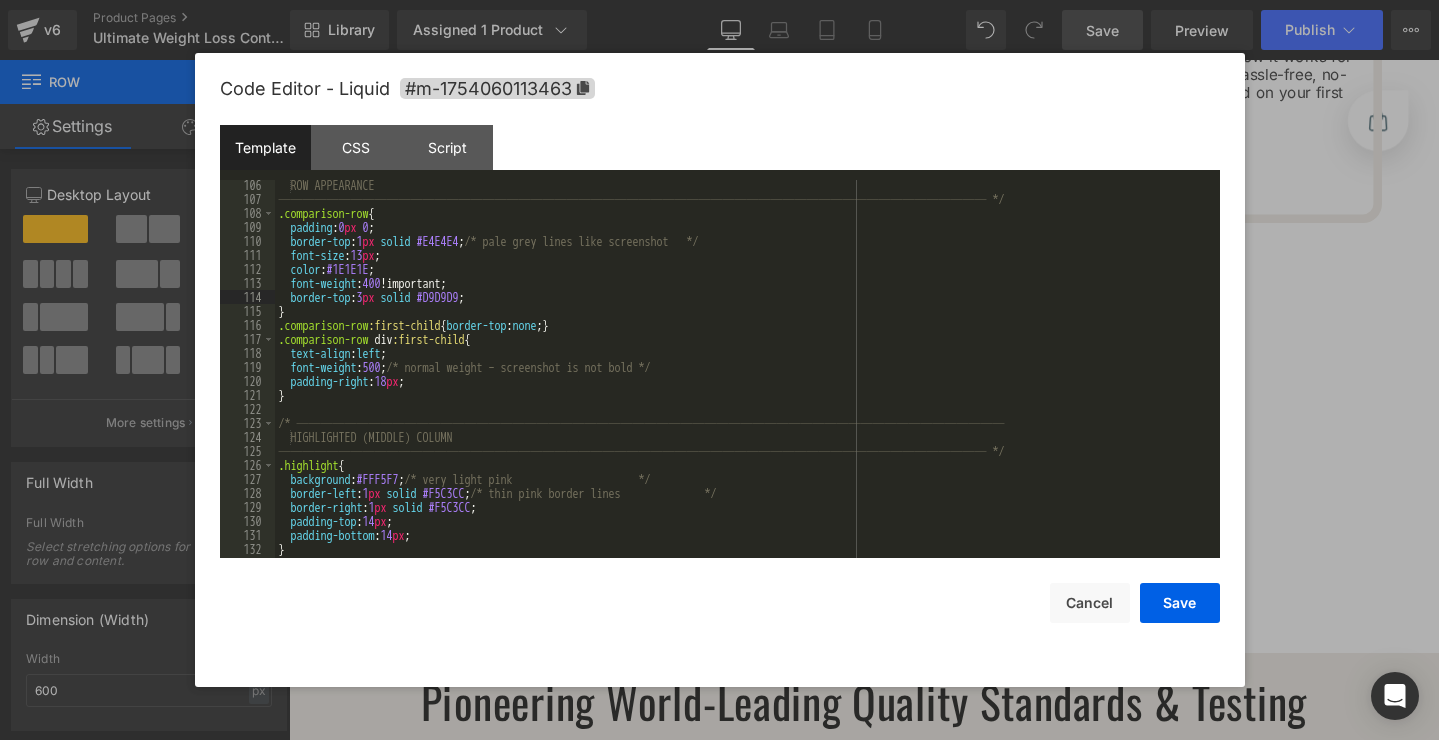 click on "ROW APPEARANCE ─────────────────────────────────────────────────────────── */ .comparison-row {    padding : 0 px   0 ;    border-top : 1 px   solid   #E4E4E4 ;   /* pale grey lines like screenshot   */    font-size : 13 px ;    color : #1E1E1E ;    font-weight :  400  !important;    border-top :  3 px   solid   #D9D9D9 ; } .comparison-row :first-child { border-top : none ; } .comparison-row   div :first-child {    text-align : left ;    font-weight : 500 ;               /* normal weight – screenshot is not bold */    padding-right : 18 px ; } /* ───────────────────────────────────────────────────────────     HIGHLIGHTED (MIDDLE) COLUMN .highlight {    background : #FFF5F7 ;                /* very light pink                     */    border-left : 1 px   solid   #F5C3CC :" at bounding box center [743, 381] 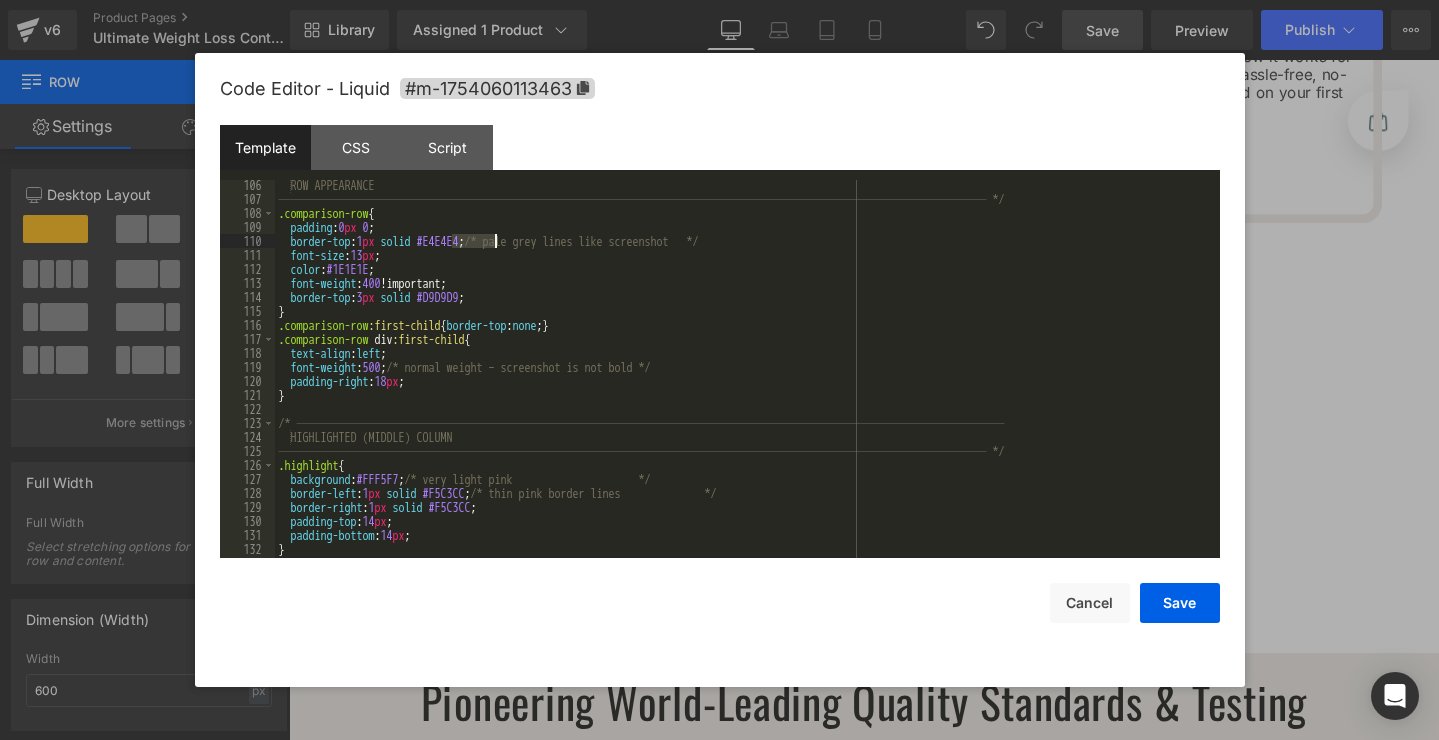 click on "ROW APPEARANCE ─────────────────────────────────────────────────────────── */ .comparison-row {    padding : 0 px   0 ;    border-top : 1 px   solid   #E4E4E4 ;   /* pale grey lines like screenshot   */    font-size : 13 px ;    color : #1E1E1E ;    font-weight :  400  !important;    border-top :  3 px   solid   #D9D9D9 ; } .comparison-row :first-child { border-top : none ; } .comparison-row   div :first-child {    text-align : left ;    font-weight : 500 ;               /* normal weight – screenshot is not bold */    padding-right : 18 px ; } /* ───────────────────────────────────────────────────────────     HIGHLIGHTED (MIDDLE) COLUMN .highlight {    background : #FFF5F7 ;                /* very light pink                     */    border-left : 1 px   solid   #F5C3CC :" at bounding box center (743, 381) 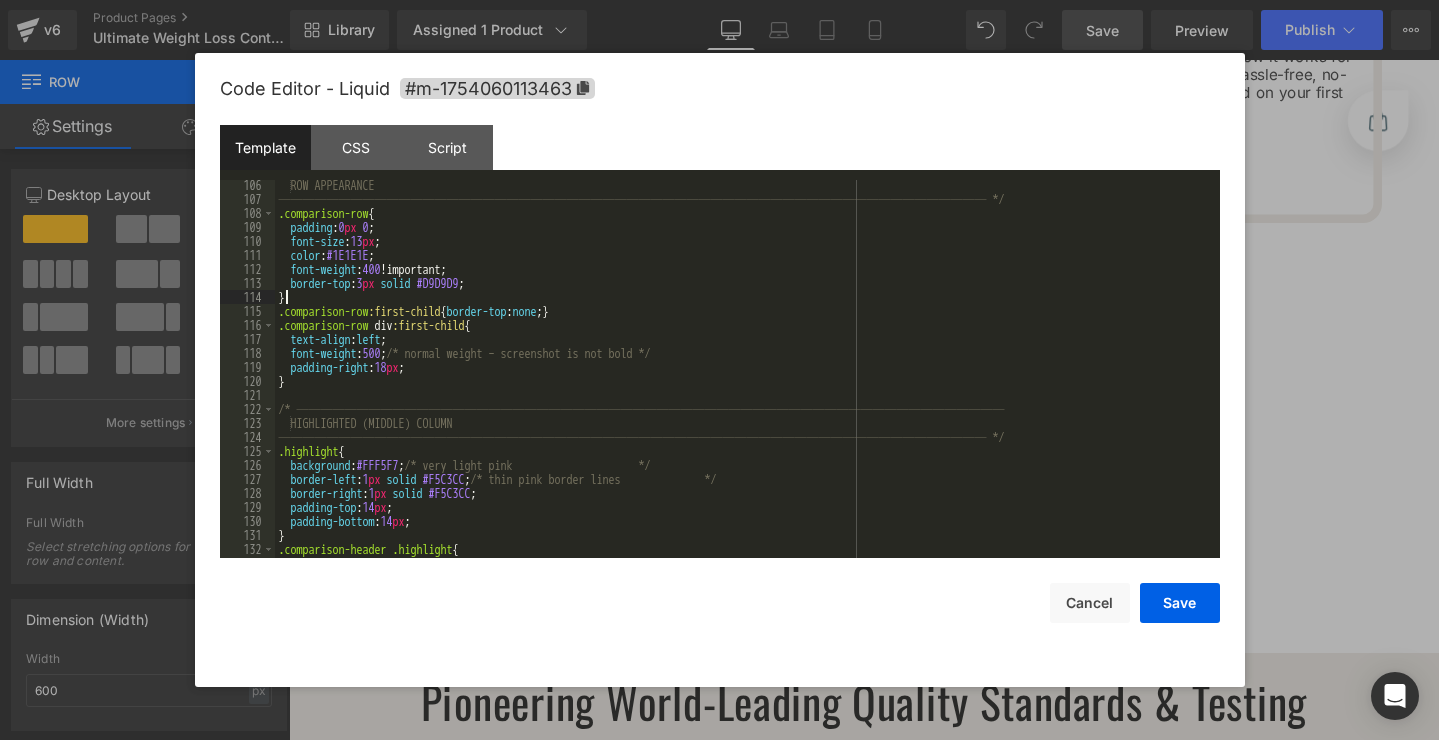 click on "ROW APPEARANCE ─────────────────────────────────────────────────────────── */ .comparison-row {    padding : 0 px   0 ;    font-size : 13 px ;    color : #1E1E1E ;    font-weight :  400  !important;    border-top :  3 px   solid   #D9D9D9 ; } .comparison-row :first-child { border-top : none ; } .comparison-row   div :first-child {    text-align : left ;    font-weight : 500 ;               /* normal weight – screenshot is not bold */    padding-right : 18 px ; } /* ───────────────────────────────────────────────────────────     HIGHLIGHTED (MIDDLE) COLUMN ─────────────────────────────────────────────────────────── */ .highlight {    background : #FFF5F7" at bounding box center [743, 381] 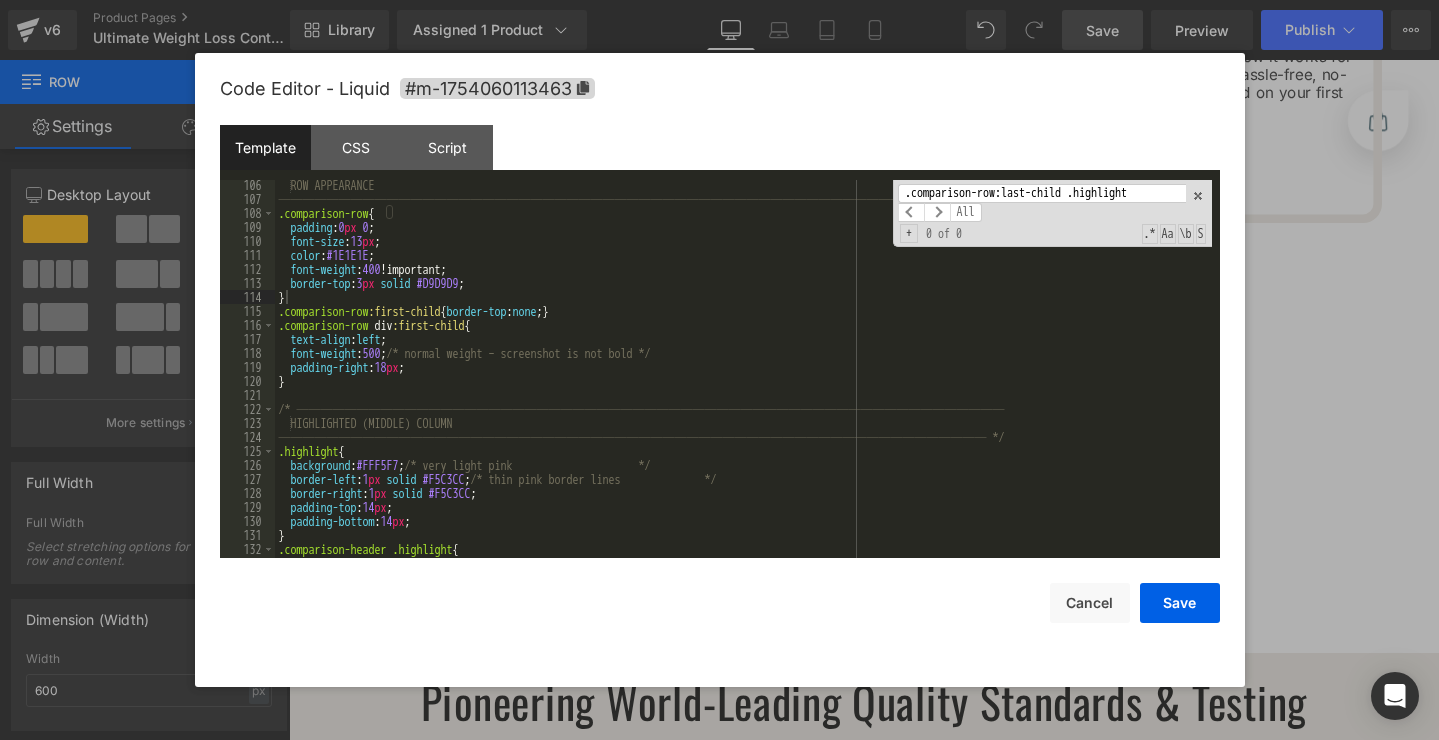 scroll, scrollTop: 1771, scrollLeft: 0, axis: vertical 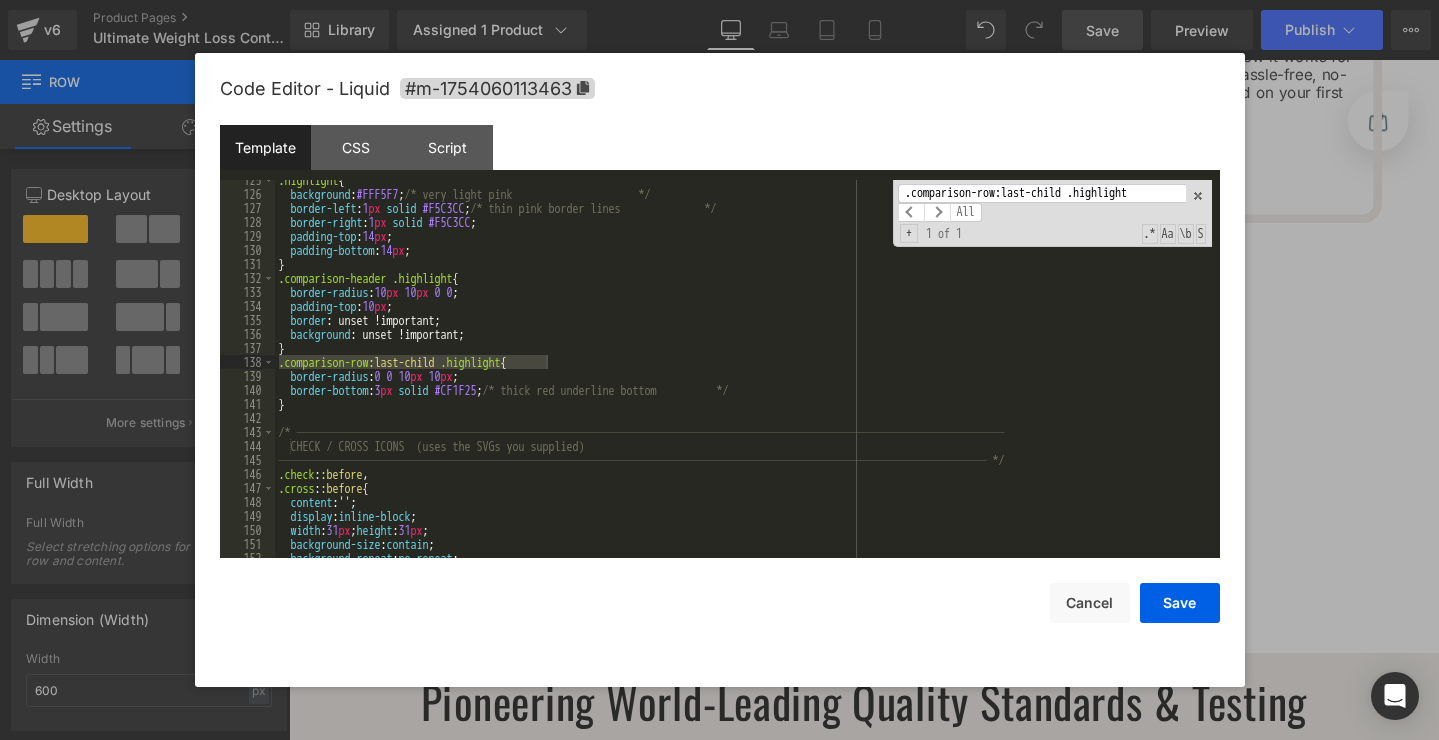 type on ".comparison-row:last-child .highlight" 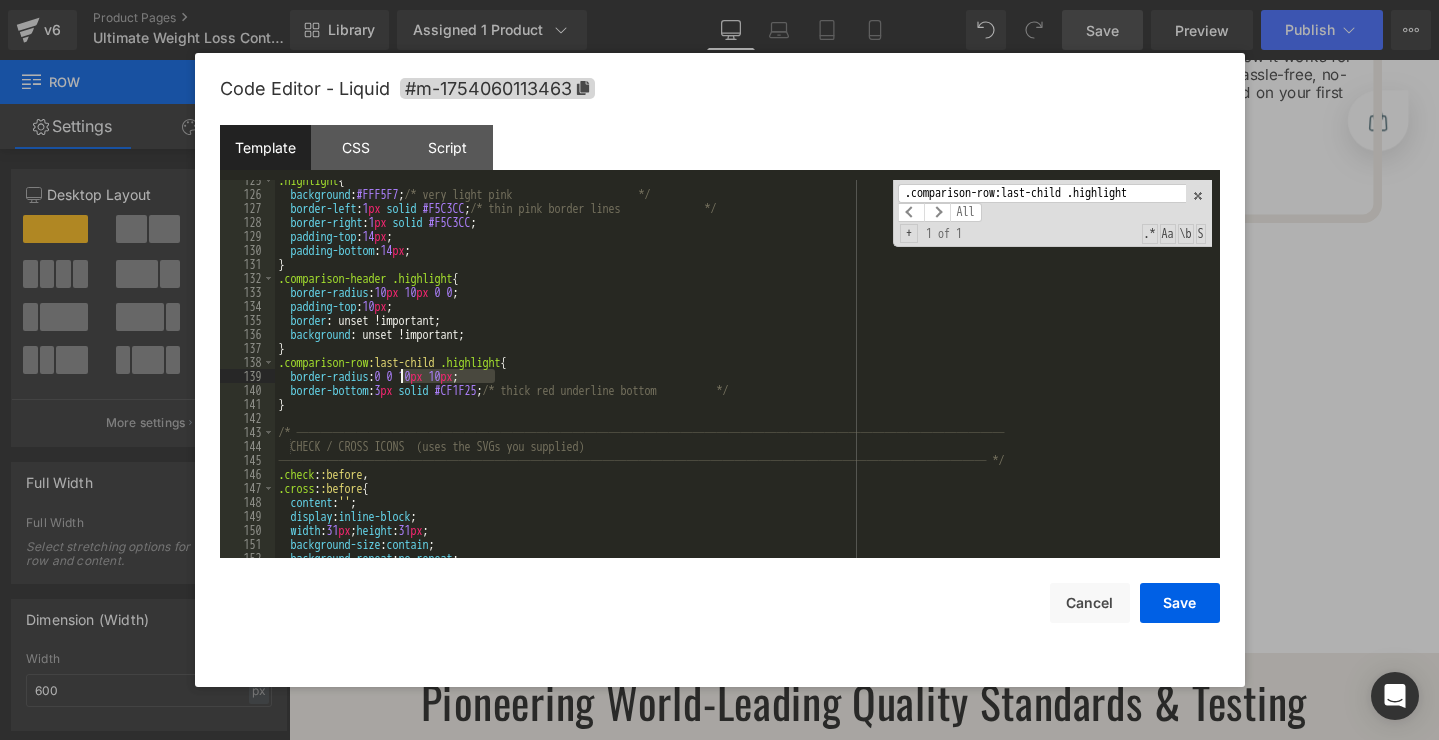 drag, startPoint x: 501, startPoint y: 379, endPoint x: 400, endPoint y: 378, distance: 101.00495 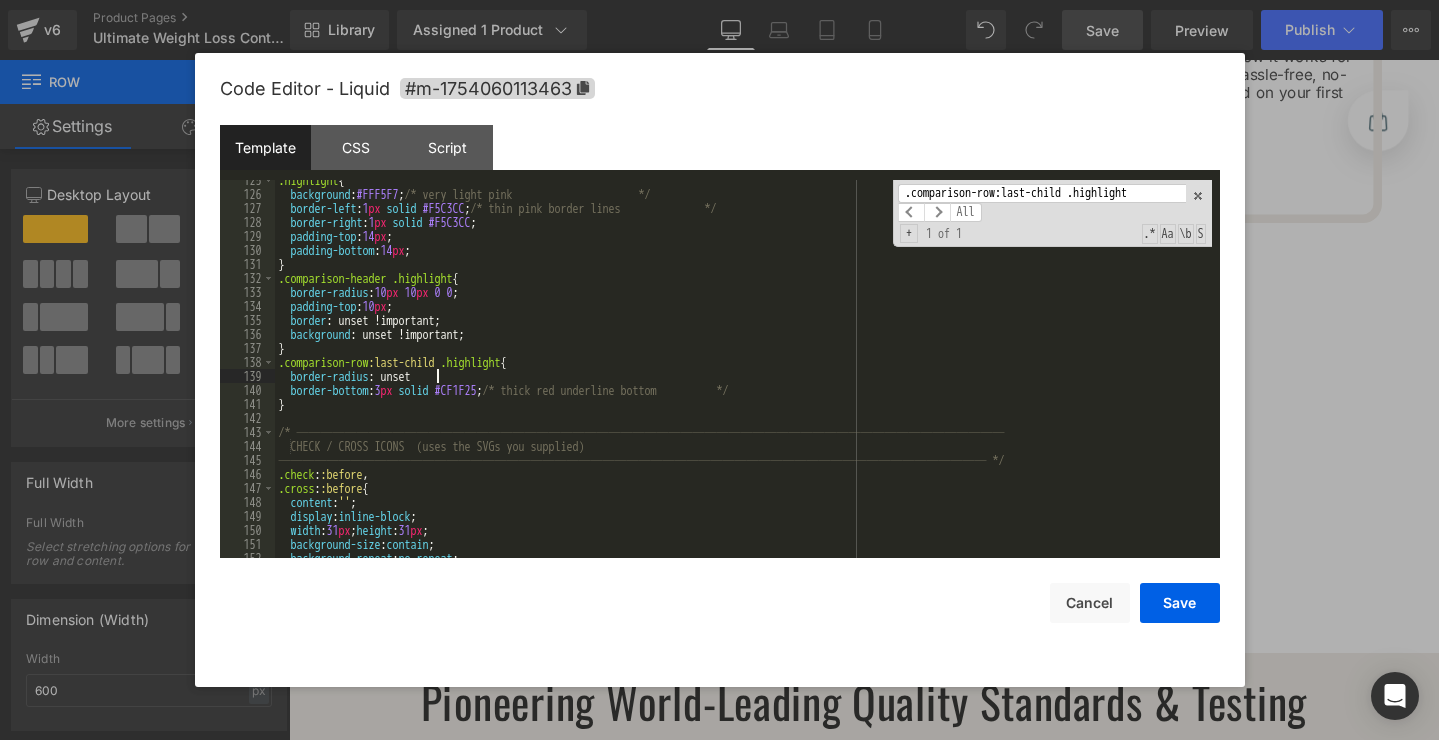 type 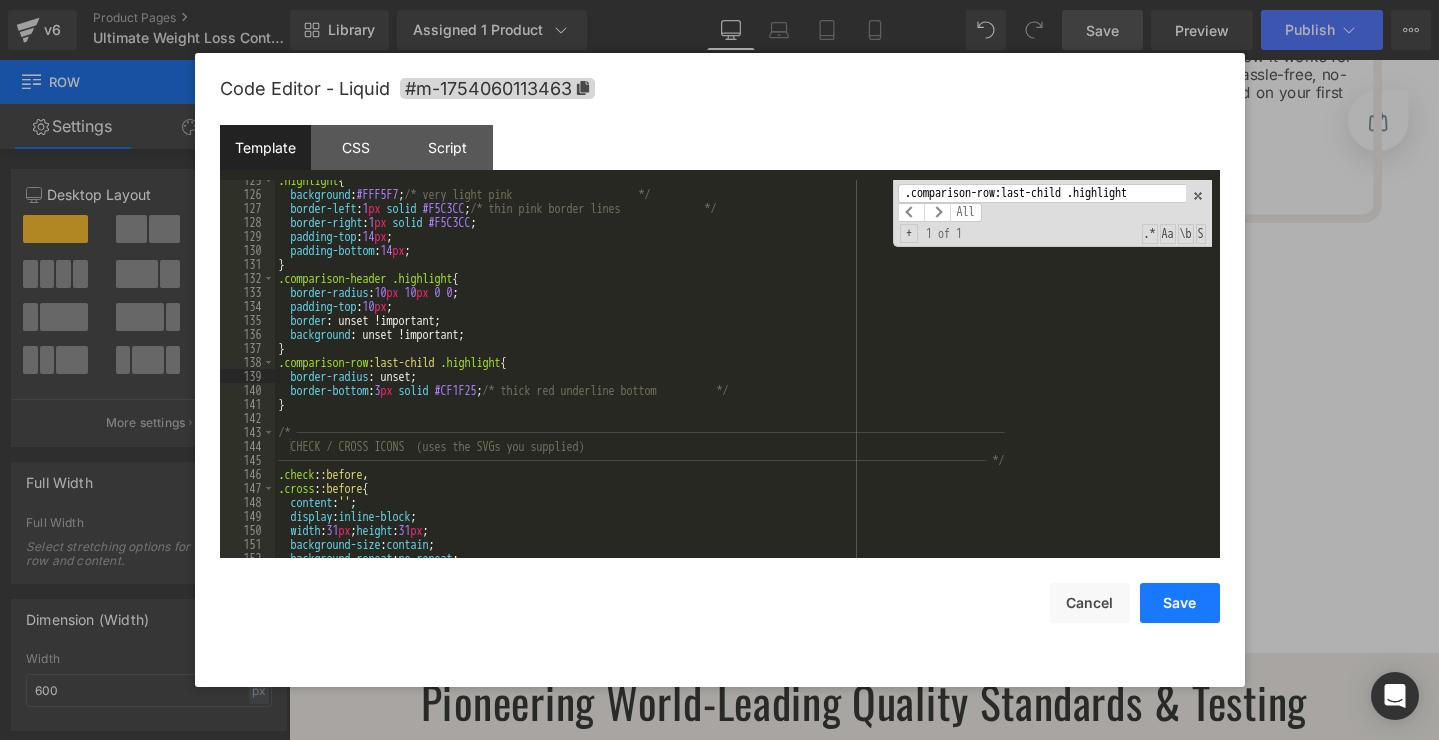 click on "Save" at bounding box center [1180, 603] 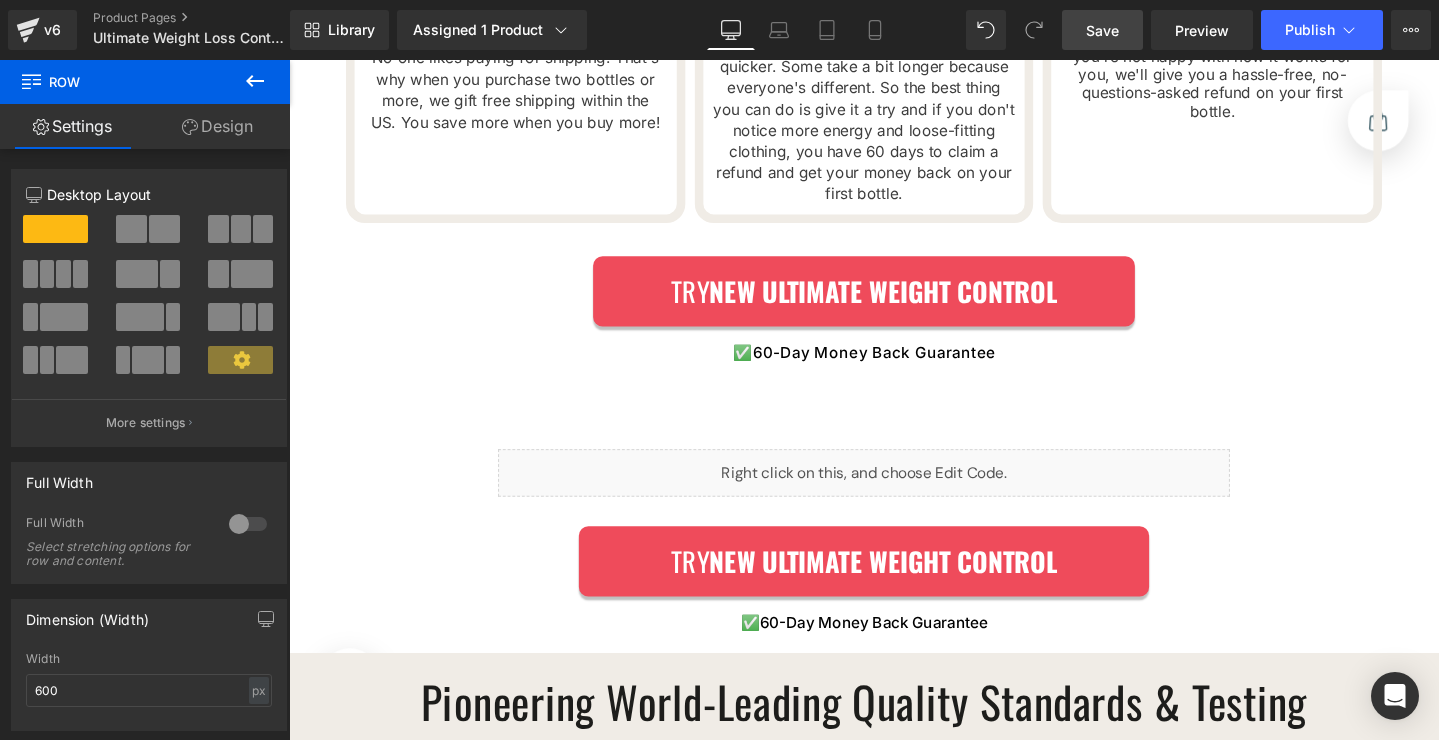 click on "Save" at bounding box center [1102, 30] 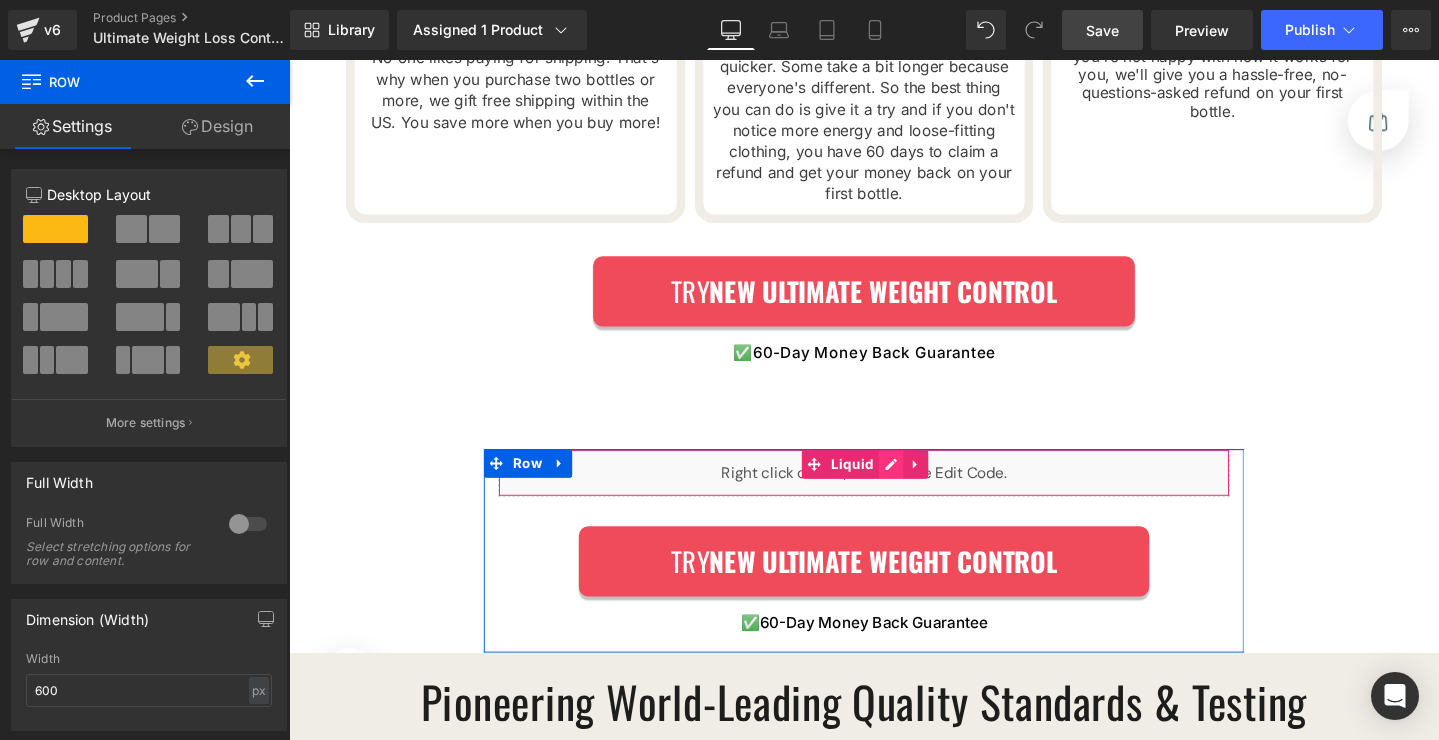 click on "Liquid" at bounding box center [894, 495] 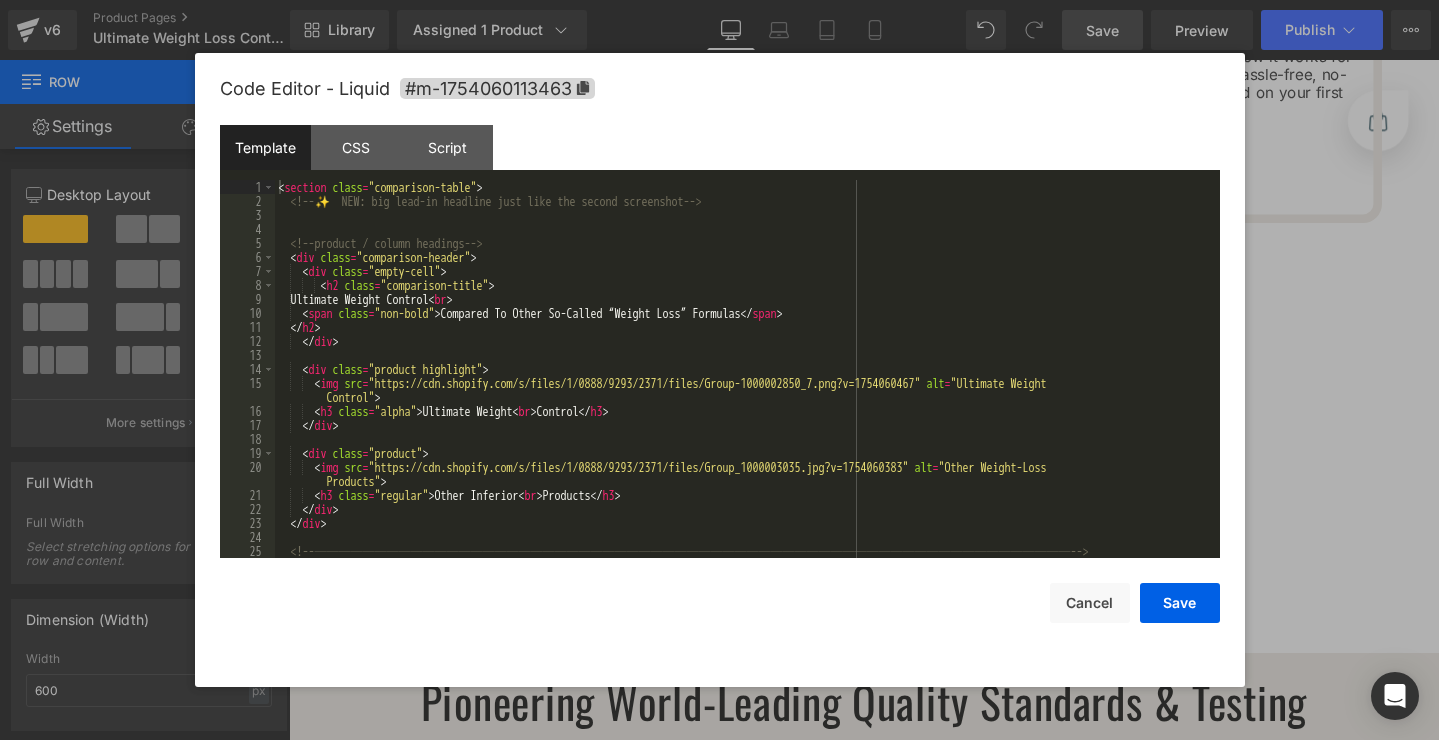 click on "< section   class = "comparison-table" >    <!--  ✨  NEW: big lead-in headline just like the second screenshot  -->      <!--  product / column headings  -->    < div   class = "comparison-header" >       < div   class = "empty-cell" >            < h2   class = "comparison-title" >      Ultimate Weight Control < br >       < span   class = "non-bold" > Compared To Other So-Called “Weight Loss” Formulas </ span >    </ h2 >       </ div >       < div   class = "product highlight" >          < img   src = "https://cdn.shopify.com/s/files/1/0888/9293/2371/files/Group-1000002850_7.png?v=1754060467"   alt = "Ultimate Weight           Control" >          < h3   class = "alpha" > Ultimate Weight < br > Control </ h3 >       </ div >       < div   class = "product" >          < img   src = "https://cdn.shopify.com/s/files/1/0888/9293/2371/files/Group_1000003035.jpg?v=1754060383"   alt = "Other Weight-Loss           Products" >          < h3   class = "regular" > Other Inferior < br > Products </" at bounding box center (743, 383) 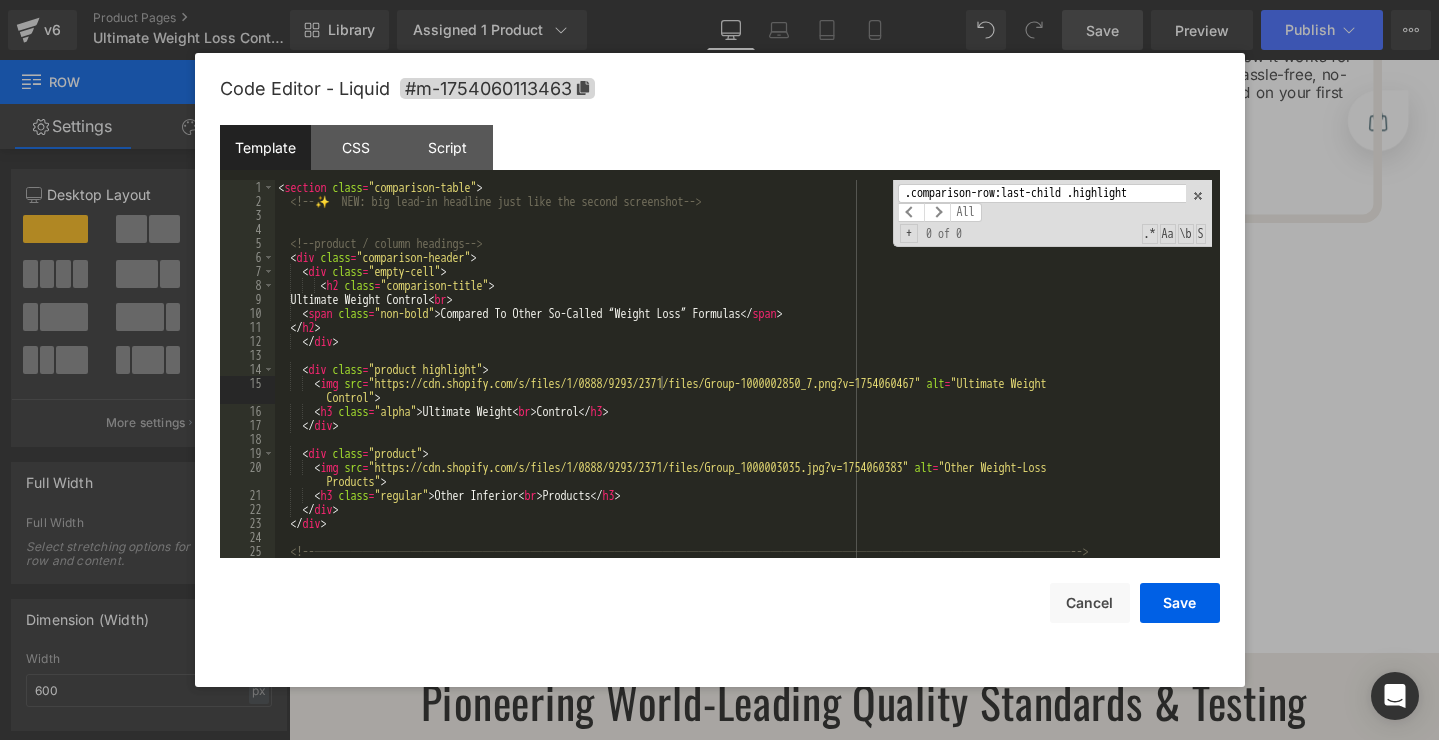 scroll, scrollTop: 1771, scrollLeft: 0, axis: vertical 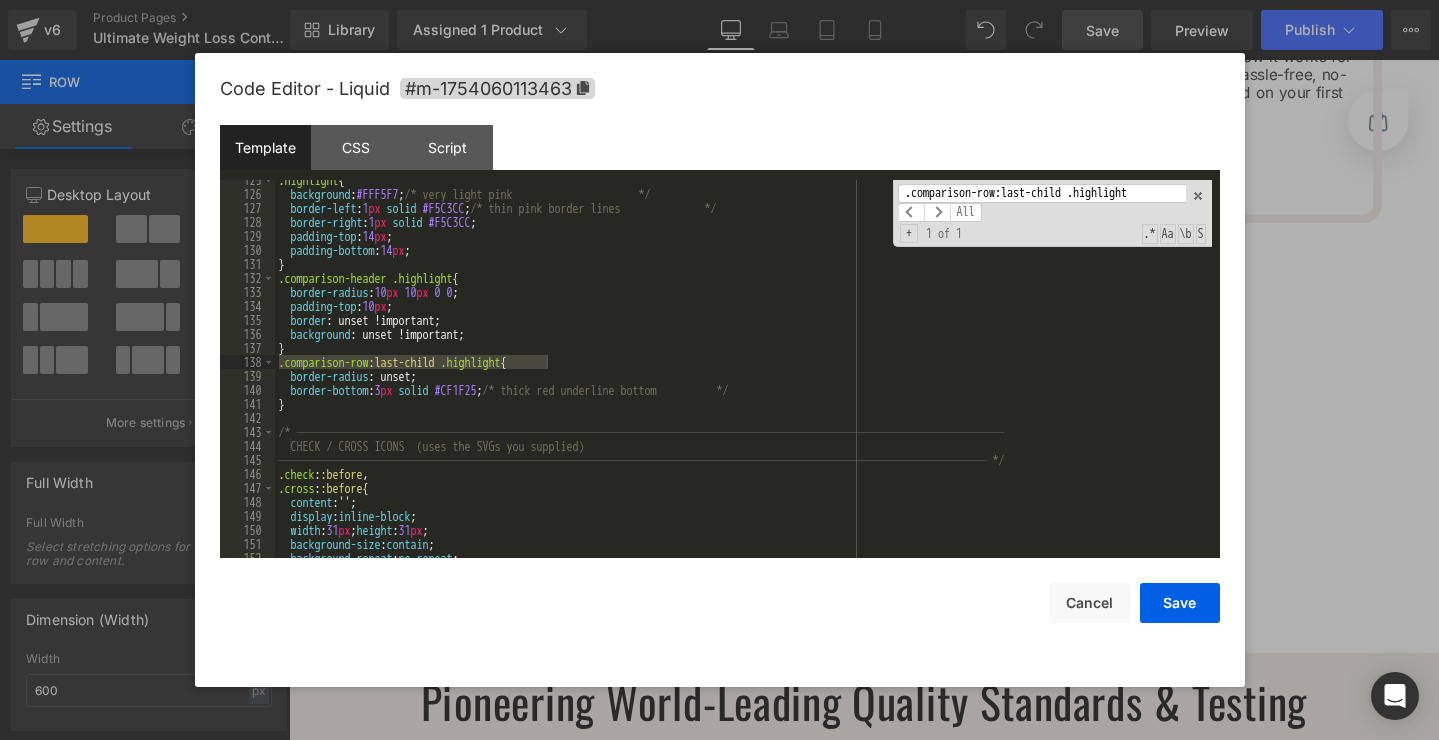 type on ".comparison-row:last-child .highlight" 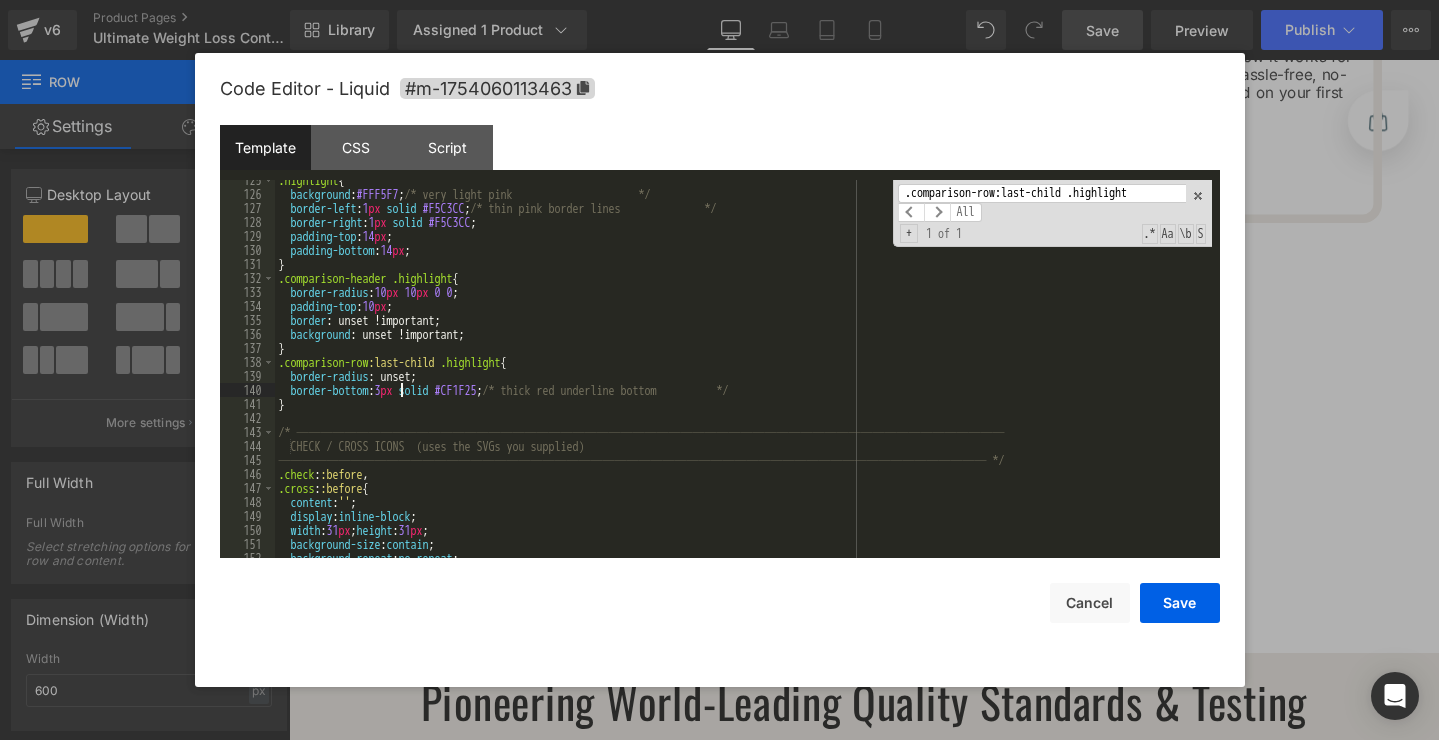 click on ".highlight {    background : #FFF5F7 ;                /* very light pink                     */    border-left : 1 px   solid   #F5C3CC ;     /* thin pink border lines              */    border-right : 1 px   solid   #F5C3CC ;    padding-top :  14 px ;    padding-bottom :  14 px ; } .comparison-header   .highlight {    border-radius : 10 px   10 px   0   0 ;    padding-top : 10 px ;    border : unset !important;    background : unset !important; } .comparison-row :last-child   .highlight {    border-radius : unset;    border-bottom : 3 px   solid   #CF1F25 ;   /* thick red underline bottom          */ } /* ───────────────────────────────────────────────────────────     CHECK / CROSS ICONS  (uses the SVGs you supplied) .check : :before , .cross : :before {    content : ' ' ;    display : inline-block ;    width : 31 px ; height : 31 px ;    background-size : contain ;    background-repeat : ;" at bounding box center [743, 376] 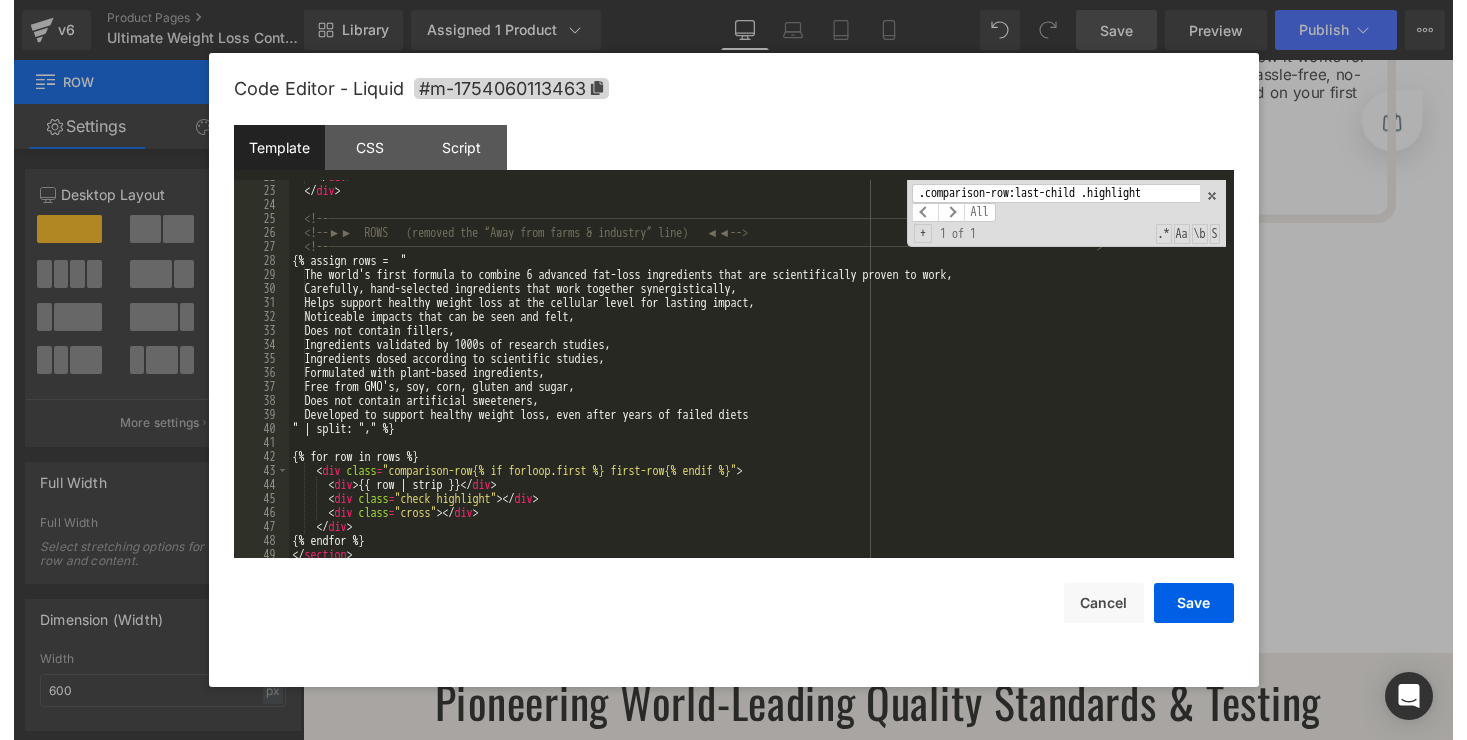 scroll, scrollTop: 333, scrollLeft: 0, axis: vertical 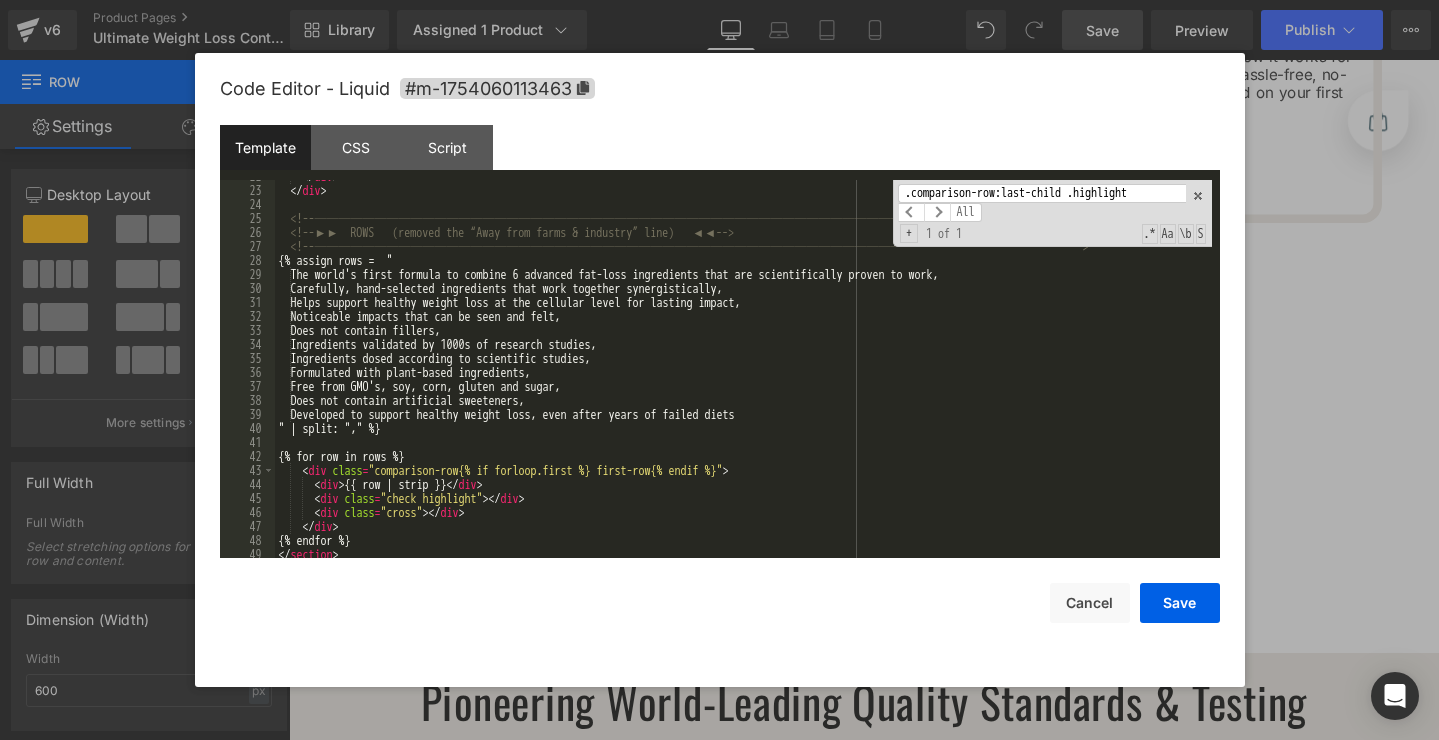 click on "</ div >    </ div >    <!--  ───────────────────────────────────────────────────────────────  -->    <!--   ►►  ROWS   (removed the “Away from farms & industry” line)   ◄◄  -->    <!--  ───────────────────────────────────────────────────────────────  -->   {% assign rows =  "      The world's first formula to combine 6 advanced fat-loss ingredients that are scientifically proven to work,      Carefully, hand-selected ingredients that work together synergistically,      Helps support healthy weight loss at the cellular level for lasting impact,      Noticeable impacts that can be seen and felt,      Does not contain fillers,      Ingredients validated by 1000s of research studies,      Ingredients dosed according to scientific studies," at bounding box center [743, 372] 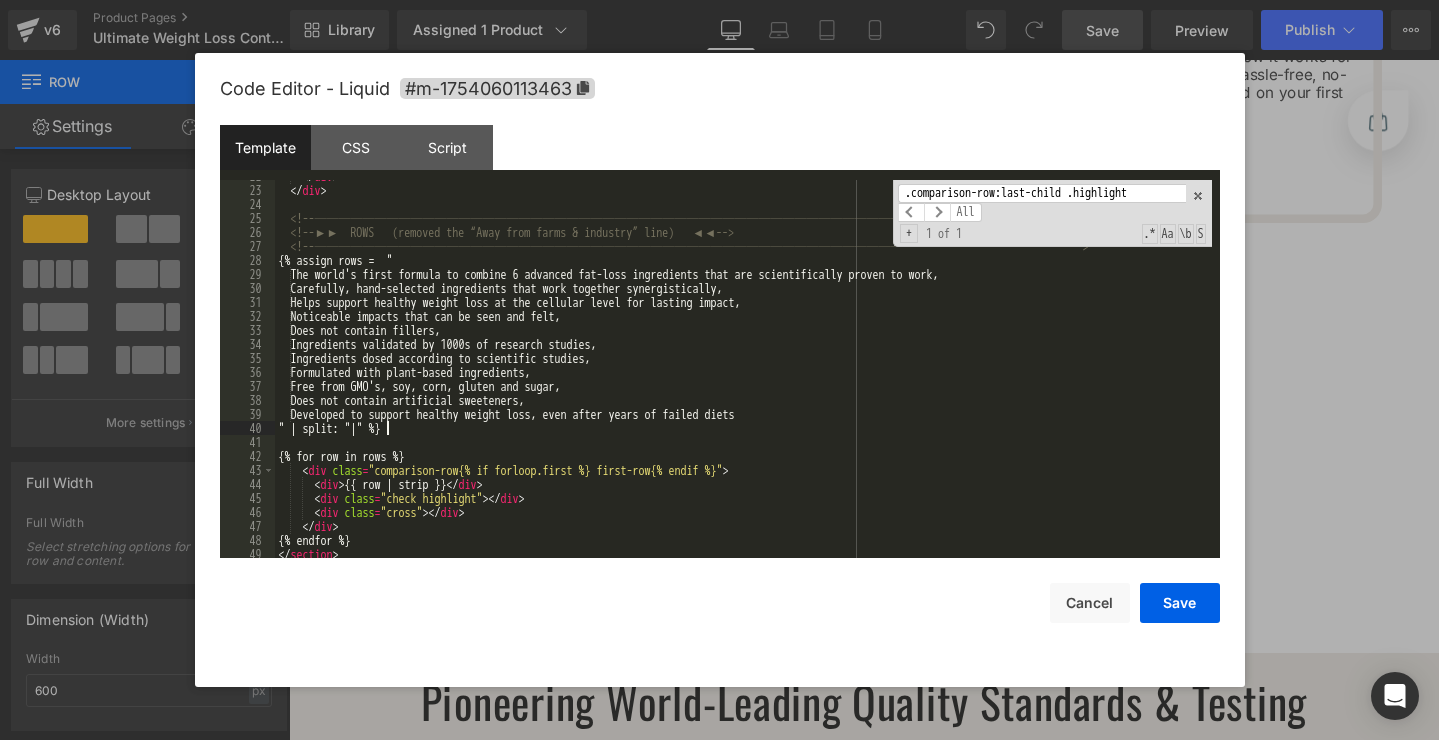 click on "</ div >    </ div >    <!--  ───────────────────────────────────────────────────────────────  -->    <!--   ►►  ROWS   (removed the “Away from farms & industry” line)   ◄◄  -->    <!--  ───────────────────────────────────────────────────────────────  -->   {% assign rows =  "      The world's first formula to combine 6 advanced fat-loss ingredients that are scientifically proven to work,      Carefully, hand-selected ingredients that work together synergistically,      Helps support healthy weight loss at the cellular level for lasting impact,      Noticeable impacts that can be seen and felt,      Does not contain fillers,      Ingredients validated by 1000s of research studies,      Ingredients dosed according to scientific studies," at bounding box center (743, 372) 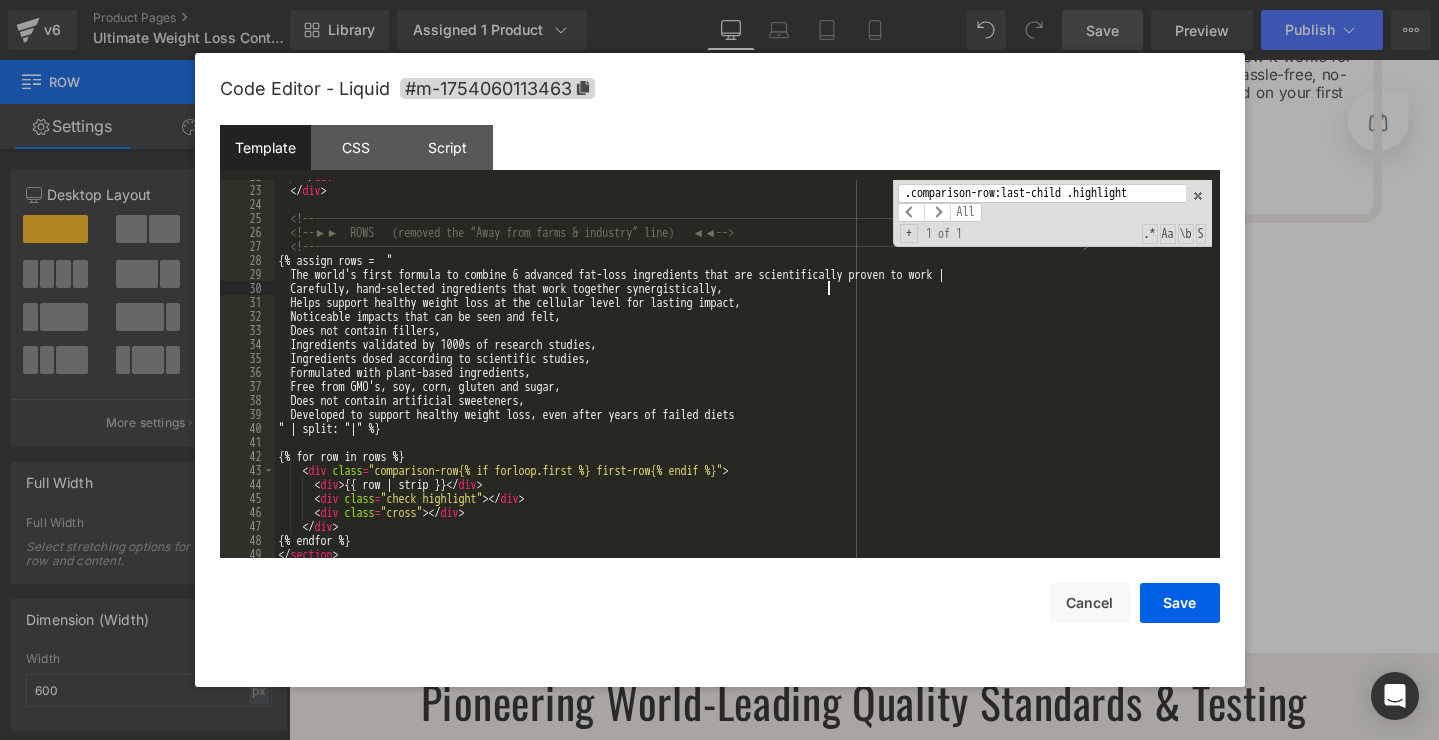 click on "</ div >    </ div >    <!--  ───────────────────────────────────────────────────────────────  -->    <!--   ►►  ROWS   (removed the “Away from farms & industry” line)   ◄◄  -->    <!--  ───────────────────────────────────────────────────────────────  -->   {% assign rows =  "      The world's first formula to combine 6 advanced fat-loss ingredients that are scientifically proven to work |      Carefully, hand-selected ingredients that work together synergistically,      Helps support healthy weight loss at the cellular level for lasting impact,      Noticeable impacts that can be seen and felt,      Does not contain fillers,      Ingredients validated by 1000s of research studies,      Ingredients dosed according to scientific studies,       <" at bounding box center (743, 372) 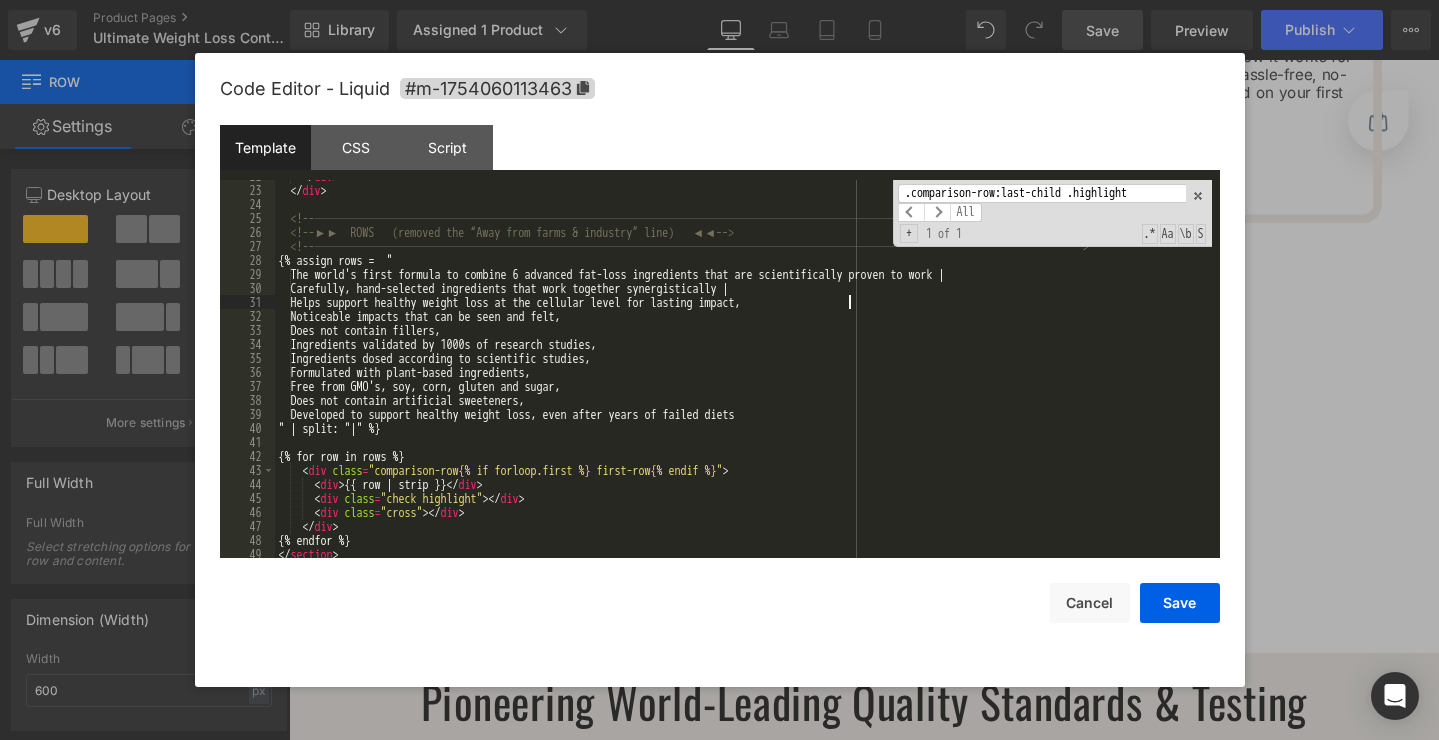 click on "</ div >    </ div >    <!--  ───────────────────────────────────────────────────────────────  -->    <!--   ►►  ROWS   (removed the “Away from farms & industry” line)   ◄◄  -->    <!--  ───────────────────────────────────────────────────────────────  -->   {% assign rows =  "      The world's first formula to combine 6 advanced fat-loss ingredients that are scientifically proven to work |      Carefully, hand-selected ingredients that work together synergistically |       Helps support healthy weight loss at the cellular level for lasting impact,      Noticeable impacts that can be seen and felt,      Does not contain fillers,      Ingredients validated by 1000s of research studies,      Ingredients dosed according to scientific studies," at bounding box center [743, 372] 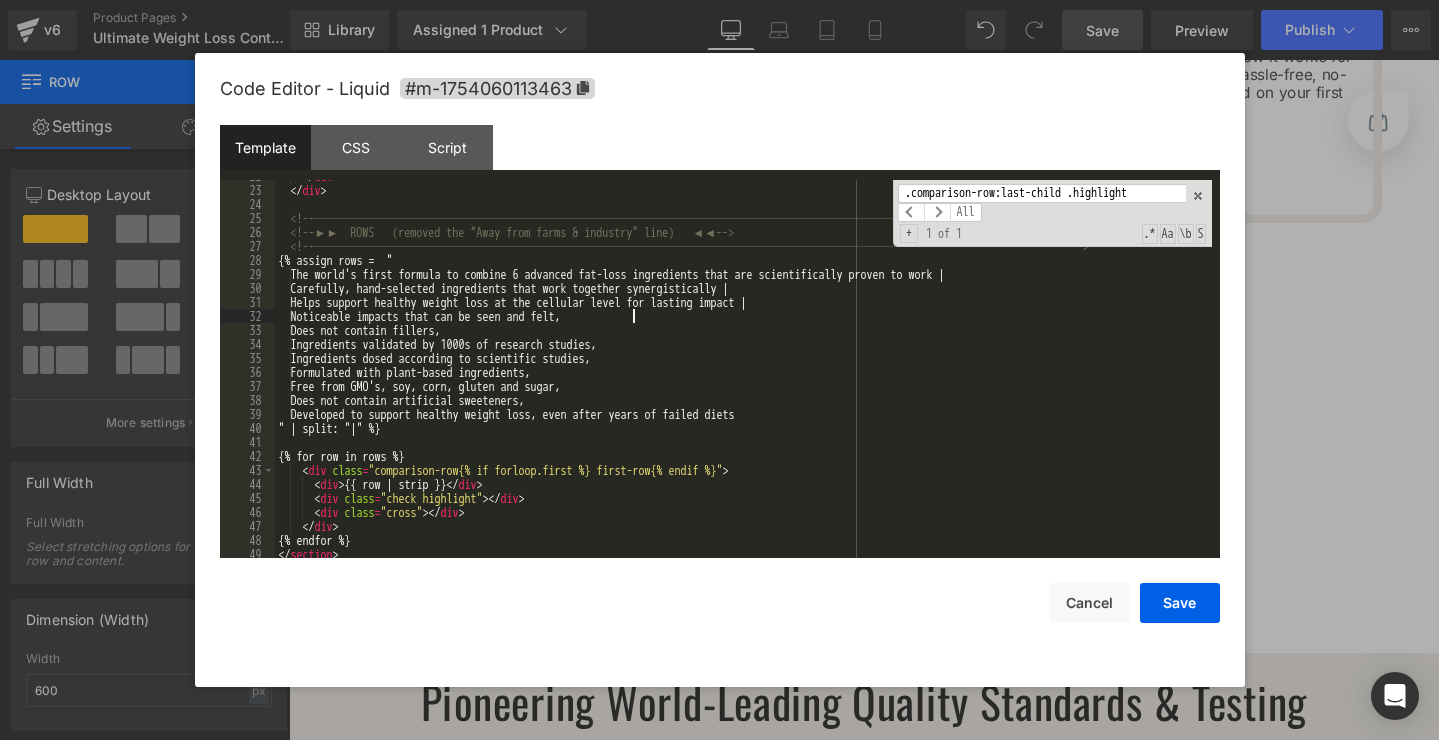 click on "</ div >    </ div >    <!--  ───────────────────────────────────────────────────────────────  -->    <!--   ►►  ROWS   (removed the “Away from farms & industry” line)   ◄◄  -->    <!--  ───────────────────────────────────────────────────────────────  -->   {% assign rows =  "      The world's first formula to combine 6 advanced fat-loss ingredients that are scientifically proven to work |      Carefully, hand-selected ingredients that work together synergistically |       Helps support healthy weight loss at the cellular level for lasting impact |      Noticeable impacts that can be seen and felt,      Does not contain fillers,      Ingredients validated by 1000s of research studies,      Ingredients dosed according to scientific studies,    <" at bounding box center (743, 372) 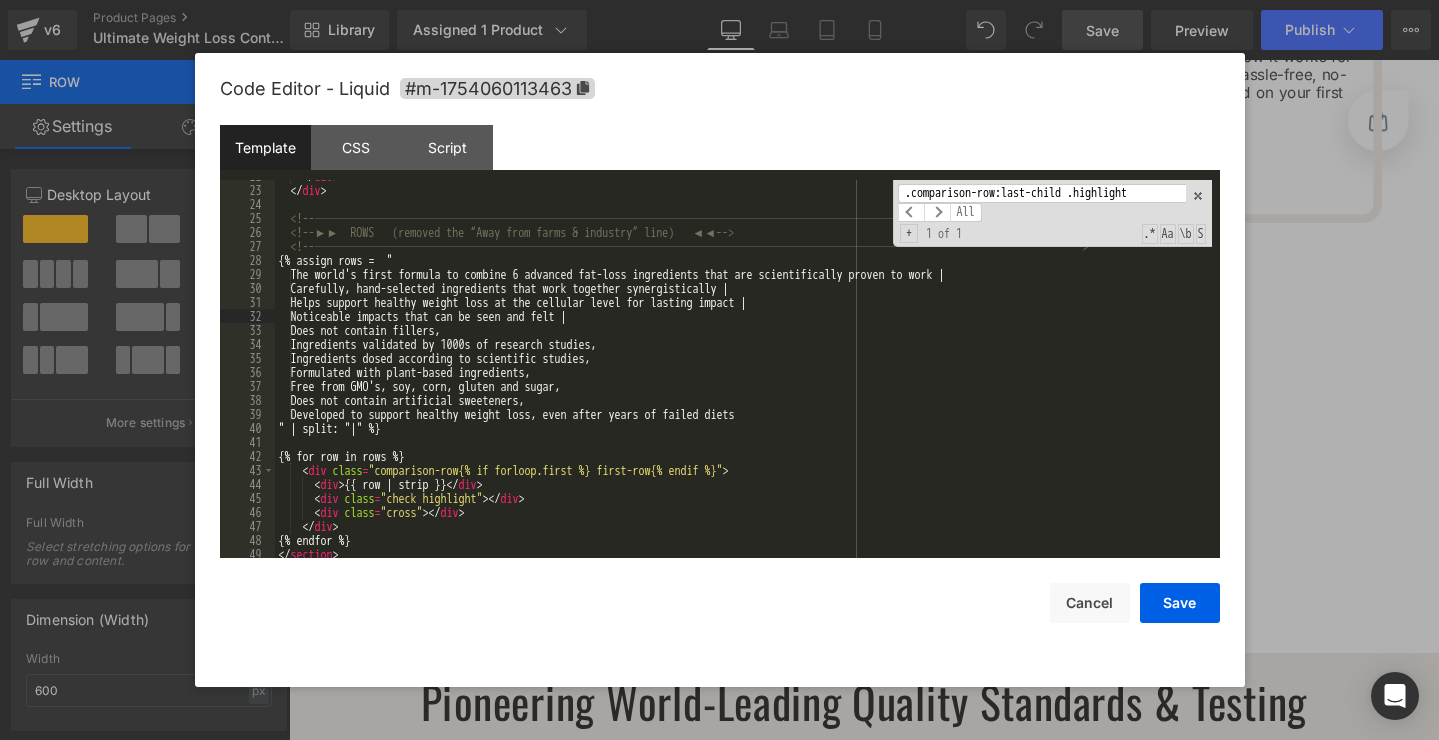 click on "</ div >    </ div >    <!--  ───────────────────────────────────────────────────────────────  -->    <!--   ►►  ROWS   (removed the “Away from farms & industry” line)   ◄◄  -->    <!--  ───────────────────────────────────────────────────────────────  -->   {% assign rows =  "      The world's first formula to combine 6 advanced fat-loss ingredients that are scientifically proven to work |      Carefully, hand-selected ingredients that work together synergistically |       Helps support healthy weight loss at the cellular level for lasting impact |      Noticeable impacts that can be seen and felt |       Does not contain fillers,      Ingredients validated by 1000s of research studies,      Ingredients dosed according to scientific studies," at bounding box center [743, 372] 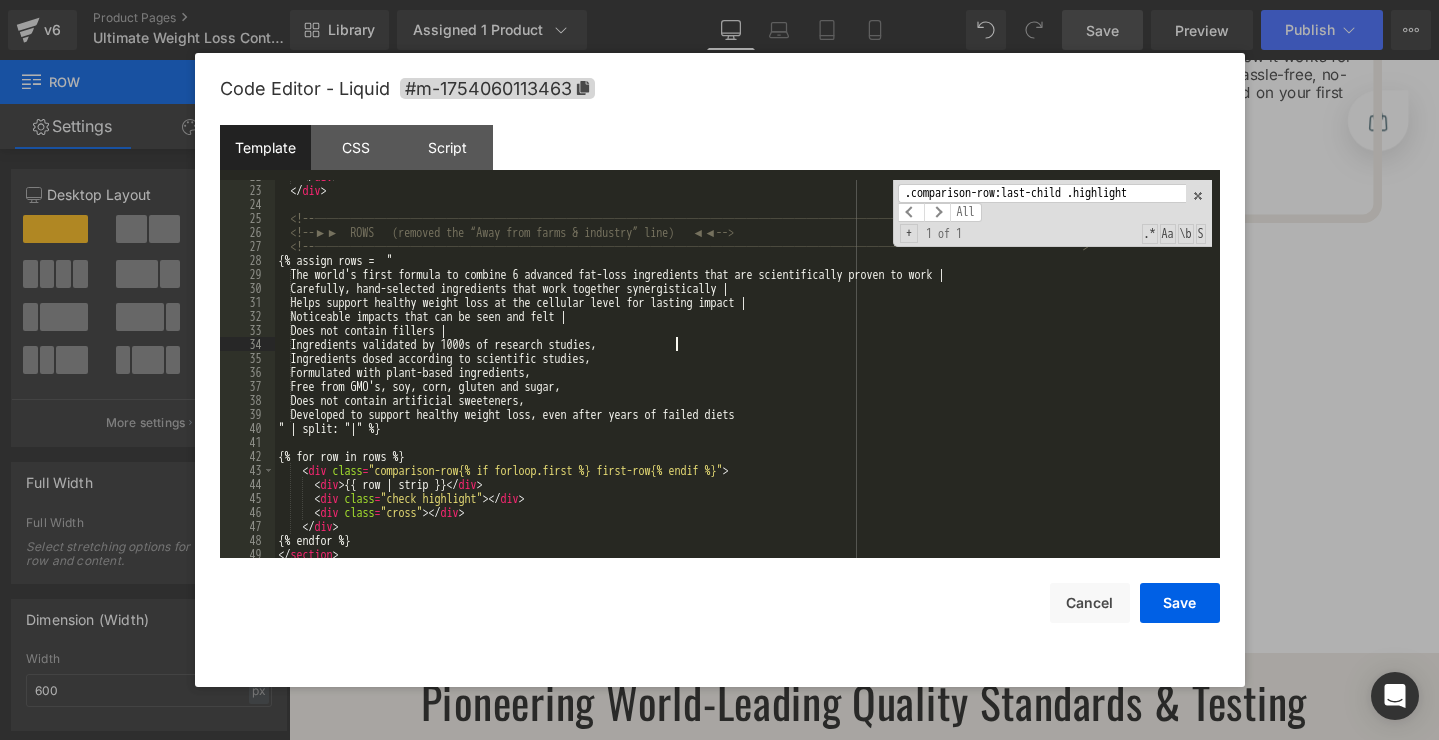 click on "</ div >    </ div >    <!--  ───────────────────────────────────────────────────────────────  -->    <!--   ►►  ROWS   (removed the “Away from farms & industry” line)   ◄◄  -->    <!--  ───────────────────────────────────────────────────────────────  -->   {% assign rows =  "      The world's first formula to combine 6 advanced fat-loss ingredients that are scientifically proven to work |      Carefully, hand-selected ingredients that work together synergistically |       Helps support healthy weight loss at the cellular level for lasting impact |      Noticeable impacts that can be seen and felt |       Does not contain fillers |      Ingredients validated by 1000s of research studies,      Ingredients dosed according to scientific studies, <" at bounding box center (743, 372) 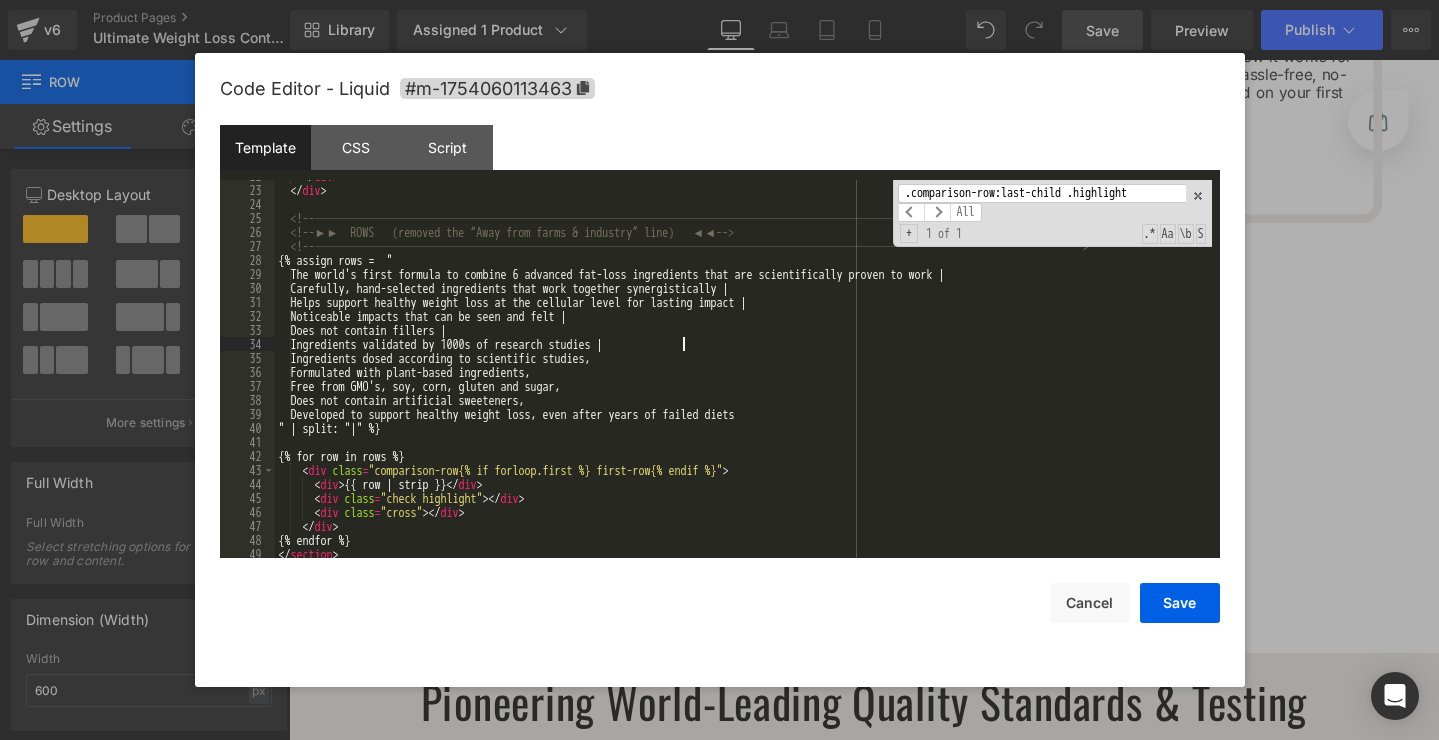 click on "</ div >    </ div >    <!--  ───────────────────────────────────────────────────────────────  -->    <!--   ►►  ROWS   (removed the “Away from farms & industry” line)   ◄◄  -->    <!--  ───────────────────────────────────────────────────────────────  -->   {% assign rows =  "      The world's first formula to combine 6 advanced fat-loss ingredients that are scientifically proven to work |      Carefully, hand-selected ingredients that work together synergistically |       Helps support healthy weight loss at the cellular level for lasting impact |      Noticeable impacts that can be seen and felt |       Does not contain fillers |      Ingredients validated by 1000s of research studies |      Ingredients dosed according to scientific studies," at bounding box center (743, 372) 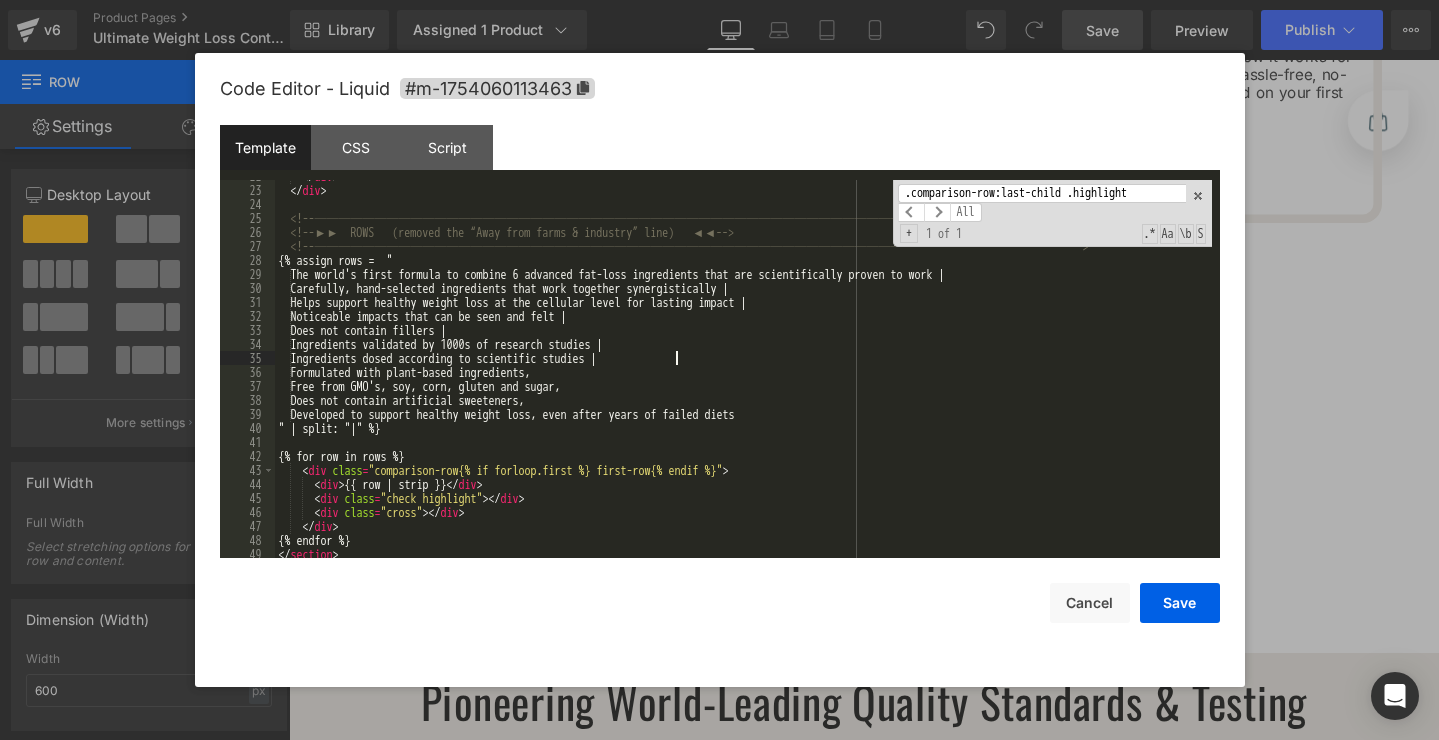 click on "</ div >    </ div >    <!--  ───────────────────────────────────────────────────────────────  -->    <!--   ►►  ROWS   (removed the “Away from farms & industry” line)   ◄◄  -->    <!--  ───────────────────────────────────────────────────────────────  -->   {% assign rows =  "      The world's first formula to combine 6 advanced fat-loss ingredients that are scientifically proven to work |      Carefully, hand-selected ingredients that work together synergistically |       Helps support healthy weight loss at the cellular level for lasting impact |      Noticeable impacts that can be seen and felt |       Does not contain fillers |      Ingredients validated by 1000s of research studies |      Ingredients dosed according to scientific studies |" at bounding box center [743, 372] 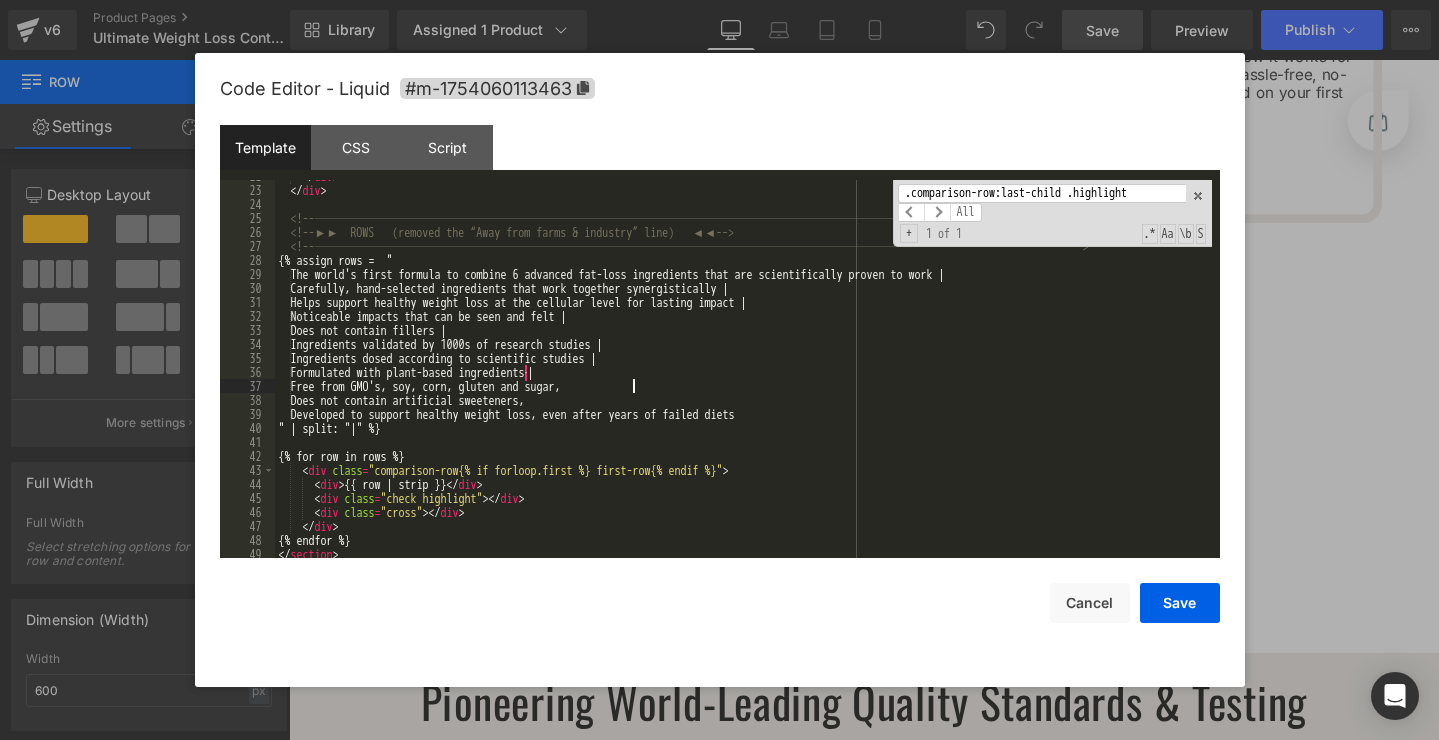 click on "</ div >    </ div >    <!--  ───────────────────────────────────────────────────────────────  -->    <!--   ►►  ROWS   (removed the “Away from farms & industry” line)   ◄◄  -->    <!--  ───────────────────────────────────────────────────────────────  -->   {% assign rows =  "      The world's first formula to combine 6 advanced fat-loss ingredients that are scientifically proven to work |      Carefully, hand-selected ingredients that work together synergistically |       Helps support healthy weight loss at the cellular level for lasting impact |      Noticeable impacts that can be seen and felt |       Does not contain fillers |      Ingredients validated by 1000s of research studies |      Ingredients dosed according to scientific studies |" at bounding box center (743, 372) 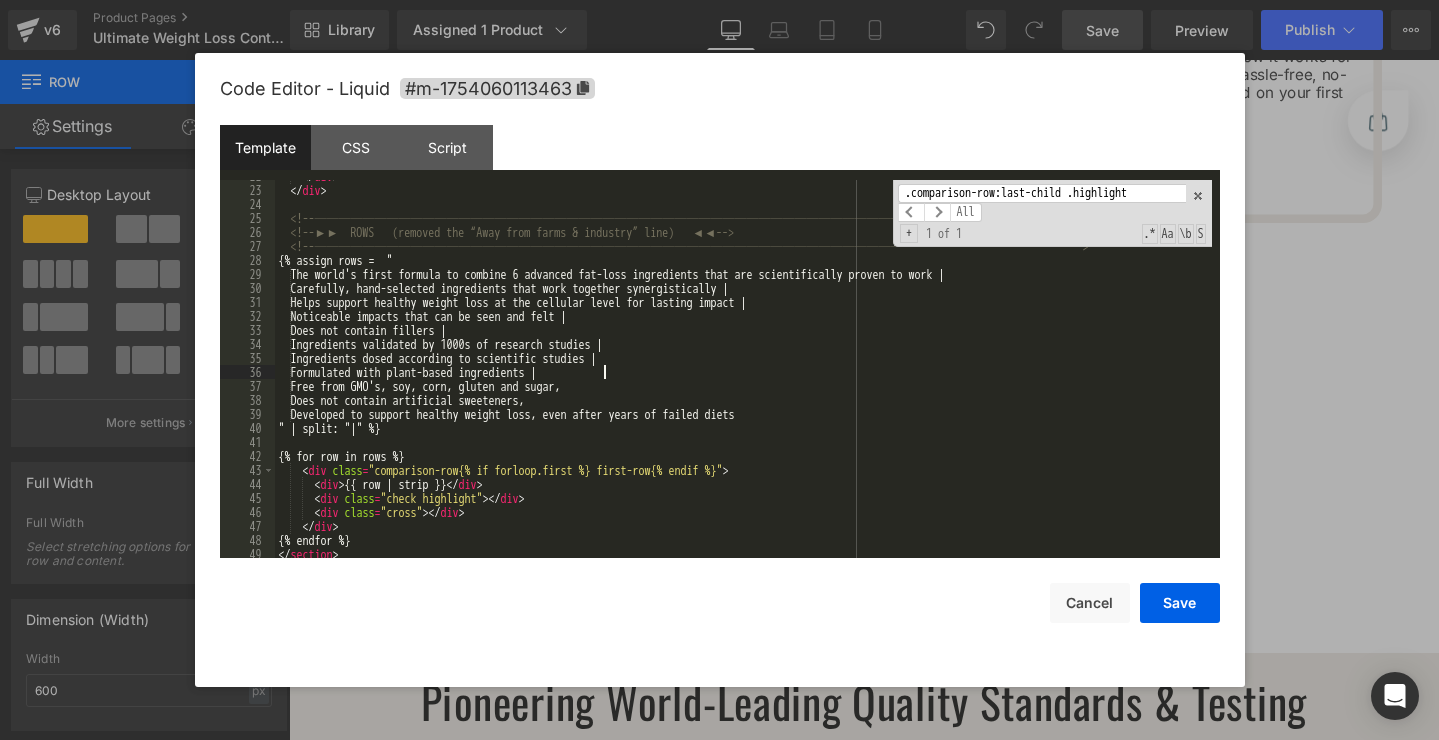 click on "</ div >    </ div >    <!--  ───────────────────────────────────────────────────────────────  -->    <!--   ►►  ROWS   (removed the “Away from farms & industry” line)   ◄◄  -->    <!--  ───────────────────────────────────────────────────────────────  -->   {% assign rows =  "      The world's first formula to combine 6 advanced fat-loss ingredients that are scientifically proven to work |      Carefully, hand-selected ingredients that work together synergistically |       Helps support healthy weight loss at the cellular level for lasting impact |      Noticeable impacts that can be seen and felt |       Does not contain fillers |      Ingredients validated by 1000s of research studies |      Ingredients dosed according to scientific studies |" at bounding box center [743, 372] 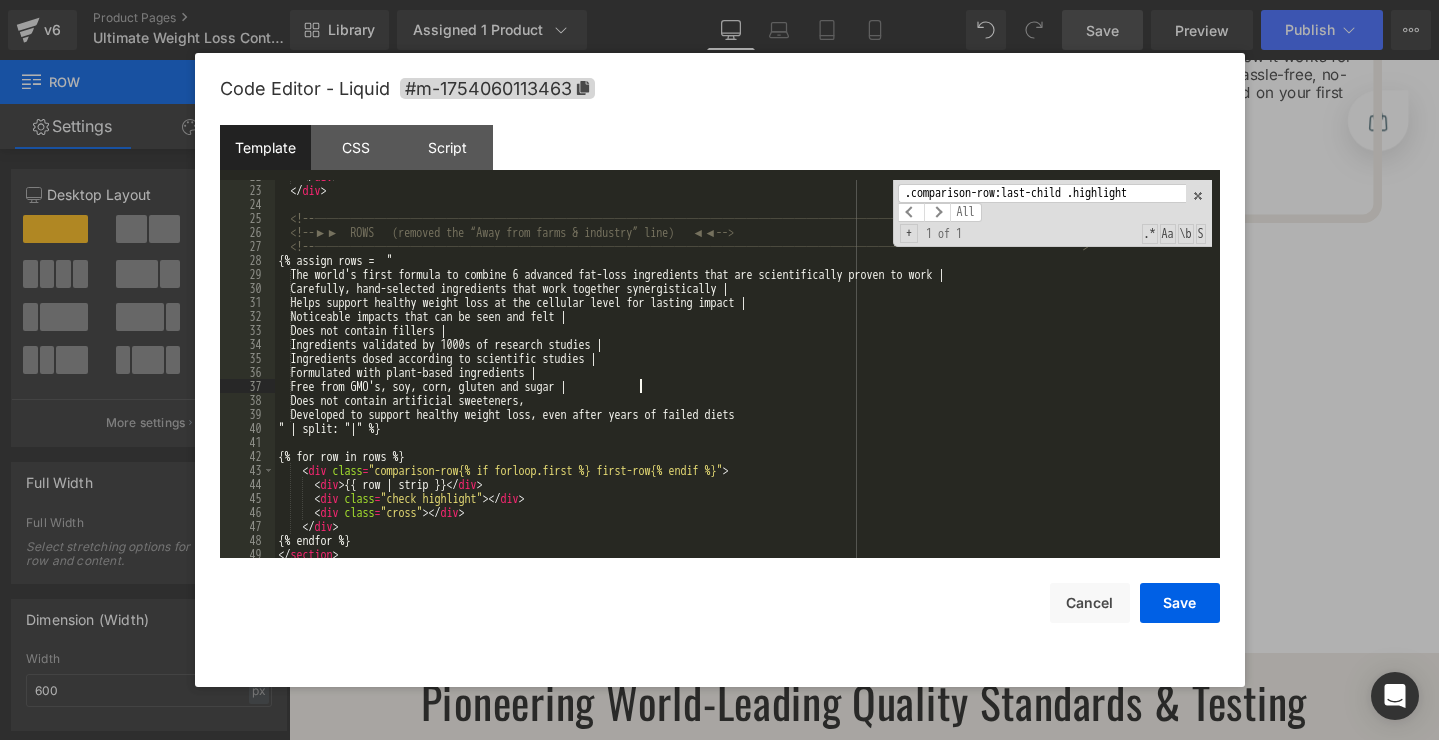 click on "</ div >    </ div >    <!--  ───────────────────────────────────────────────────────────────  -->    <!--   ►►  ROWS   (removed the “Away from farms & industry” line)   ◄◄  -->    <!--  ───────────────────────────────────────────────────────────────  -->   {% assign rows =  "      The world's first formula to combine 6 advanced fat-loss ingredients that are scientifically proven to work |      Carefully, hand-selected ingredients that work together synergistically |       Helps support healthy weight loss at the cellular level for lasting impact |      Noticeable impacts that can be seen and felt |       Does not contain fillers |      Ingredients validated by 1000s of research studies |      Ingredients dosed according to scientific studies |" at bounding box center (743, 372) 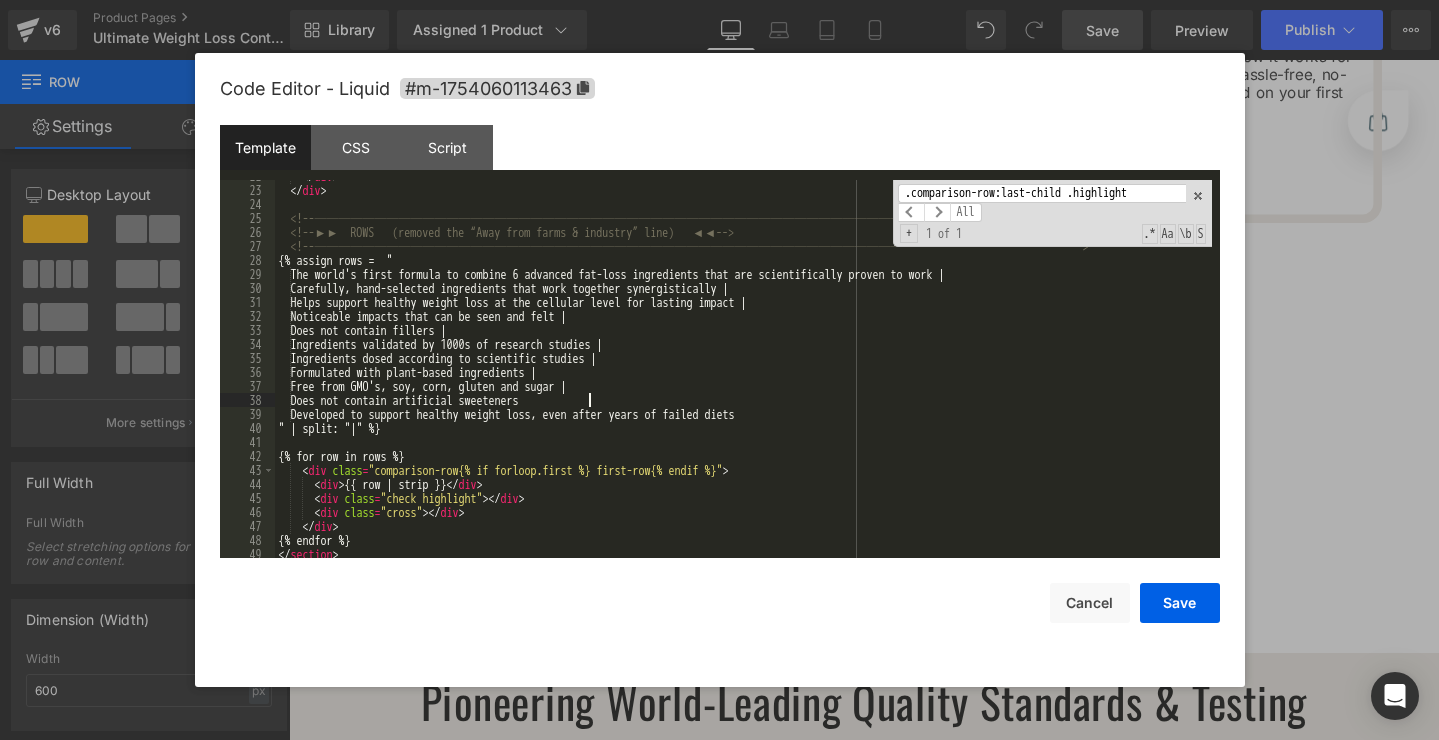 type 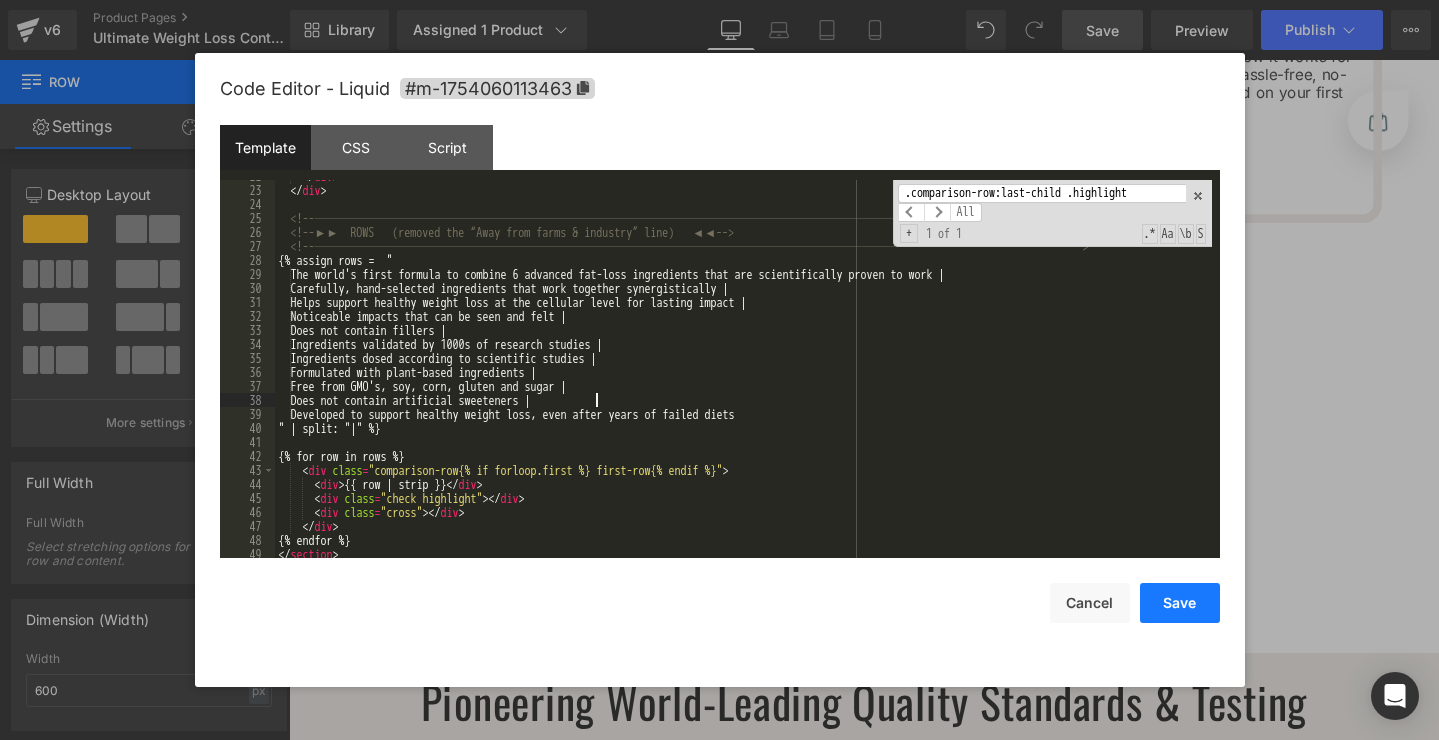 click on "Save" at bounding box center [1180, 603] 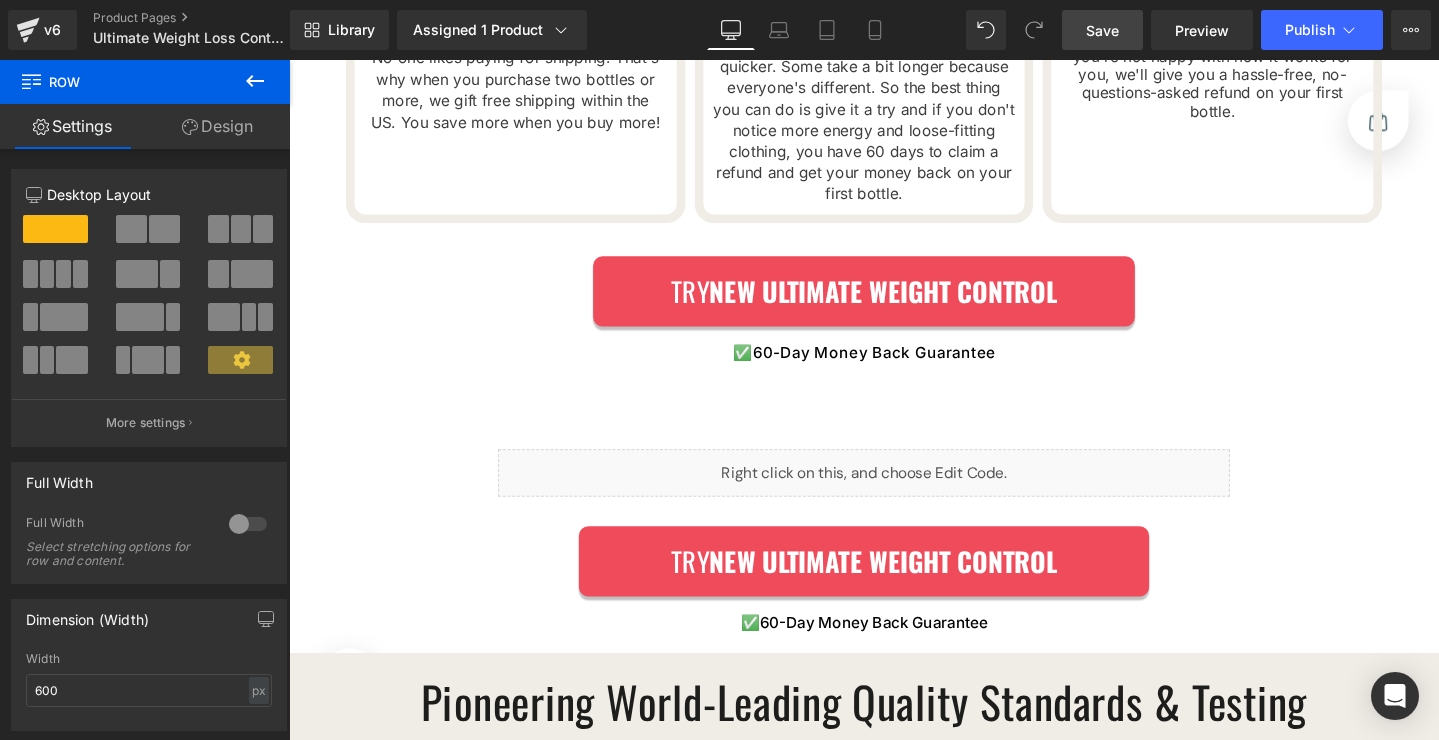 click on "Save" at bounding box center [1102, 30] 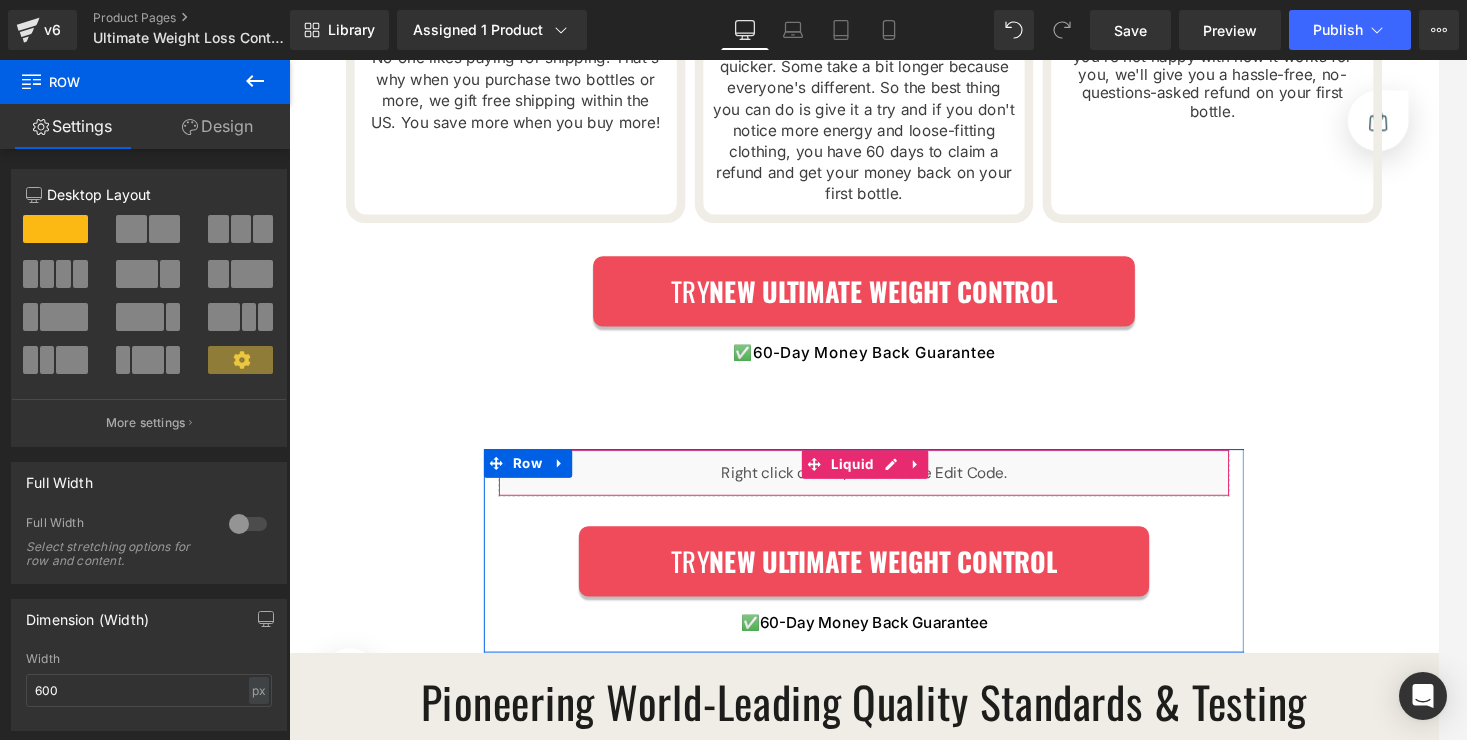click on "Liquid" at bounding box center [894, 495] 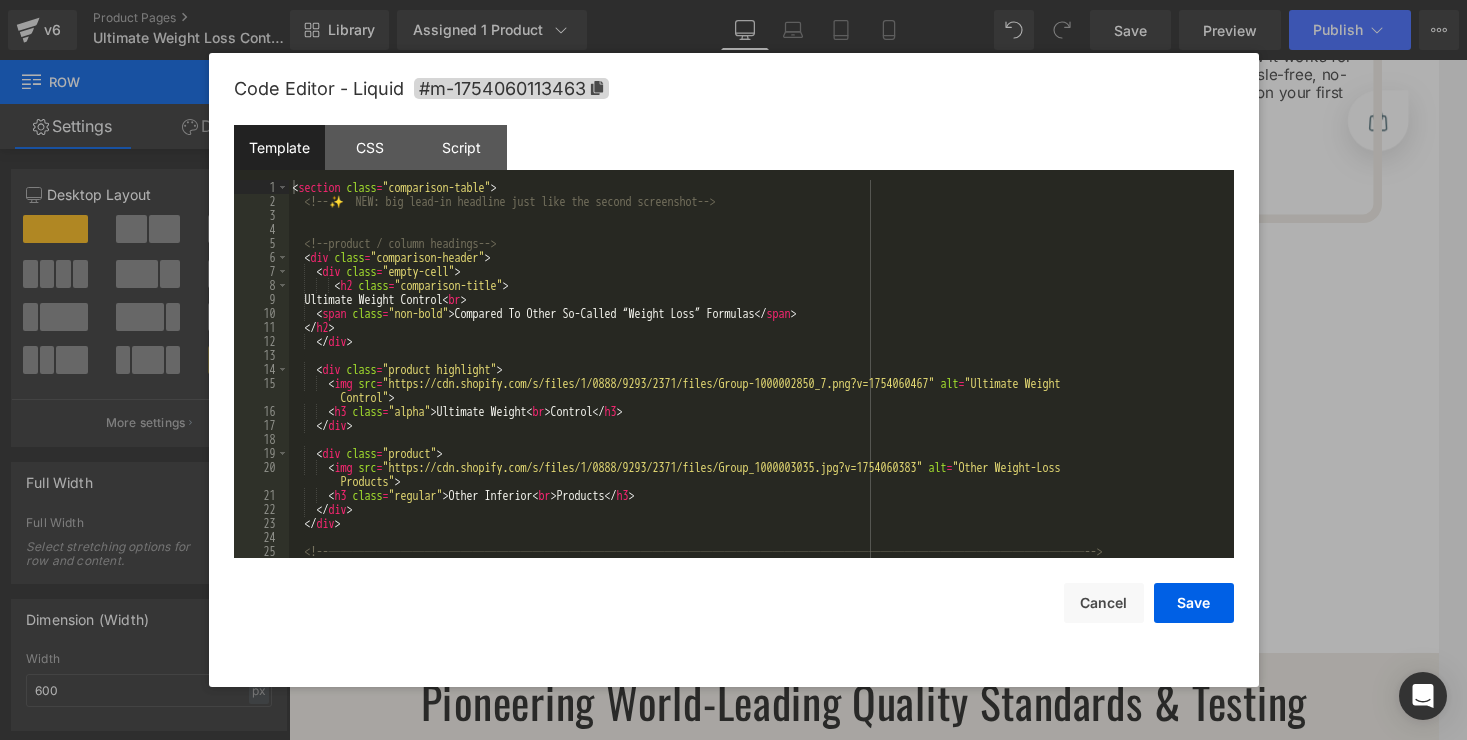 click on "< section   class = "comparison-table" >    <!--  ✨  NEW: big lead-in headline just like the second screenshot  -->      <!--  product / column headings  -->    < div   class = "comparison-header" >       < div   class = "empty-cell" >            < h2   class = "comparison-title" >      Ultimate Weight Control < br >       < span   class = "non-bold" > Compared To Other So-Called “Weight Loss” Formulas </ span >    </ h2 >       </ div >       < div   class = "product highlight" >          < img   src = "https://cdn.shopify.com/s/files/1/0888/9293/2371/files/Group-1000002850_7.png?v=1754060467"   alt = "Ultimate Weight           Control" >          < h3   class = "alpha" > Ultimate Weight < br > Control </ h3 >       </ div >       < div   class = "product" >          < img   src = "https://cdn.shopify.com/s/files/1/0888/9293/2371/files/Group_1000003035.jpg?v=1754060383"   alt = "Other Weight-Loss           Products" >          < h3   class = "regular" > Other Inferior < br > Products </" at bounding box center [757, 383] 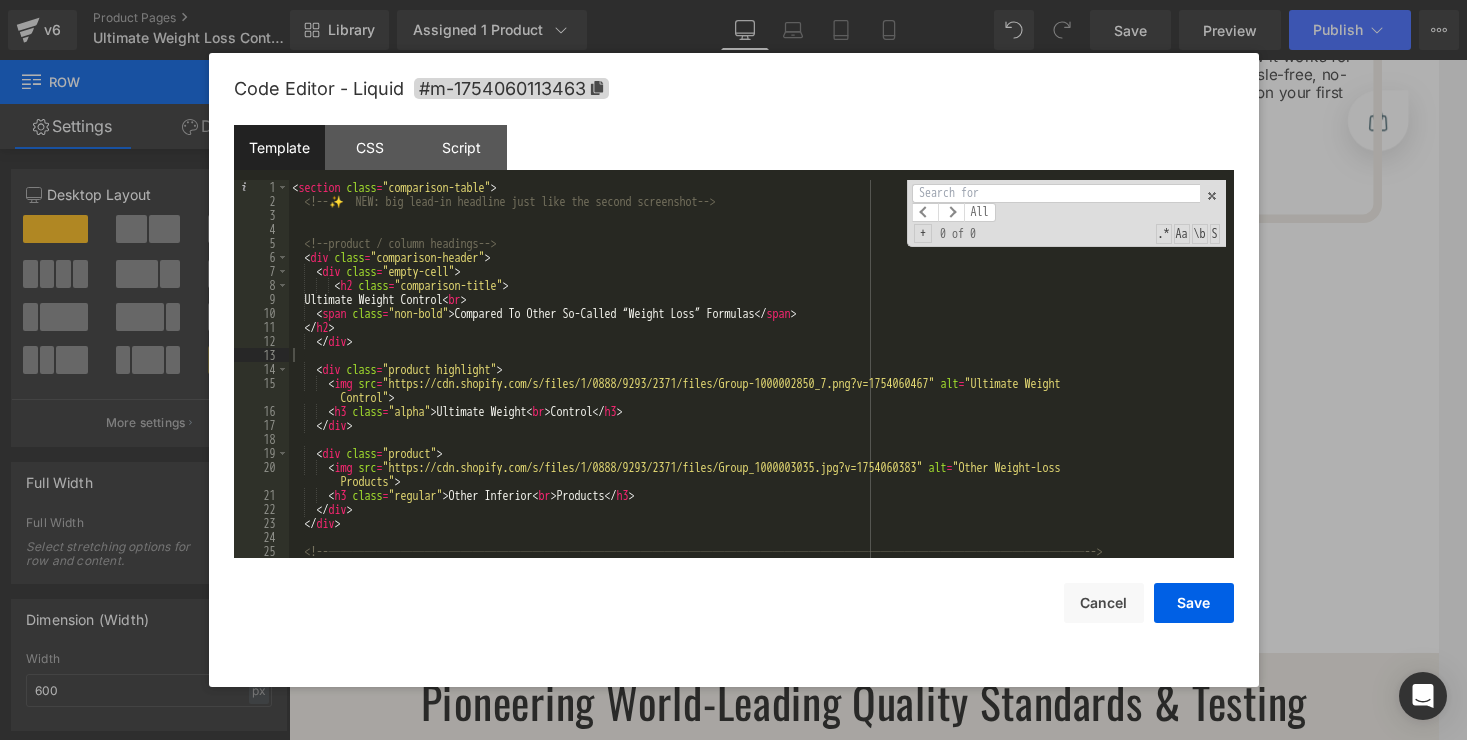 type on "p" 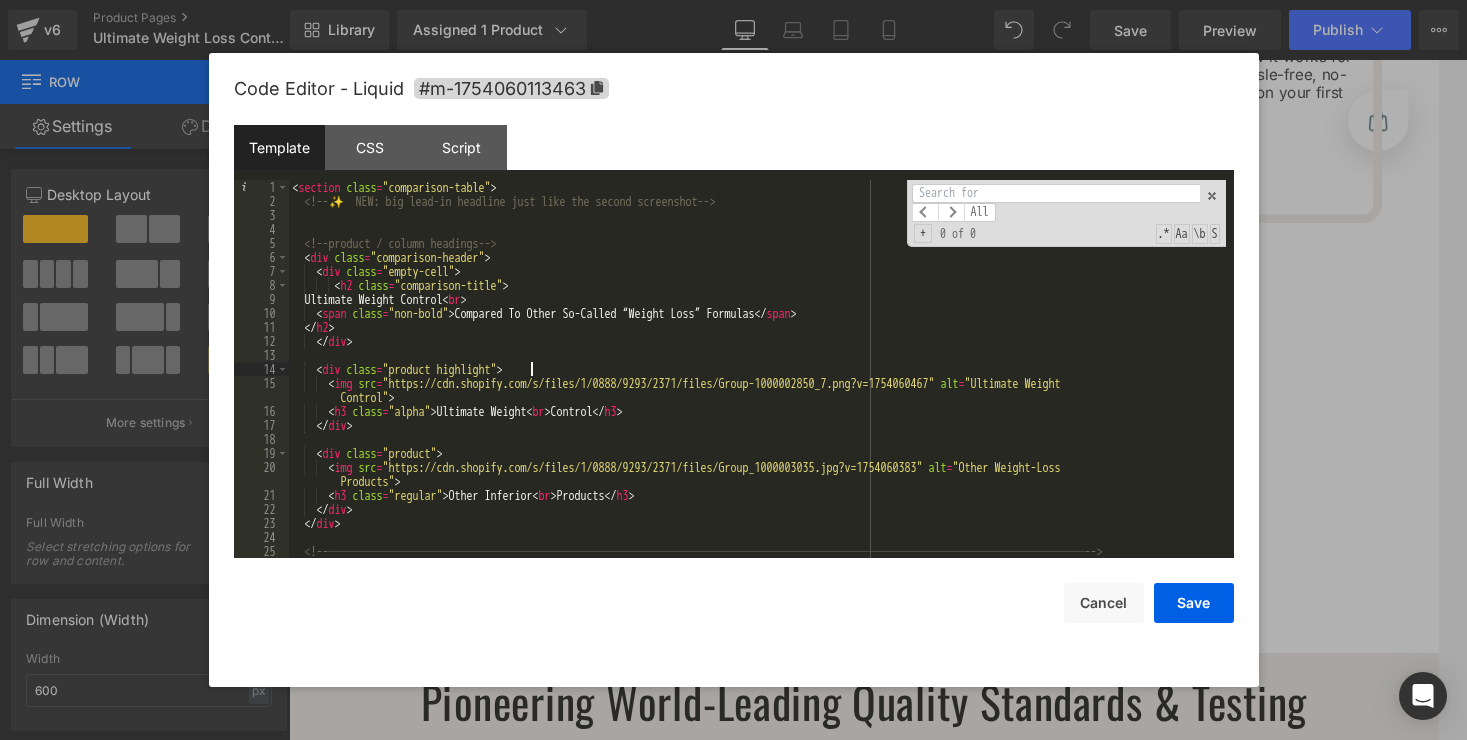 click on "< section   class = "comparison-table" >    <!--  ✨  NEW: big lead-in headline just like the second screenshot  -->      <!--  product / column headings  -->    < div   class = "comparison-header" >       < div   class = "empty-cell" >            < h2   class = "comparison-title" >      Ultimate Weight Control < br >       < span   class = "non-bold" > Compared To Other So-Called “Weight Loss” Formulas </ span >    </ h2 >       </ div >       < div   class = "product highlight" >          < img   src = "https://cdn.shopify.com/s/files/1/0888/9293/2371/files/Group-1000002850_7.png?v=1754060467"   alt = "Ultimate Weight           Control" >          < h3   class = "alpha" > Ultimate Weight < br > Control </ h3 >       </ div >       < div   class = "product" >          < img   src = "https://cdn.shopify.com/s/files/1/0888/9293/2371/files/Group_1000003035.jpg?v=1754060383"   alt = "Other Weight-Loss           Products" >          < h3   class = "regular" > Other Inferior < br > Products </" at bounding box center [757, 383] 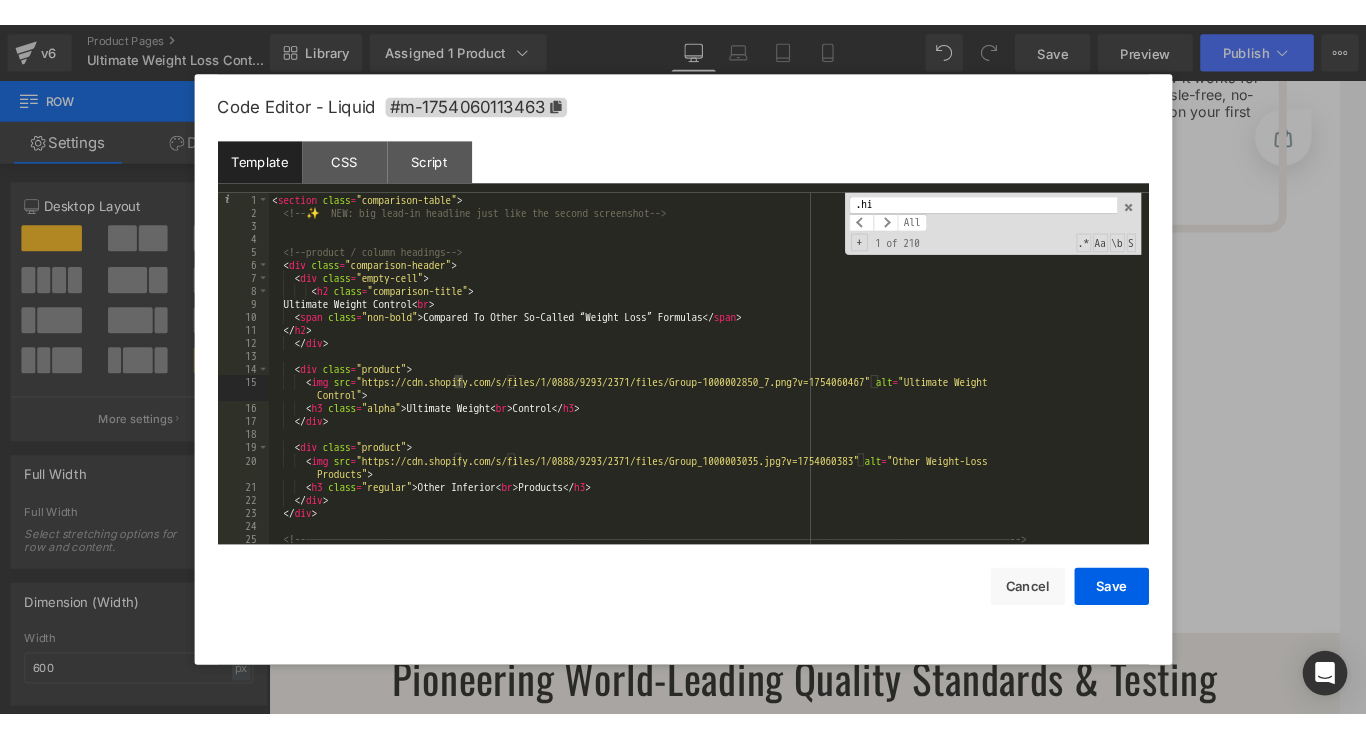 scroll, scrollTop: 1589, scrollLeft: 0, axis: vertical 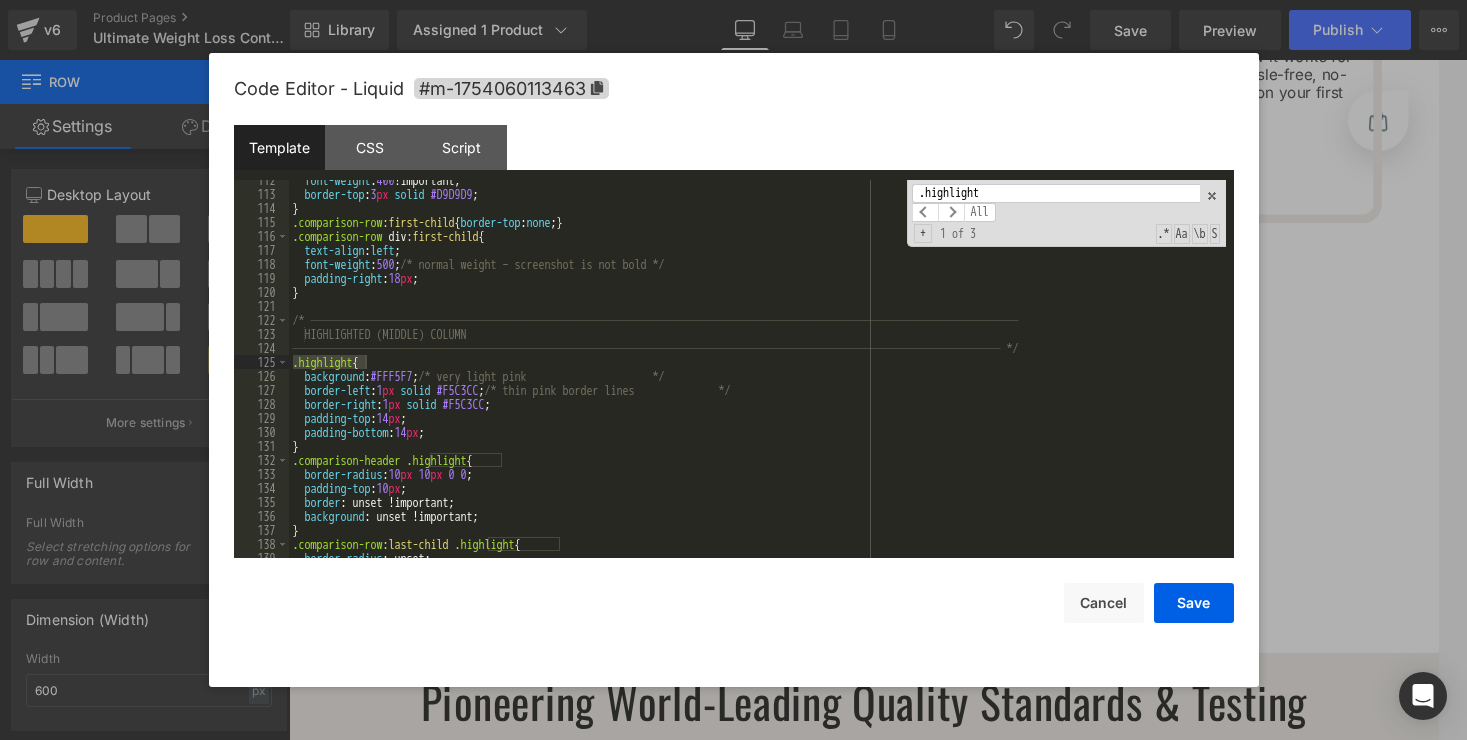 type on ".highlight" 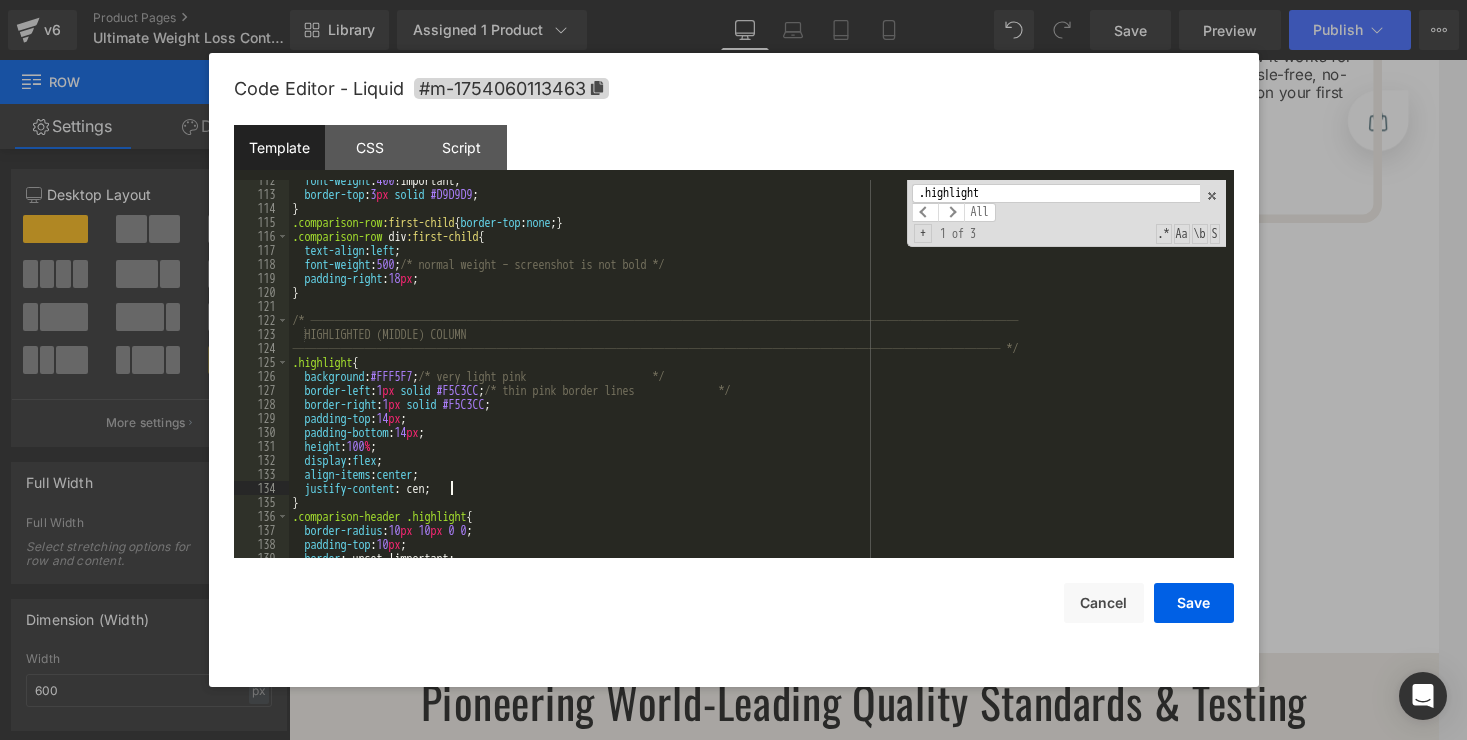 type 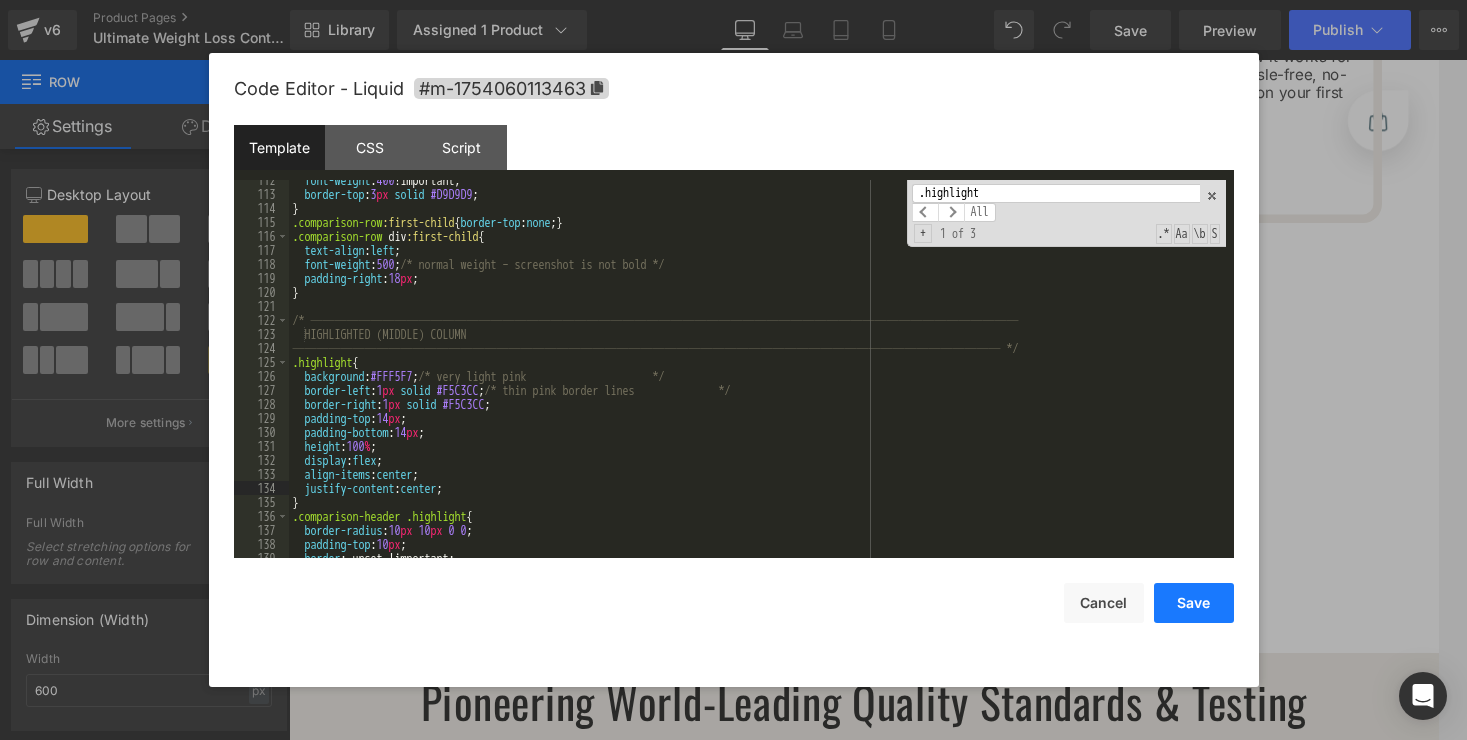 click on "Save" at bounding box center (1194, 603) 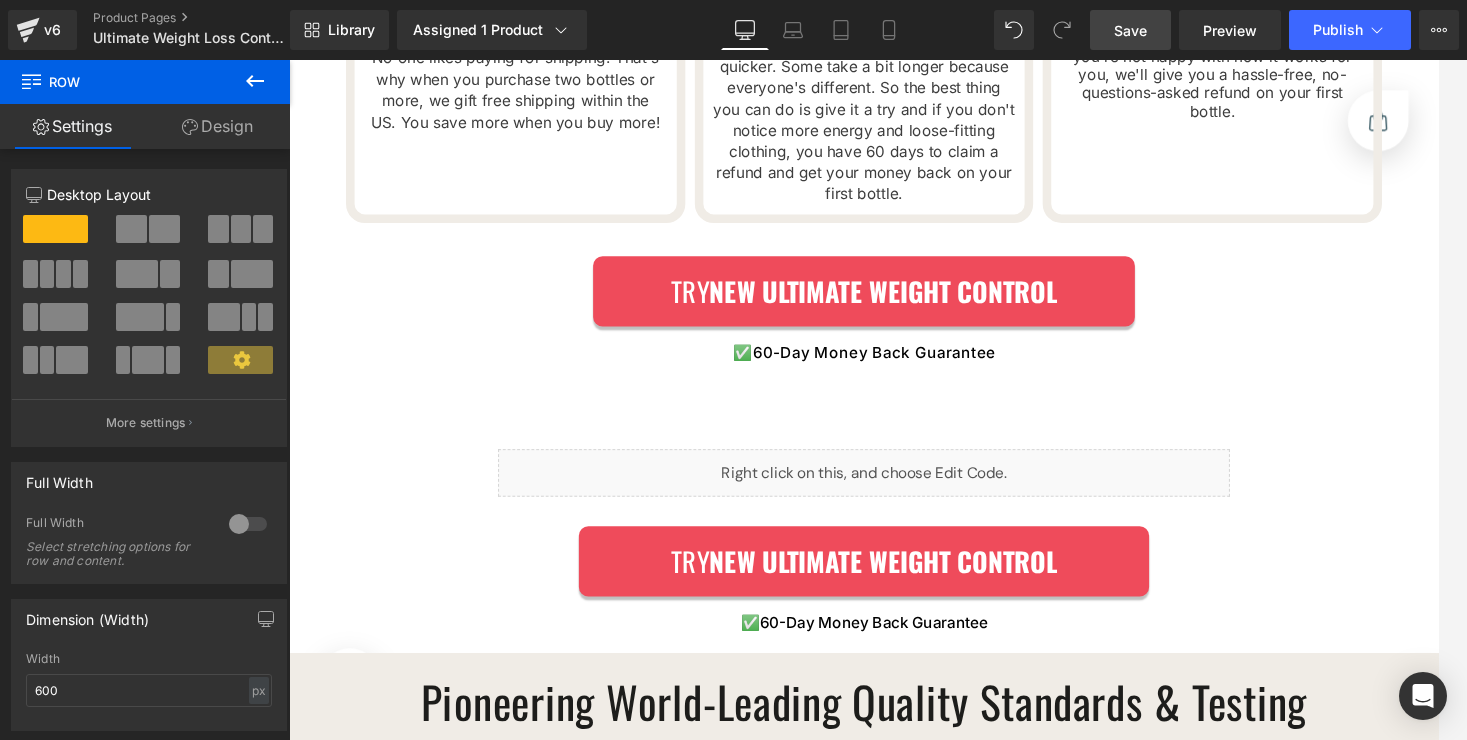 click on "Save" at bounding box center (1130, 30) 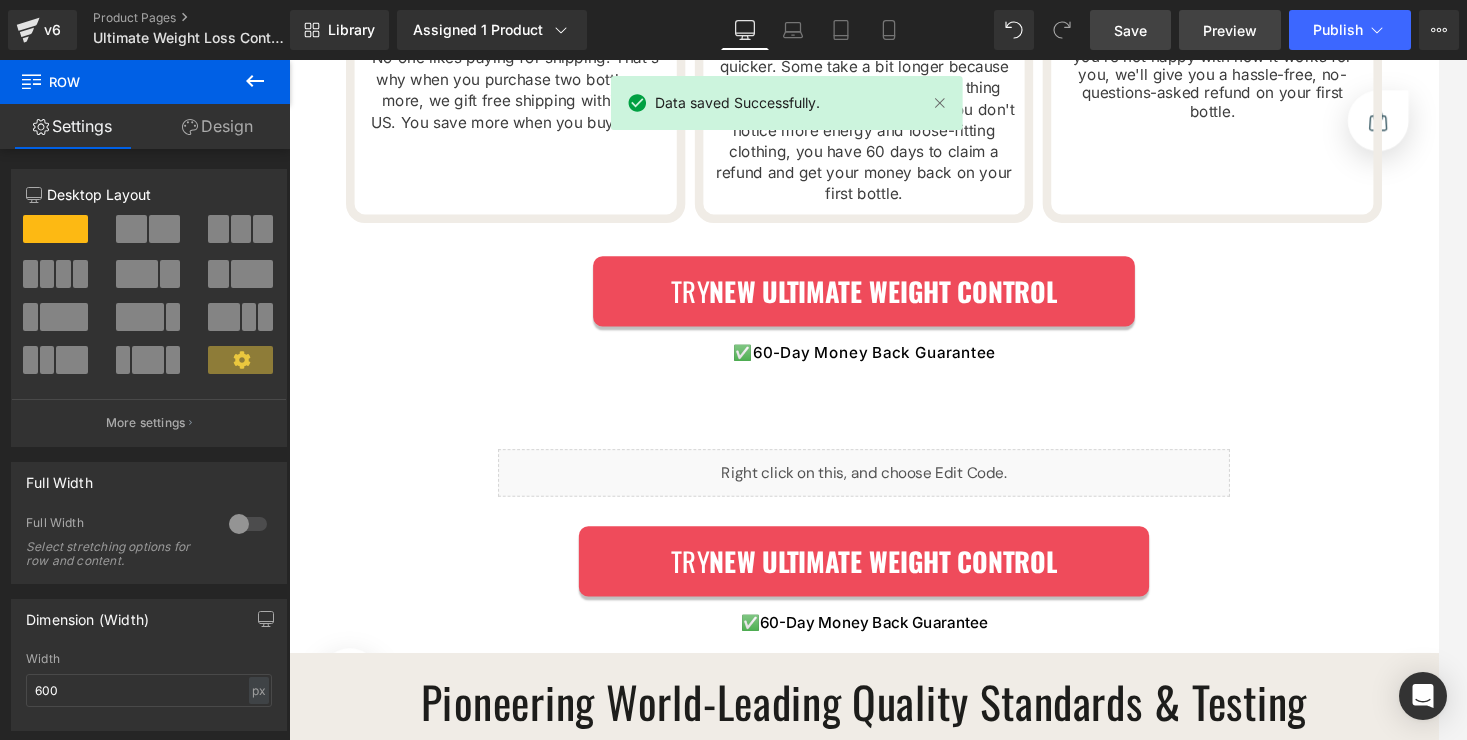 click on "Preview" at bounding box center (1230, 30) 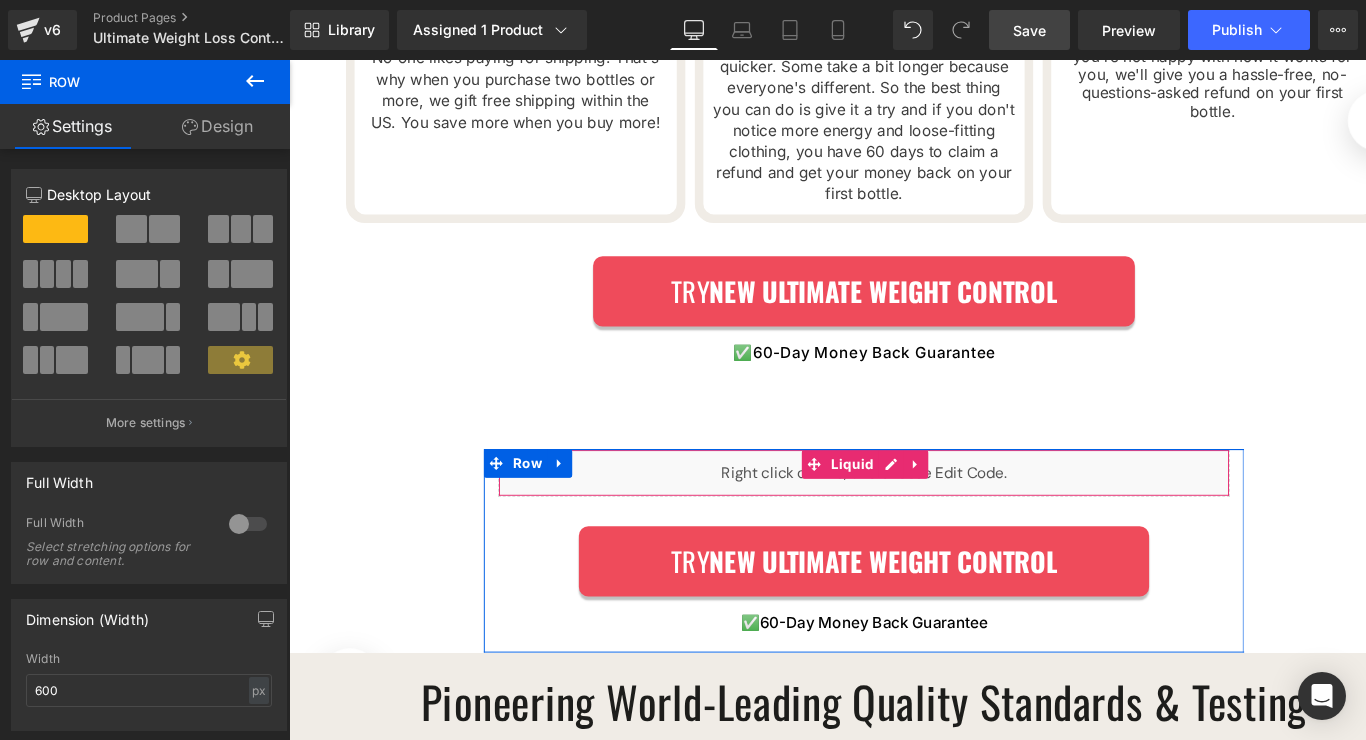 click on "Liquid" at bounding box center (894, 495) 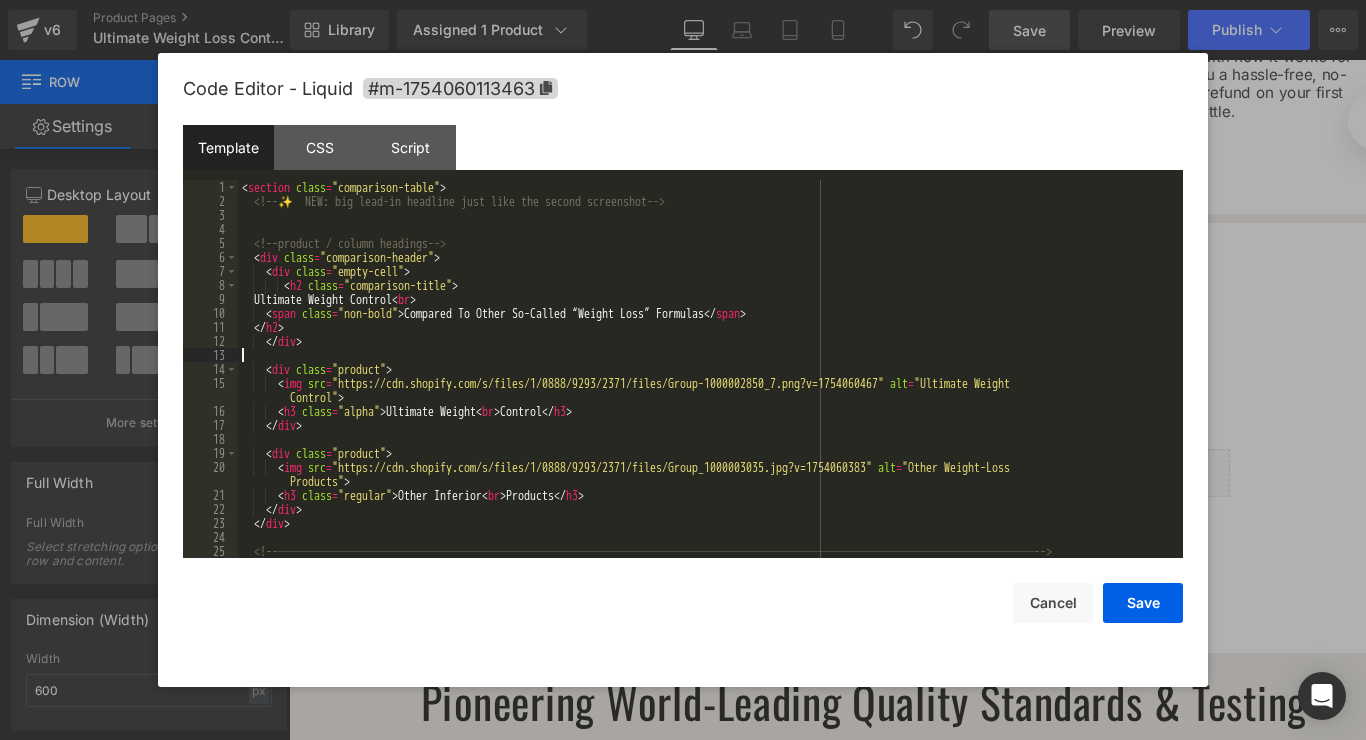 click on "< section   class = "comparison-table" >    <!--  ✨  NEW: big lead-in headline just like the second screenshot  -->      <!--  product / column headings  -->    < div   class = "comparison-header" >       < div   class = "empty-cell" >            < h2   class = "comparison-title" >      Ultimate Weight Control < br >       < span   class = "non-bold" > Compared To Other So-Called “Weight Loss” Formulas </ span >    </ h2 >       </ div >       < div   class = "product" >          < img   src = "https://cdn.shopify.com/s/files/1/0888/9293/2371/files/Group-1000002850_7.png?v=1754060467"   alt = "Ultimate Weight           Control" >          < h3   class = "alpha" > Ultimate Weight < br > Control </ h3 >       </ div >       < div   class = "product" >          < img   src = "https://cdn.shopify.com/s/files/1/0888/9293/2371/files/Group_1000003035.jpg?v=1754060383"   alt = "Other Weight-Loss           Products" >          < h3   class = "regular" > Other Inferior < br > Products </ h3 >    >" at bounding box center (706, 383) 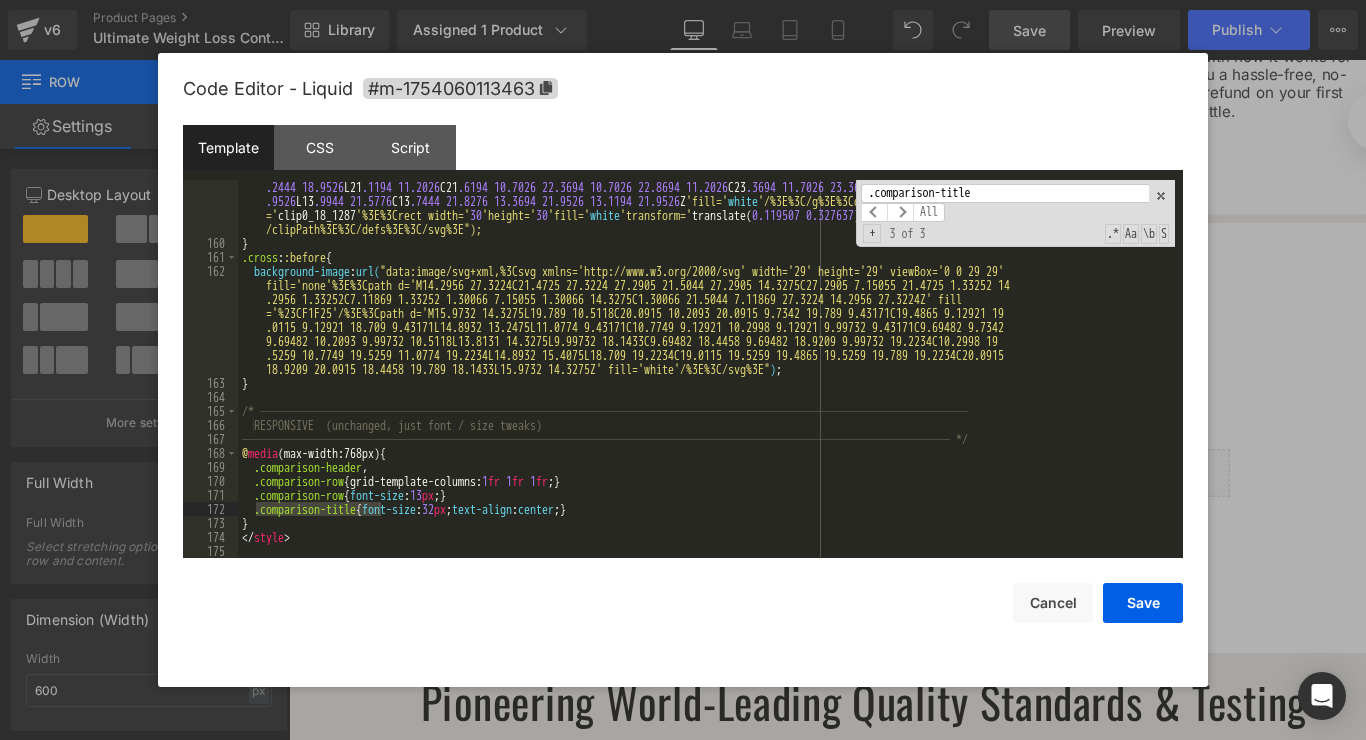 scroll, scrollTop: 2308, scrollLeft: 0, axis: vertical 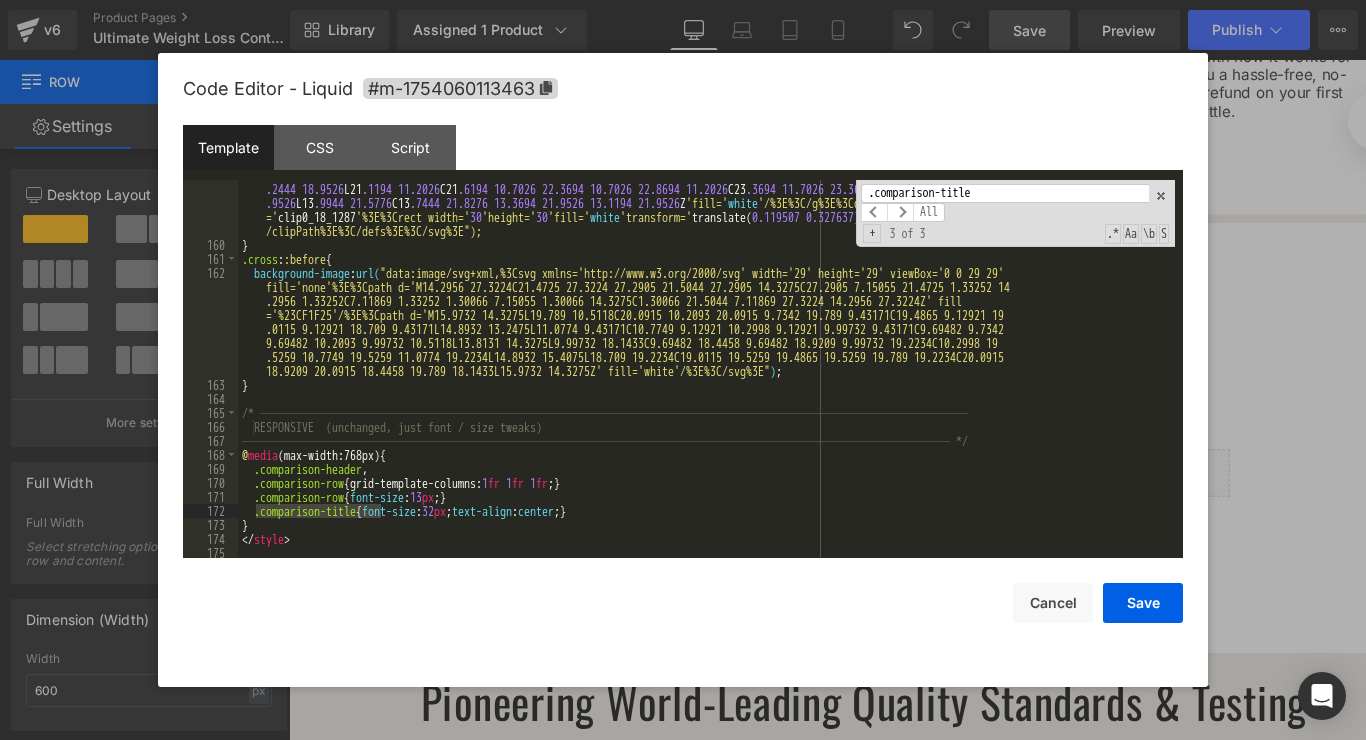 type on ".comparison-title" 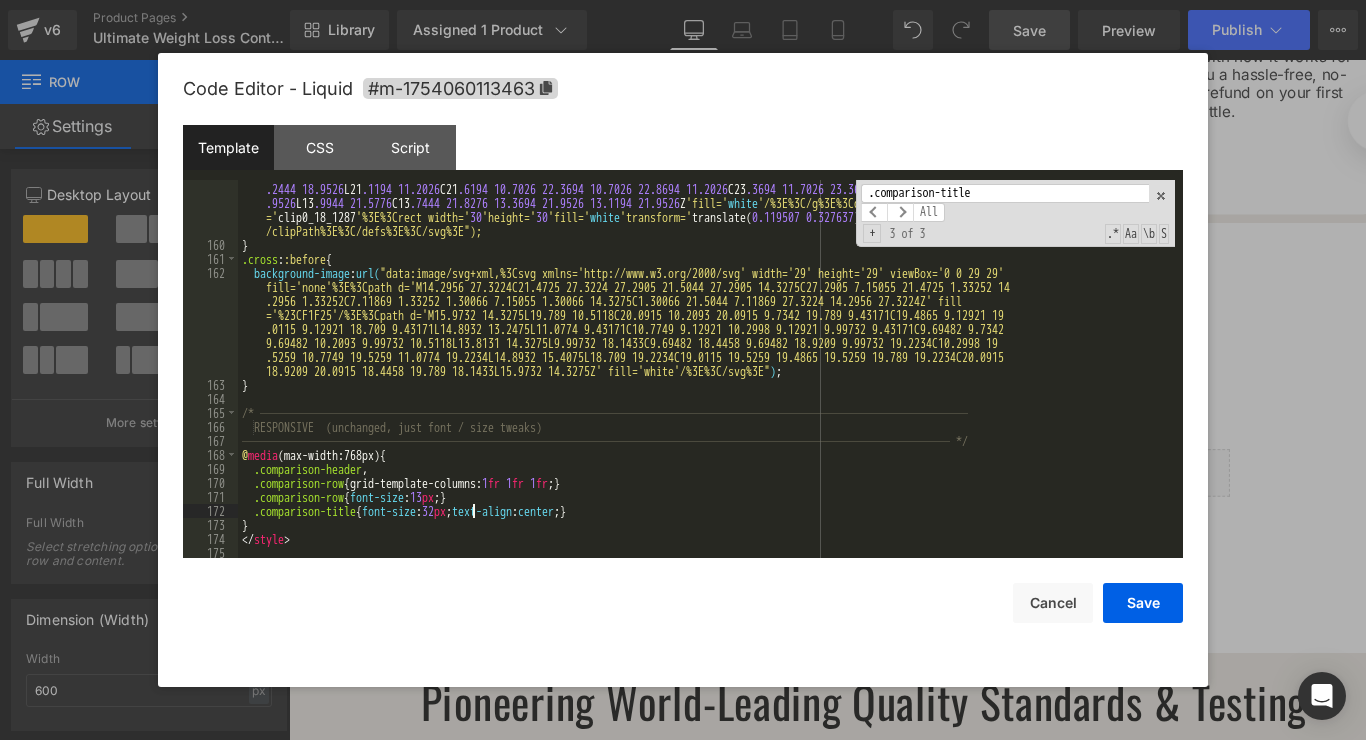 click on "background-image : url( "data:image/svg+xml,%3Csvg xmlns='http://www.w3.org/2000/svg' width='31' height='31' viewBox='0 0 31 31'       fill='none'%3E%3Cg clip-path='url(%23clip0_18_1287 ) ' %3E%3Cpath d= ' M15 .1195   29.0776 C22 .7134   29.0776   28.8695   22.9216   28.8695        15.3276 C28 .8695   7.73372   22.7134   1.57764   15.1195   1.57764 C7 .52559   1.57764   1.36951   7.73372   1.36951   15.3276 C1 .36951   22.9216   7      .52559   29.0776   15.1195   29.0776 Z '  fill= ' % 232 DB674 ' /%3E%3Cpath d= ' M13 .1194   21.9526 C12 .7444   21.9526   12.3694   21.8276   12.2444   21      .5776 L8 .61945   17.4526 C8 .11945   16.9526   8.24445   16.2026   8.74445   15.7026 C9 .24445   15.2026   9.99445   15.3276   10.4944   15.8276 L13      .2444   18.9526 L21 .1194   11.2026 C21 .6194   10.7026   22.3694   10.7026   22.8694   11.2026 C23 .3694   11.7026   23.3694   12.4526   22.8694   12      .9526 L13 .9944   21.5776 C13 .7444   21.8276   13.3694   21.9526   13.1194   21.9526" at bounding box center (706, 371) 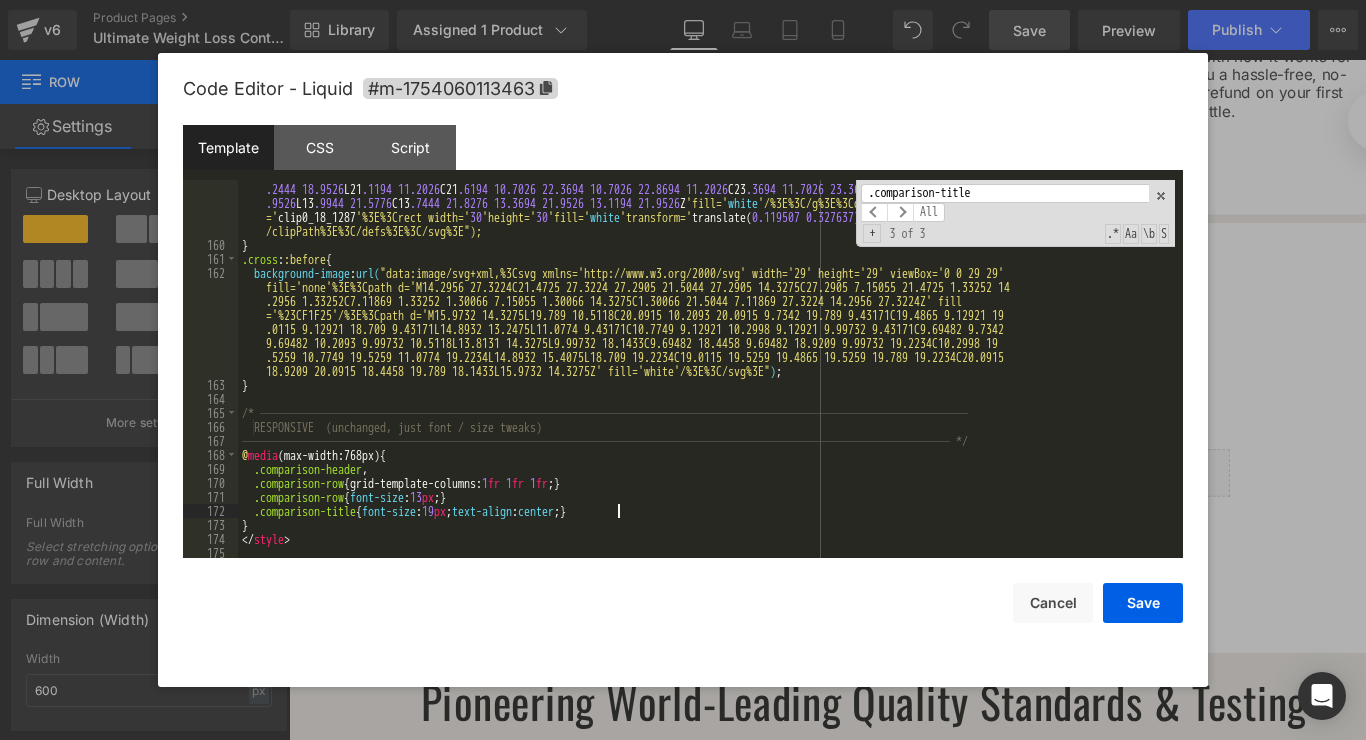 click on "background-image : url( "data:image/svg+xml,%3Csvg xmlns='http://www.w3.org/2000/svg' width='31' height='31' viewBox='0 0 31 31'       fill='none'%3E%3Cg clip-path='url(%23clip0_18_1287 ) ' %3E%3Cpath d= ' M15 .1195   29.0776 C22 .7134   29.0776   28.8695   22.9216   28.8695        15.3276 C28 .8695   7.73372   22.7134   1.57764   15.1195   1.57764 C7 .52559   1.57764   1.36951   7.73372   1.36951   15.3276 C1 .36951   22.9216   7      .52559   29.0776   15.1195   29.0776 Z '  fill= ' % 232 DB674 ' /%3E%3Cpath d= ' M13 .1194   21.9526 C12 .7444   21.9526   12.3694   21.8276   12.2444   21      .5776 L8 .61945   17.4526 C8 .11945   16.9526   8.24445   16.2026   8.74445   15.7026 C9 .24445   15.2026   9.99445   15.3276   10.4944   15.8276 L13      .2444   18.9526 L21 .1194   11.2026 C21 .6194   10.7026   22.3694   10.7026   22.8694   11.2026 C23 .3694   11.7026   23.3694   12.4526   22.8694   12      .9526 L13 .9944   21.5776 C13 .7444   21.8276   13.3694   21.9526   13.1194   21.9526" at bounding box center (706, 371) 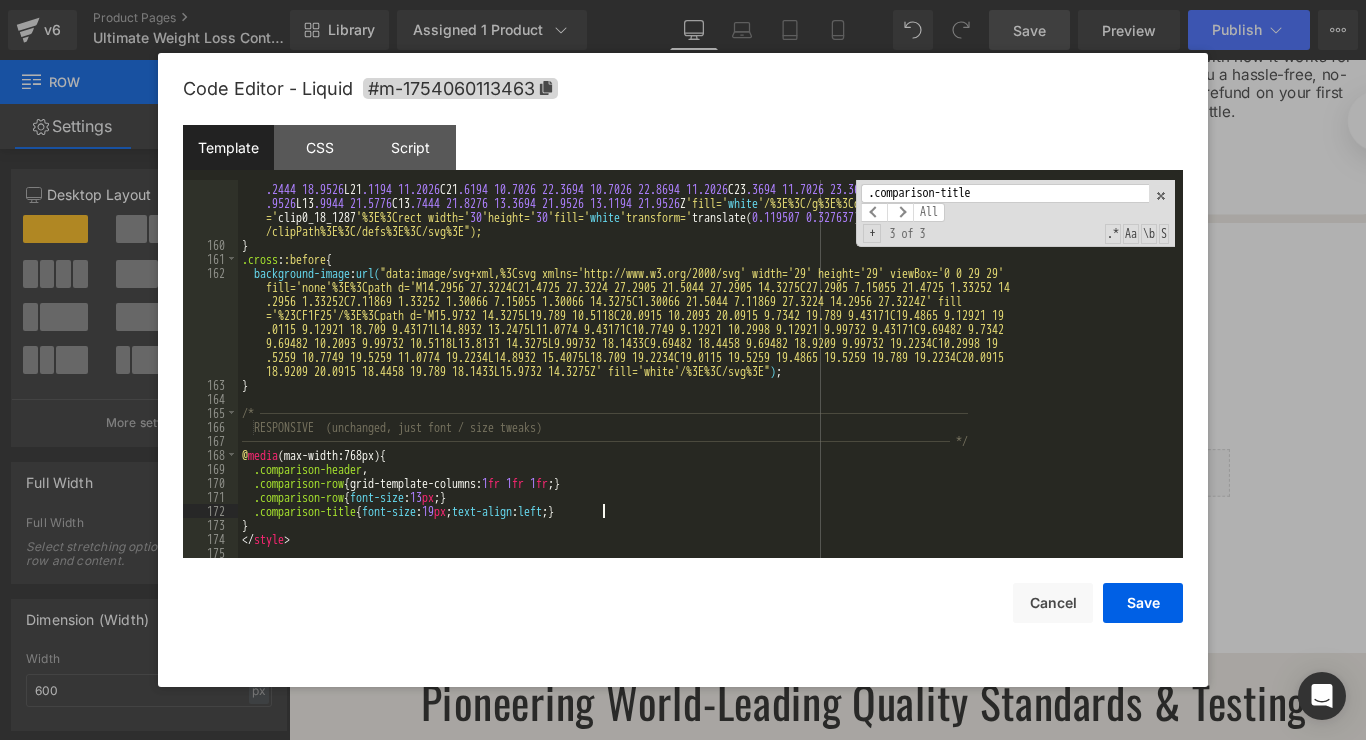 click on "background-image : url( "data:image/svg+xml,%3Csvg xmlns='http://www.w3.org/2000/svg' width='31' height='31' viewBox='0 0 31 31'       fill='none'%3E%3Cg clip-path='url(%23clip0_18_1287 ) ' %3E%3Cpath d= ' M15 .1195   29.0776 C22 .7134   29.0776   28.8695   22.9216   28.8695        15.3276 C28 .8695   7.73372   22.7134   1.57764   15.1195   1.57764 C7 .52559   1.57764   1.36951   7.73372   1.36951   15.3276 C1 .36951   22.9216   7      .52559   29.0776   15.1195   29.0776 Z '  fill= ' % 232 DB674 ' /%3E%3Cpath d= ' M13 .1194   21.9526 C12 .7444   21.9526   12.3694   21.8276   12.2444   21      .5776 L8 .61945   17.4526 C8 .11945   16.9526   8.24445   16.2026   8.74445   15.7026 C9 .24445   15.2026   9.99445   15.3276   10.4944   15.8276 L13      .2444   18.9526 L21 .1194   11.2026 C21 .6194   10.7026   22.3694   10.7026   22.8694   11.2026 C23 .3694   11.7026   23.3694   12.4526   22.8694   12      .9526 L13 .9944   21.5776 C13 .7444   21.8276   13.3694   21.9526   13.1194   21.9526" at bounding box center [706, 371] 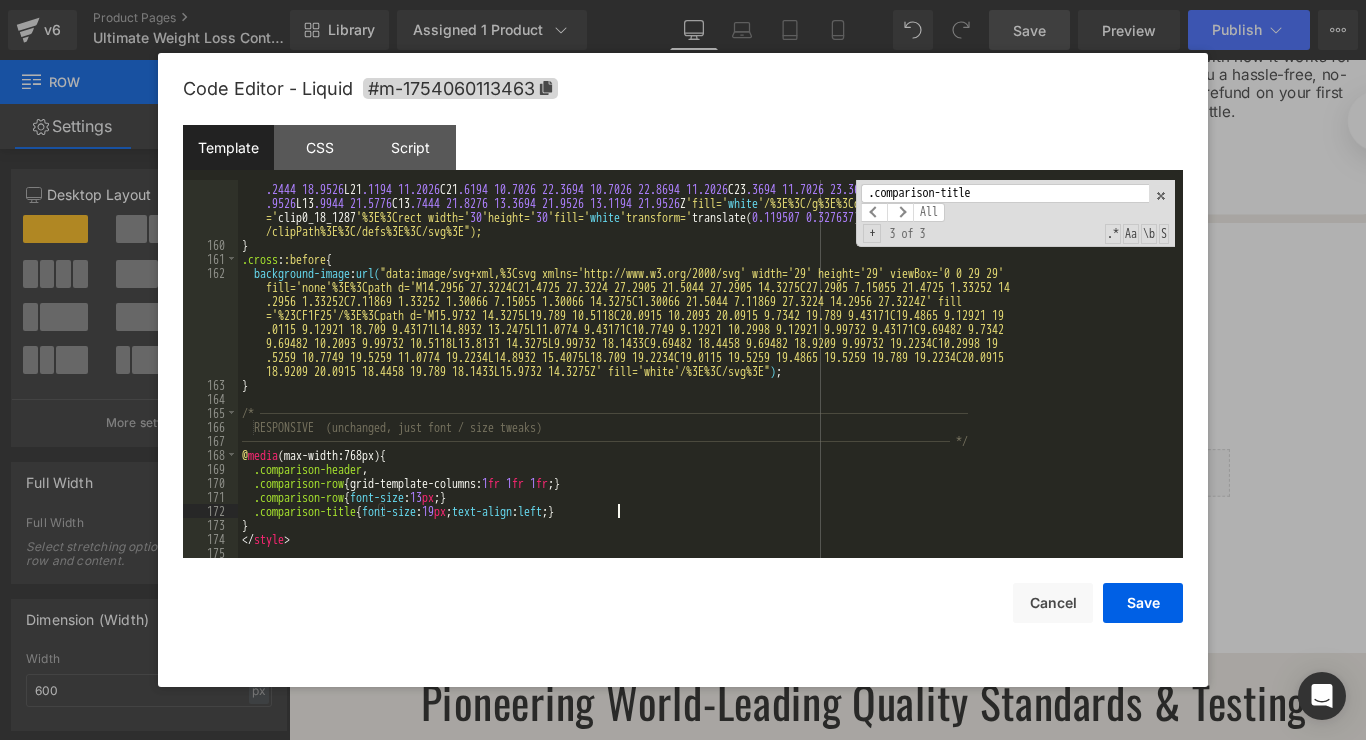 paste 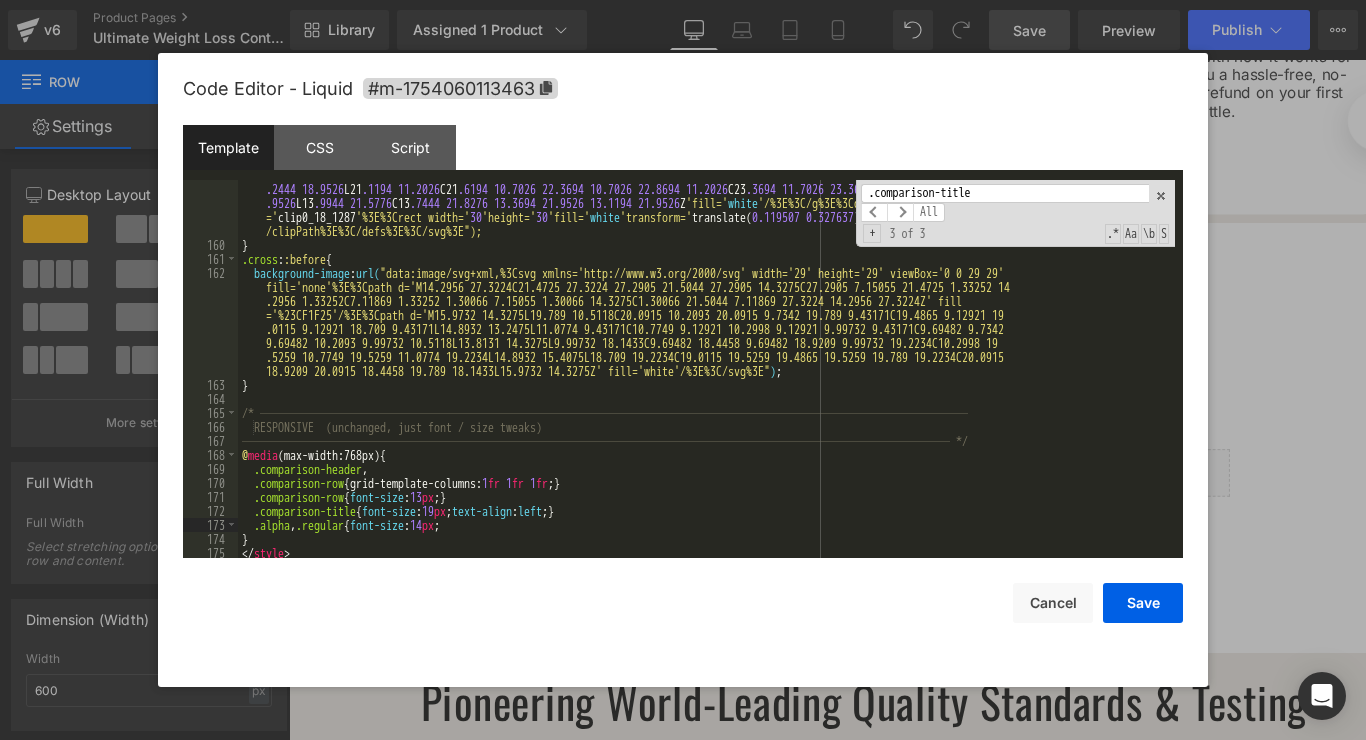 type 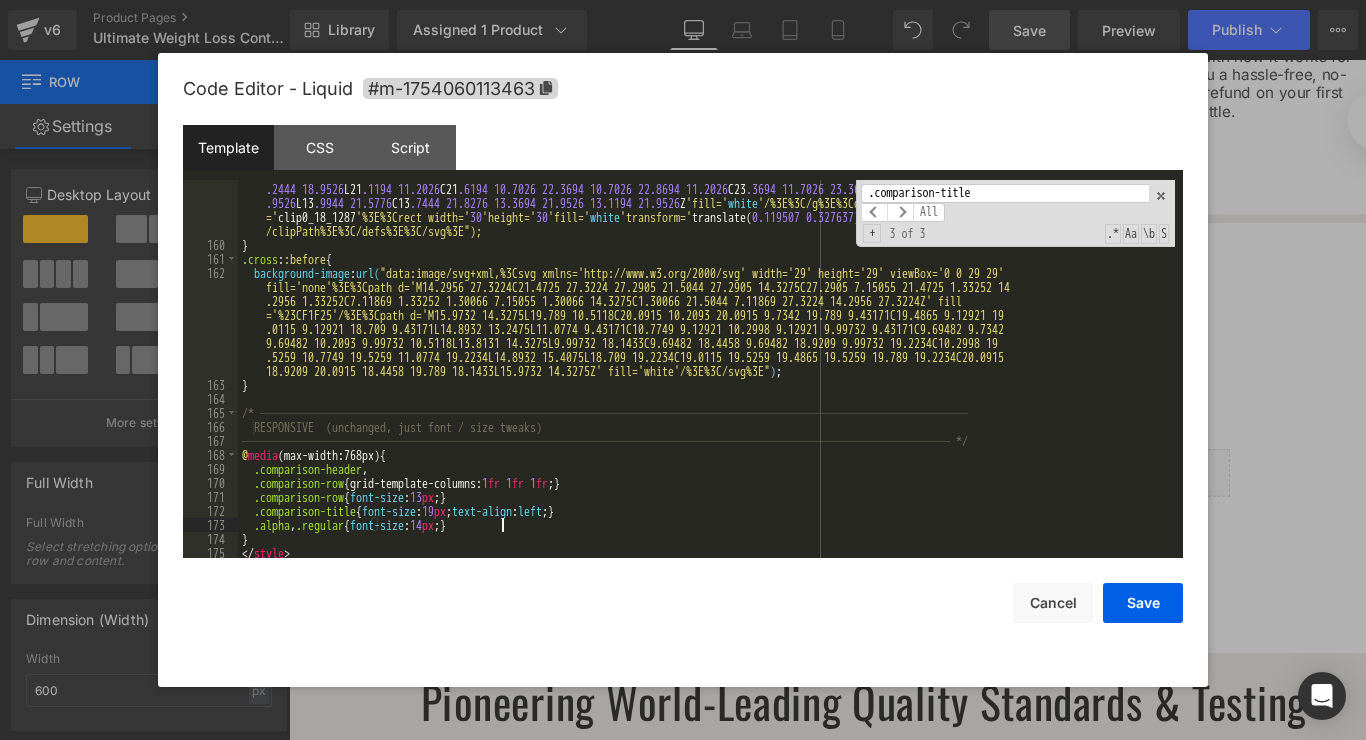 click on "background-image : url( "data:image/svg+xml,%3Csvg xmlns='http://www.w3.org/2000/svg' width='31' height='31' viewBox='0 0 31 31'       fill='none'%3E%3Cg clip-path='url(%23clip0_18_1287 ) ' %3E%3Cpath d= ' M15 .1195   29.0776 C22 .7134   29.0776   28.8695   22.9216   28.8695        15.3276 C28 .8695   7.73372   22.7134   1.57764   15.1195   1.57764 C7 .52559   1.57764   1.36951   7.73372   1.36951   15.3276 C1 .36951   22.9216   7      .52559   29.0776   15.1195   29.0776 Z '  fill= ' % 232 DB674 ' /%3E%3Cpath d= ' M13 .1194   21.9526 C12 .7444   21.9526   12.3694   21.8276   12.2444   21      .5776 L8 .61945   17.4526 C8 .11945   16.9526   8.24445   16.2026   8.74445   15.7026 C9 .24445   15.2026   9.99445   15.3276   10.4944   15.8276 L13      .2444   18.9526 L21 .1194   11.2026 C21 .6194   10.7026   22.3694   10.7026   22.8694   11.2026 C23 .3694   11.7026   23.3694   12.4526   22.8694   12      .9526 L13 .9944   21.5776 C13 .7444   21.8276   13.3694   21.9526   13.1194   21.9526" at bounding box center [706, 371] 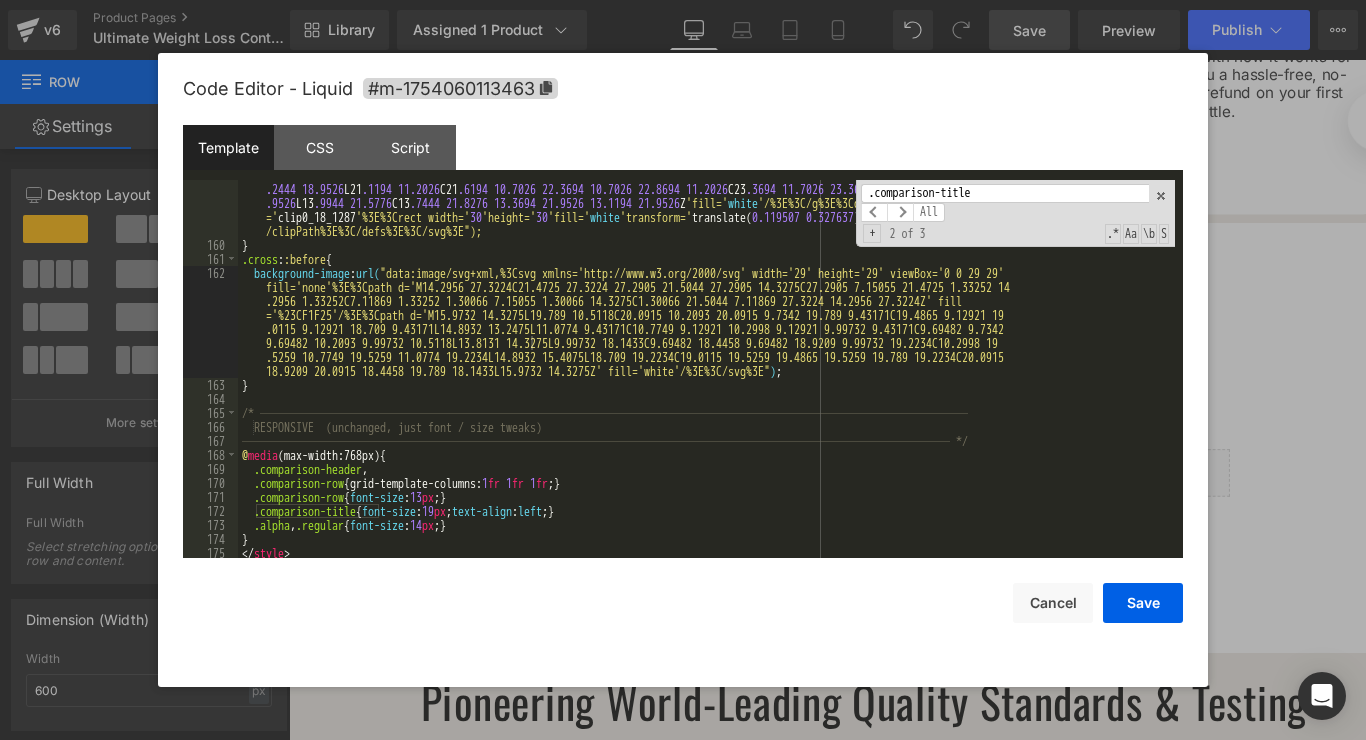 paste on "header, .comparison-row" 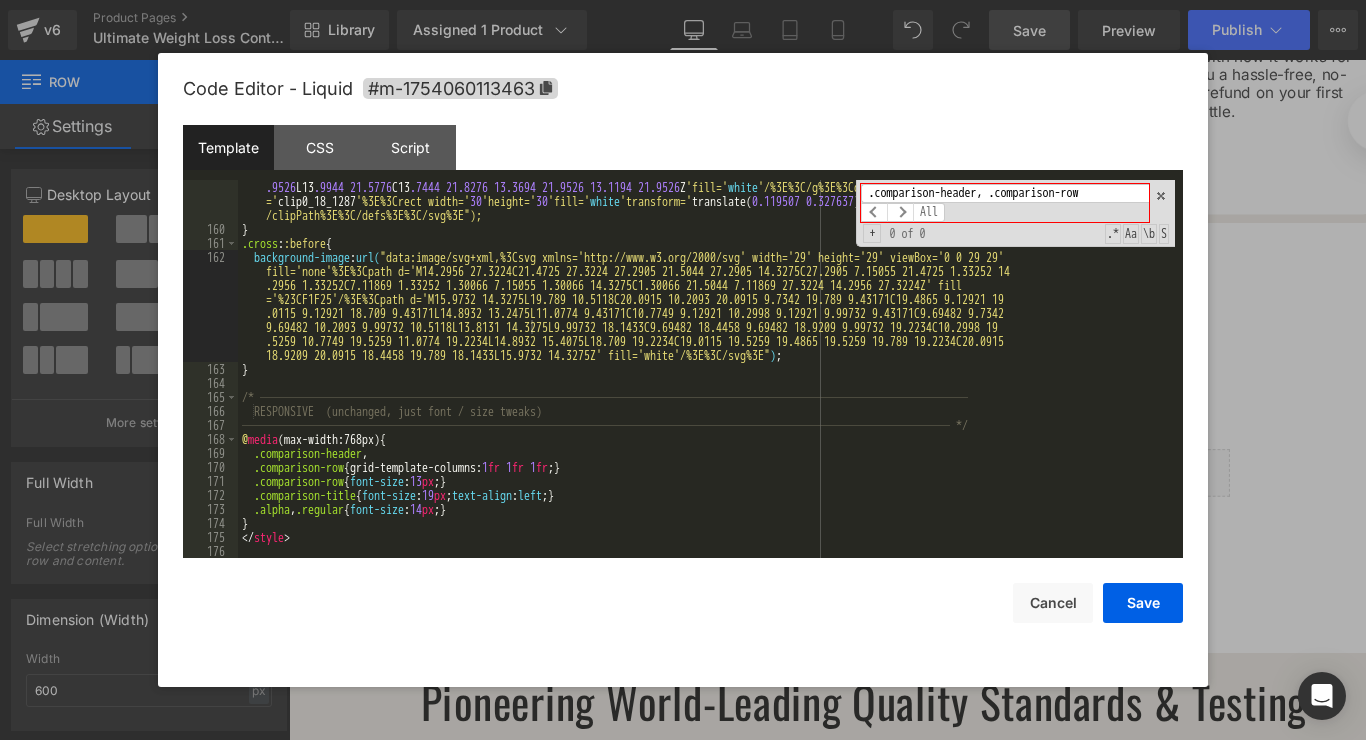 scroll, scrollTop: 2324, scrollLeft: 0, axis: vertical 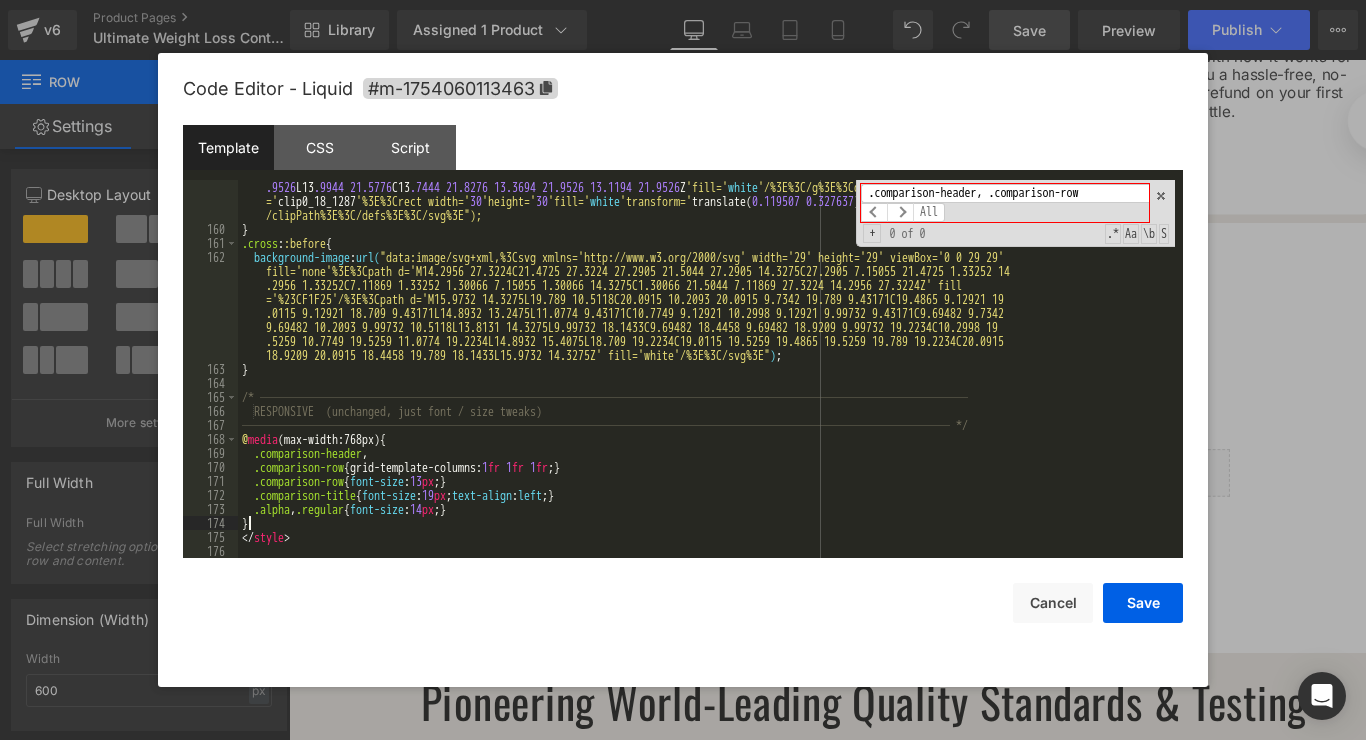 click on "background-image : url( "data:image/svg+xml,%3Csvg xmlns='http://www.w3.org/2000/svg' width='31' height='31' viewBox='0 0 31 31'       fill='none'%3E%3Cg clip-path='url(%23clip0_18_1287 ) ' %3E%3Cpath d= ' M15 .1195   29.0776 C22 .7134   29.0776   28.8695   22.9216   28.8695        15.3276 C28 .8695   7.73372   22.7134   1.57764   15.1195   1.57764 C7 .52559   1.57764   1.36951   7.73372   1.36951   15.3276 C1 .36951   22.9216   7      .52559   29.0776   15.1195   29.0776 Z '  fill= ' % 232 DB674 ' /%3E%3Cpath d= ' M13 .1194   21.9526 C12 .7444   21.9526   12.3694   21.8276   12.2444   21      .5776 L8 .61945   17.4526 C8 .11945   16.9526   8.24445   16.2026   8.74445   15.7026 C9 .24445   15.2026   9.99445   15.3276   10.4944   15.8276 L13      .2444   18.9526 L21 .1194   11.2026 C21 .6194   10.7026   22.3694   10.7026   22.8694   11.2026 C23 .3694   11.7026   23.3694   12.4526   22.8694   12      .9526 L13 .9944   21.5776 C13 .7444   21.8276   13.3694   21.9526   13.1194   21.9526" at bounding box center [706, 355] 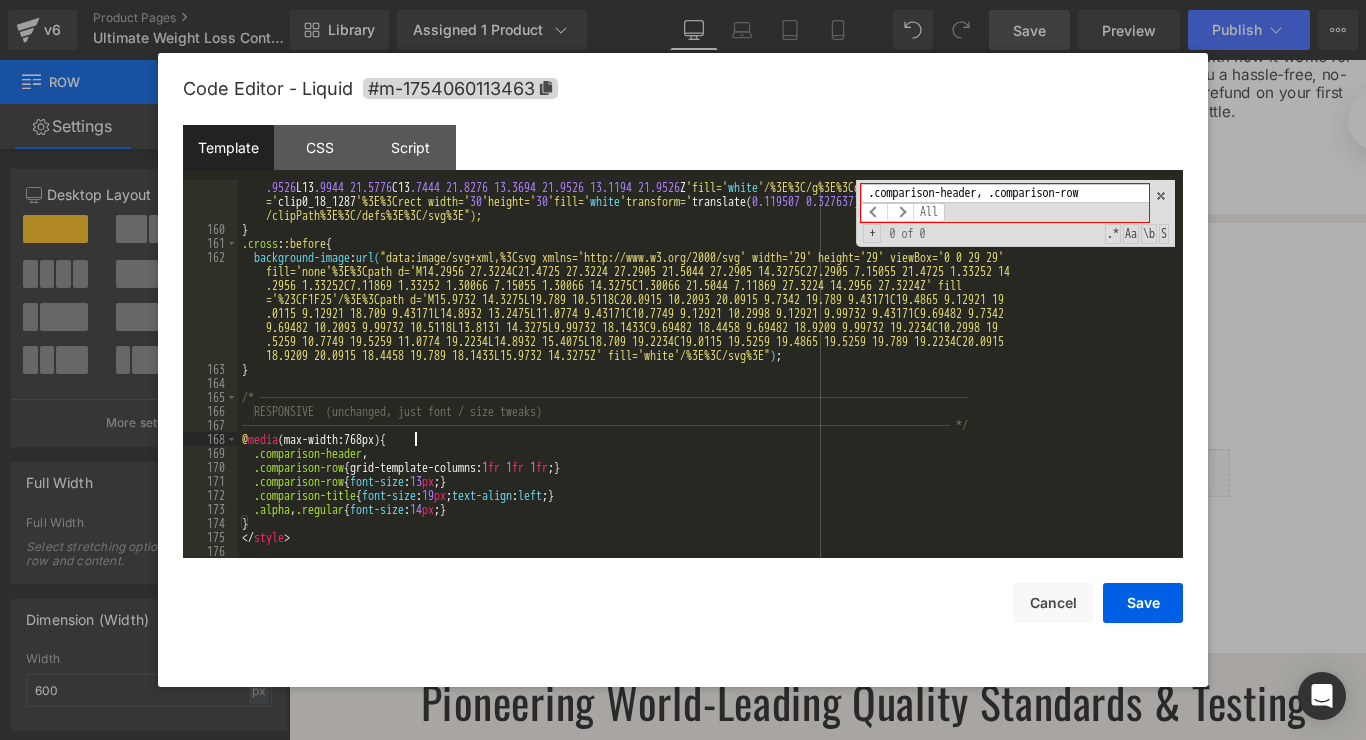 click on "background-image : url( "data:image/svg+xml,%3Csvg xmlns='http://www.w3.org/2000/svg' width='31' height='31' viewBox='0 0 31 31'       fill='none'%3E%3Cg clip-path='url(%23clip0_18_1287 ) ' %3E%3Cpath d= ' M15 .1195   29.0776 C22 .7134   29.0776   28.8695   22.9216   28.8695        15.3276 C28 .8695   7.73372   22.7134   1.57764   15.1195   1.57764 C7 .52559   1.57764   1.36951   7.73372   1.36951   15.3276 C1 .36951   22.9216   7      .52559   29.0776   15.1195   29.0776 Z '  fill= ' % 232 DB674 ' /%3E%3Cpath d= ' M13 .1194   21.9526 C12 .7444   21.9526   12.3694   21.8276   12.2444   21      .5776 L8 .61945   17.4526 C8 .11945   16.9526   8.24445   16.2026   8.74445   15.7026 C9 .24445   15.2026   9.99445   15.3276   10.4944   15.8276 L13      .2444   18.9526 L21 .1194   11.2026 C21 .6194   10.7026   22.3694   10.7026   22.8694   11.2026 C23 .3694   11.7026   23.3694   12.4526   22.8694   12      .9526 L13 .9944   21.5776 C13 .7444   21.8276   13.3694   21.9526   13.1194   21.9526" at bounding box center (706, 355) 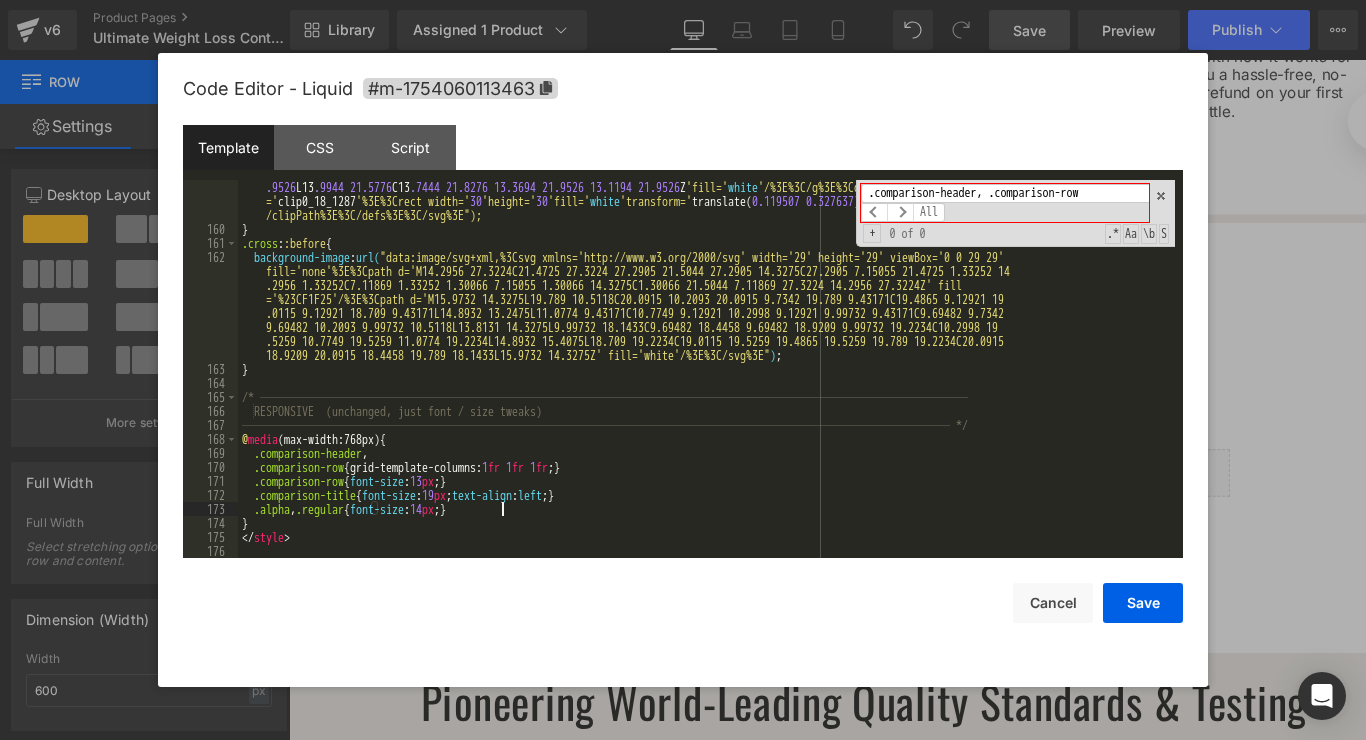 click on "background-image : url( "data:image/svg+xml,%3Csvg xmlns='http://www.w3.org/2000/svg' width='31' height='31' viewBox='0 0 31 31'       fill='none'%3E%3Cg clip-path='url(%23clip0_18_1287 ) ' %3E%3Cpath d= ' M15 .1195   29.0776 C22 .7134   29.0776   28.8695   22.9216   28.8695        15.3276 C28 .8695   7.73372   22.7134   1.57764   15.1195   1.57764 C7 .52559   1.57764   1.36951   7.73372   1.36951   15.3276 C1 .36951   22.9216   7      .52559   29.0776   15.1195   29.0776 Z '  fill= ' % 232 DB674 ' /%3E%3Cpath d= ' M13 .1194   21.9526 C12 .7444   21.9526   12.3694   21.8276   12.2444   21      .5776 L8 .61945   17.4526 C8 .11945   16.9526   8.24445   16.2026   8.74445   15.7026 C9 .24445   15.2026   9.99445   15.3276   10.4944   15.8276 L13      .2444   18.9526 L21 .1194   11.2026 C21 .6194   10.7026   22.3694   10.7026   22.8694   11.2026 C23 .3694   11.7026   23.3694   12.4526   22.8694   12      .9526 L13 .9944   21.5776 C13 .7444   21.8276   13.3694   21.9526   13.1194   21.9526" at bounding box center (706, 355) 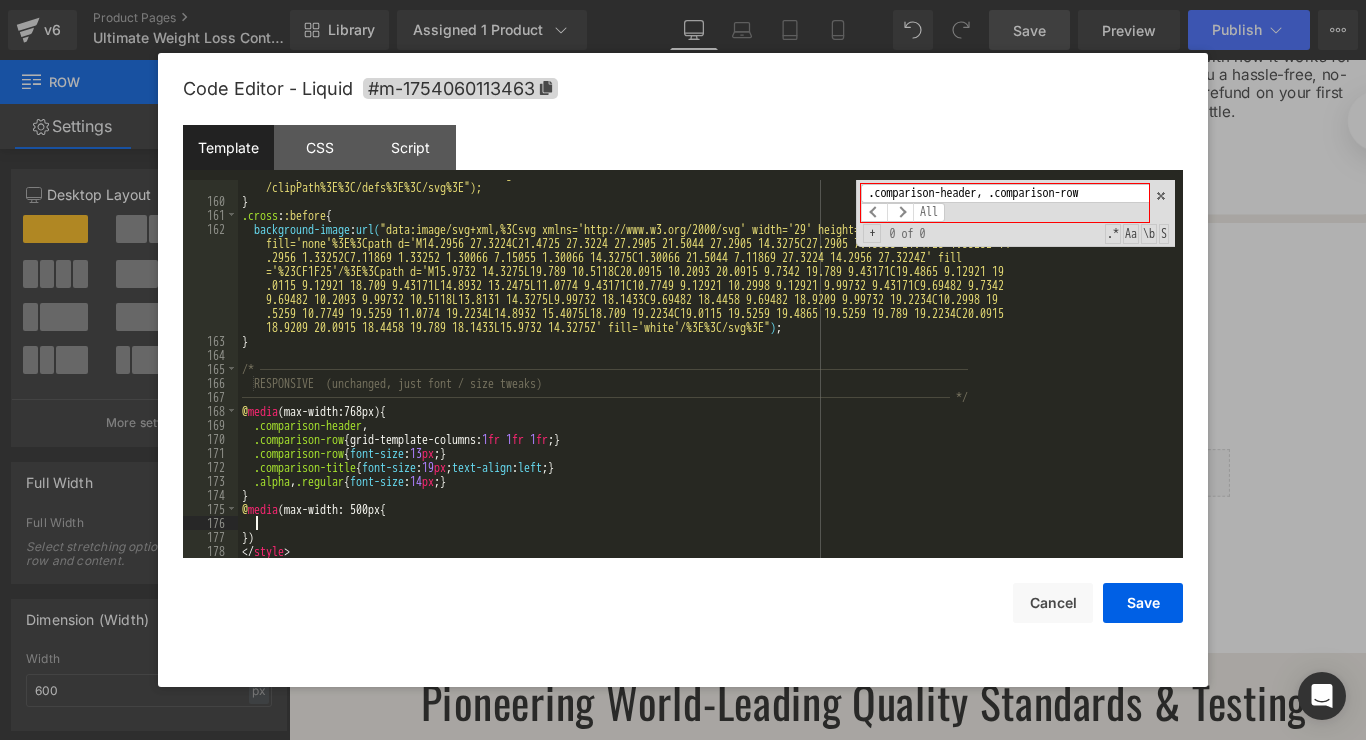 scroll, scrollTop: 2366, scrollLeft: 0, axis: vertical 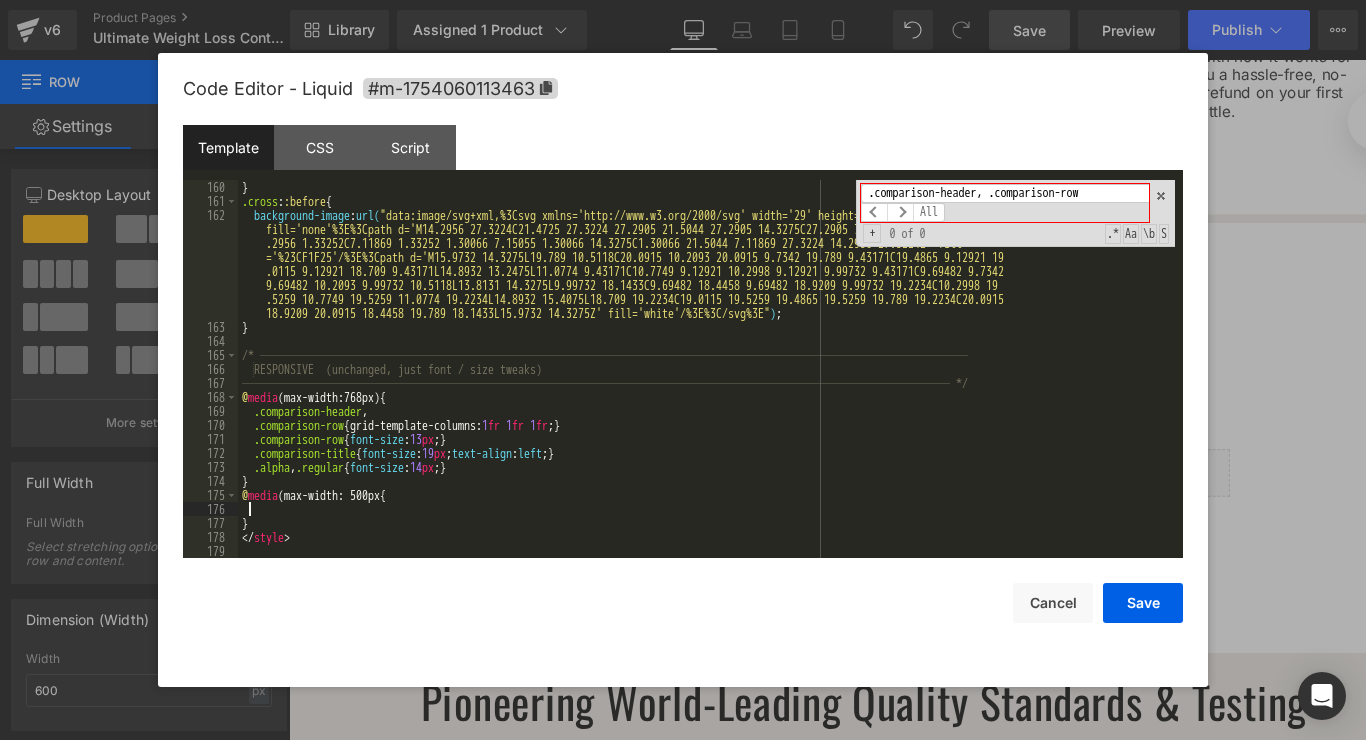 paste 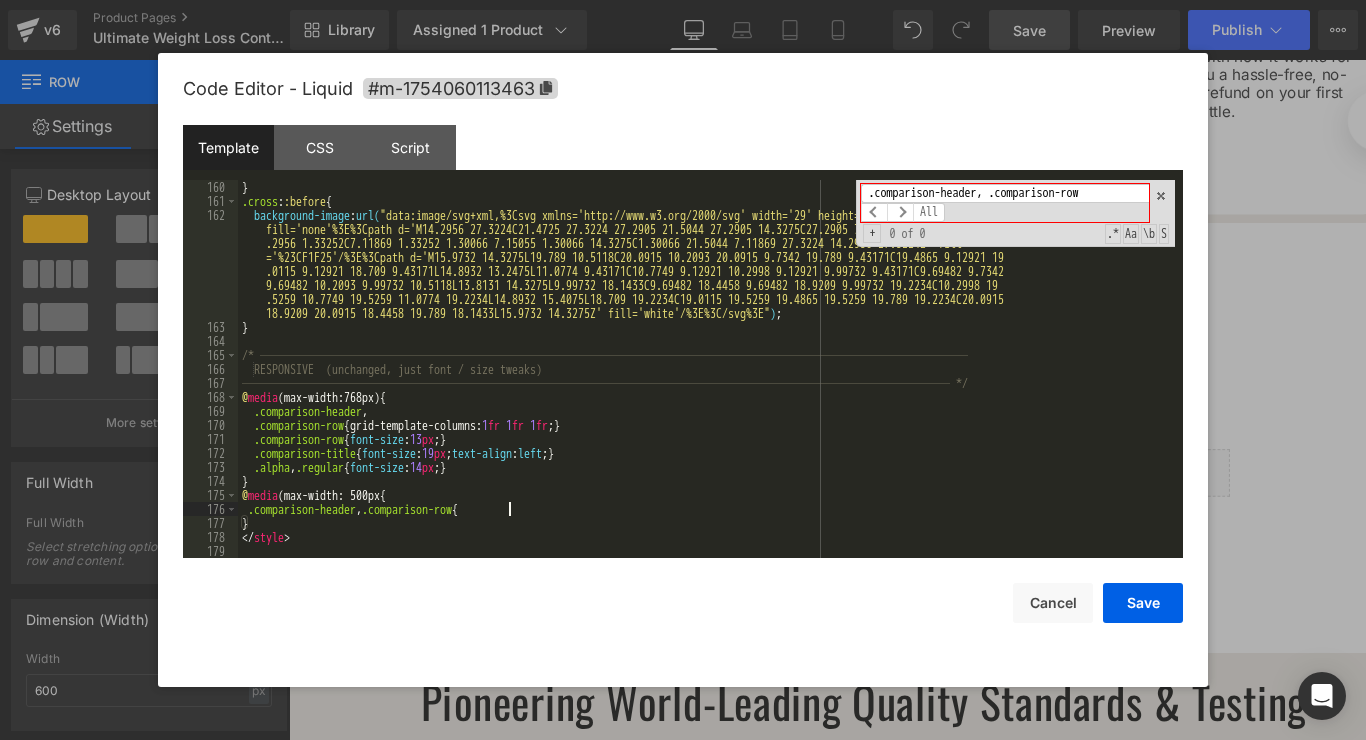 type 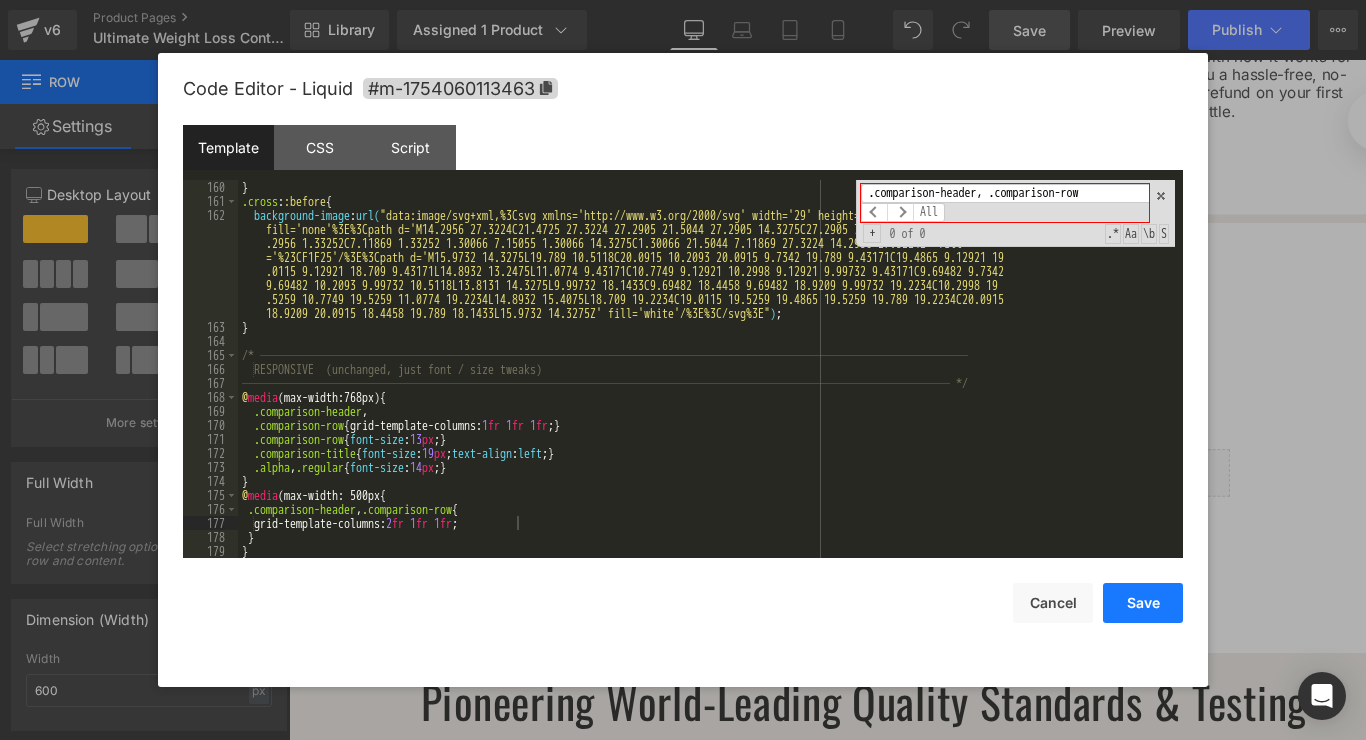 click on "Save" at bounding box center (1143, 603) 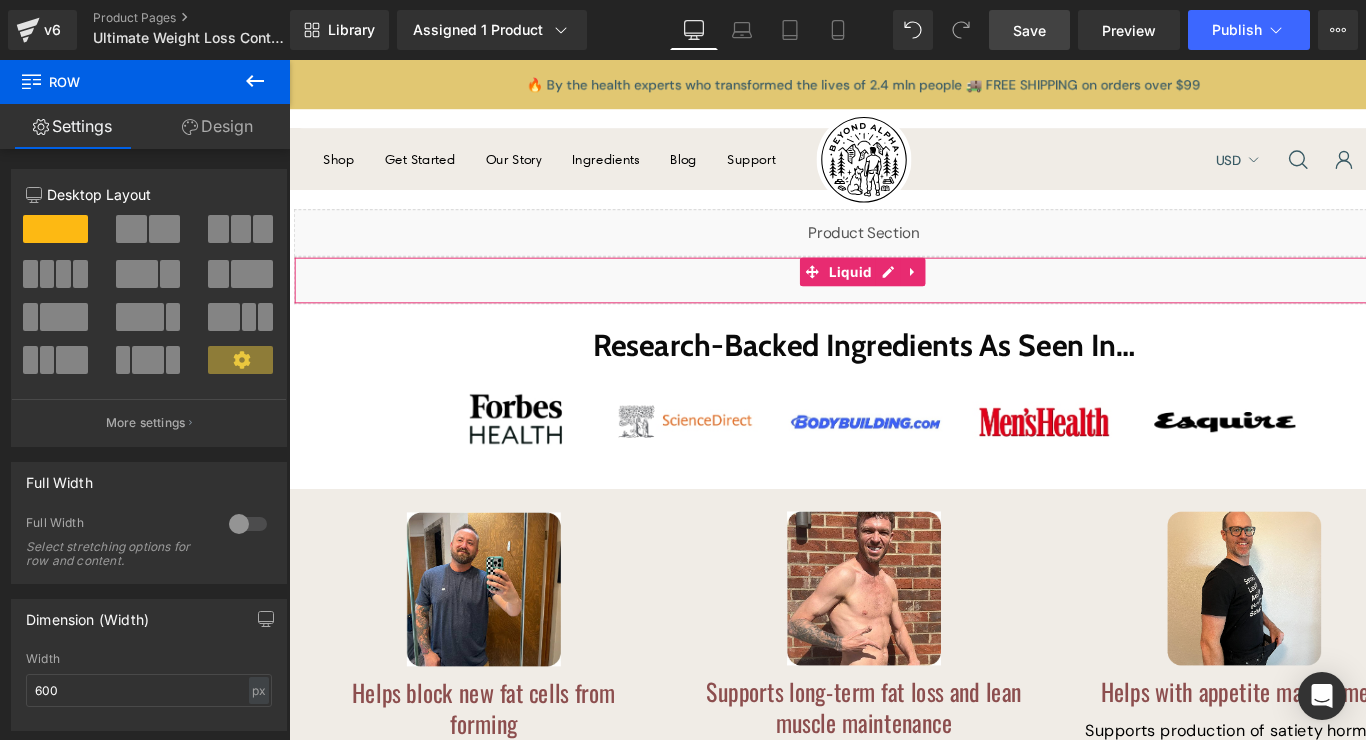 scroll, scrollTop: 162, scrollLeft: 0, axis: vertical 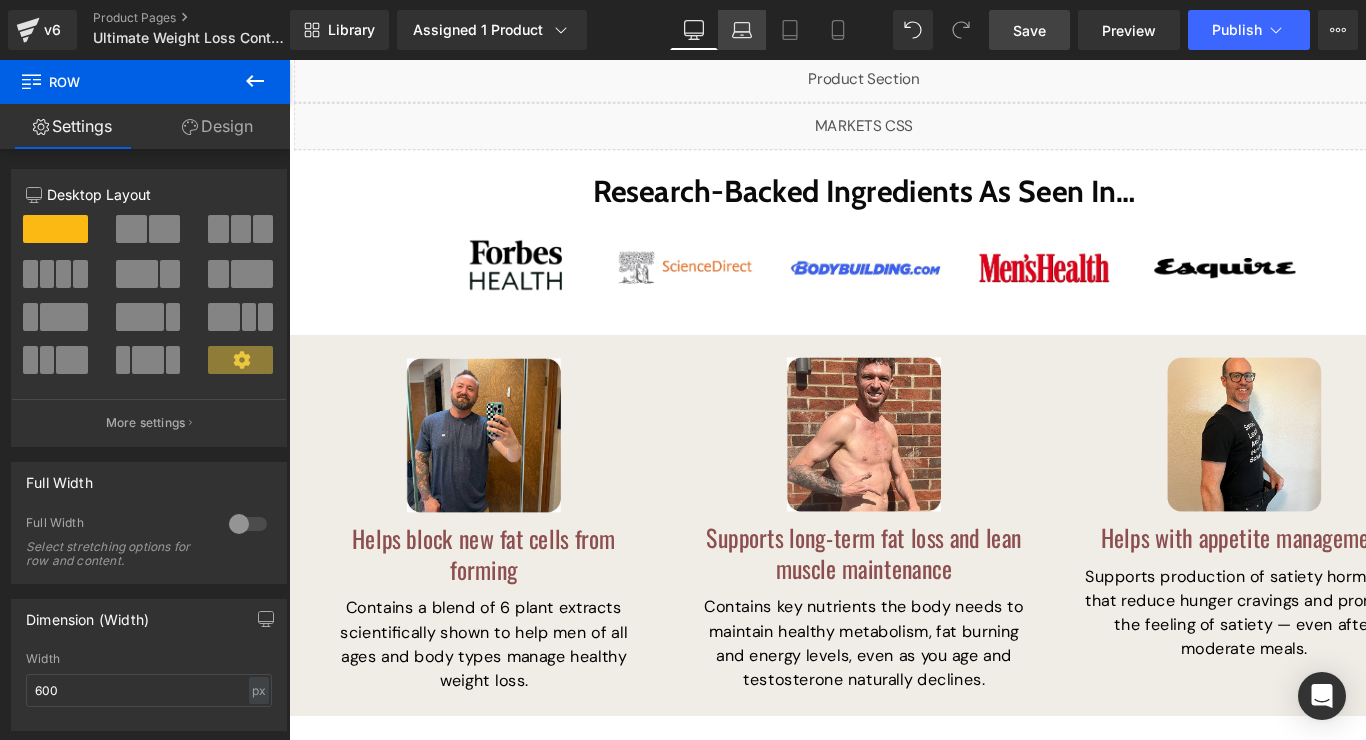 click on "Laptop" at bounding box center [742, 30] 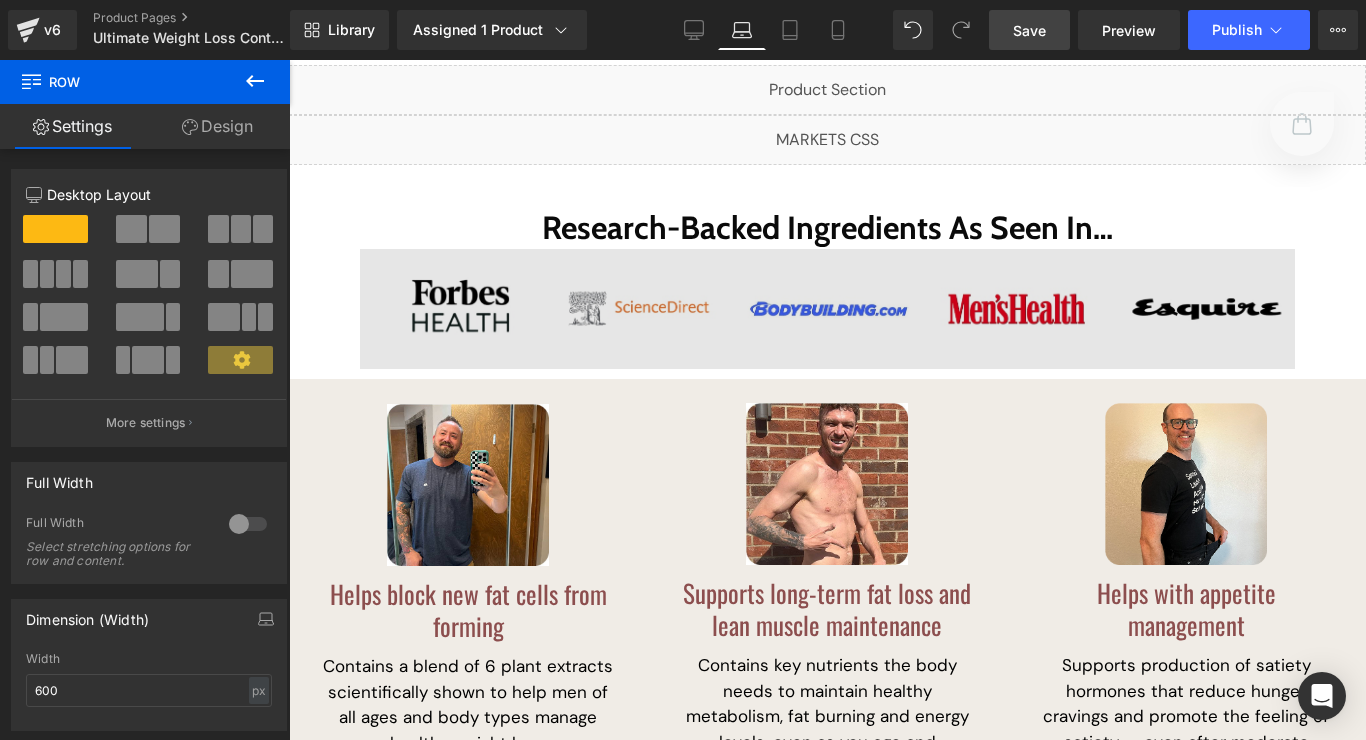 scroll, scrollTop: 299, scrollLeft: 0, axis: vertical 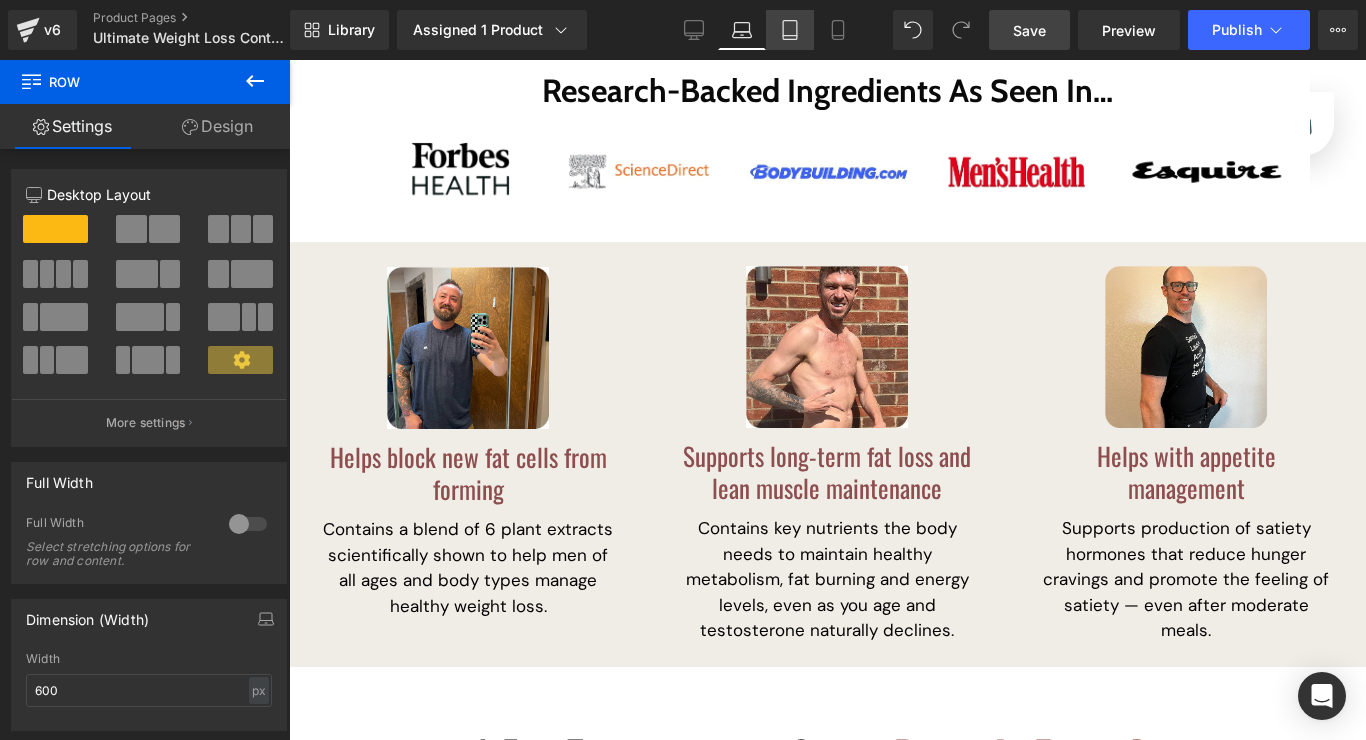 click on "Tablet" at bounding box center (790, 30) 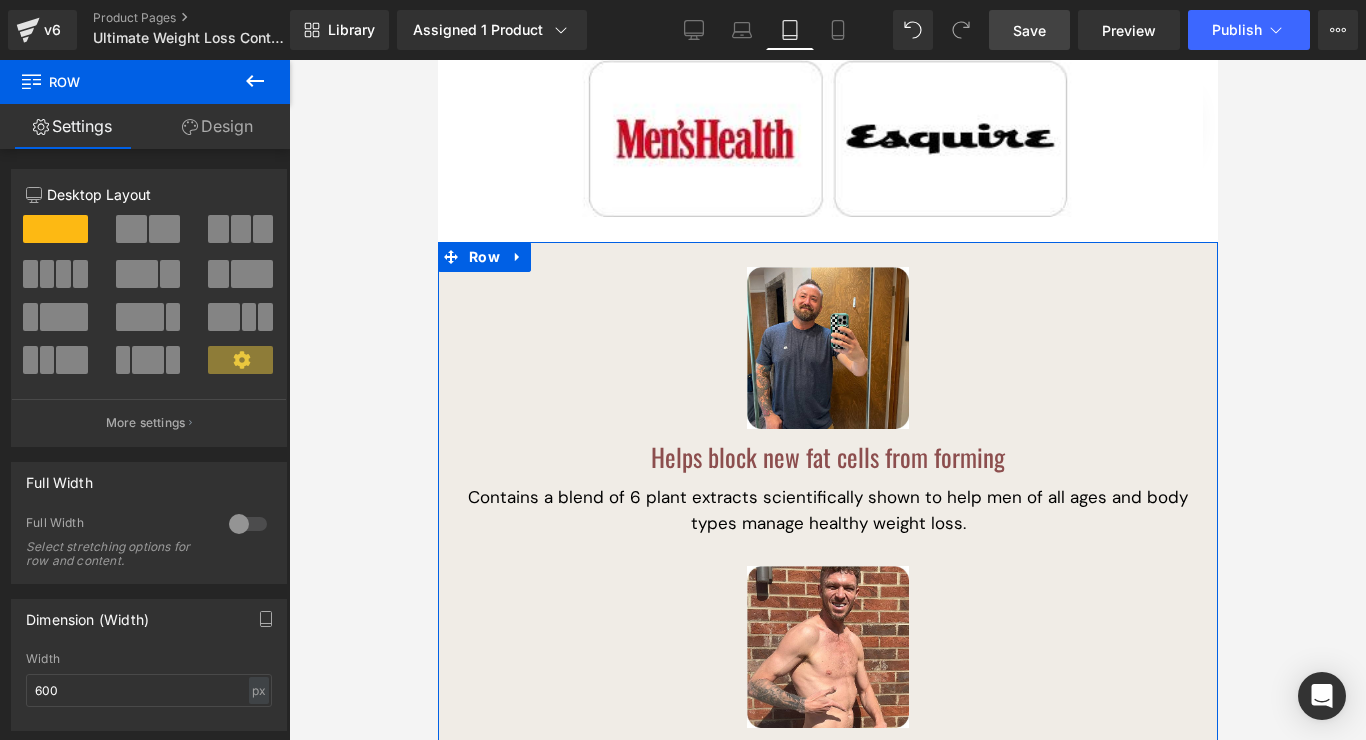 scroll, scrollTop: 731, scrollLeft: 0, axis: vertical 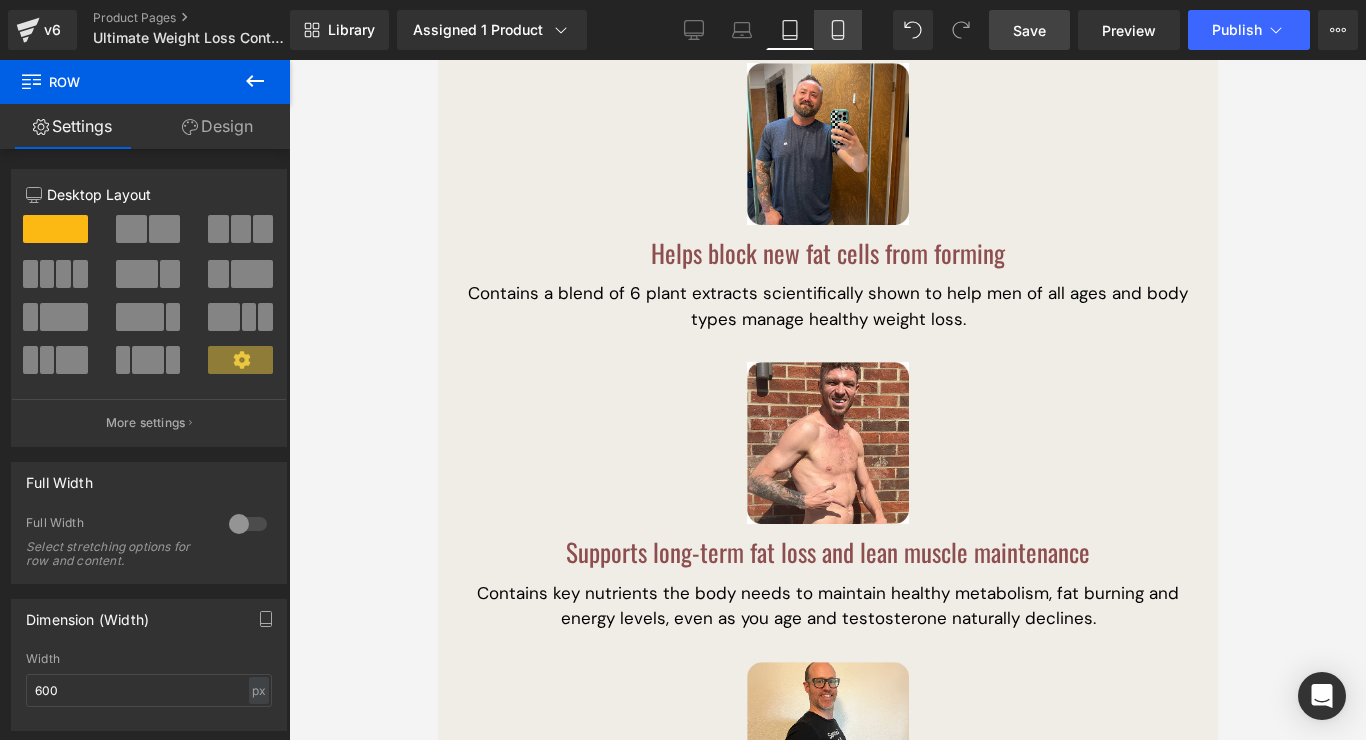 click 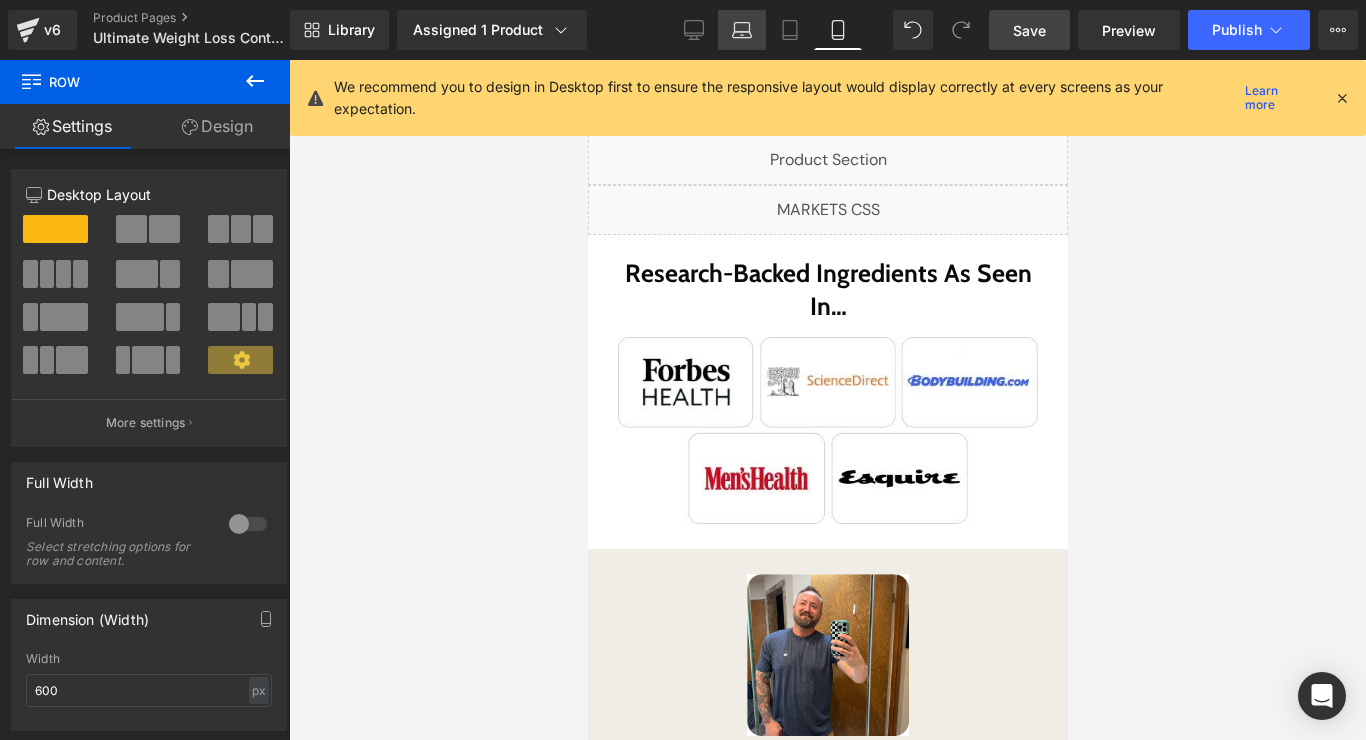 scroll, scrollTop: 49, scrollLeft: 0, axis: vertical 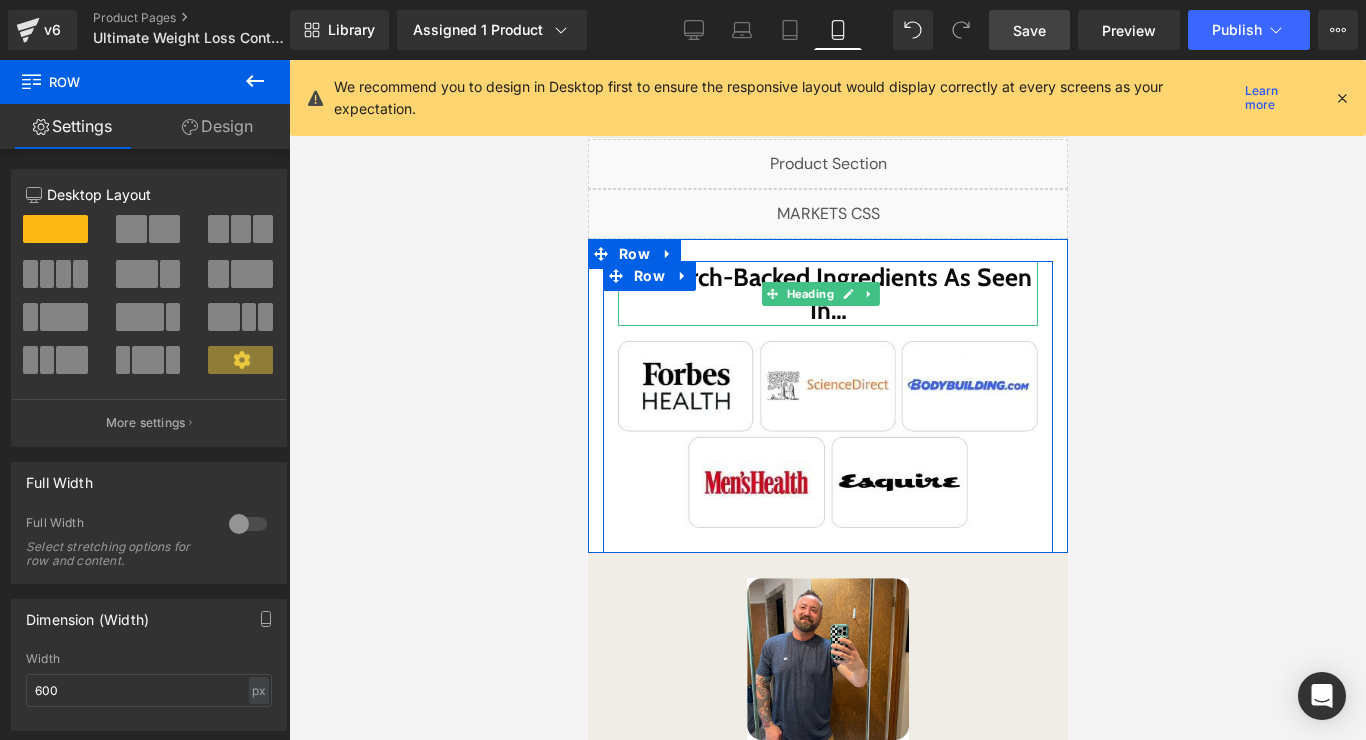 click on "Research-Backed Ingredients As Seen In…" at bounding box center (827, 293) 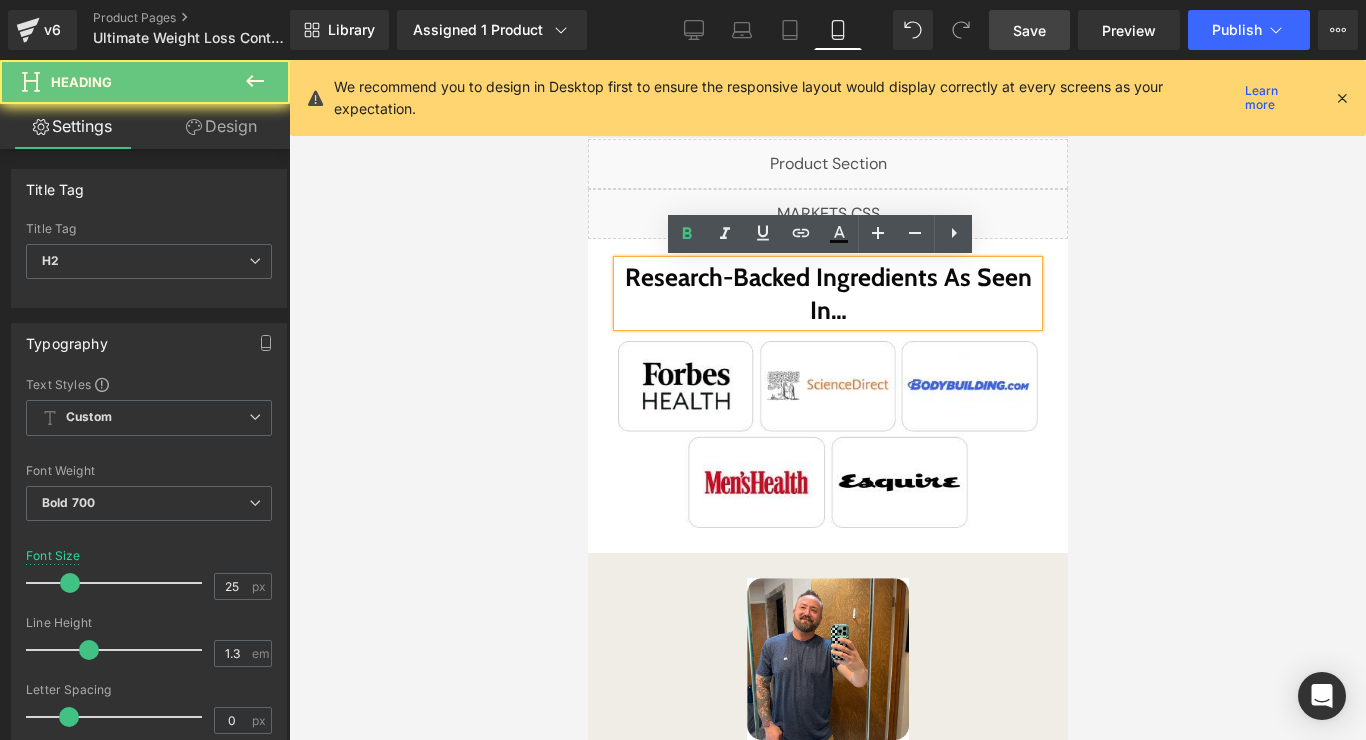 click on "Research-Backed Ingredients As Seen In…" at bounding box center [827, 293] 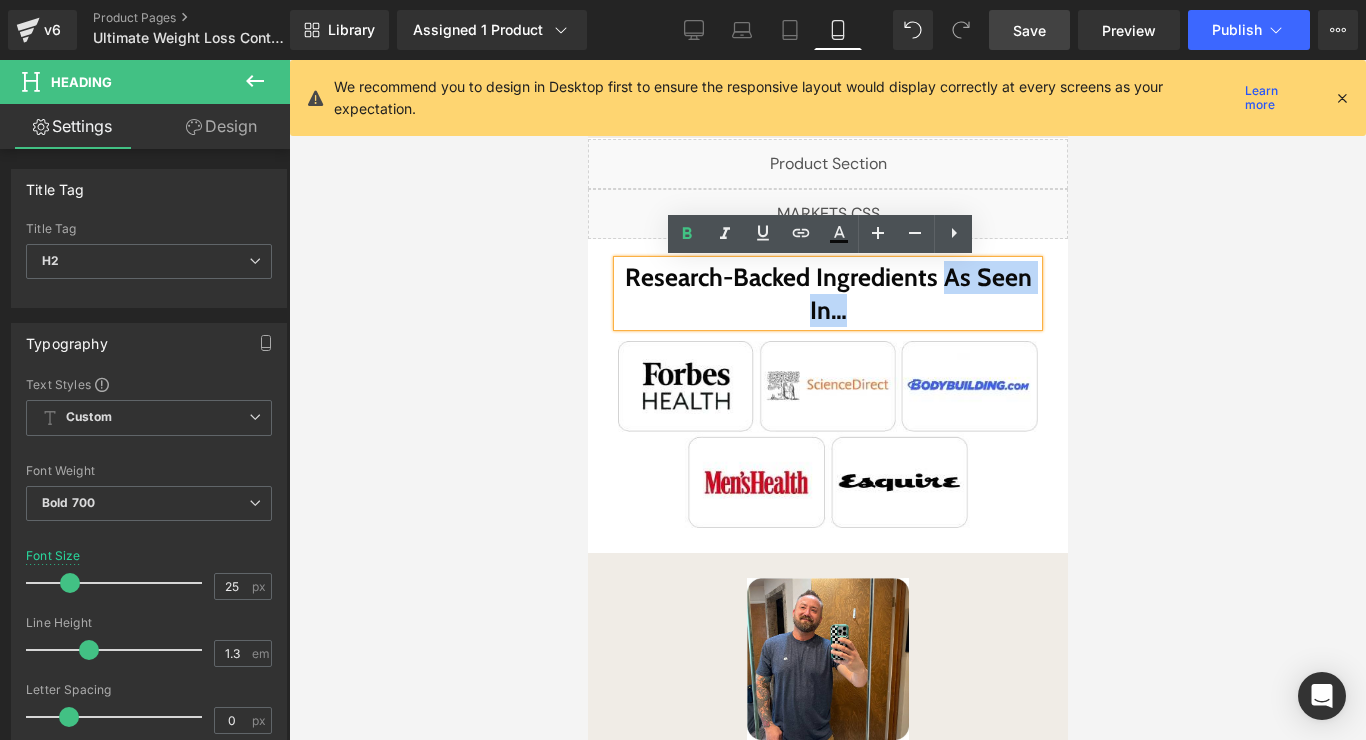 drag, startPoint x: 947, startPoint y: 278, endPoint x: 1025, endPoint y: 270, distance: 78.40918 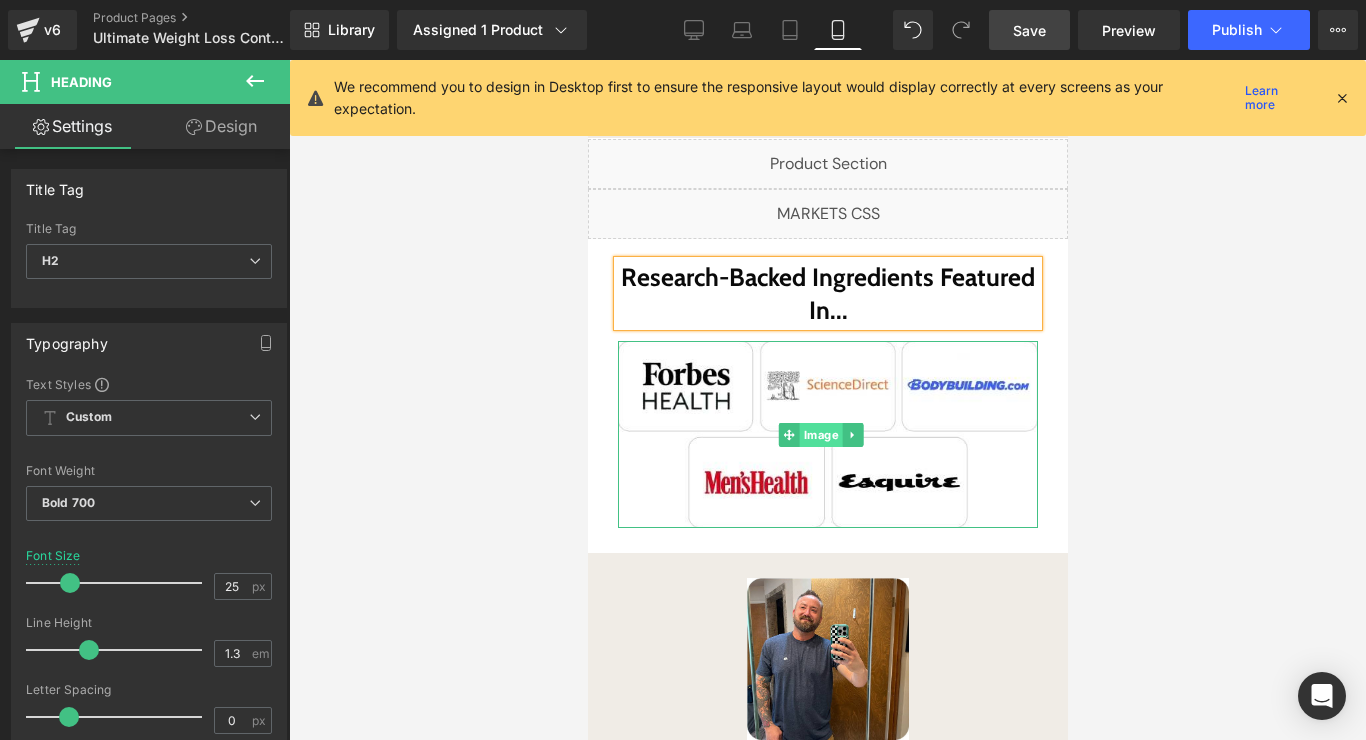 click on "Image" at bounding box center (809, 435) 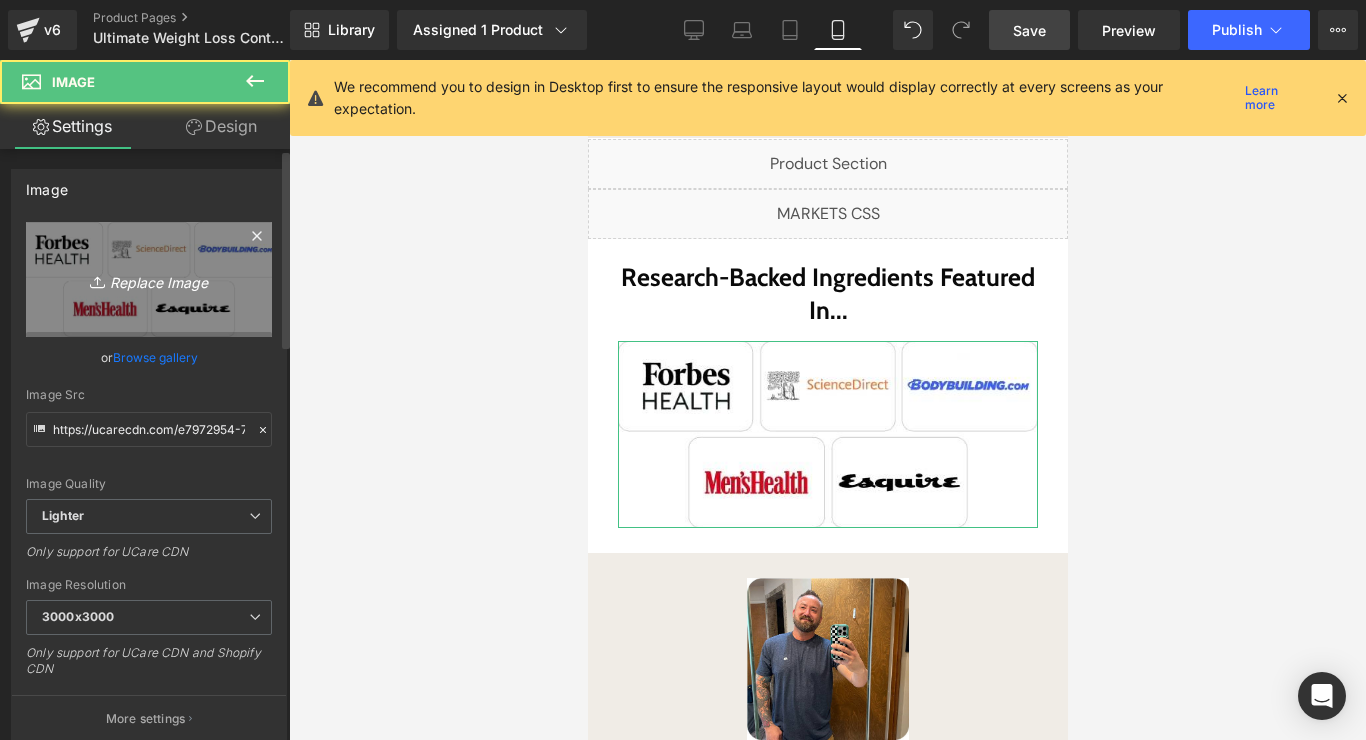 click on "Replace Image" at bounding box center [149, 279] 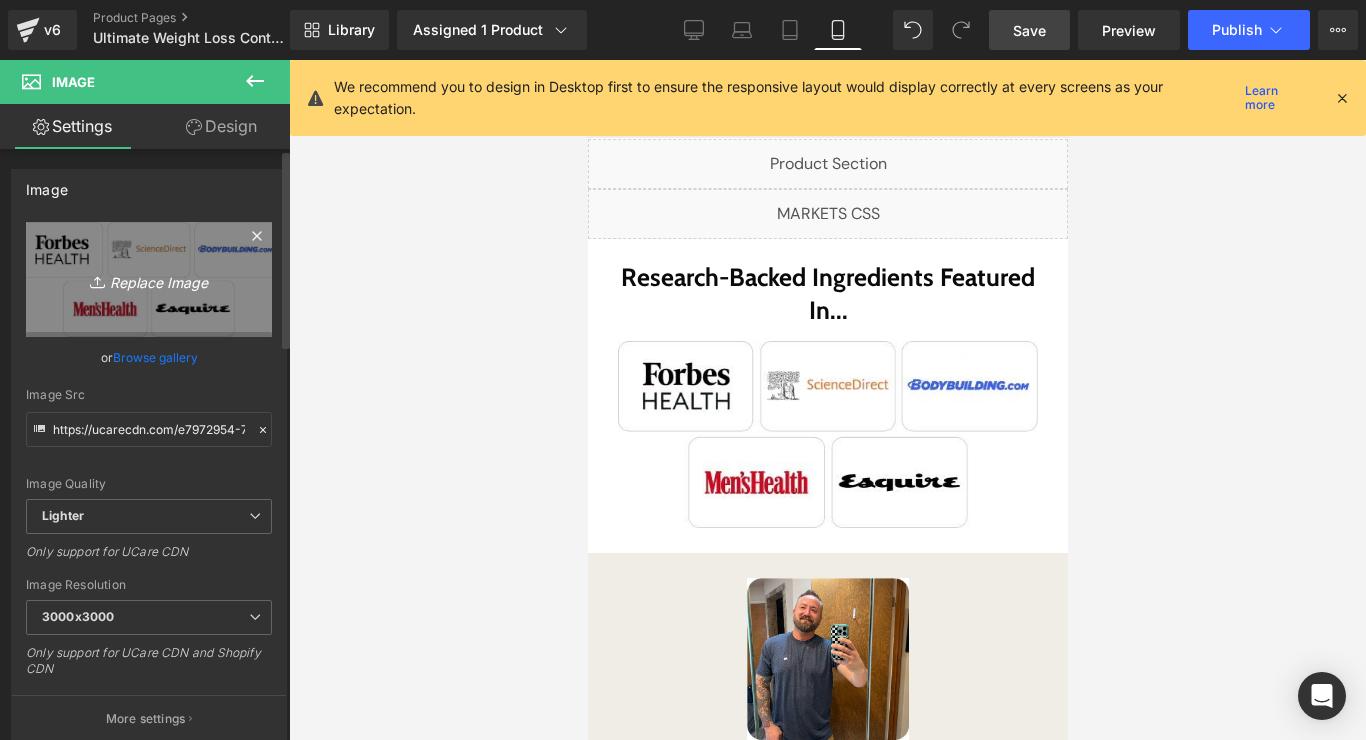 type on "C:\fakepath\mobile-ultimate-weight.png" 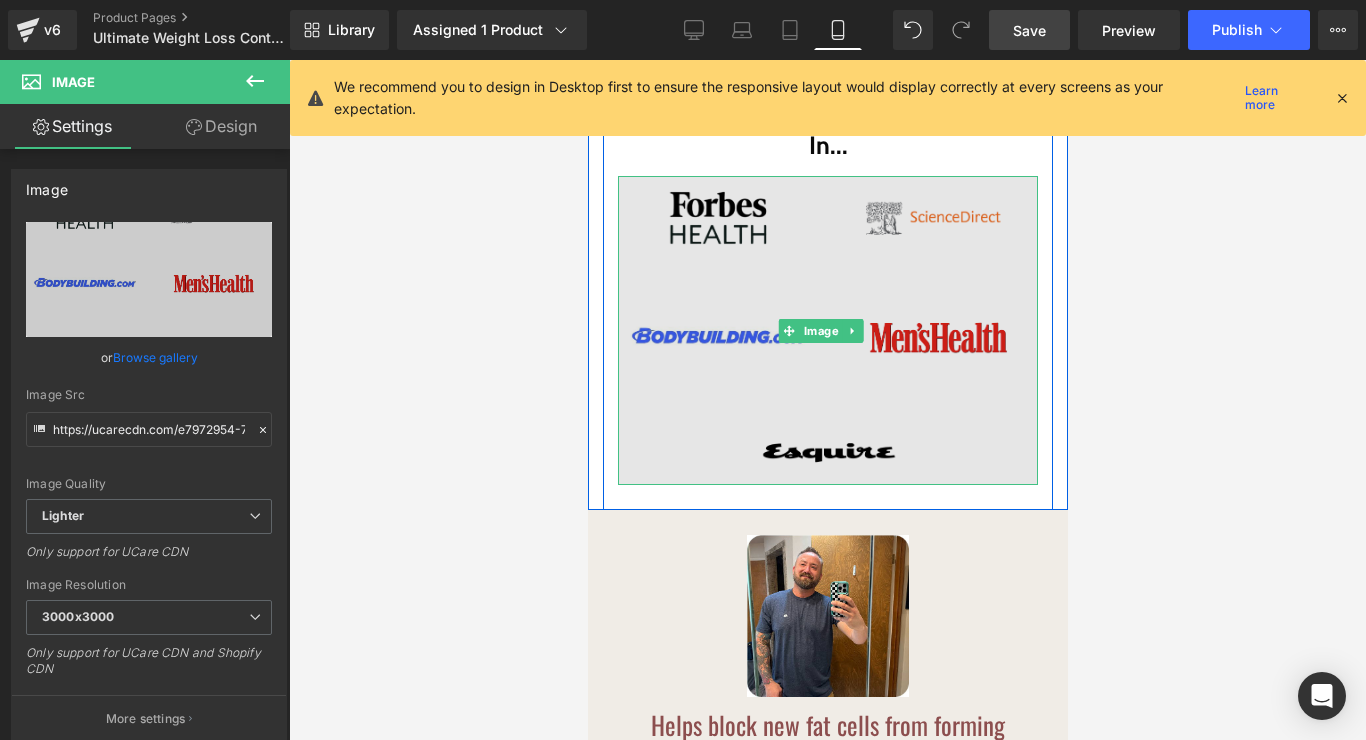 scroll, scrollTop: 259, scrollLeft: 0, axis: vertical 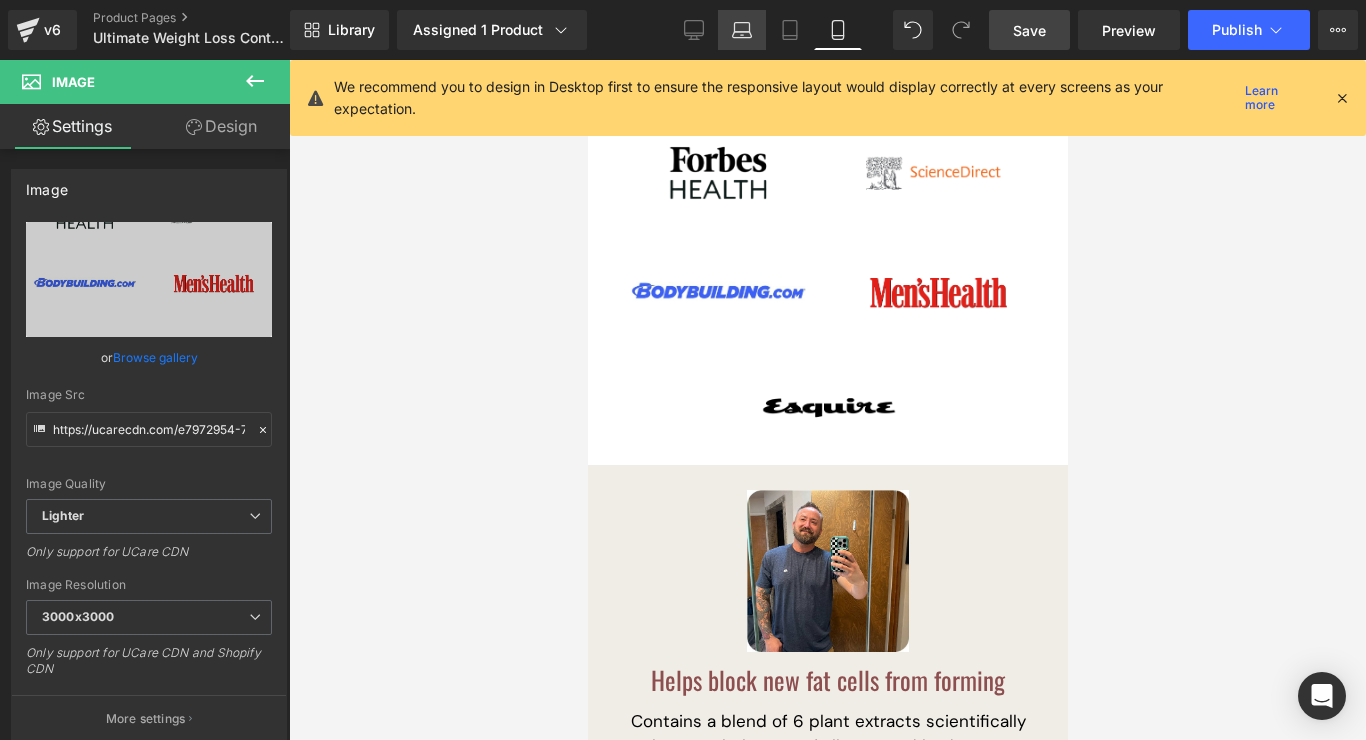 click on "Laptop" at bounding box center [742, 30] 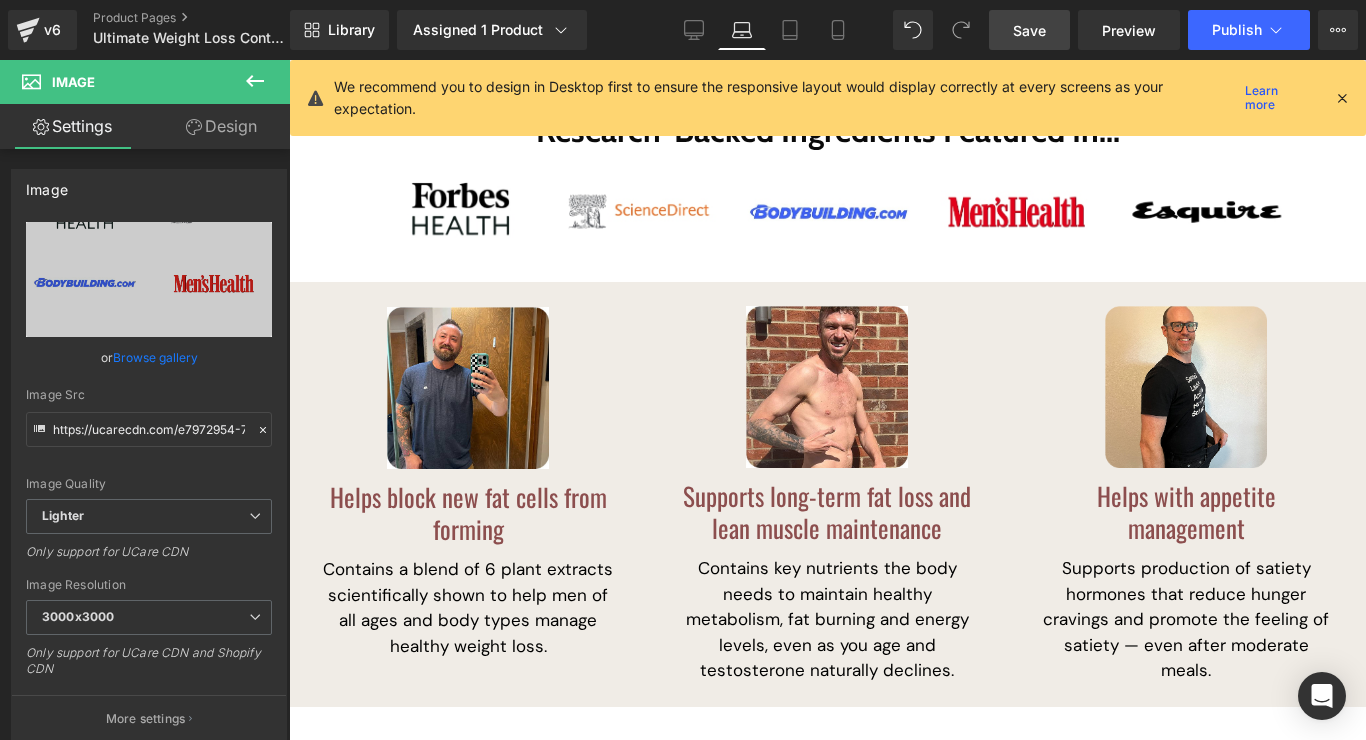 scroll, scrollTop: 0, scrollLeft: 0, axis: both 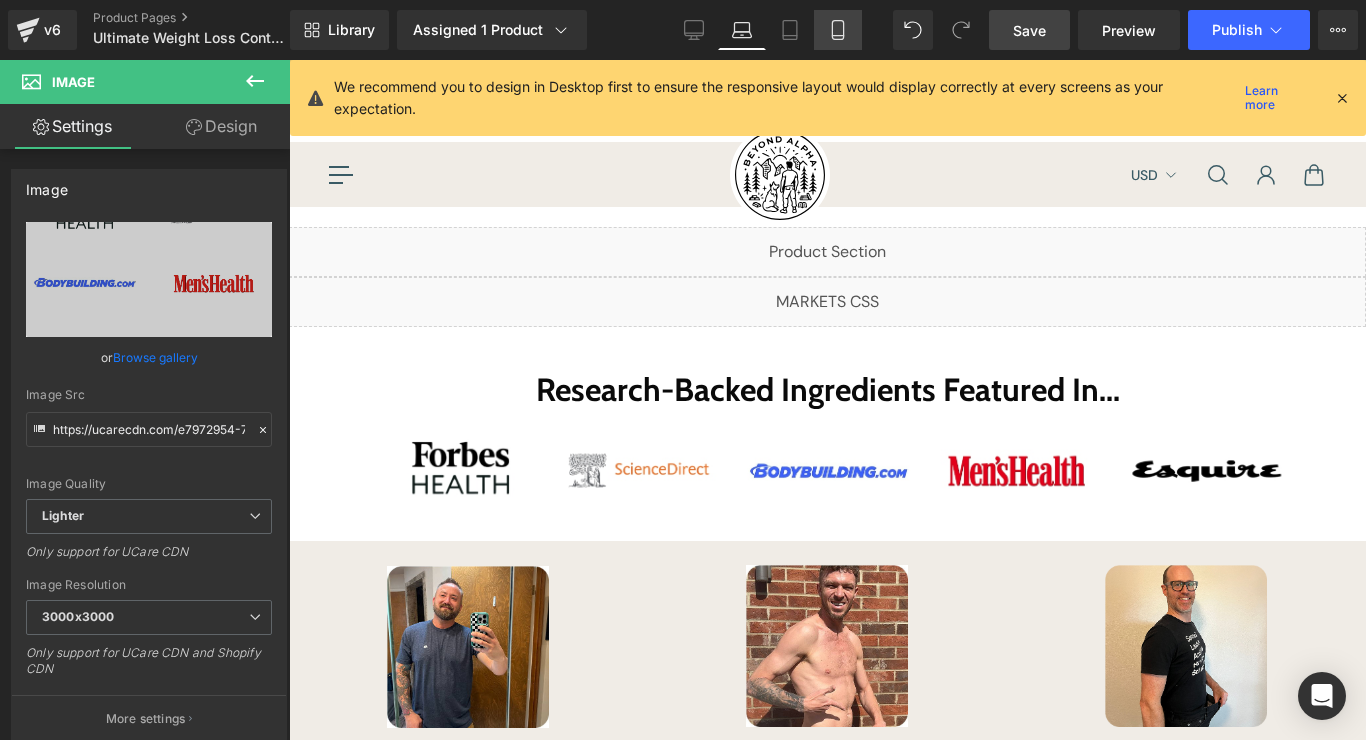click on "Mobile" at bounding box center (838, 30) 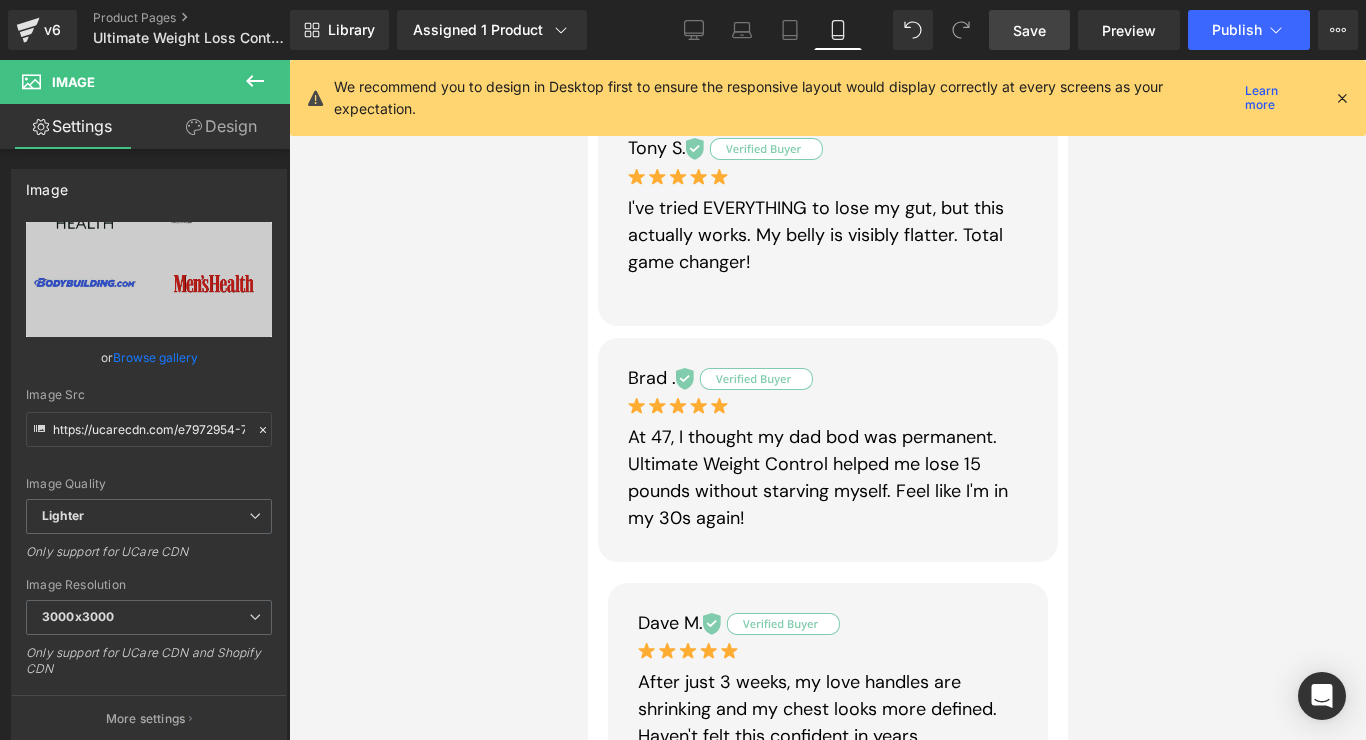 scroll, scrollTop: 2536, scrollLeft: 0, axis: vertical 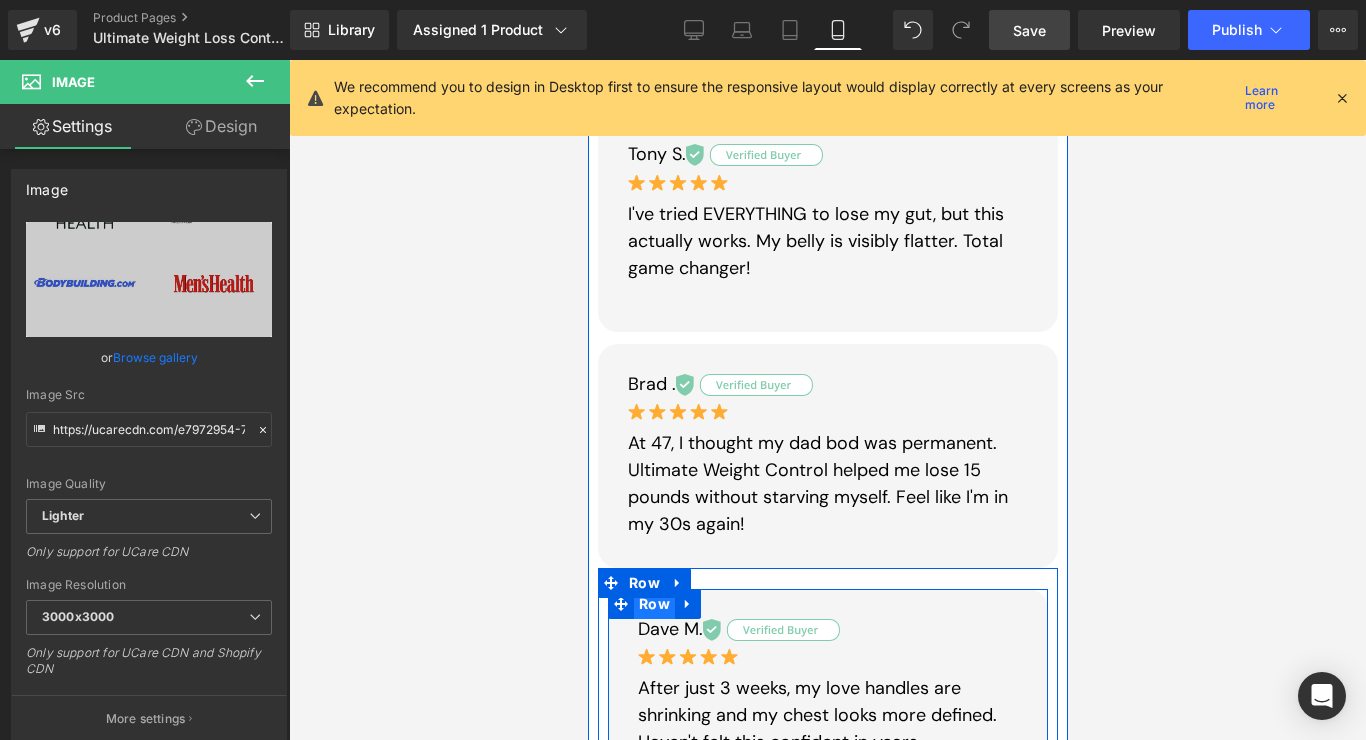 click on "Row" at bounding box center (653, 604) 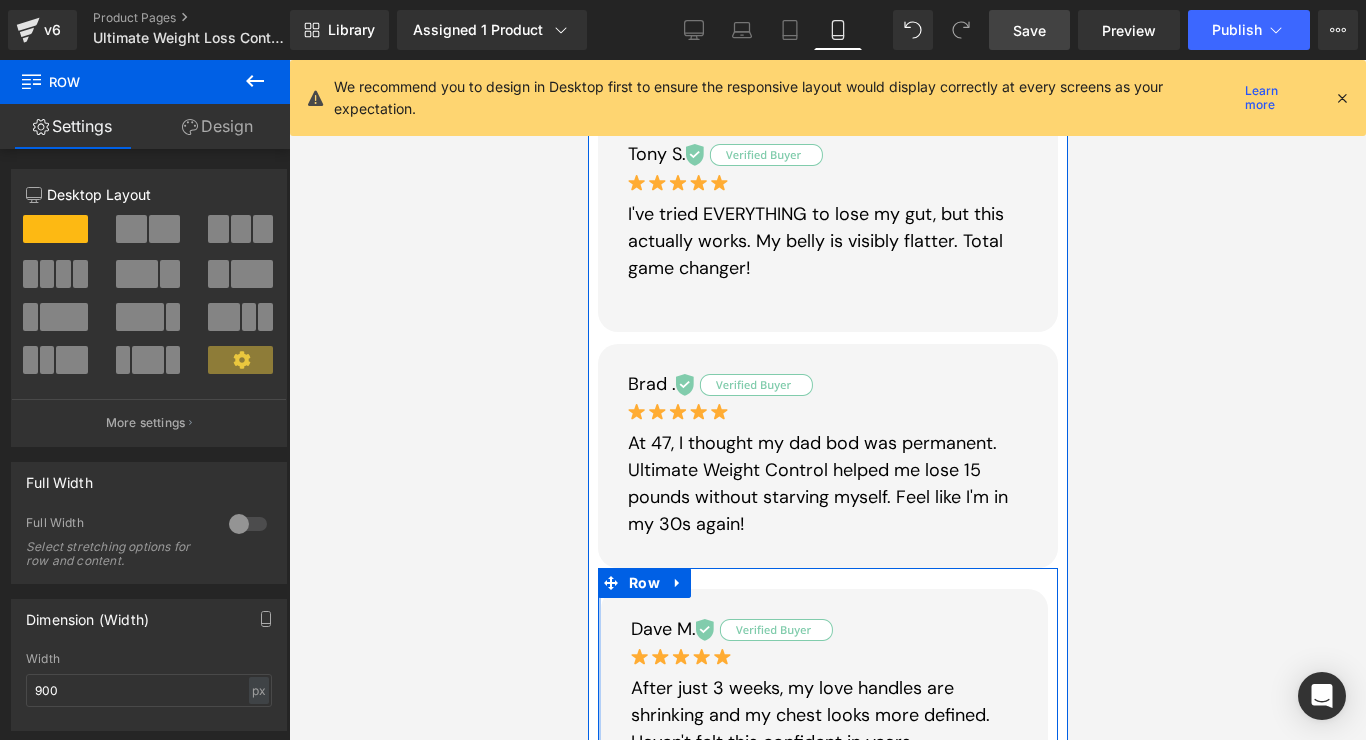click on "A Few Transformation Stories  Directly From Our Customers Heading         Row         Mike R.     Text Block         Image         I'm blown away by the results! Within just two weeks, my pants started fitting better and my energy shot through the roof. Best investment I've made in years! Text Block         Row         Row         Image         Tony S.     Text Block         Image         I've tried EVERYTHING to lose my gut, but this actually works. My belly is visibly flatter. Total game changer! Text Block         Row         Brad .     Text Block         Image         At 47, I thought my dad bod was permanent. Ultimate Weight Control helped me lose 15 pounds without starving myself. Feel like I'm in my 30s again! Text Block         Row         Row         Dave M.     Text Block         Image         After just 3 weeks, my love handles are shrinking and my chest looks more defined. Haven't felt this confident in years. Text Block         Row         Row         Liquid         Row         Try" at bounding box center [827, 121] 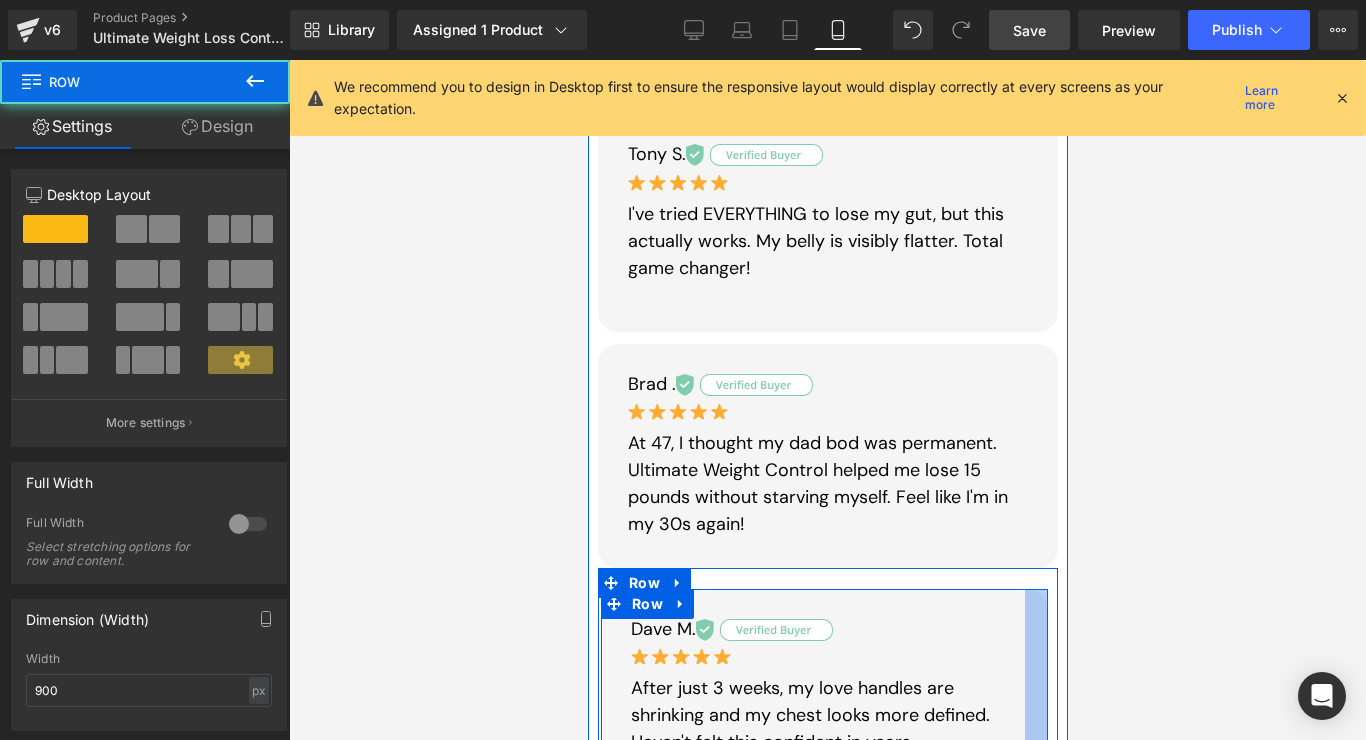 click on "Dave M.     Text Block         Image         After just 3 weeks, my love handles are shrinking and my chest looks more defined. Haven't felt this confident in years. Text Block         Row         Row" at bounding box center [827, 677] 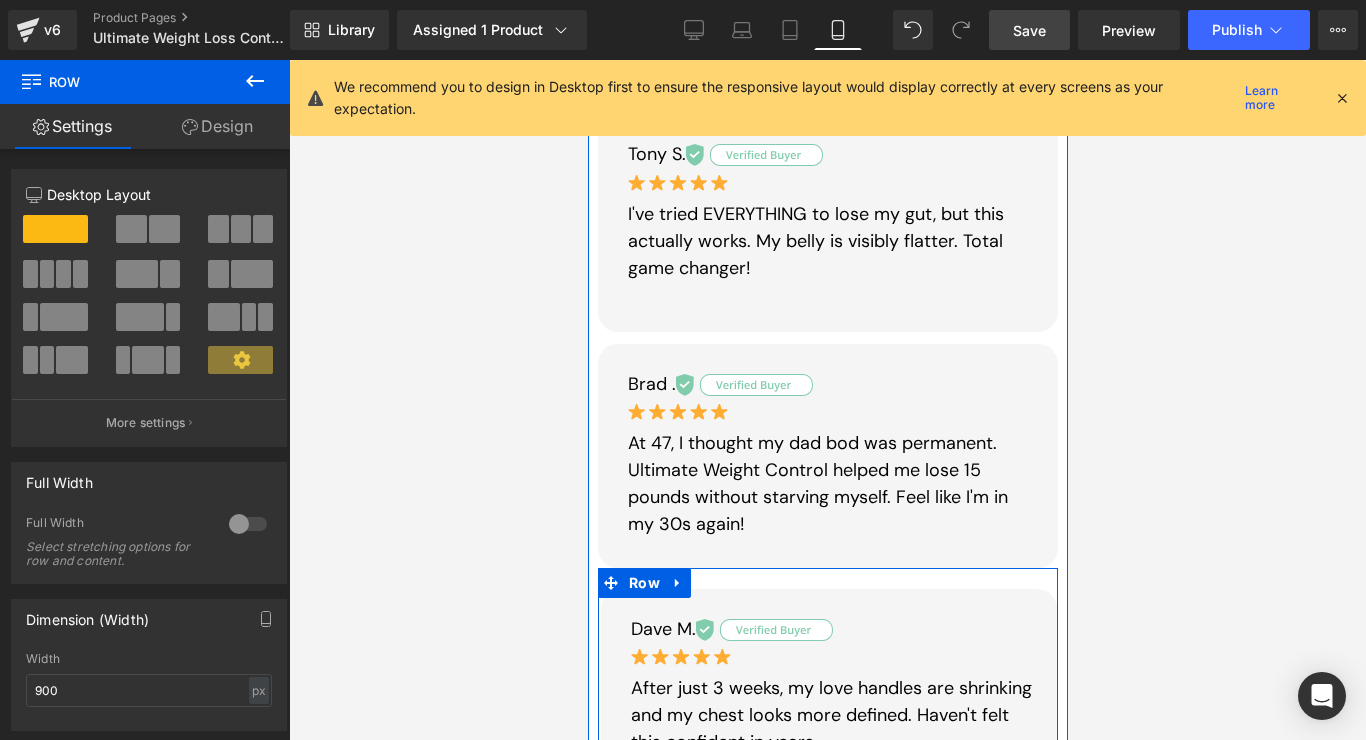 drag, startPoint x: 1037, startPoint y: 560, endPoint x: 1033, endPoint y: 549, distance: 11.7046995 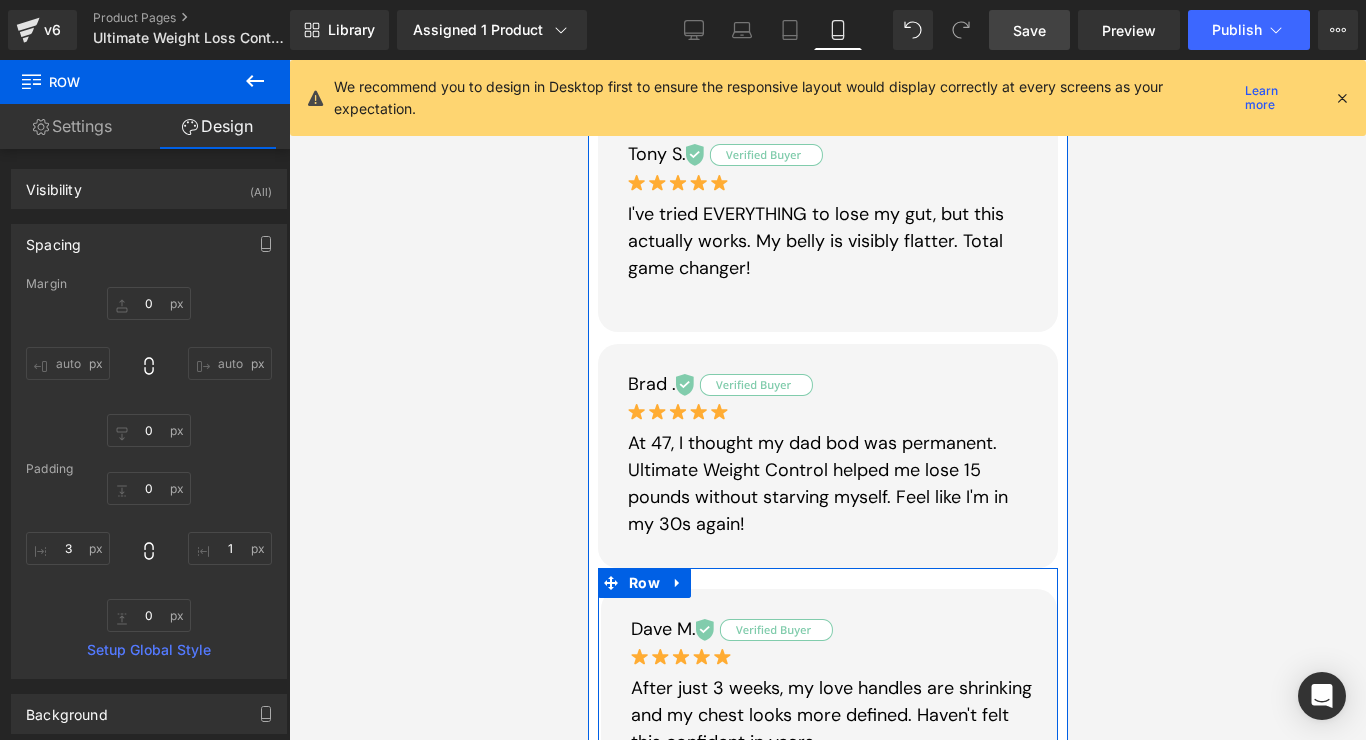 click on "Dave M.     Text Block         Image         After just 3 weeks, my love handles are shrinking and my chest looks more defined. Haven't felt this confident in years. Text Block         Row" at bounding box center [828, 677] 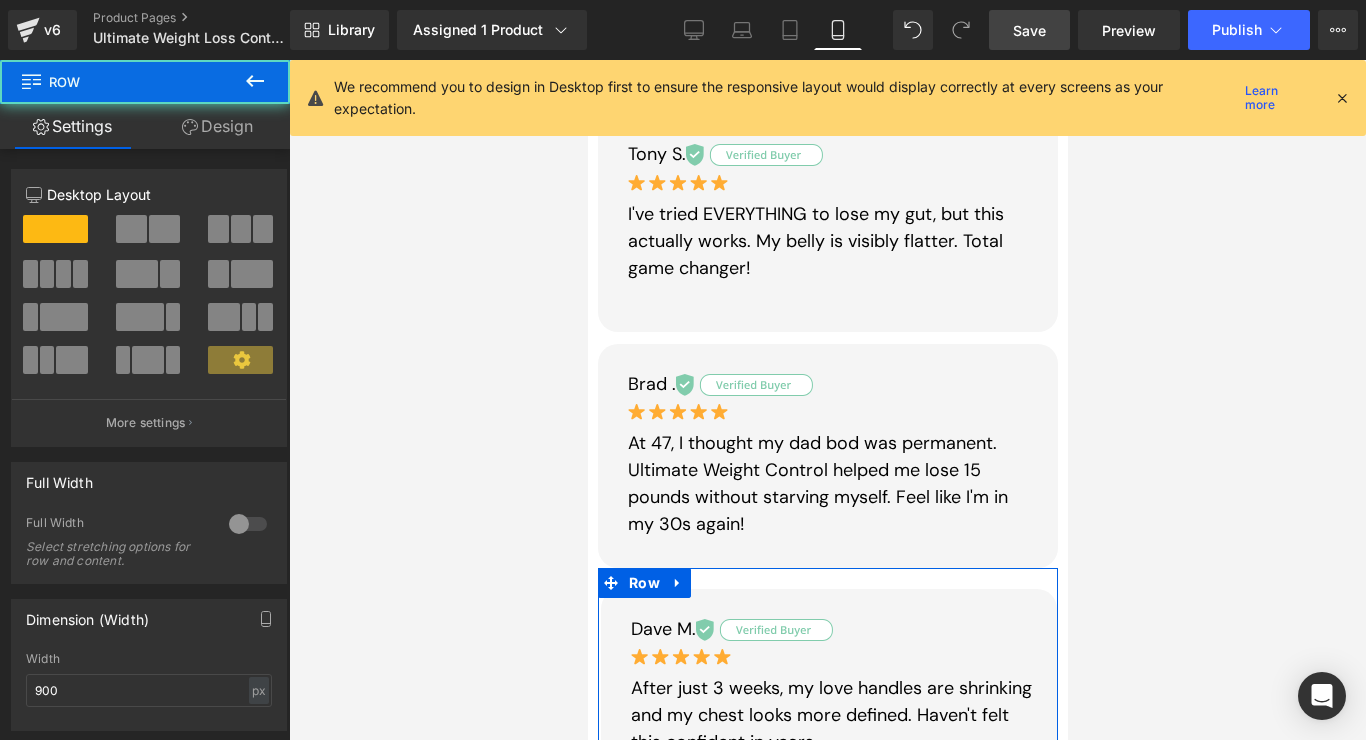 click on "Design" at bounding box center (217, 126) 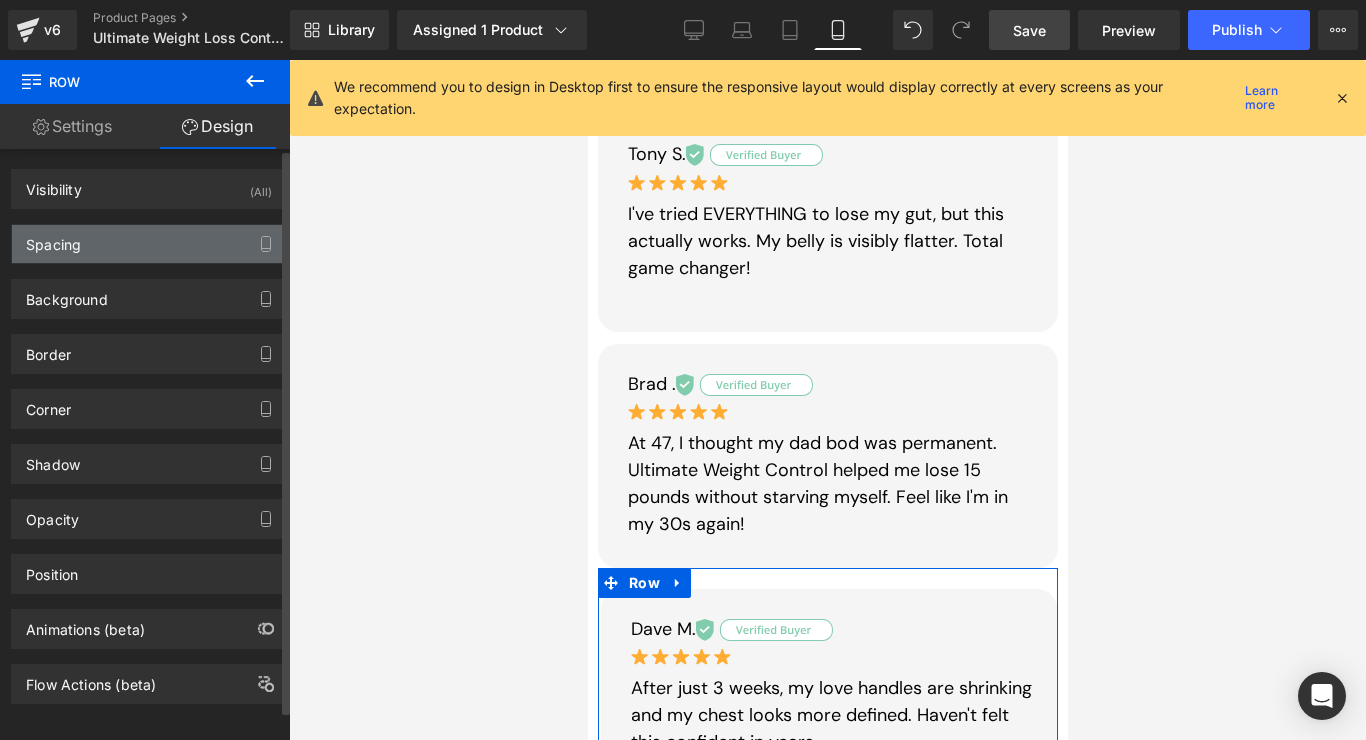 click on "Spacing" at bounding box center [149, 244] 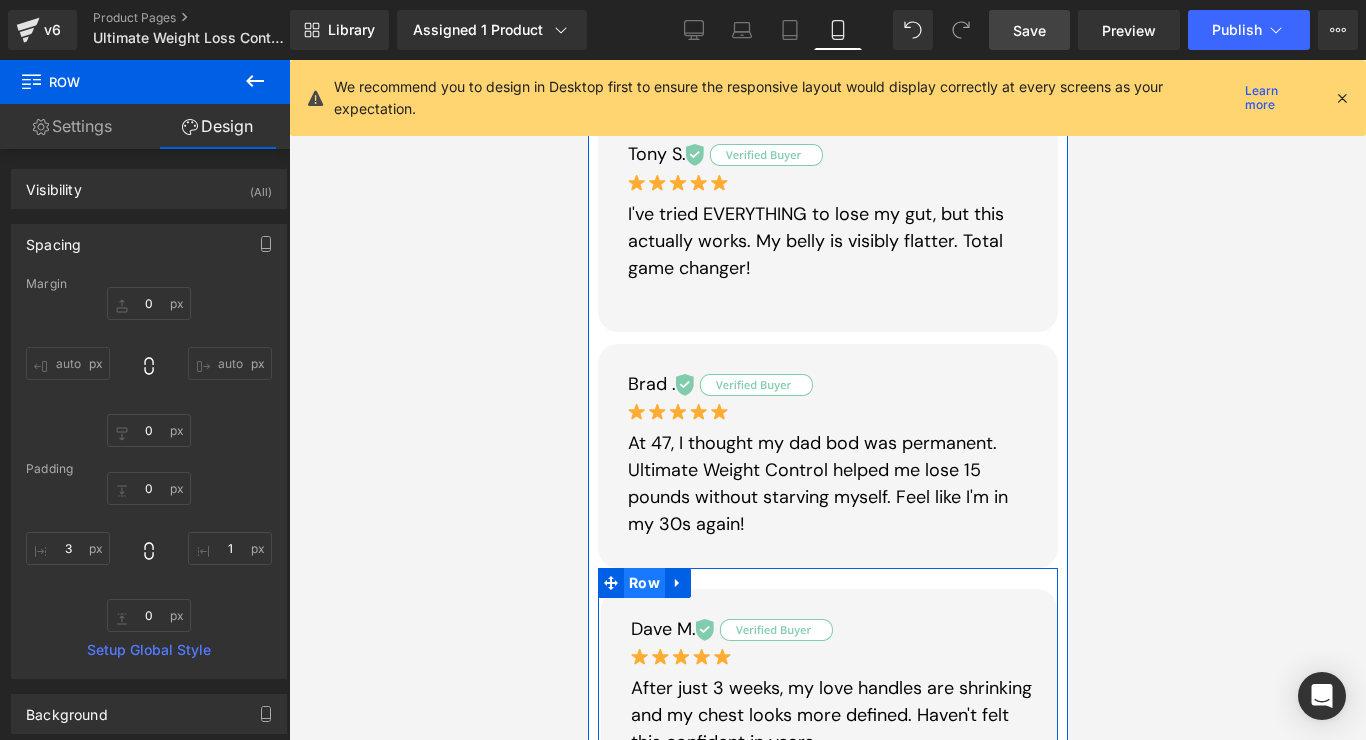 click on "Row" at bounding box center (643, 583) 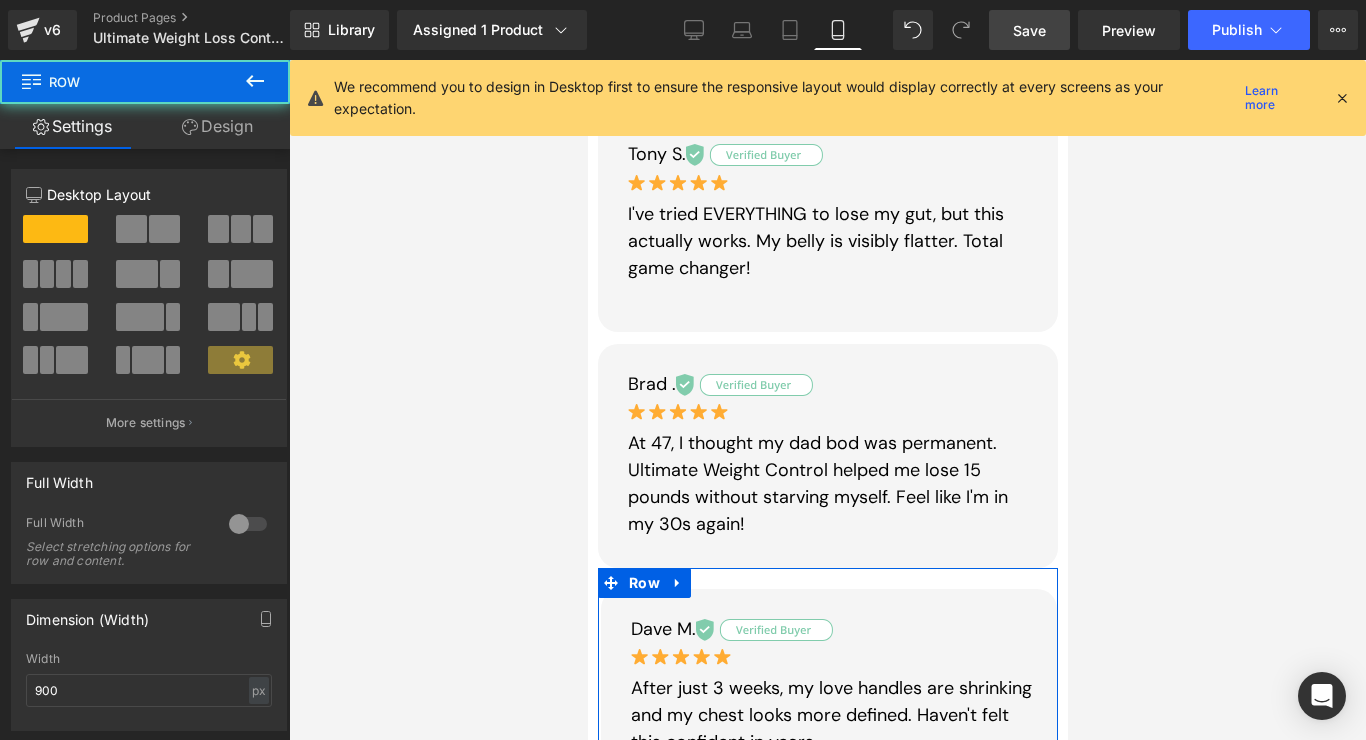 click 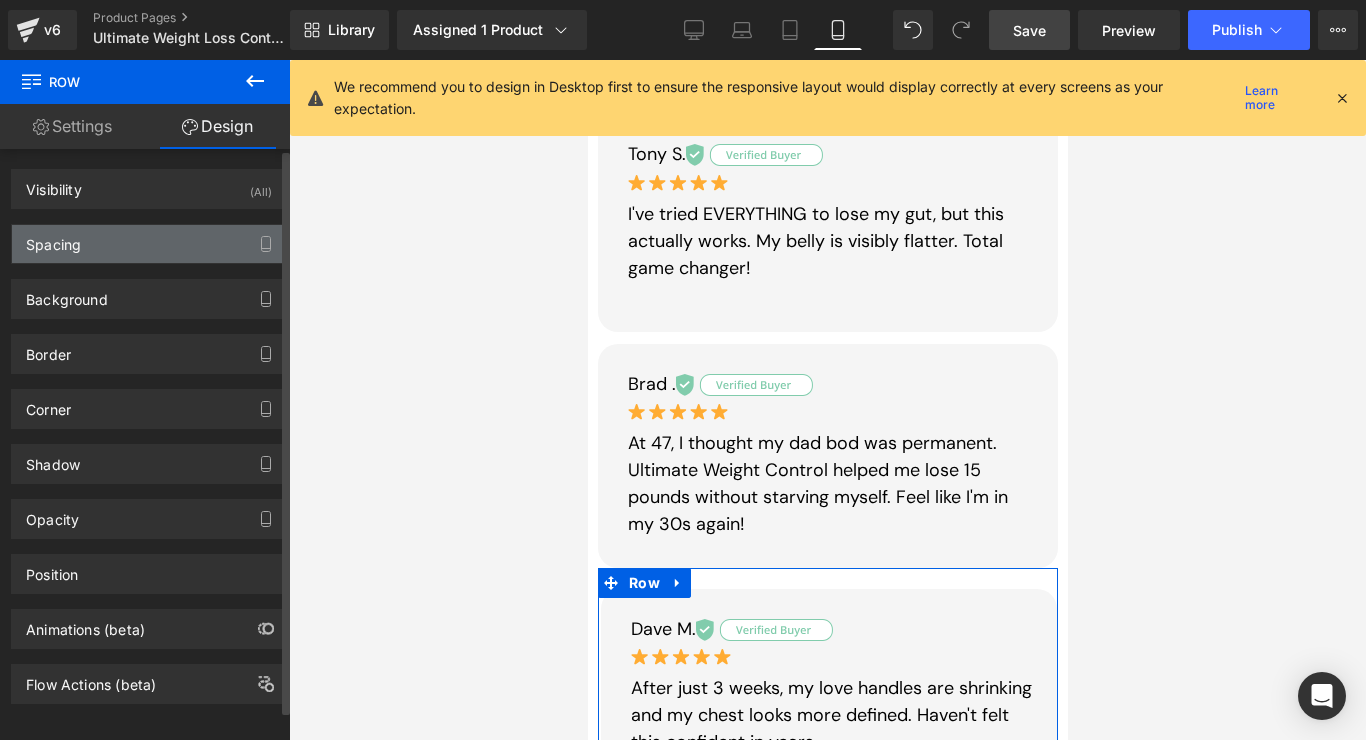 click on "Spacing" at bounding box center (149, 244) 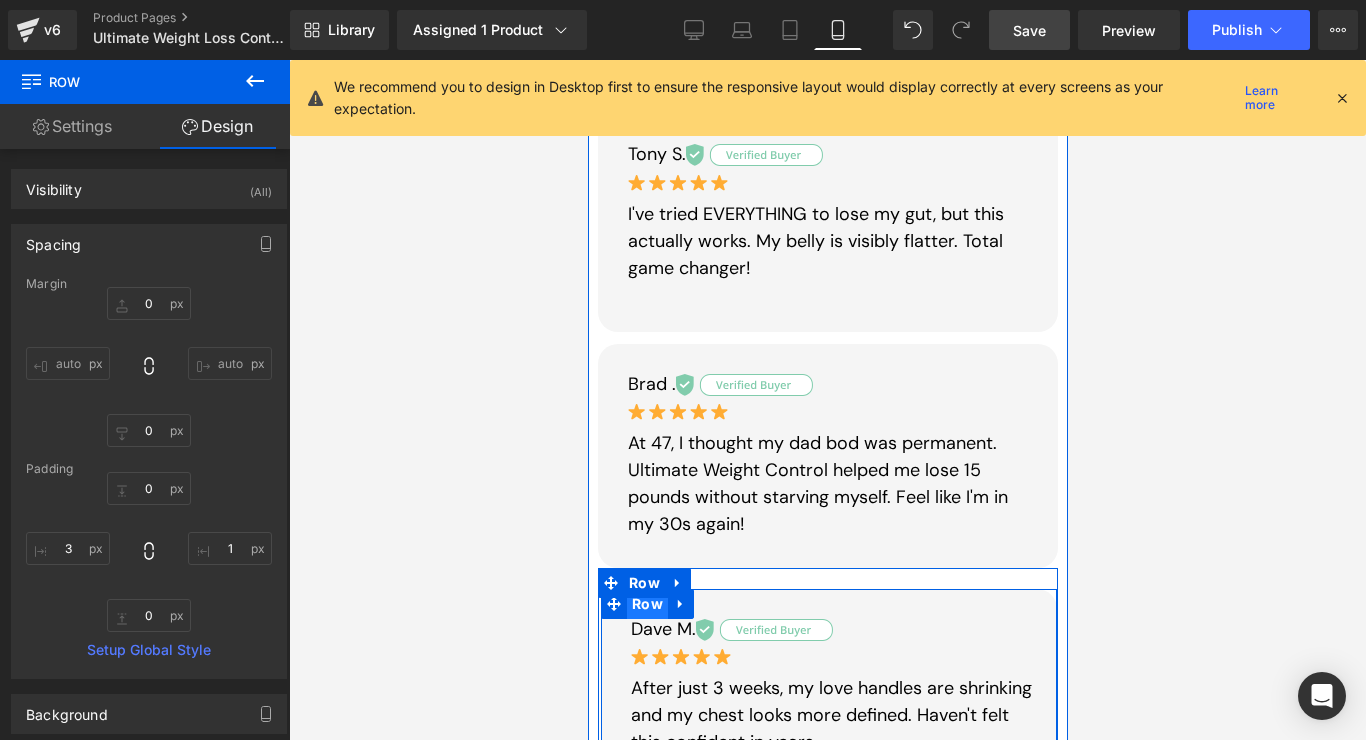 click on "Row" at bounding box center (646, 604) 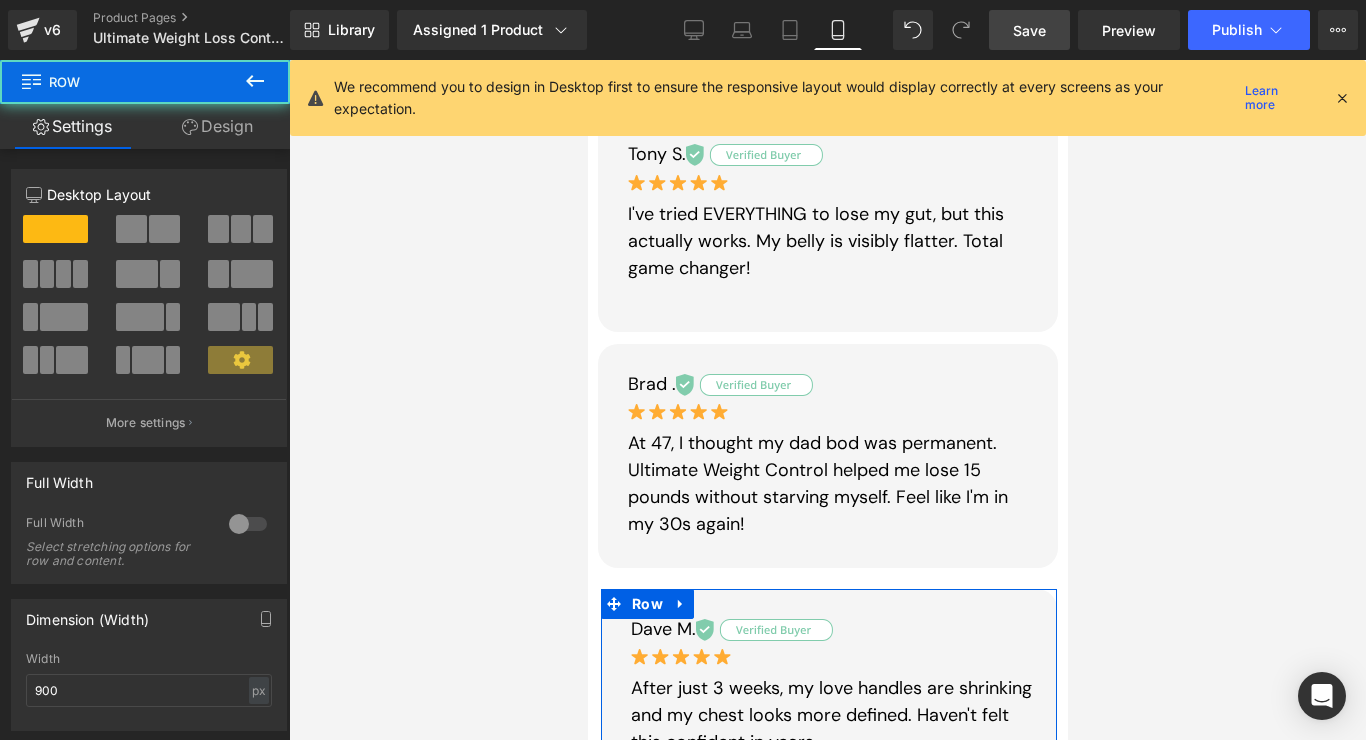 click on "Design" at bounding box center [217, 126] 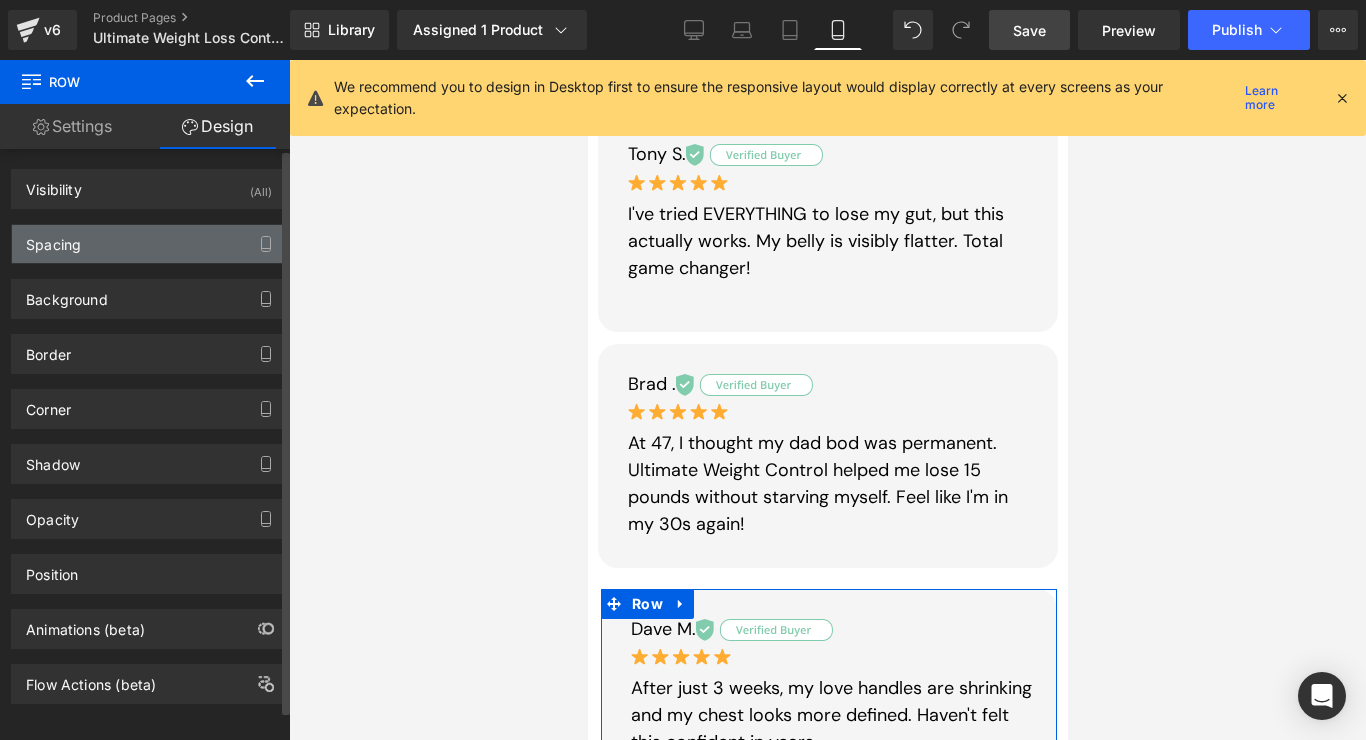 click on "Spacing" at bounding box center [149, 244] 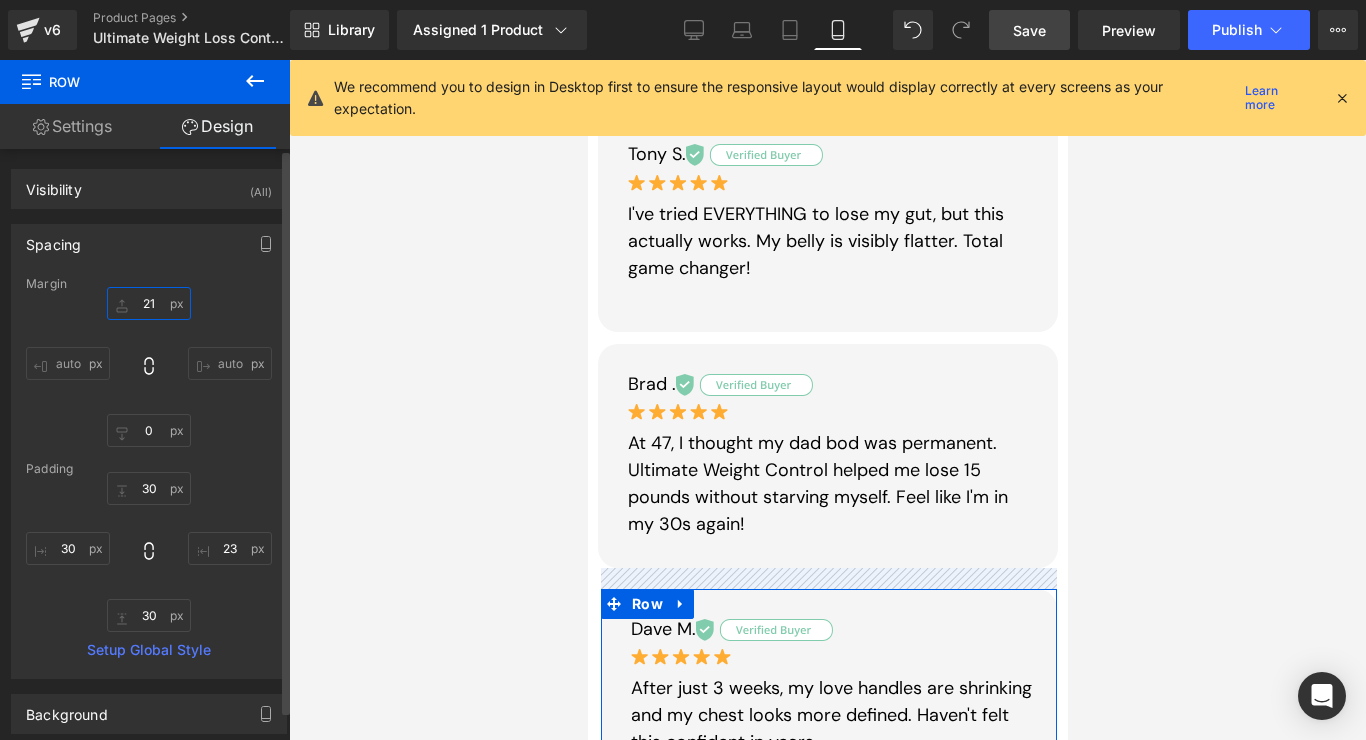 click on "21" at bounding box center [149, 303] 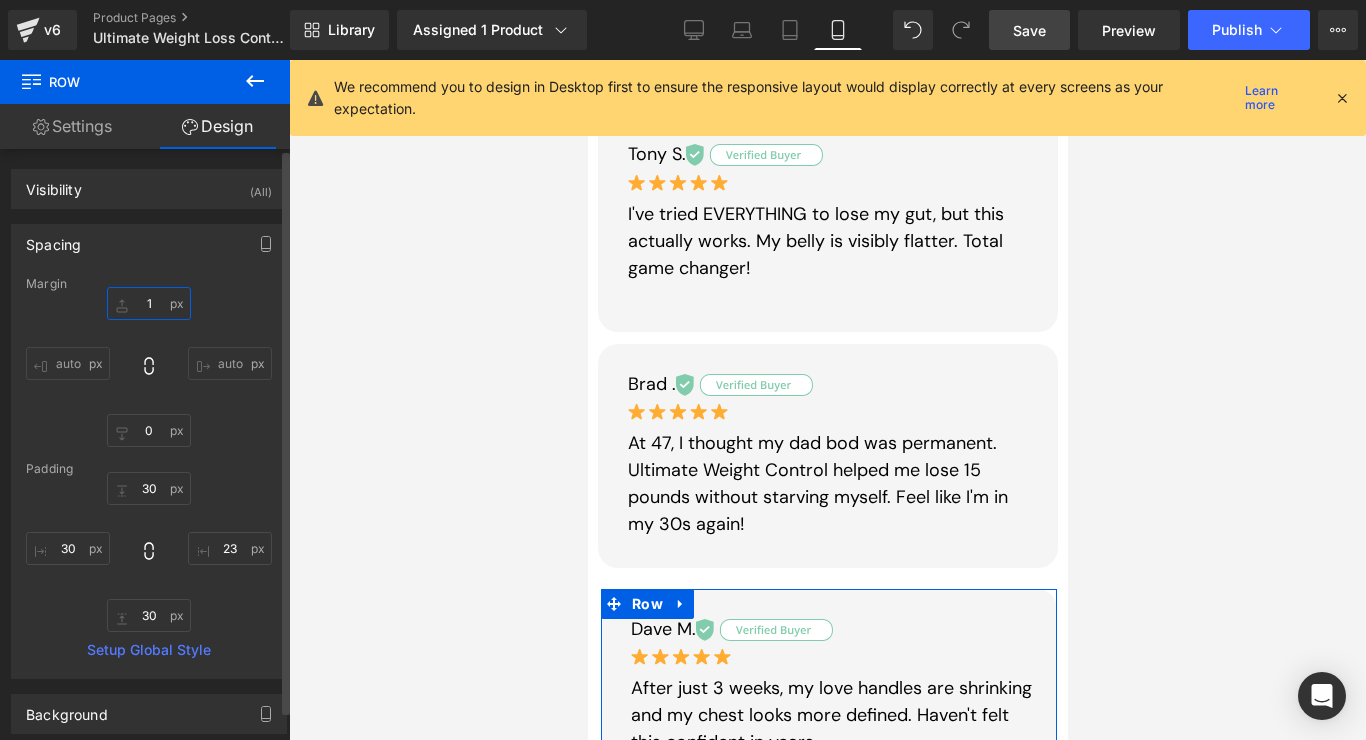 type on "10" 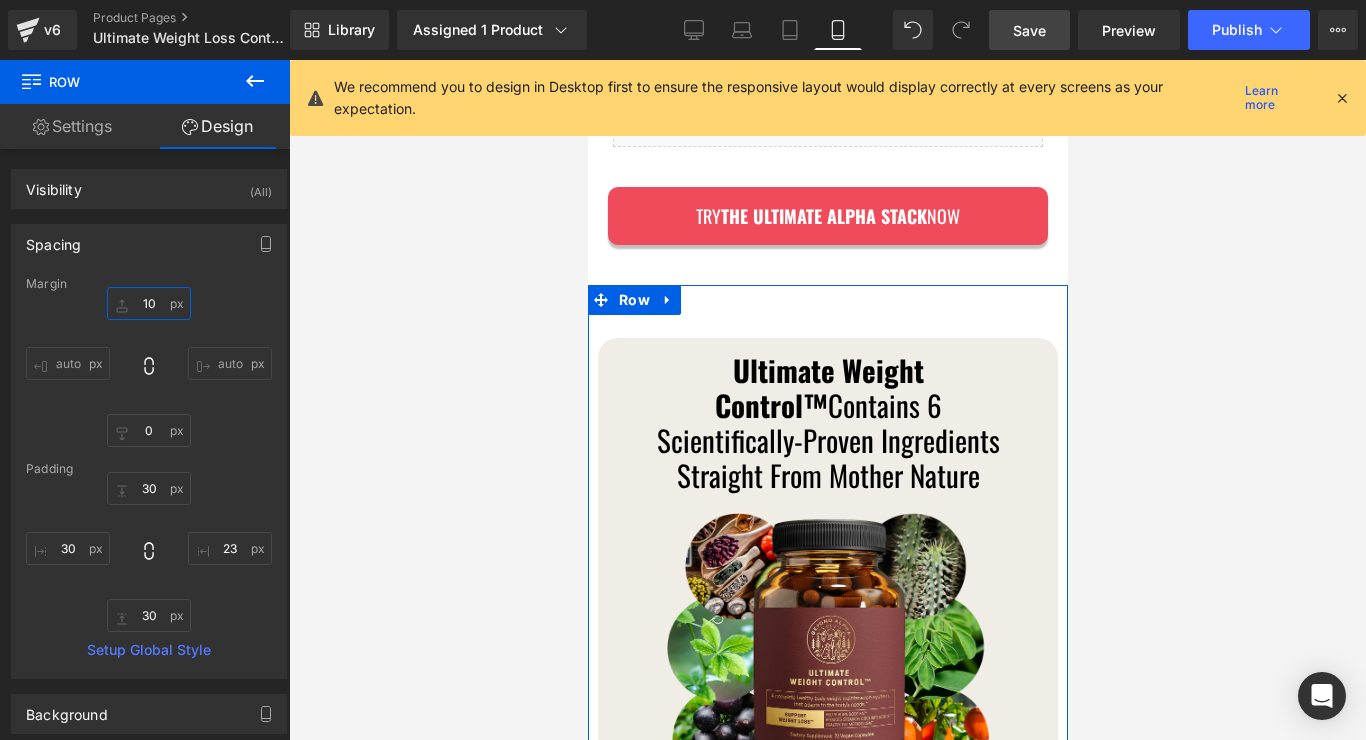 scroll, scrollTop: 3172, scrollLeft: 0, axis: vertical 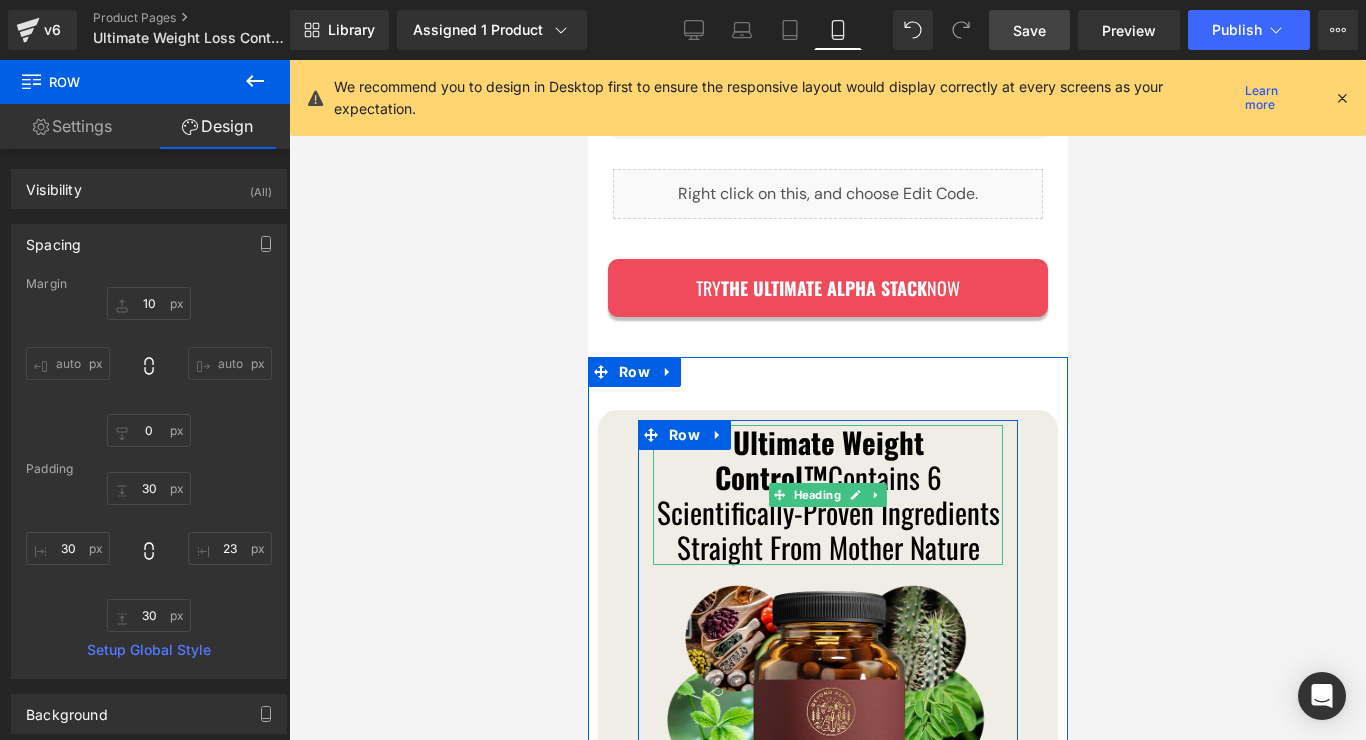 click on "Ultimate Weight Control™  Contains 6 Scientifically-Proven Ingredients Straight From Mother Nature" at bounding box center (827, 494) 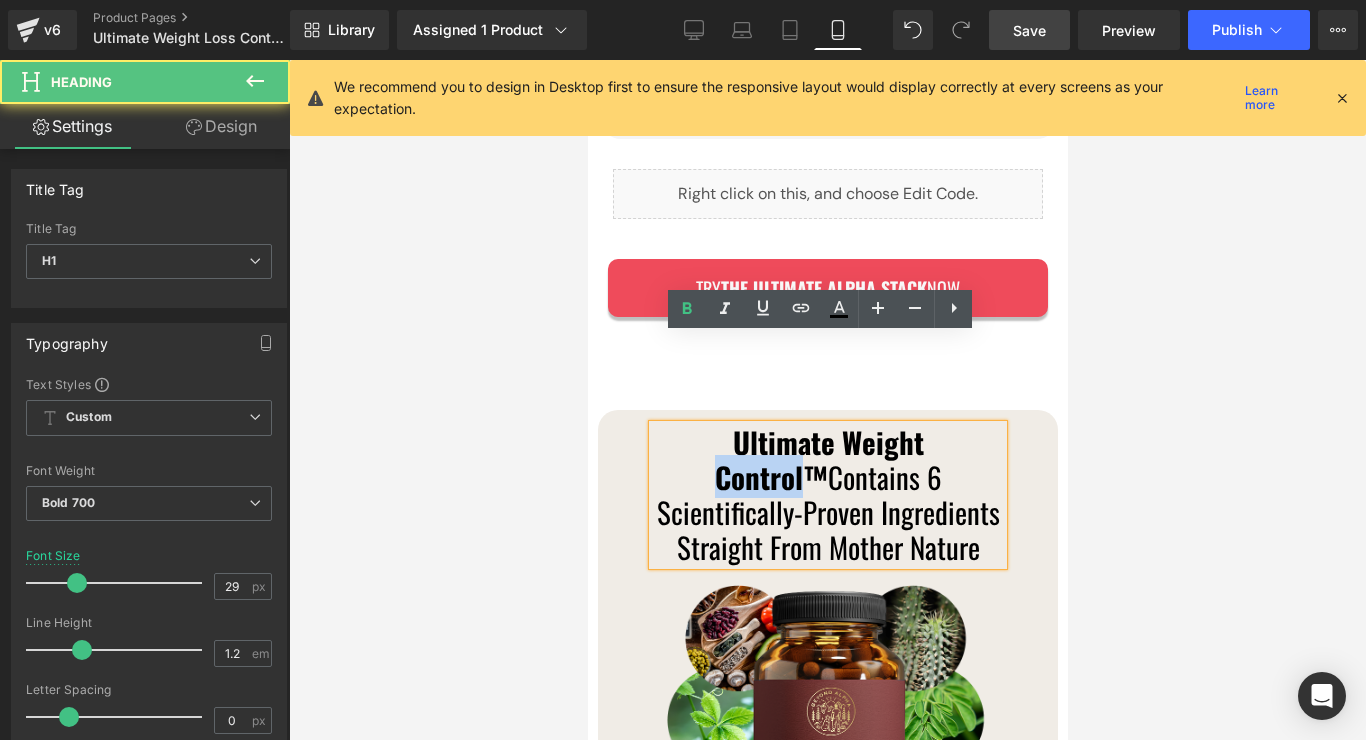 click on "Ultimate Weight Control™  Contains 6 Scientifically-Proven Ingredients Straight From Mother Nature" at bounding box center (827, 494) 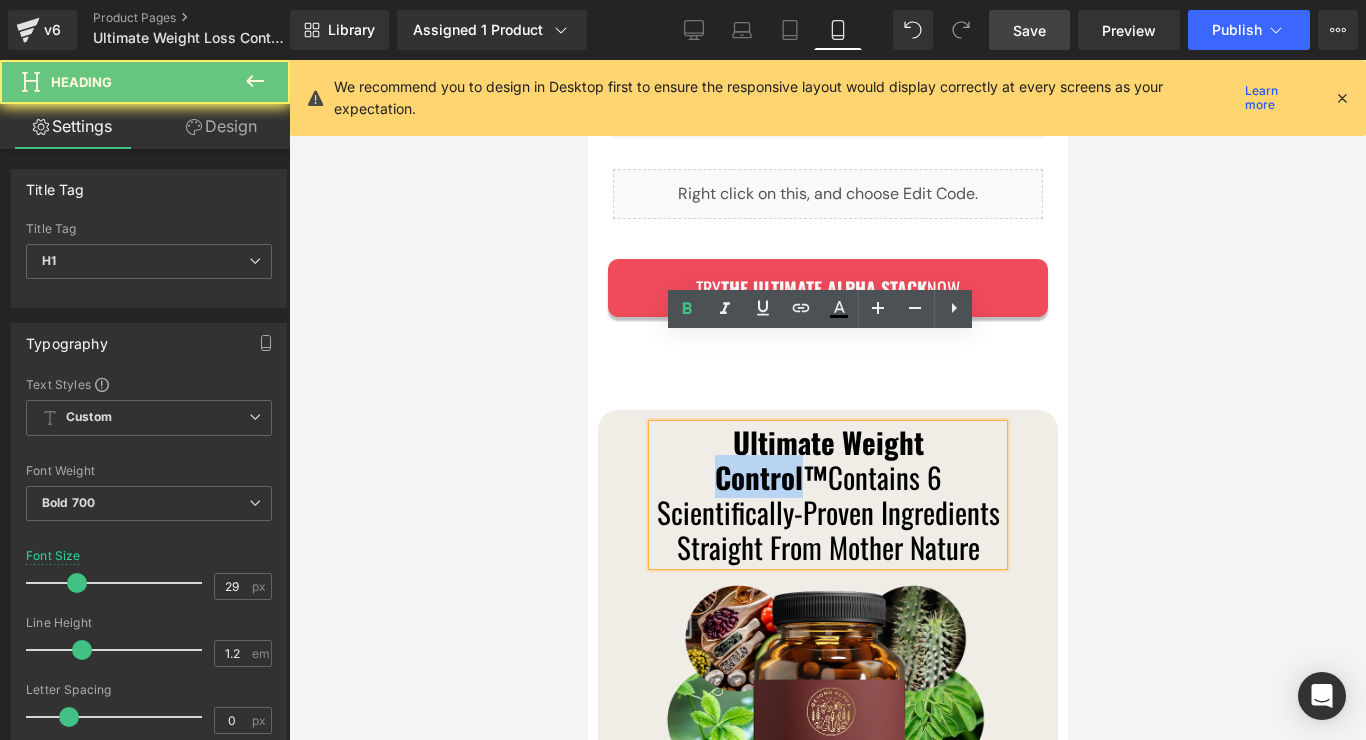 click on "Ultimate Weight Control™  Contains 6 Scientifically-Proven Ingredients Straight From Mother Nature" at bounding box center [827, 494] 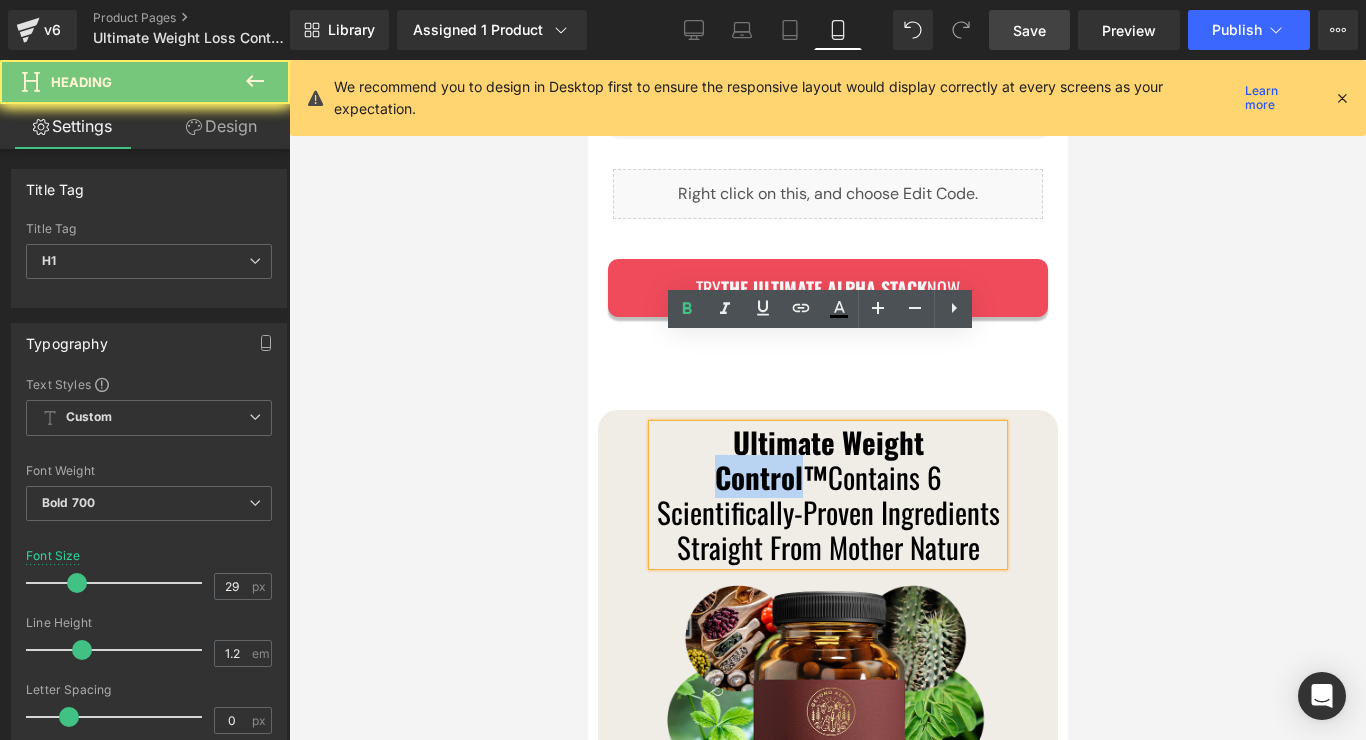 click on "Ultimate Weight Control™  Contains 6 Scientifically-Proven Ingredients Straight From Mother Nature" at bounding box center [827, 494] 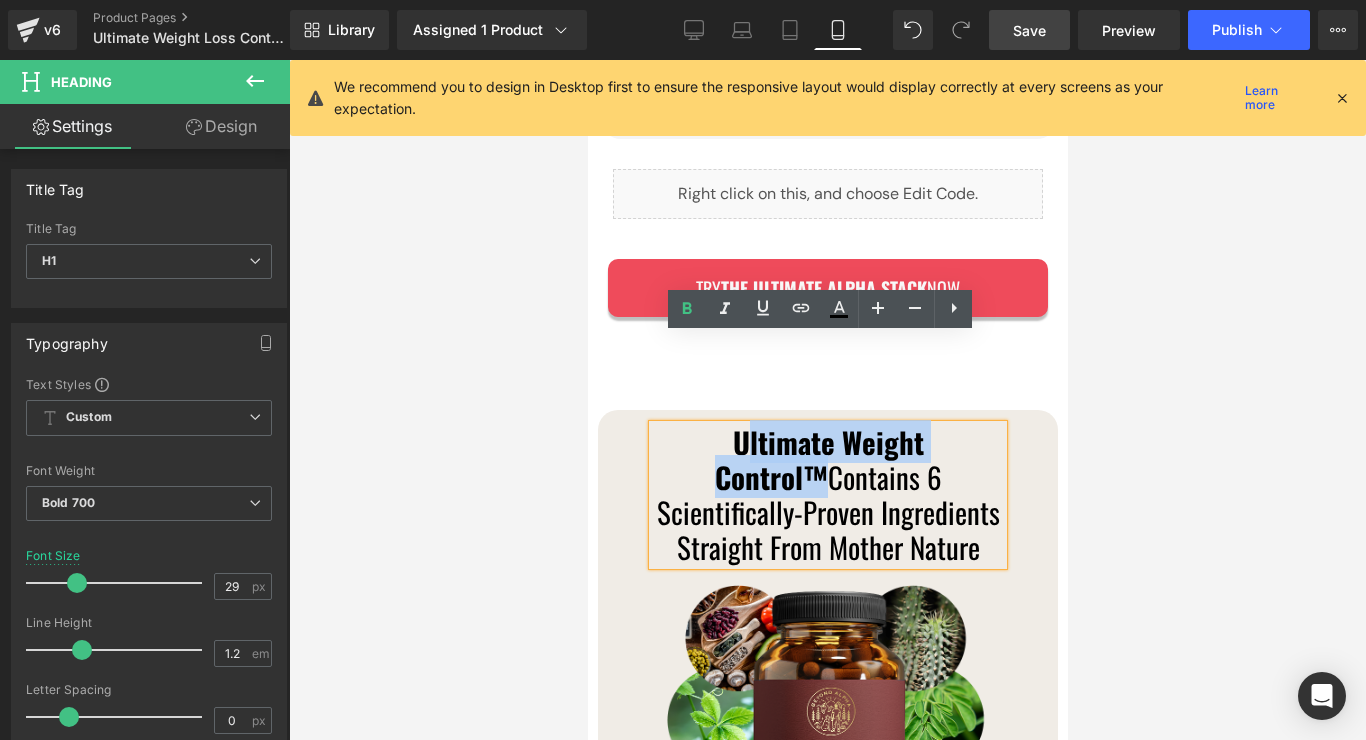 drag, startPoint x: 967, startPoint y: 360, endPoint x: 675, endPoint y: 358, distance: 292.00684 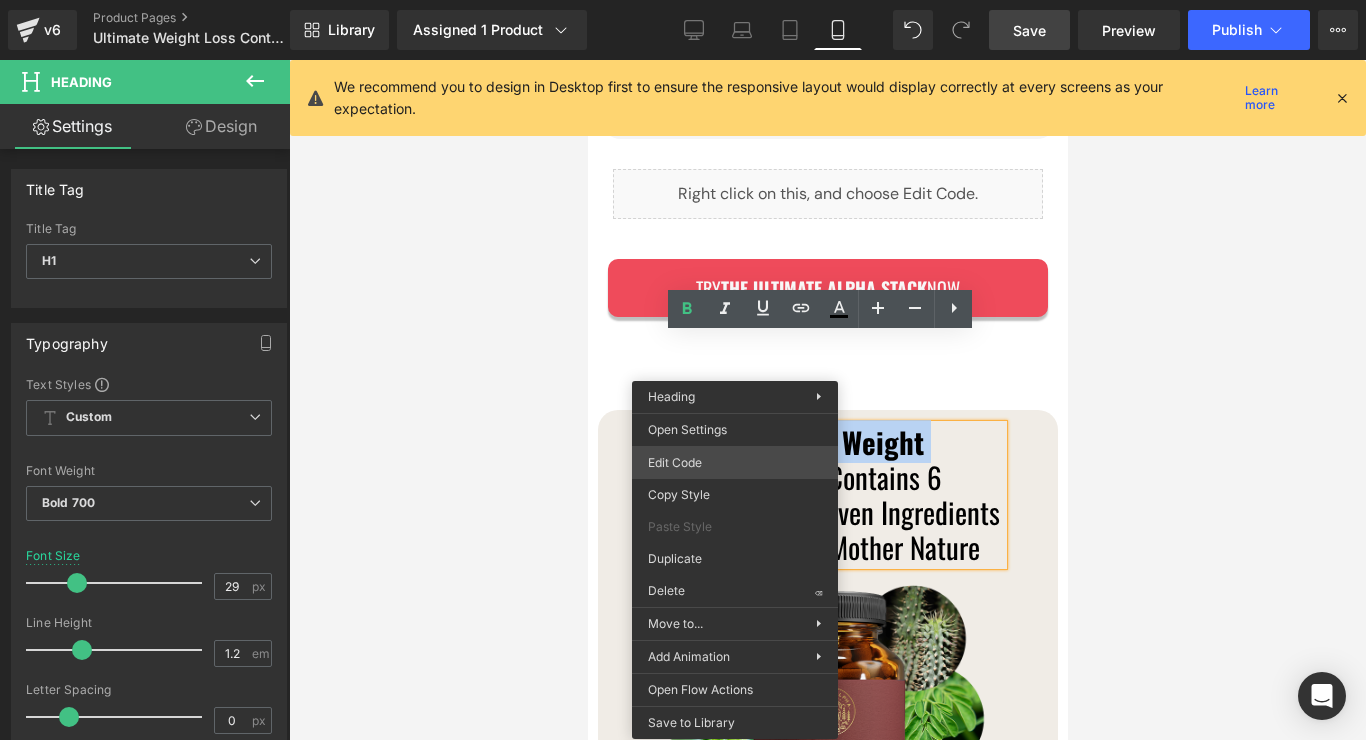 click on "Row  You are previewing how the   will restyle your page. You can not edit Elements in Preset Preview Mode.  v6 Product Pages Ultimate Weight Loss Control Product Library Assigned 1 Product  Product Preview
Ultimate Weight Loss Control1 Manage assigned products Mobile Desktop Laptop Tablet Mobile Save Preview Publish Scheduled View Live Page View with current Template Save Template to Library Schedule Publish  Optimize  Publish Settings Shortcuts We recommend you to design in Desktop first to ensure the responsive layout would display correctly at every screens as your expectation. Learn more  Your page can’t be published   You've reached the maximum number of published pages on your plan  (13/999999).  You need to upgrade your plan or unpublish all your pages to get 1 publish slot.   Unpublish pages   Upgrade plan  Elements Global Style Base Row  rows, columns, layouts, div Heading  headings, titles, h1,h2,h3,h4,h5,h6 Text Block  texts, paragraphs, contents, blocks Image  Icon  icons, symbols" at bounding box center [683, 0] 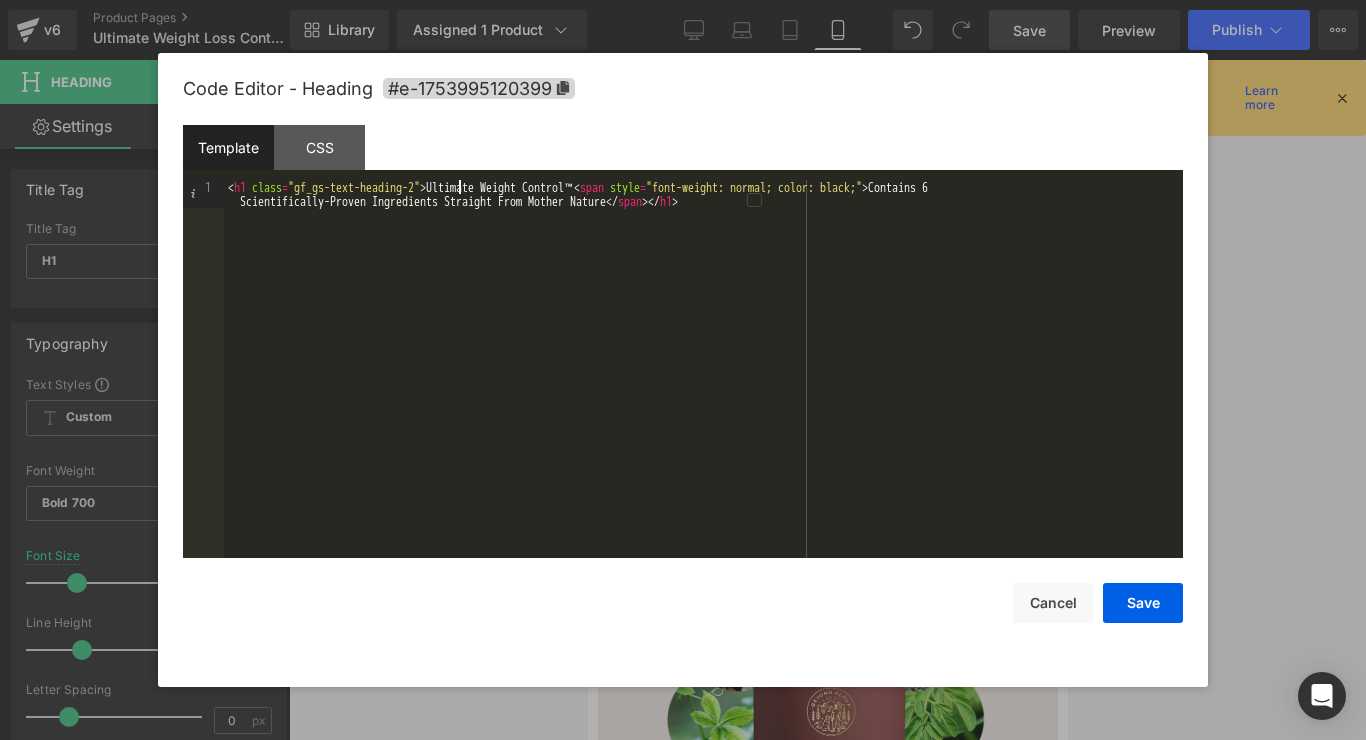 click on "< h1   class = "gf_gs-text-heading-2" > Ultimate Weight Control™ < span   style = "font-weight: normal; color: black;" >  Contains 6     Scientifically-Proven Ingredients Straight From Mother Nature </ span > </ h1 >" at bounding box center (703, 397) 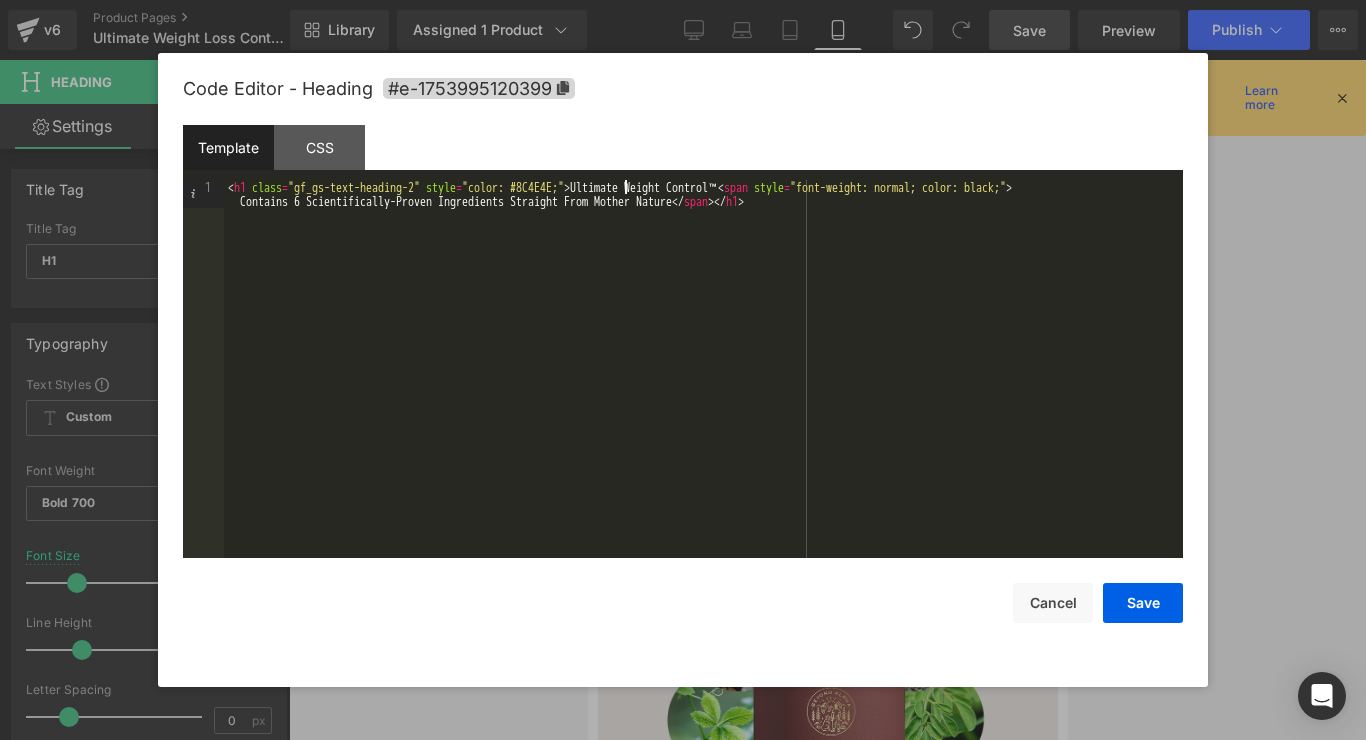 type 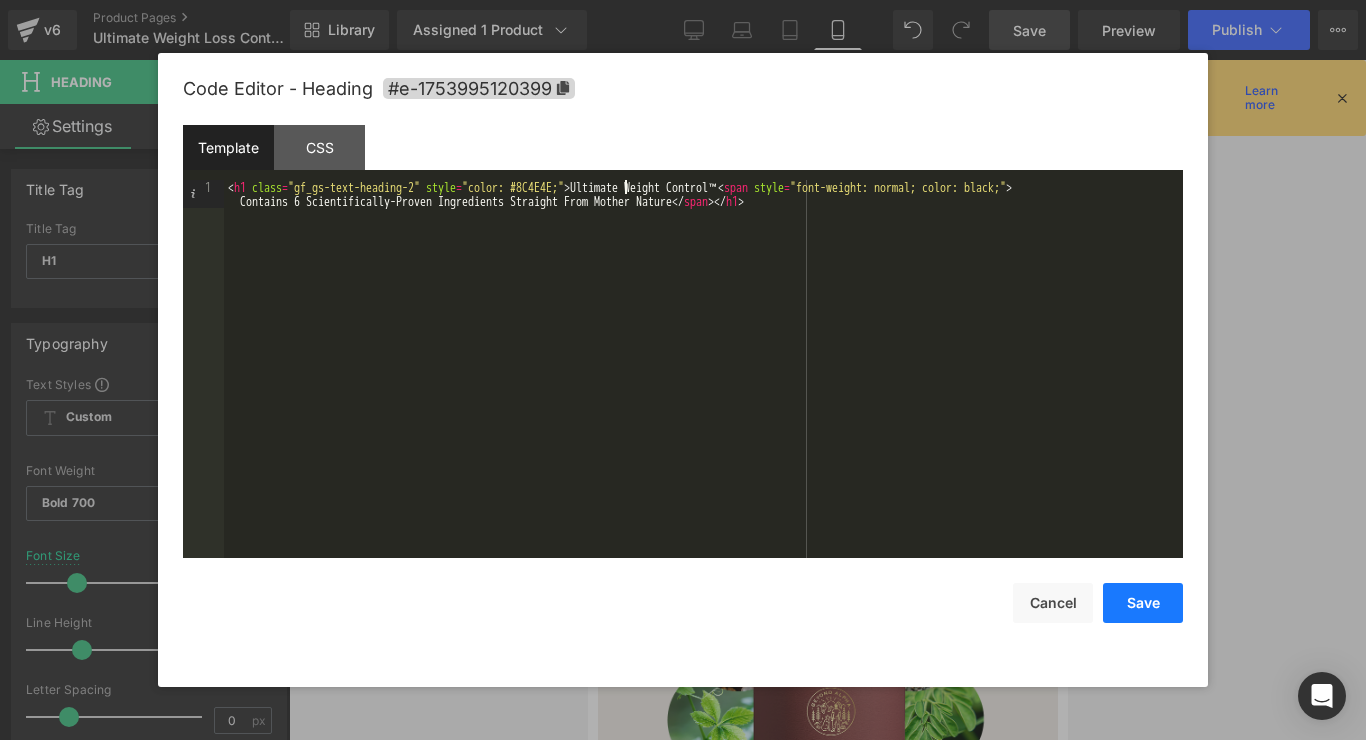 click on "Save" at bounding box center [1143, 603] 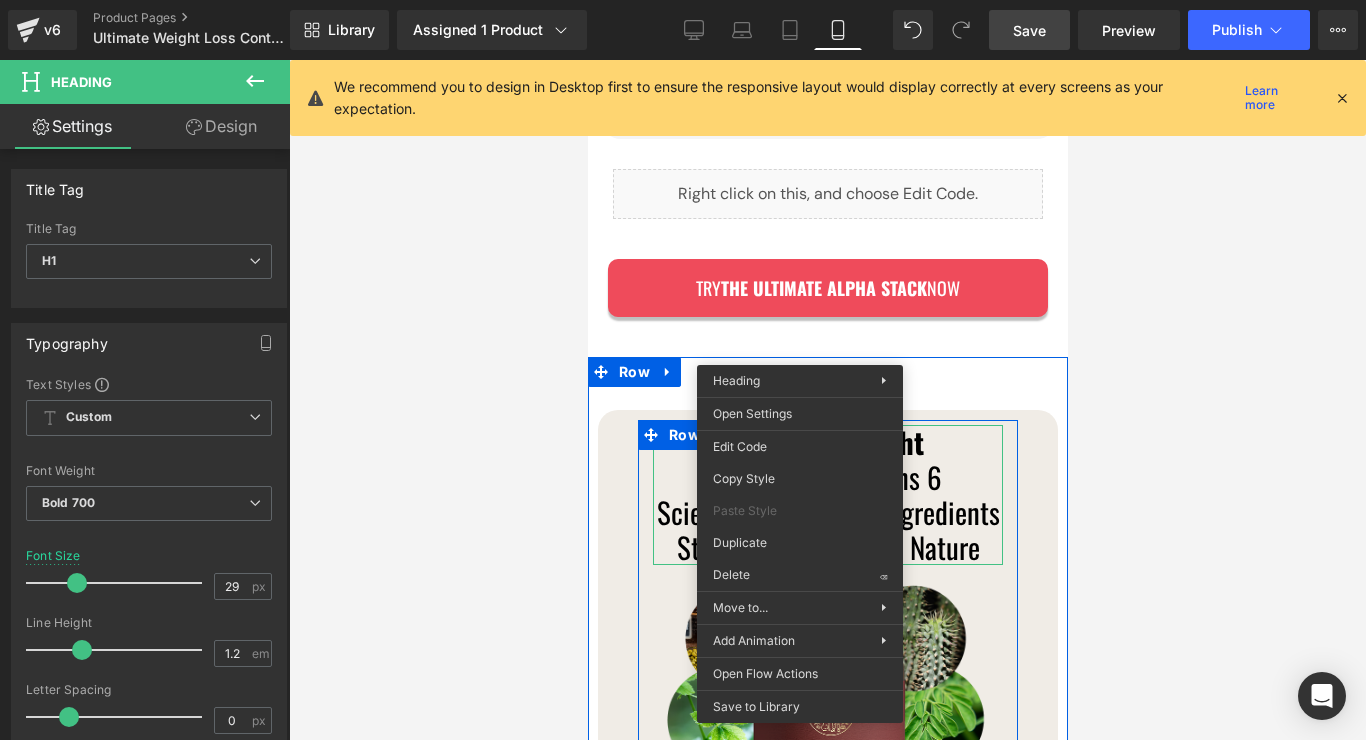click on "Contains 6 Scientifically-Proven Ingredients Straight From Mother Nature" at bounding box center (827, 511) 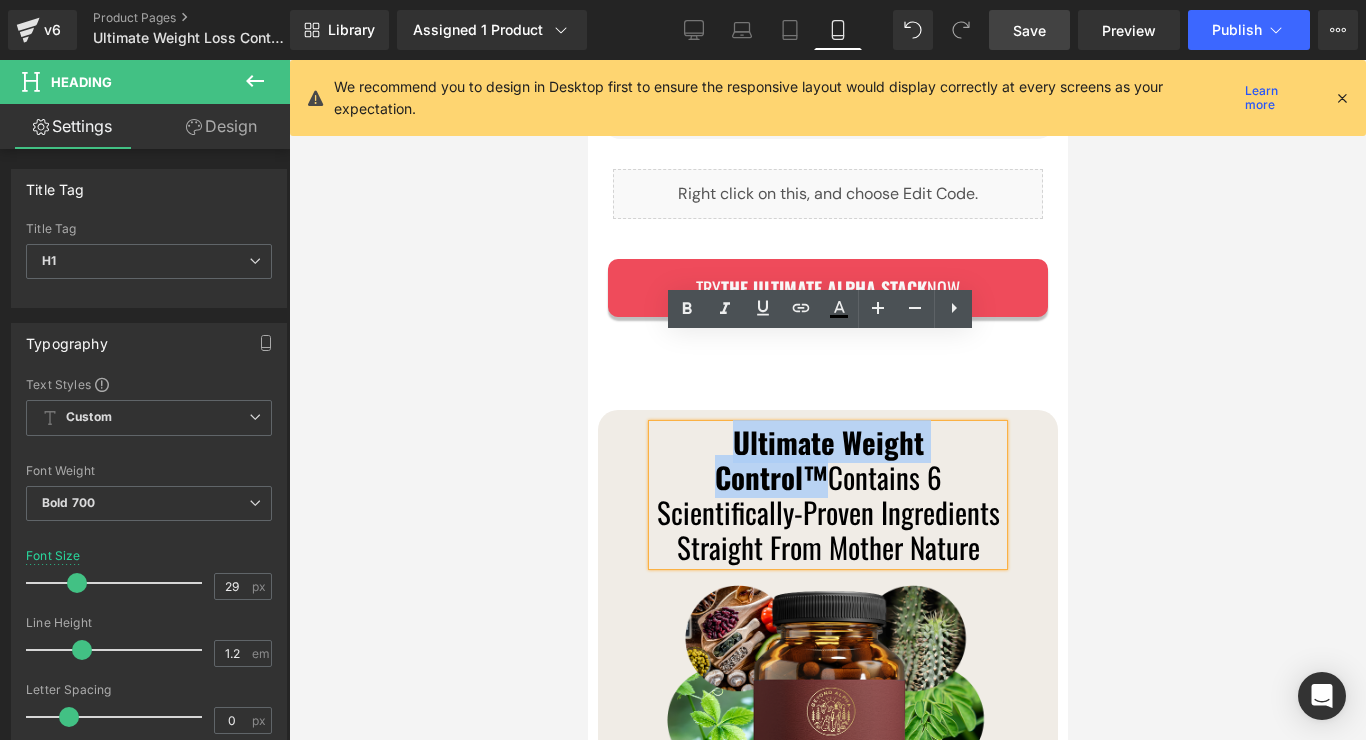 drag, startPoint x: 665, startPoint y: 360, endPoint x: 965, endPoint y: 357, distance: 300.015 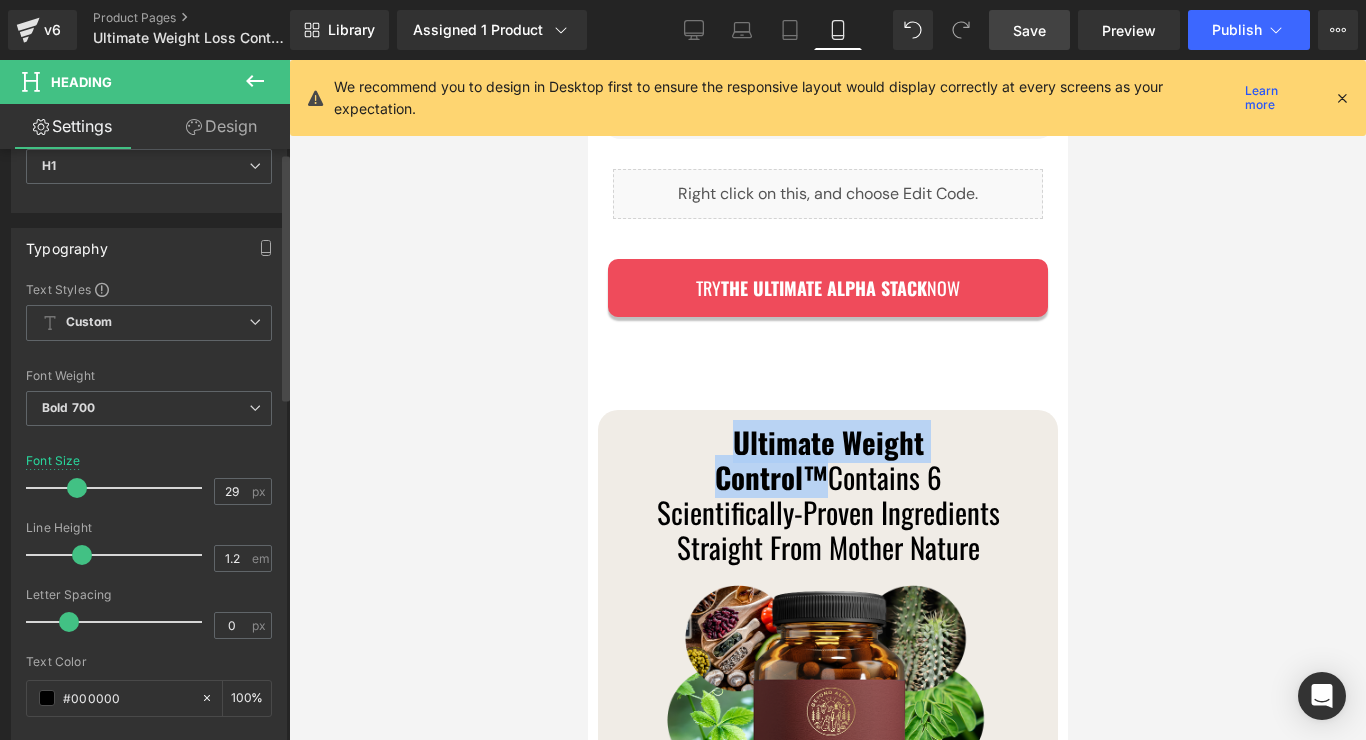 scroll, scrollTop: 379, scrollLeft: 0, axis: vertical 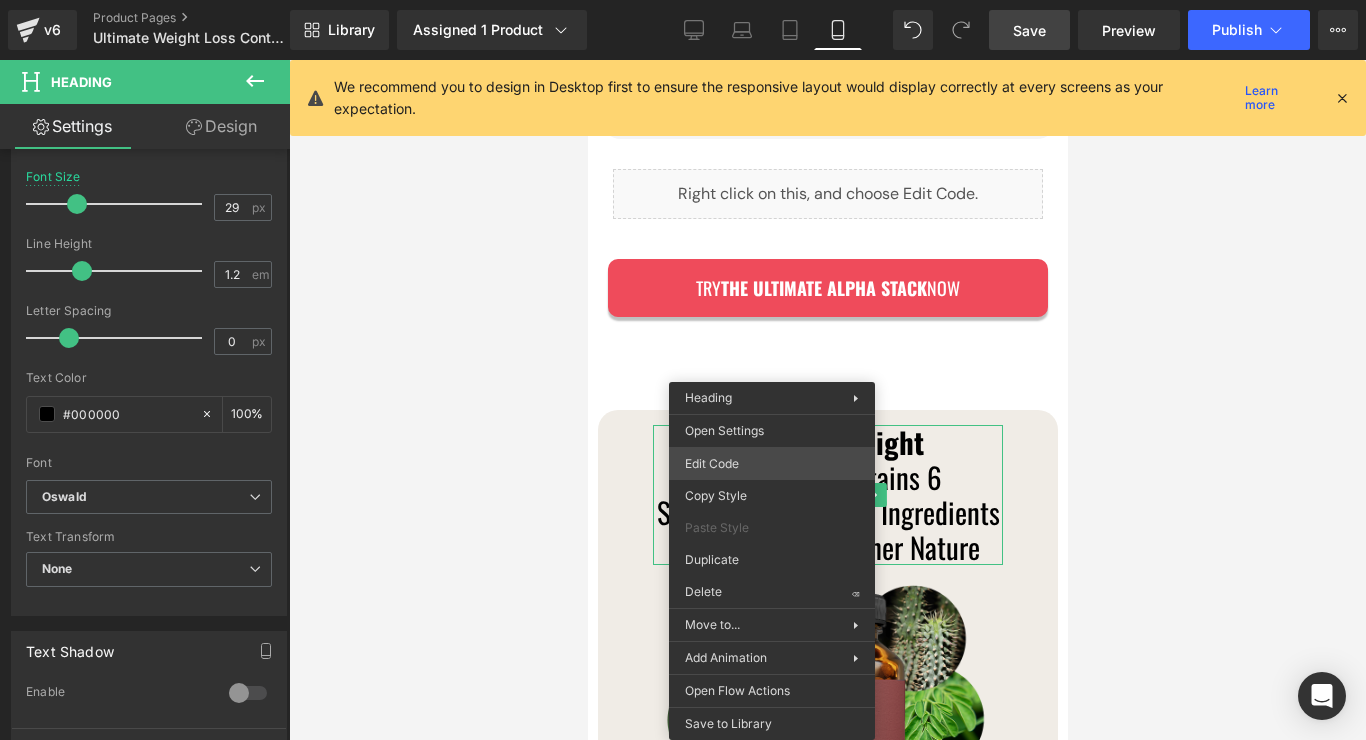 click on "Row  You are previewing how the   will restyle your page. You can not edit Elements in Preset Preview Mode.  v6 Product Pages Ultimate Weight Loss Control Product Library Assigned 1 Product  Product Preview
Ultimate Weight Loss Control1 Manage assigned products Mobile Desktop Laptop Tablet Mobile Save Preview Publish Scheduled View Live Page View with current Template Save Template to Library Schedule Publish  Optimize  Publish Settings Shortcuts We recommend you to design in Desktop first to ensure the responsive layout would display correctly at every screens as your expectation. Learn more  Your page can’t be published   You've reached the maximum number of published pages on your plan  (13/999999).  You need to upgrade your plan or unpublish all your pages to get 1 publish slot.   Unpublish pages   Upgrade plan  Elements Global Style Base Row  rows, columns, layouts, div Heading  headings, titles, h1,h2,h3,h4,h5,h6 Text Block  texts, paragraphs, contents, blocks Image  Icon  icons, symbols" at bounding box center [683, 0] 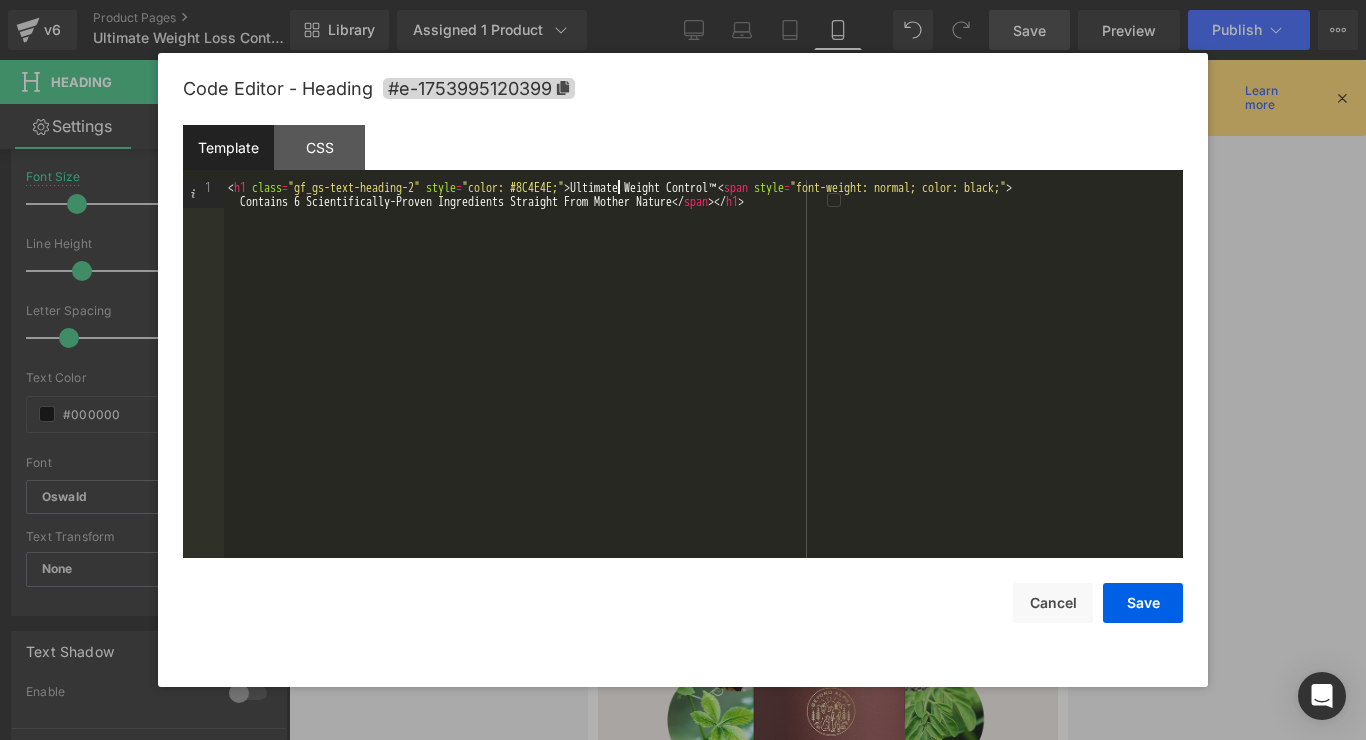 click on "< h1   class = "gf_gs-text-heading-2"   style = "color: #8C4E4E;" > Ultimate Weight Control™ < span   style = "font-weight: normal; color: black;" >      Contains 6 Scientifically-Proven Ingredients Straight From Mother Nature </ span > </ h1 >" at bounding box center (703, 397) 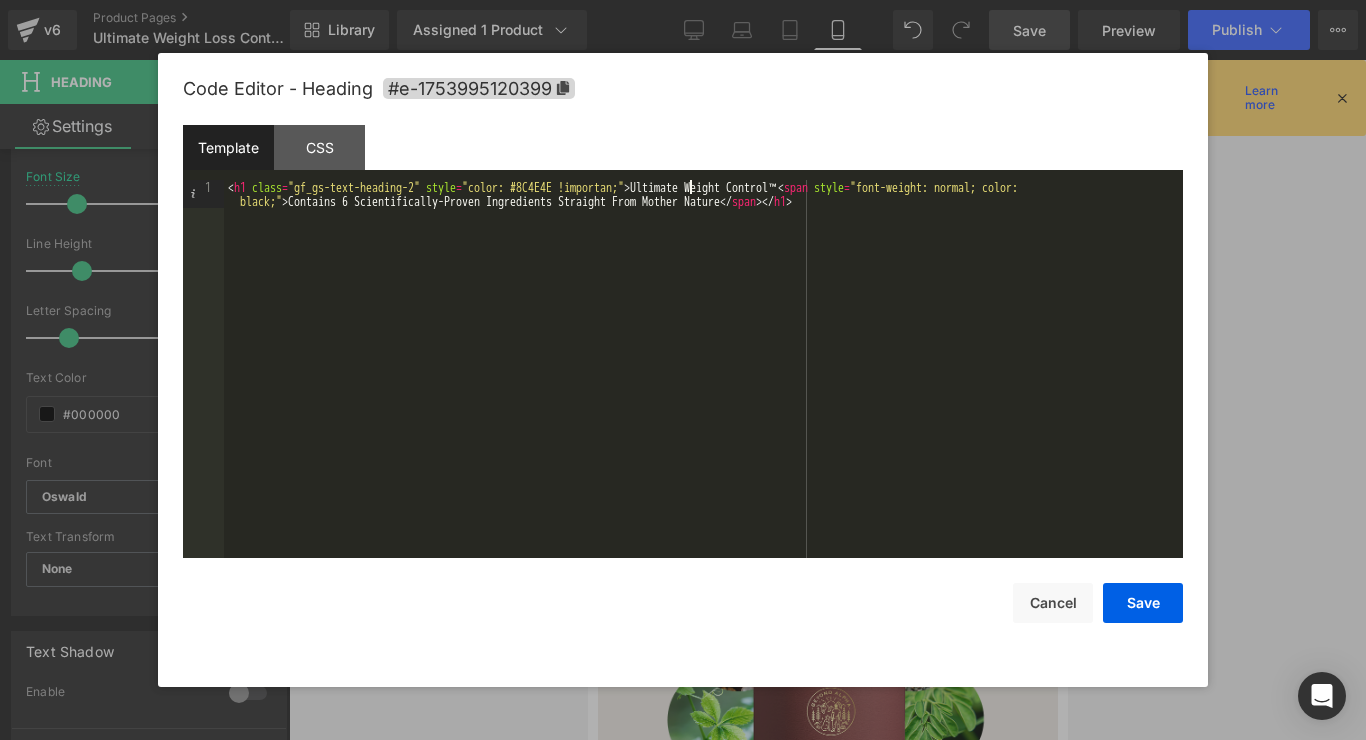 type 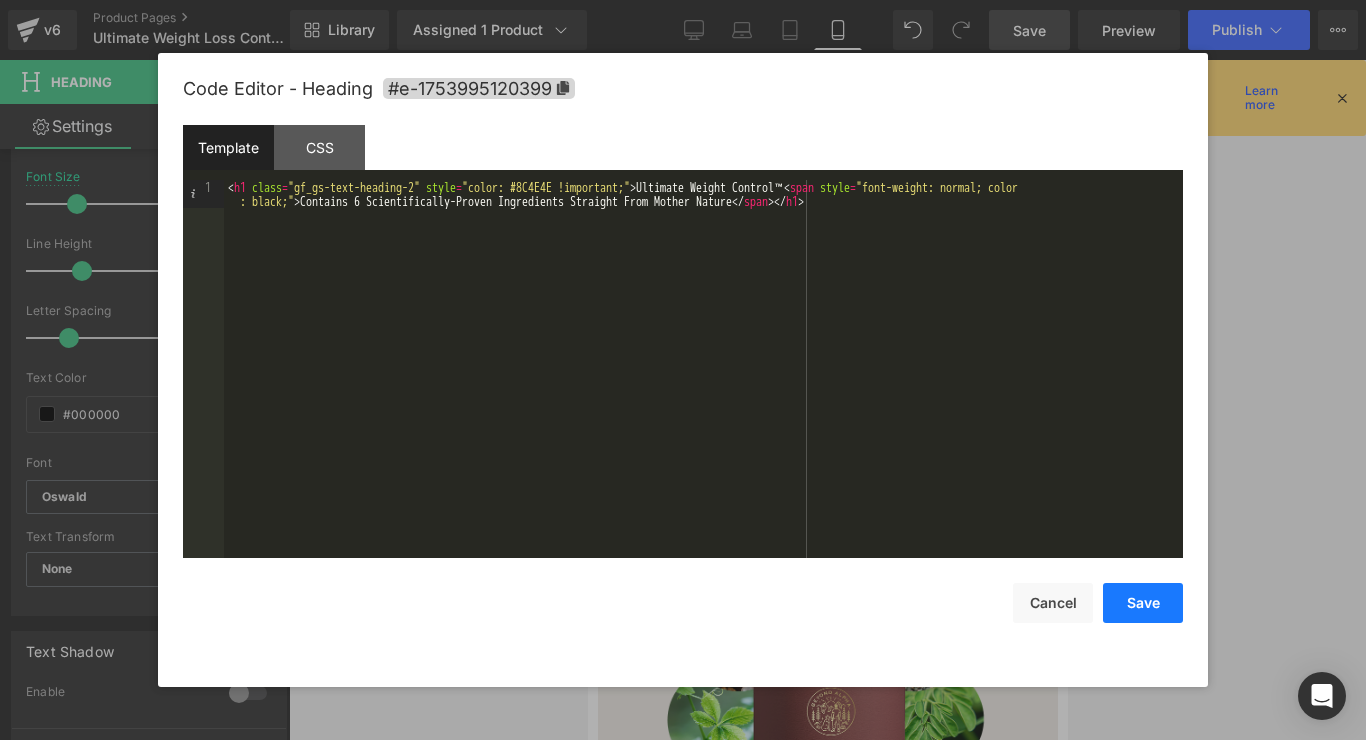 click on "Save" at bounding box center [1143, 603] 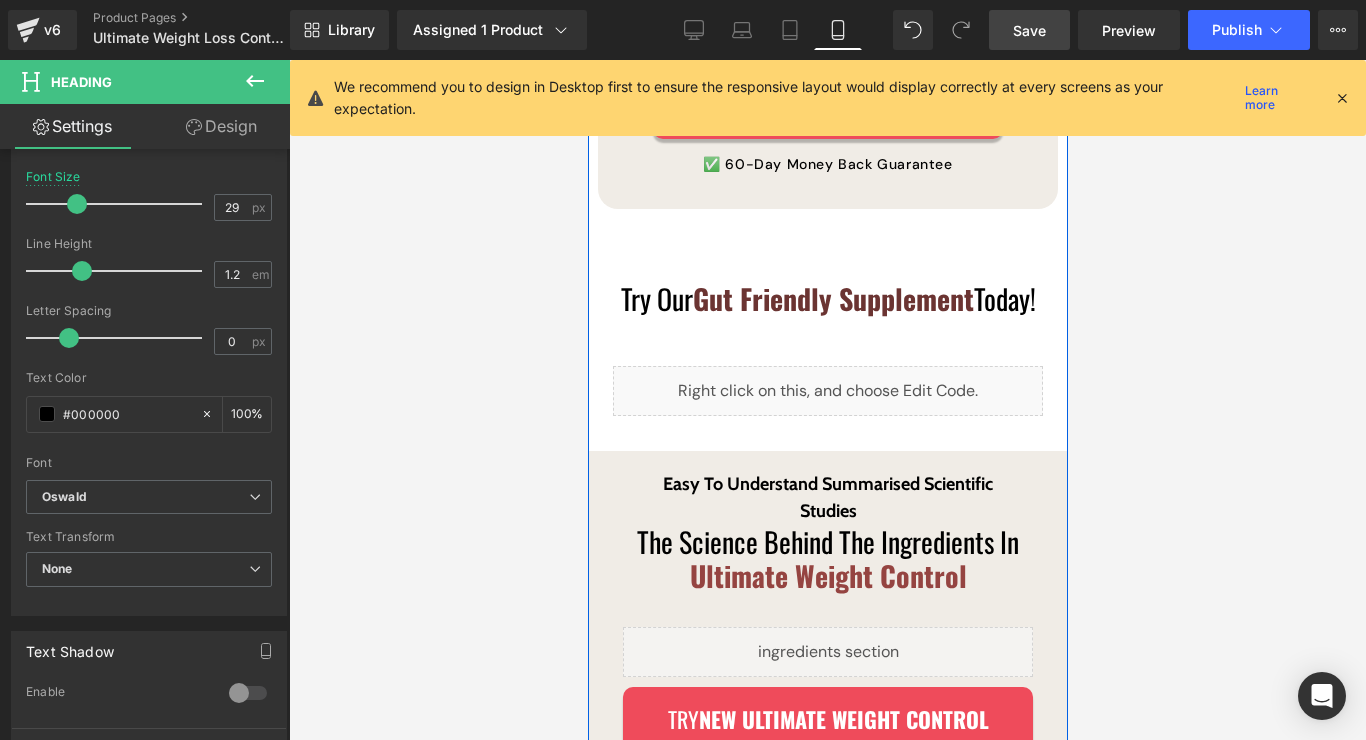 scroll, scrollTop: 4120, scrollLeft: 0, axis: vertical 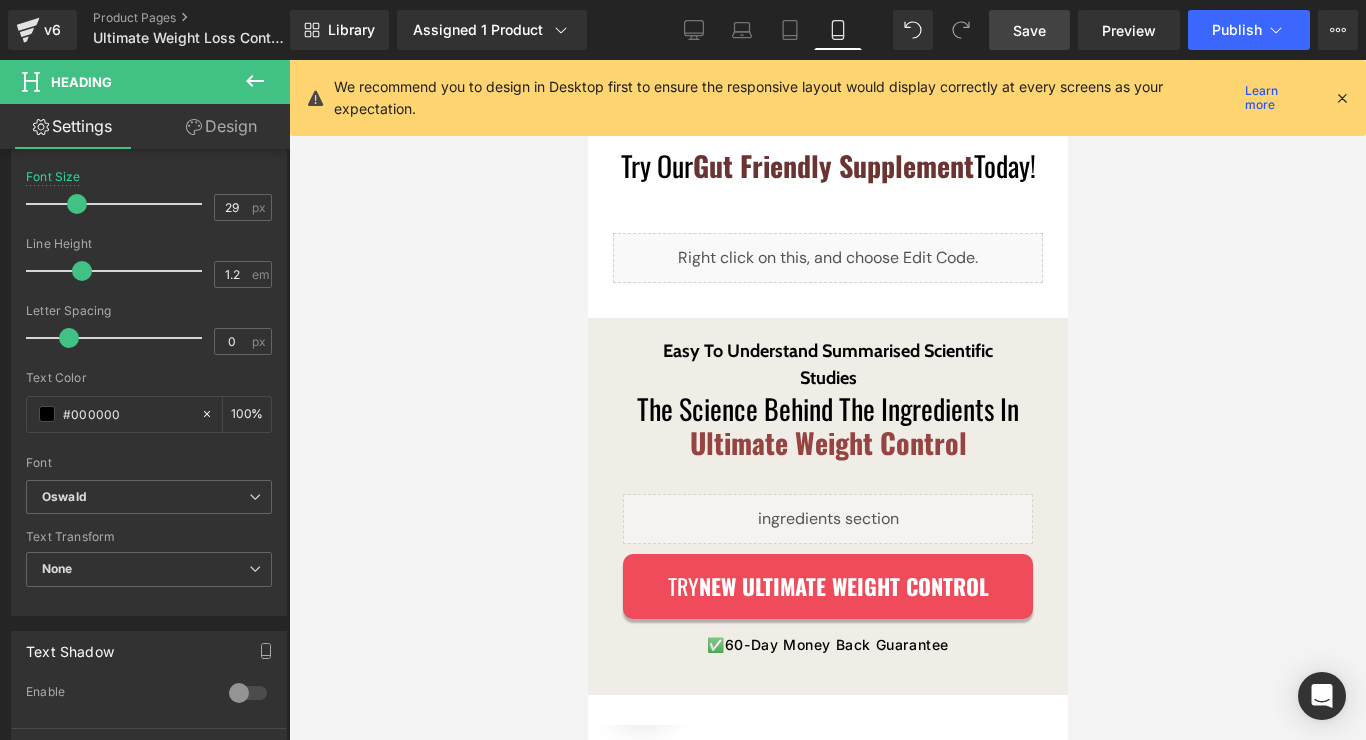 click on "Save" at bounding box center (1029, 30) 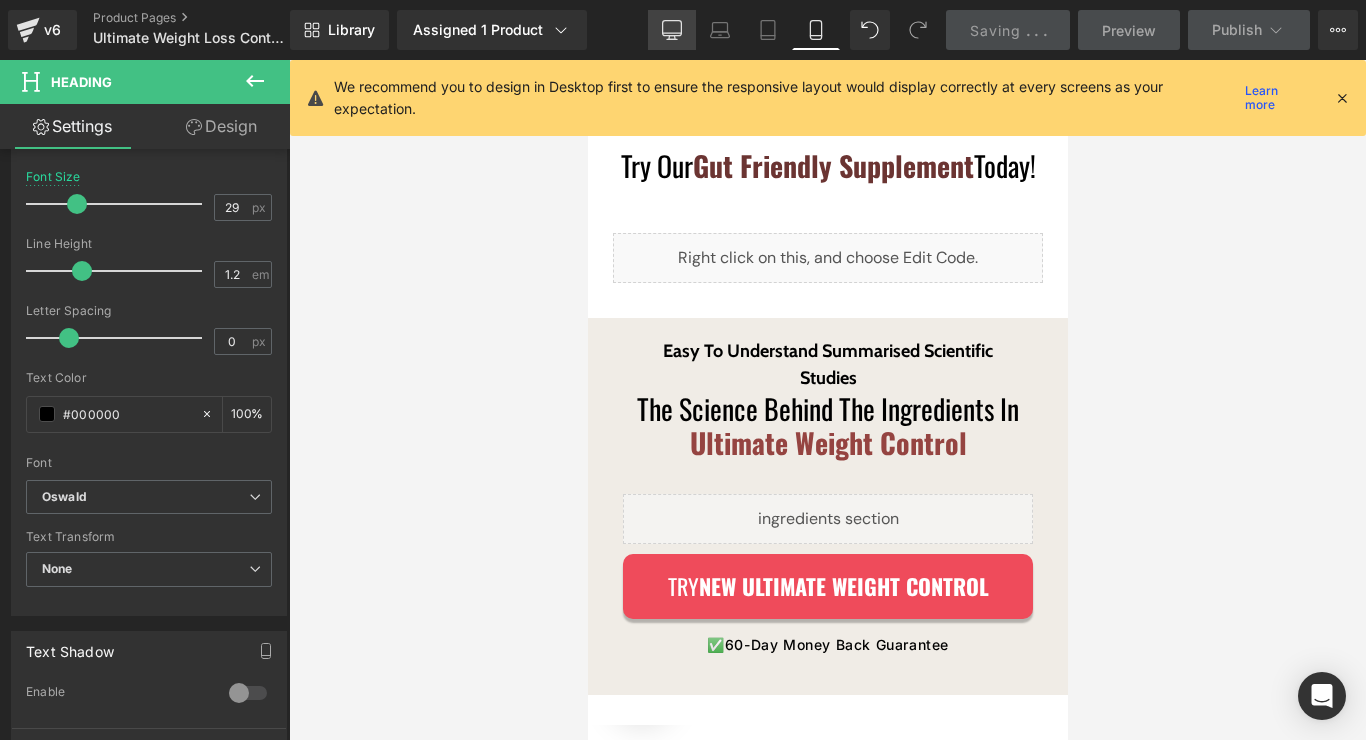click on "Desktop" at bounding box center (672, 30) 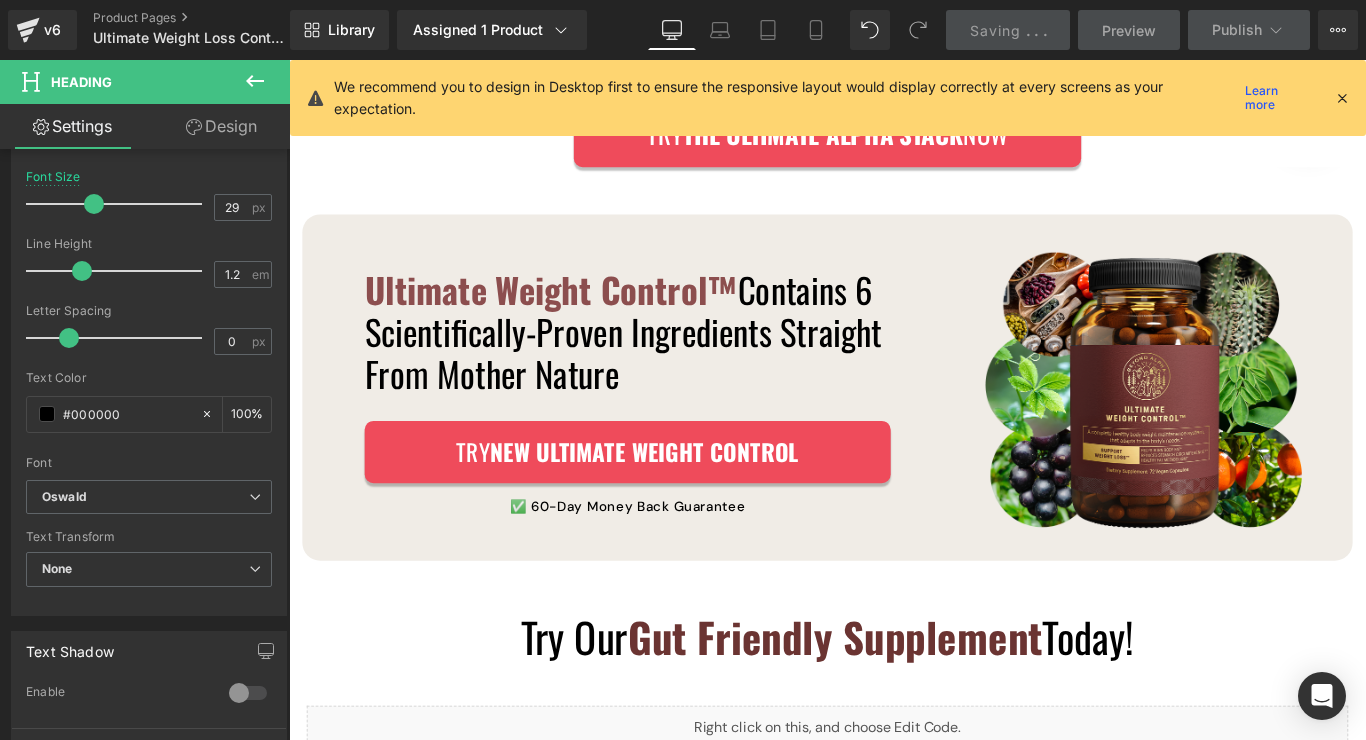 scroll, scrollTop: 2365, scrollLeft: 0, axis: vertical 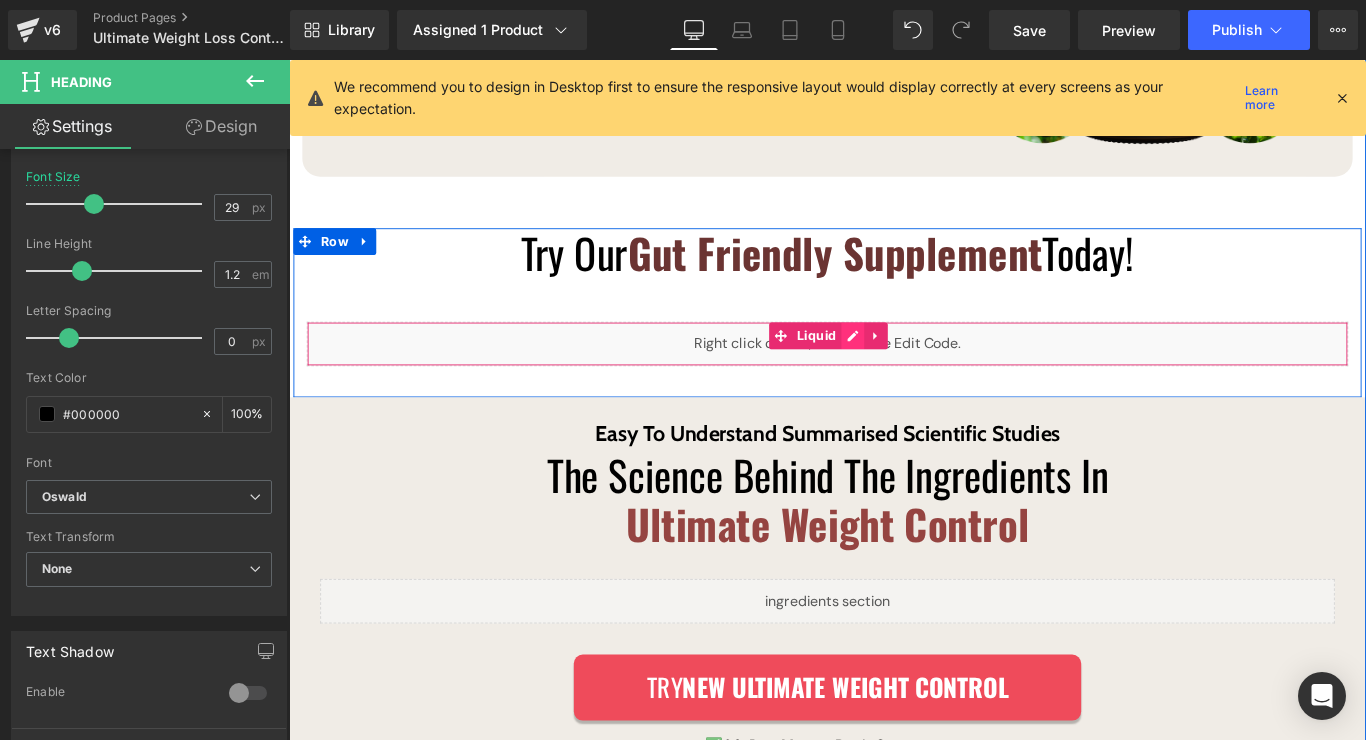 click on "Liquid" at bounding box center [894, 379] 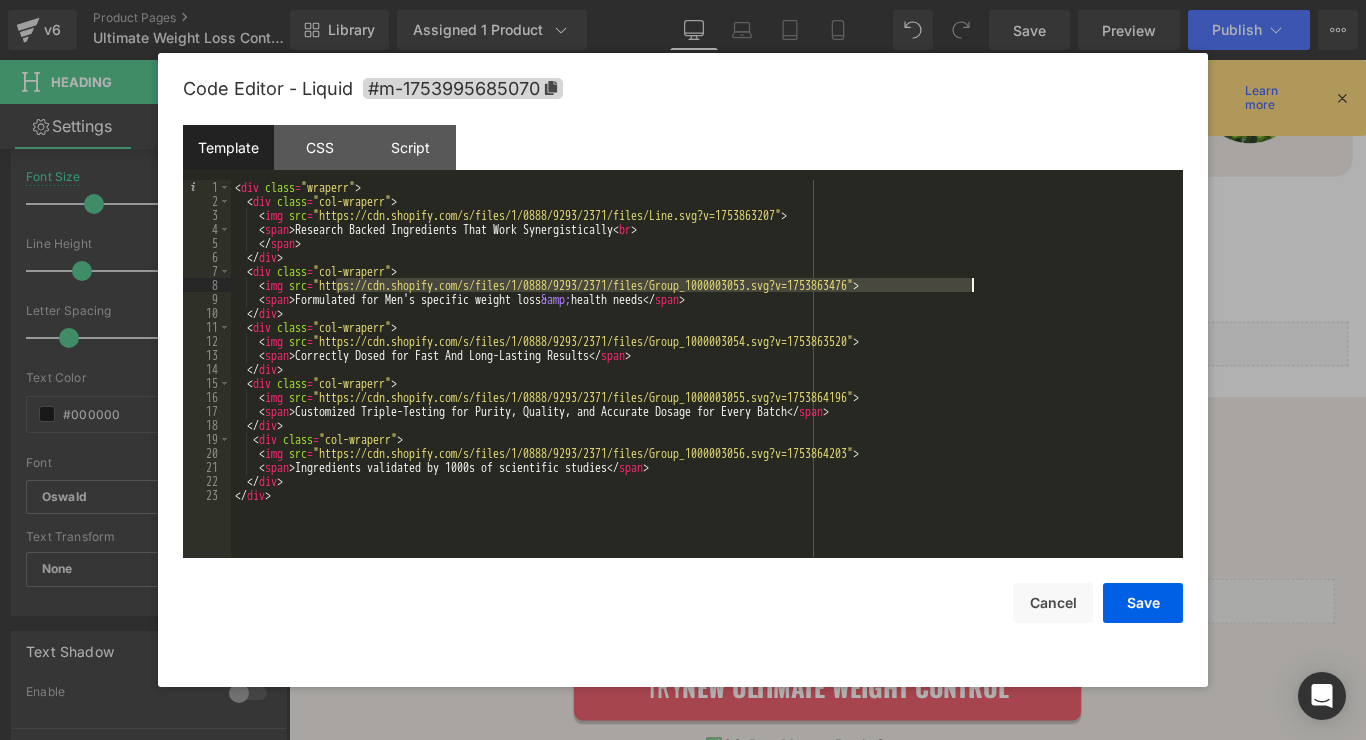 drag, startPoint x: 338, startPoint y: 288, endPoint x: 973, endPoint y: 284, distance: 635.0126 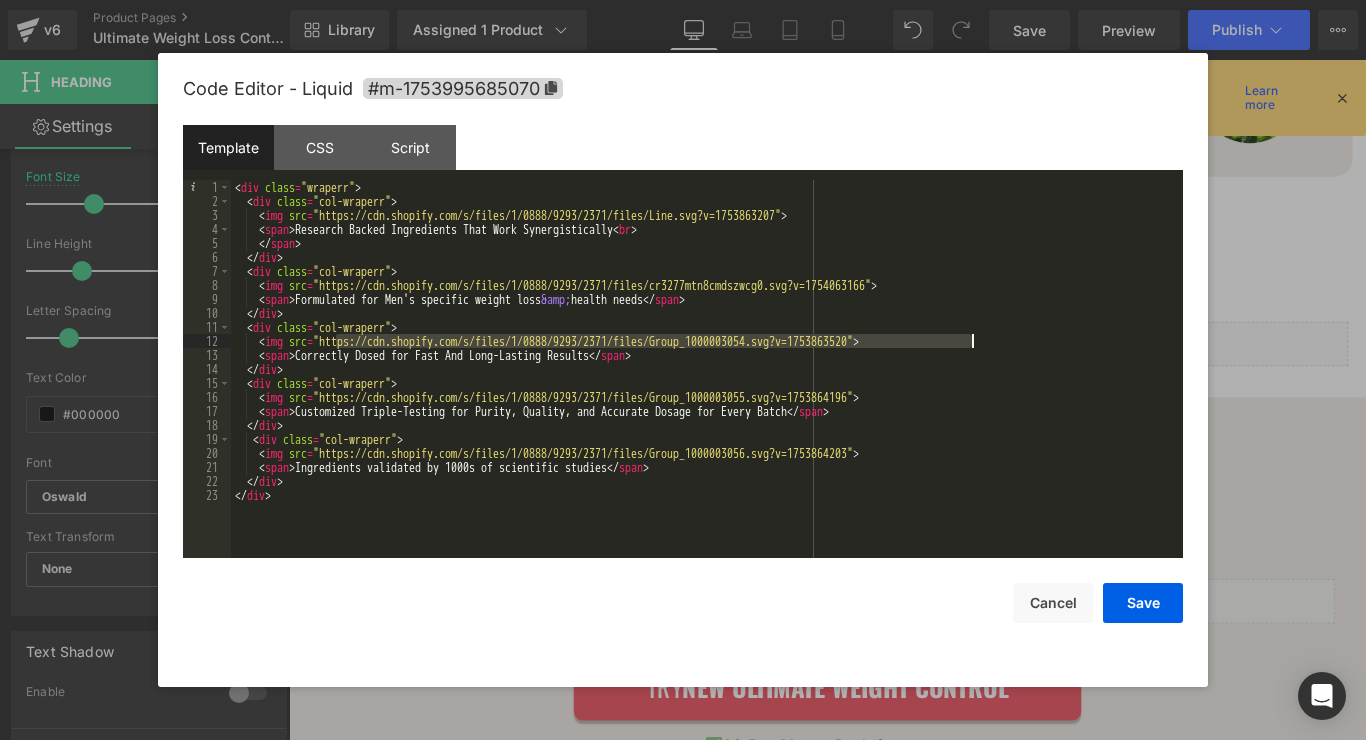 drag, startPoint x: 335, startPoint y: 344, endPoint x: 973, endPoint y: 338, distance: 638.0282 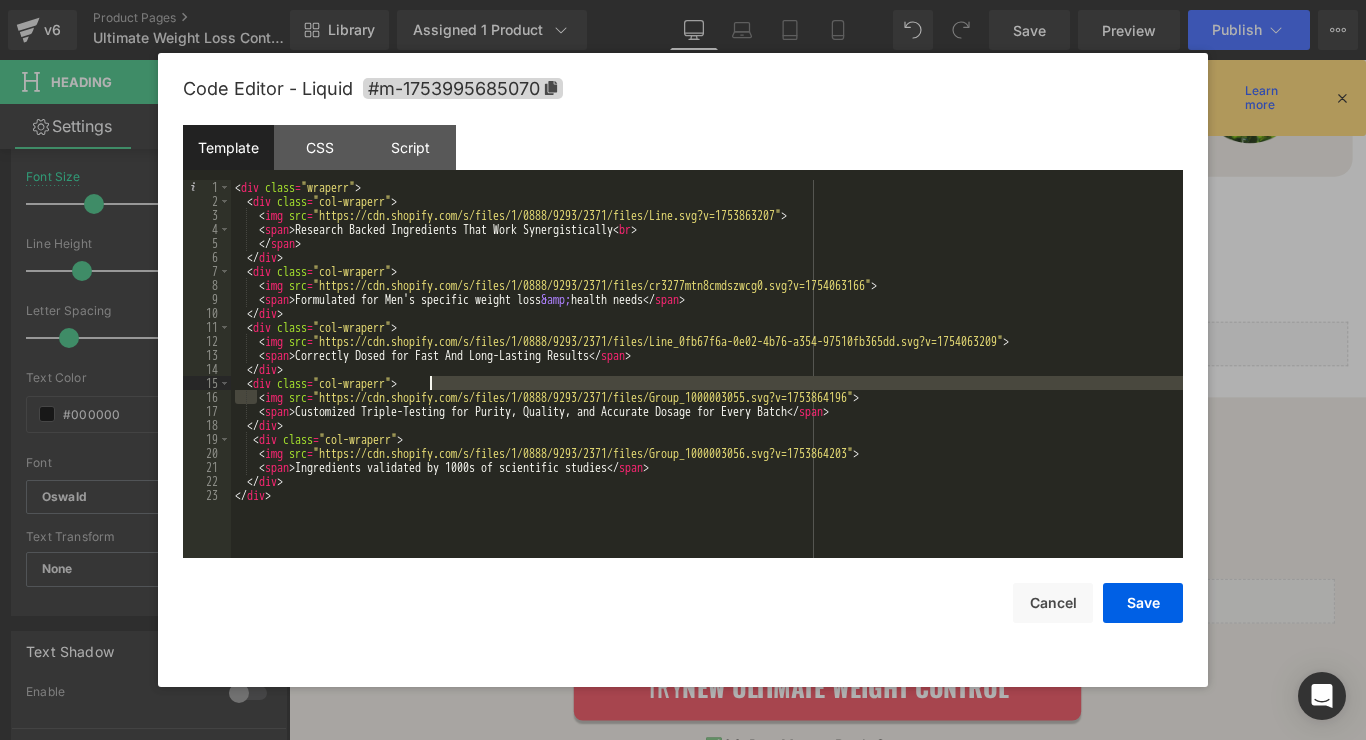 drag, startPoint x: 254, startPoint y: 398, endPoint x: 994, endPoint y: 390, distance: 740.0432 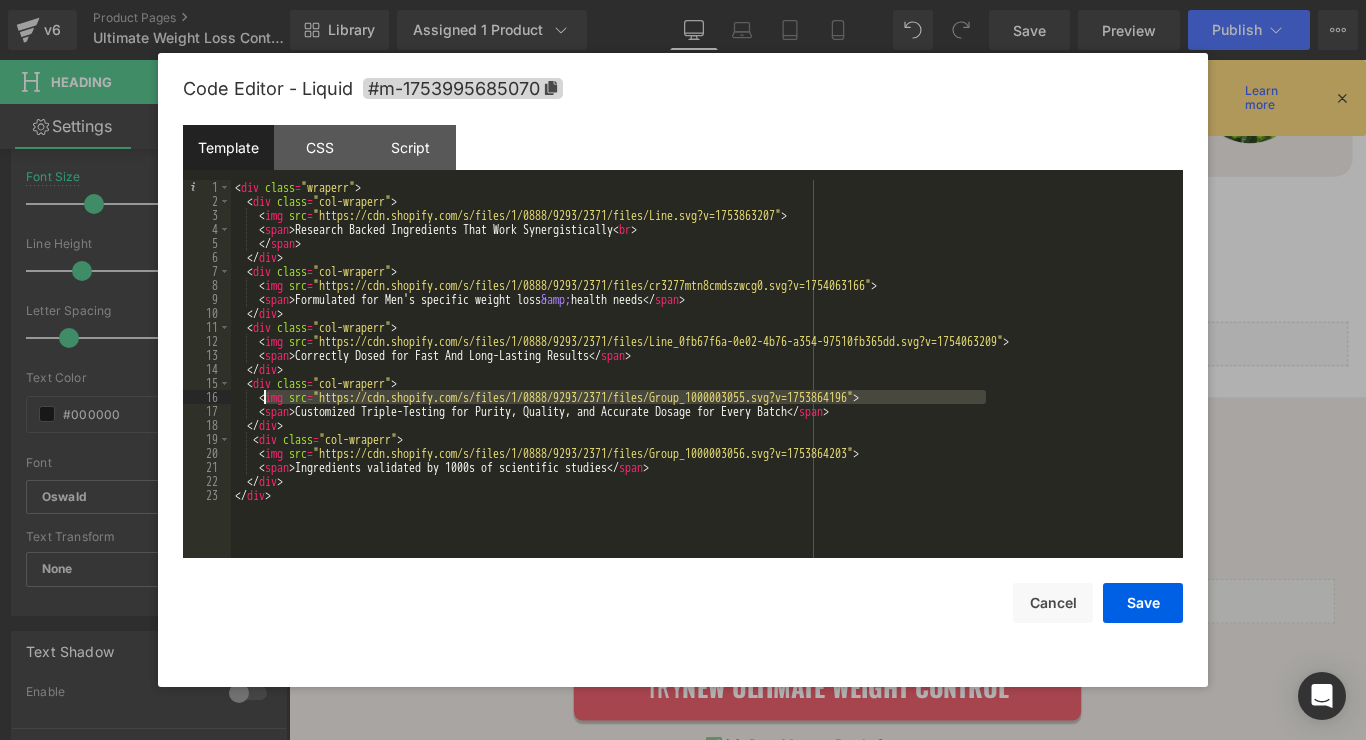 drag, startPoint x: 942, startPoint y: 395, endPoint x: 265, endPoint y: 396, distance: 677.00073 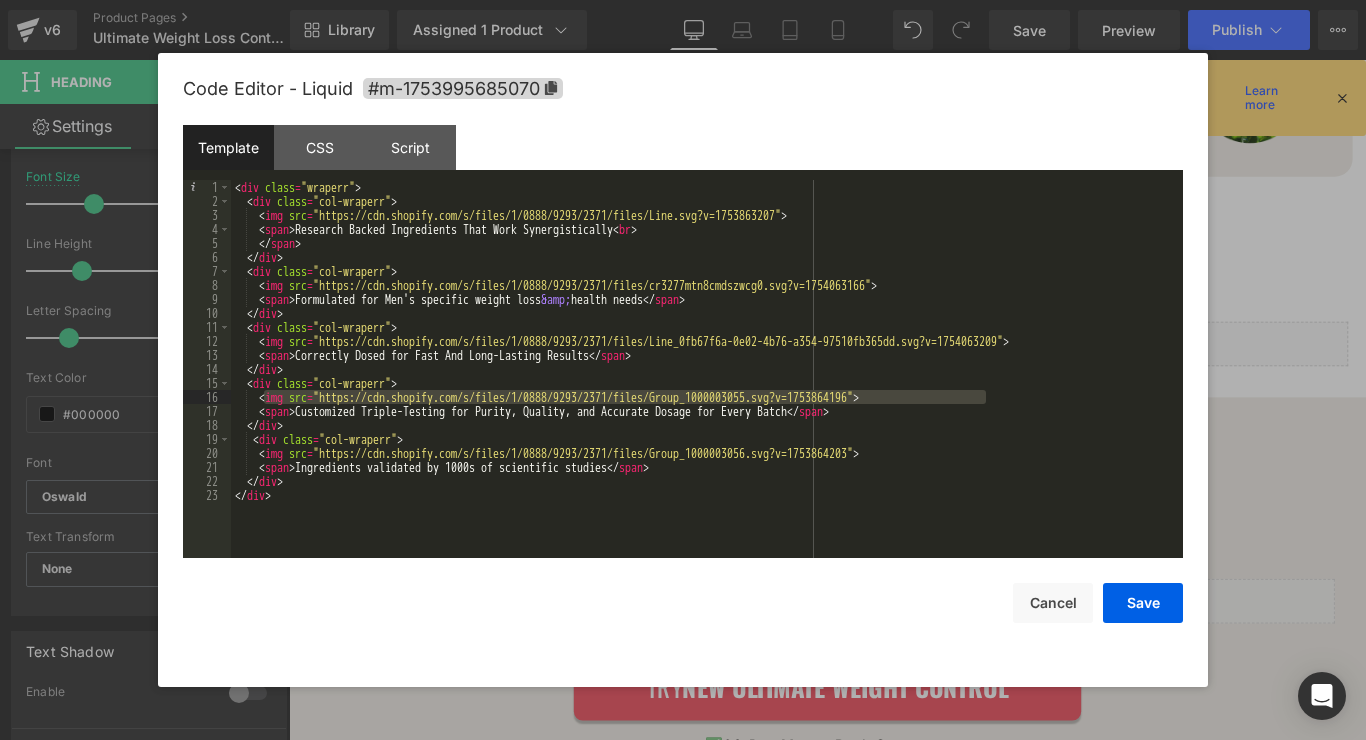 click on "< div   class = "wraperr" >    < div   class = "col-wraperr" >       < img   src = "https://cdn.shopify.com/s/files/1/0888/9293/2371/files/Line.svg?v=1753863207" >       < span > Research Backed Ingredients That Work Synergistically < br >       </ span >    </ div >    < div   class = "col-wraperr" >       < img   src = "https://cdn.shopify.com/s/files/1/0888/9293/2371/files/cr3277mtn8cmdszwcg0.svg?v=1754063166" >       < span > Formulated for Men's specific weight loss  &amp;  health needs </ span >    </ div >    < div   class = "col-wraperr" >       < img   src = "https://cdn.shopify.com/s/files/1/0888/9293/2371/files/Line_0fb67f6a-0e02-4b76-a354-97510fb365dd.svg?v=1754063209" >       < span > Correctly Dosed for Fast And Long-Lasting Results </ span >    </ div >    < div   class = "col-wraperr" >       < img   src = "https://cdn.shopify.com/s/files/1/0888/9293/2371/files/Group_1000003055.svg?v=1753864196" >       < span > Customized Triple-Testing for Purity, Quality, and Accurate Dosage for Every Batch" at bounding box center [707, 383] 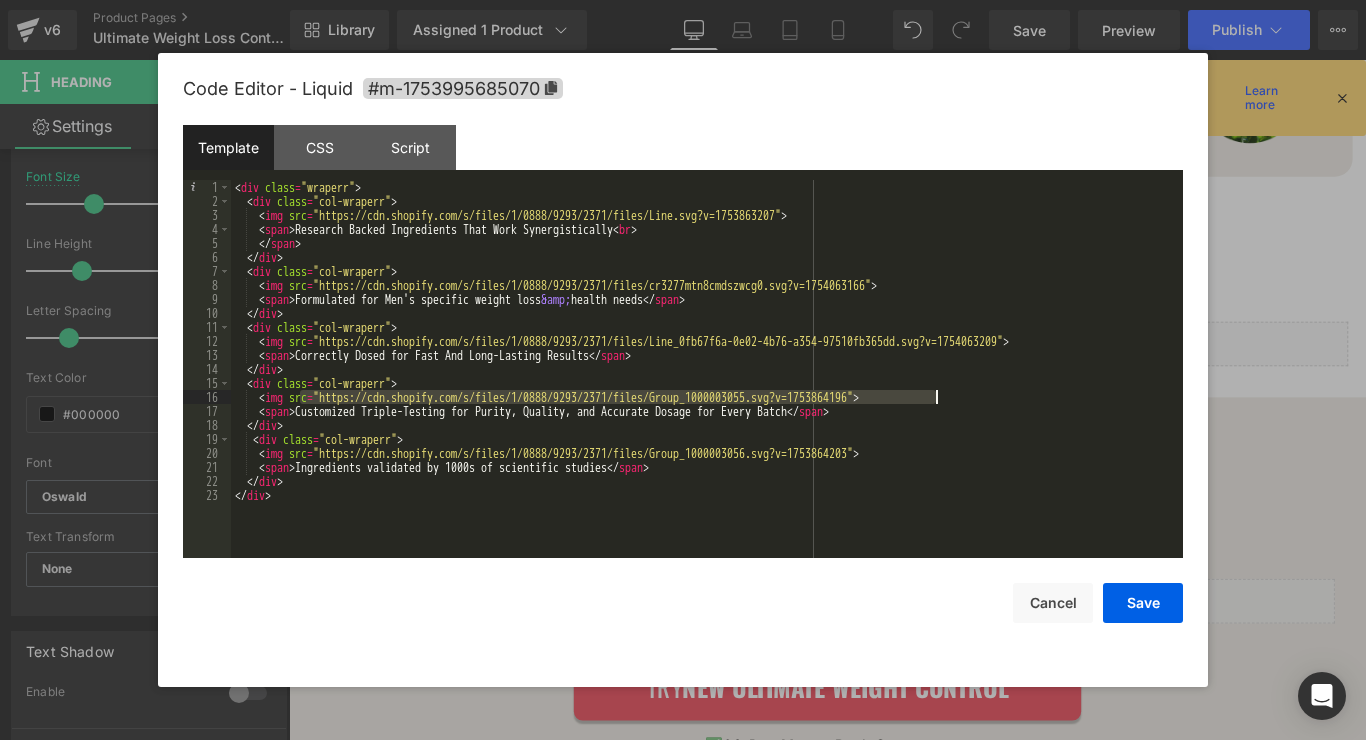 drag, startPoint x: 300, startPoint y: 397, endPoint x: 943, endPoint y: 395, distance: 643.0031 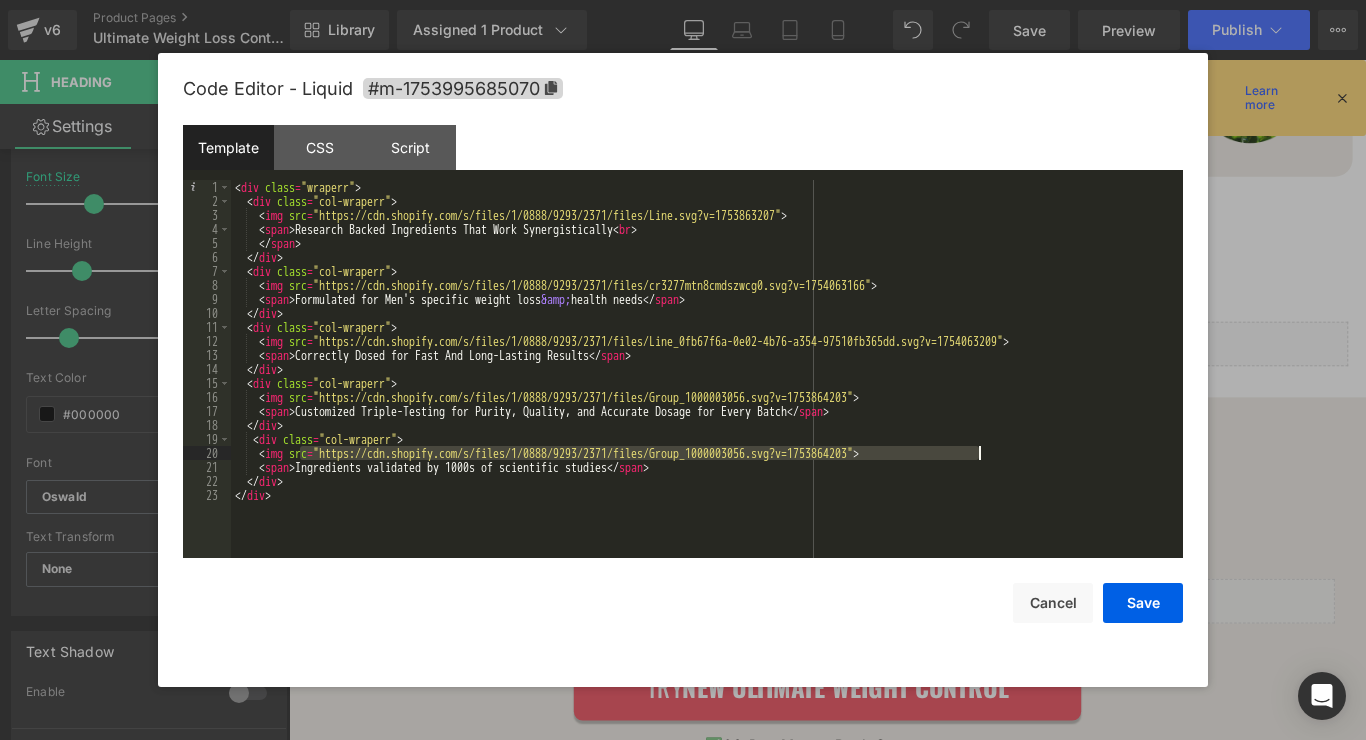 drag, startPoint x: 299, startPoint y: 454, endPoint x: 979, endPoint y: 451, distance: 680.0066 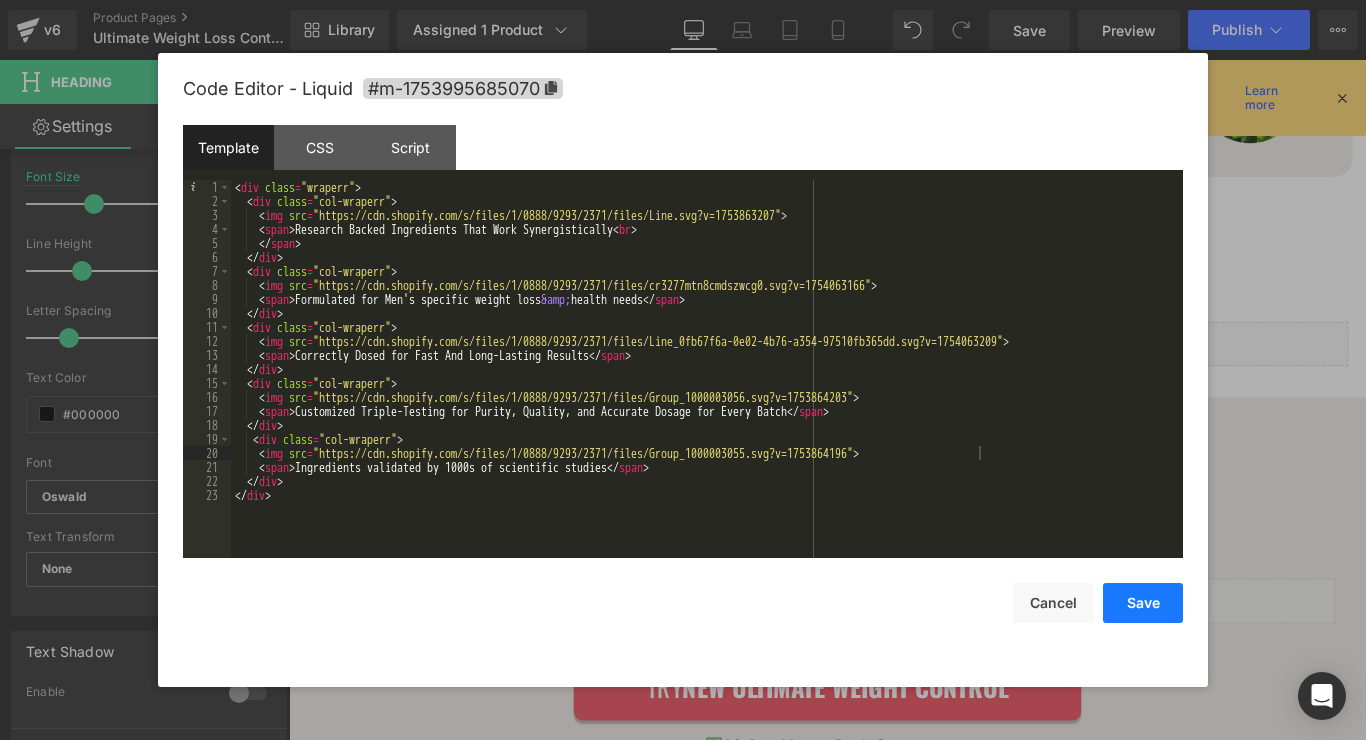click on "Save" at bounding box center (1143, 603) 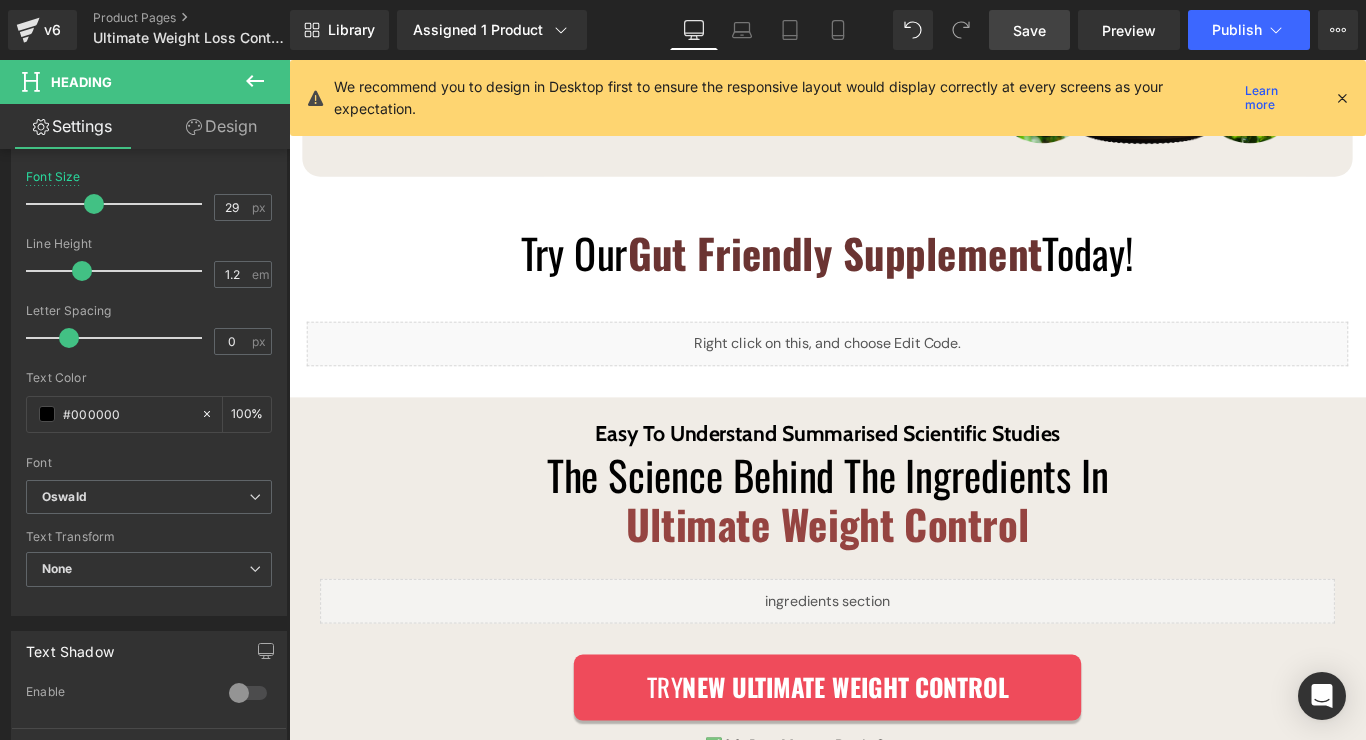 click on "Save" at bounding box center [1029, 30] 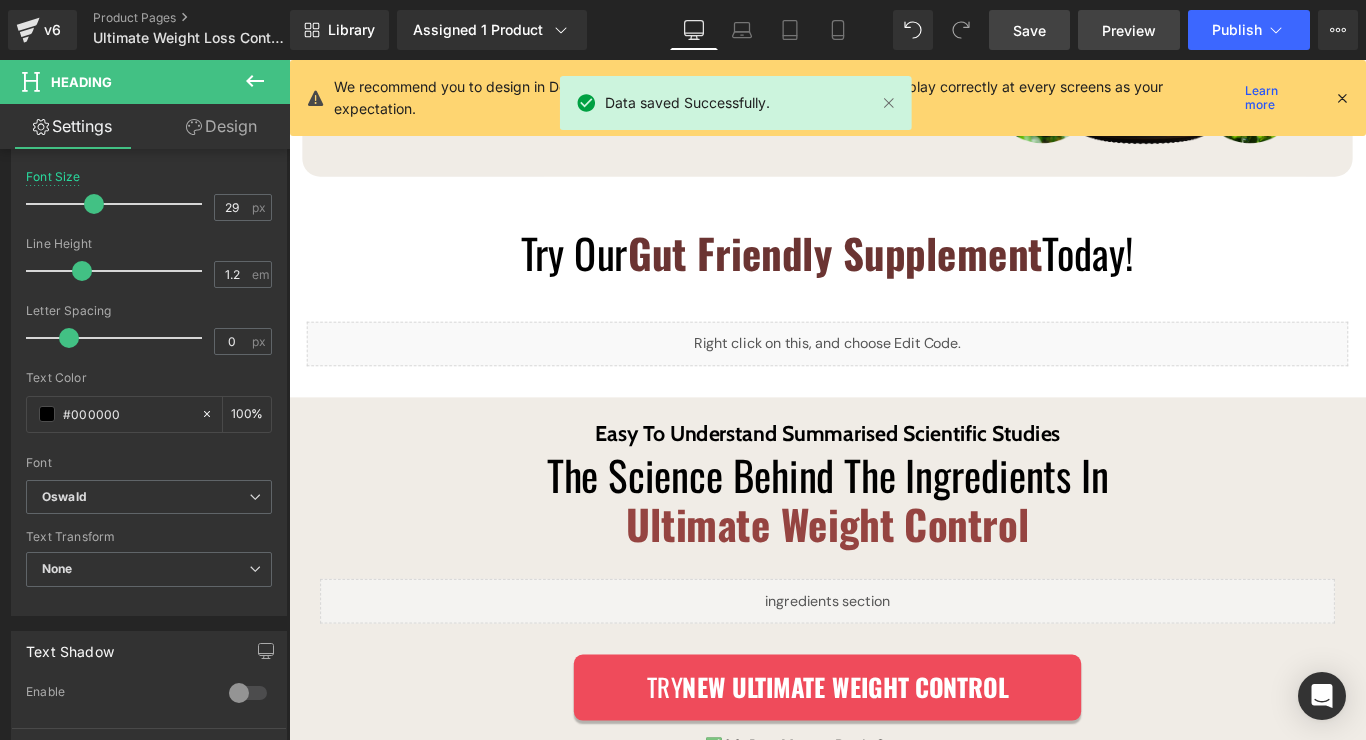 click on "Preview" at bounding box center [1129, 30] 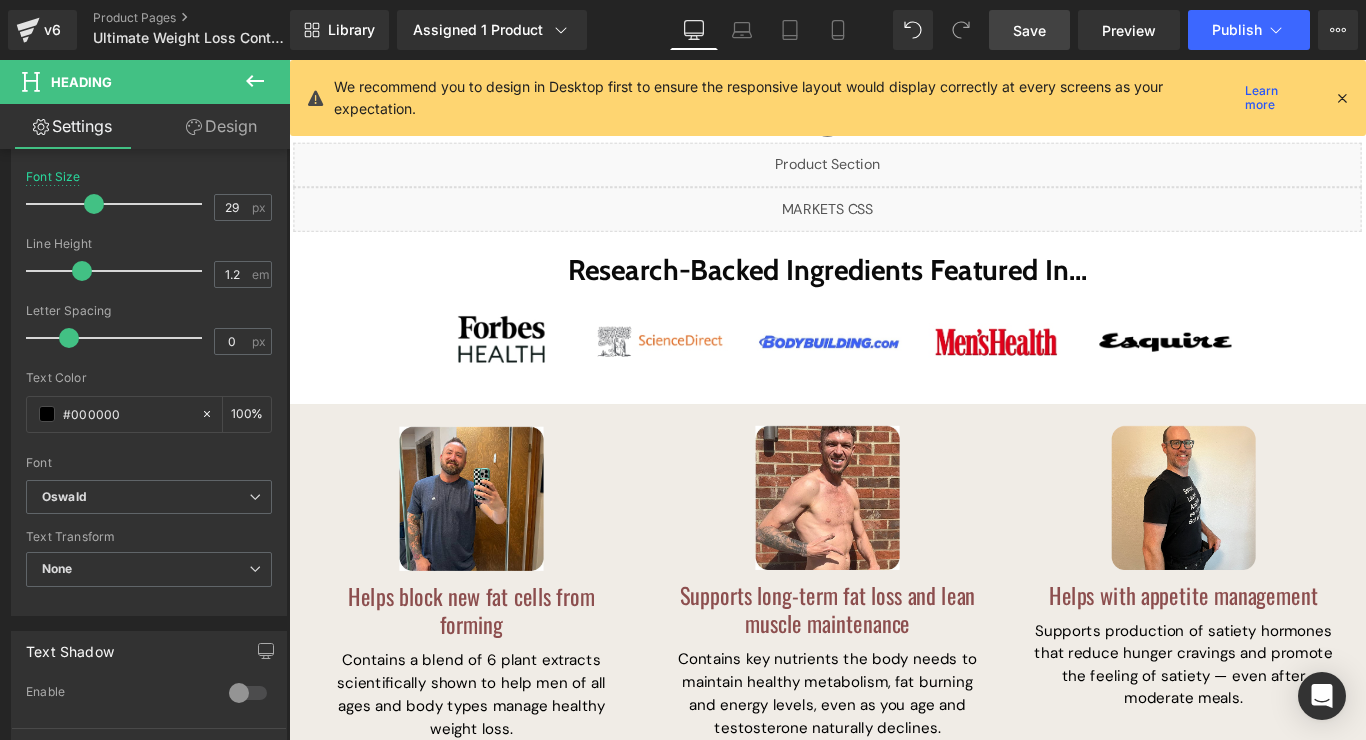 scroll, scrollTop: 0, scrollLeft: 0, axis: both 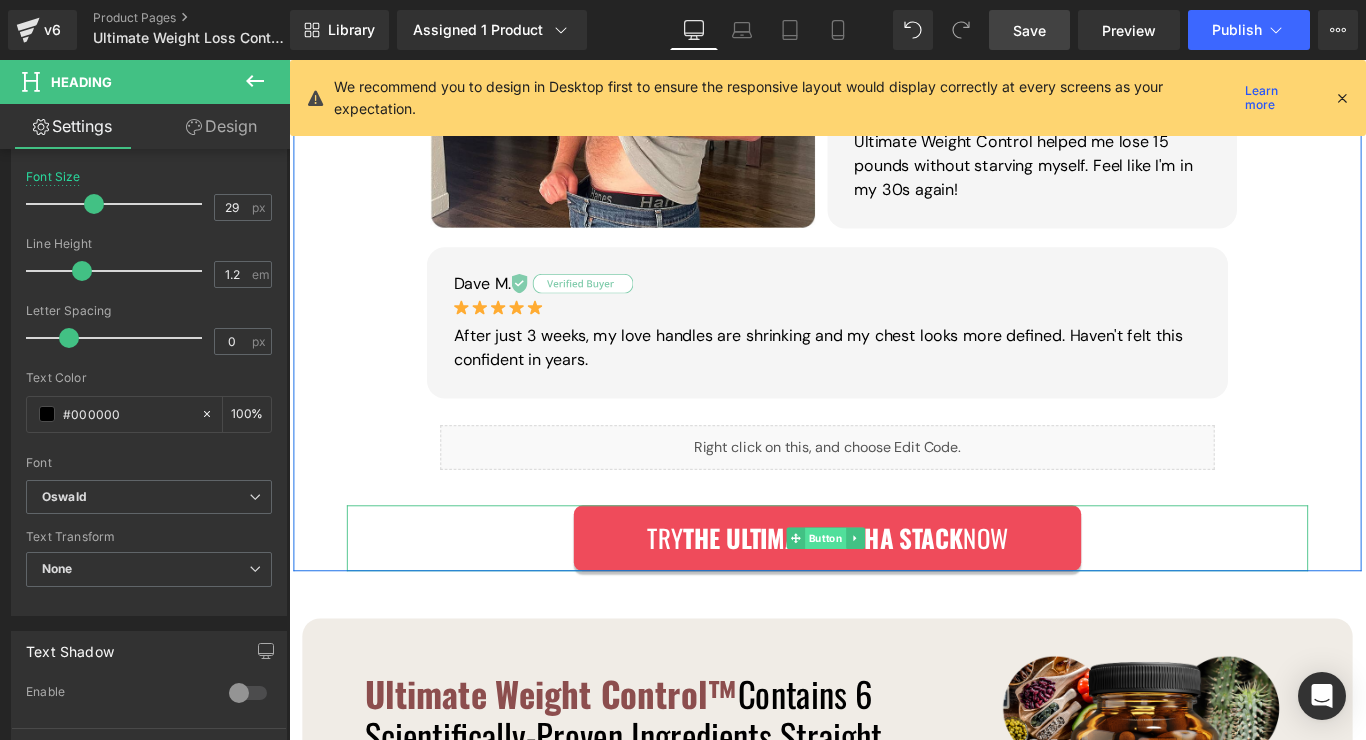 click on "Try   The Ultimate Alpha Stack  Now Button" at bounding box center [894, 597] 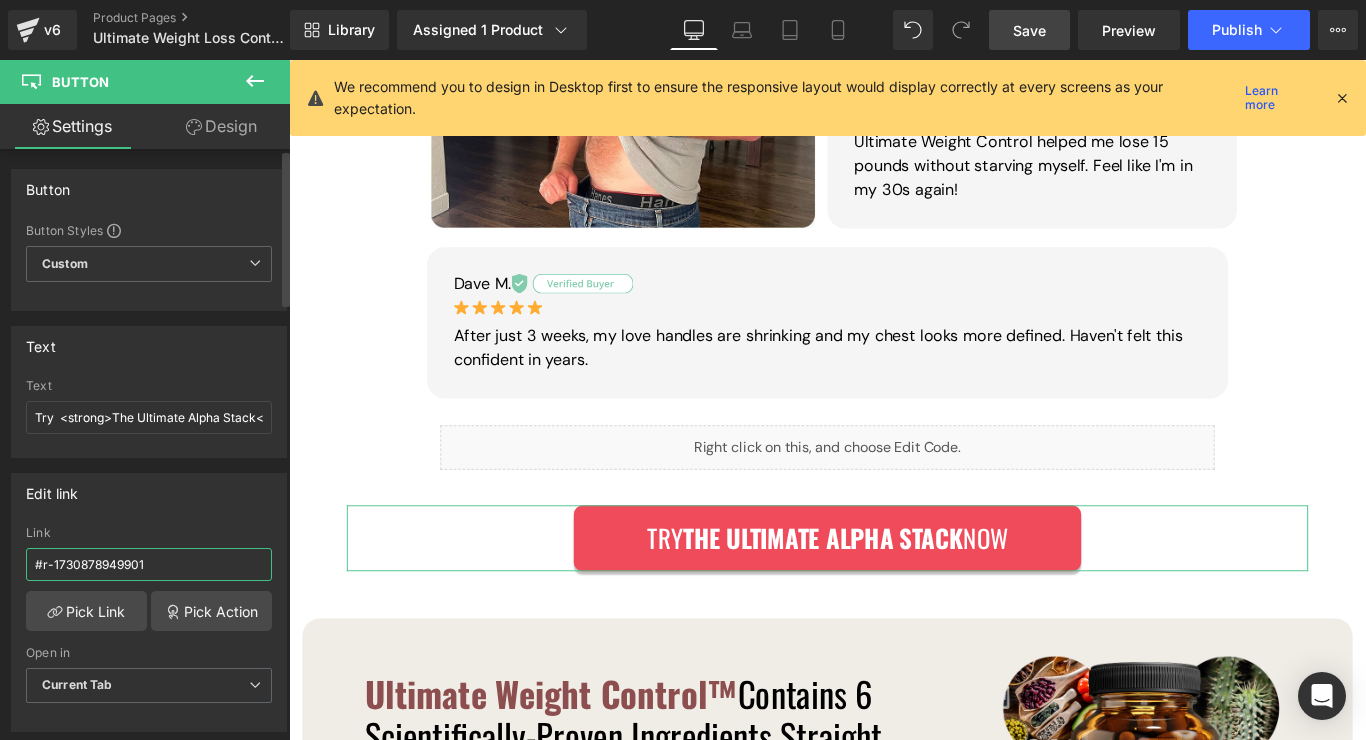 drag, startPoint x: 171, startPoint y: 568, endPoint x: 43, endPoint y: 566, distance: 128.01562 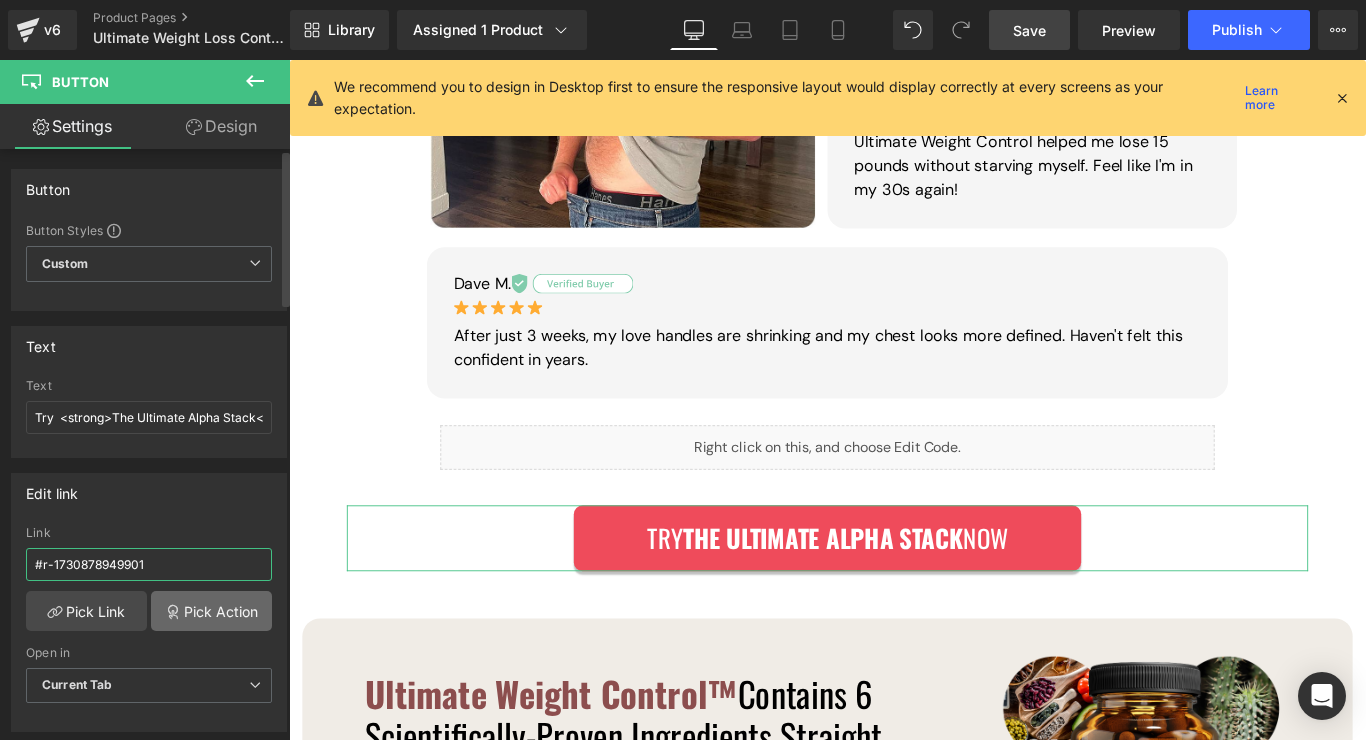 paste on "m-1727871356907" 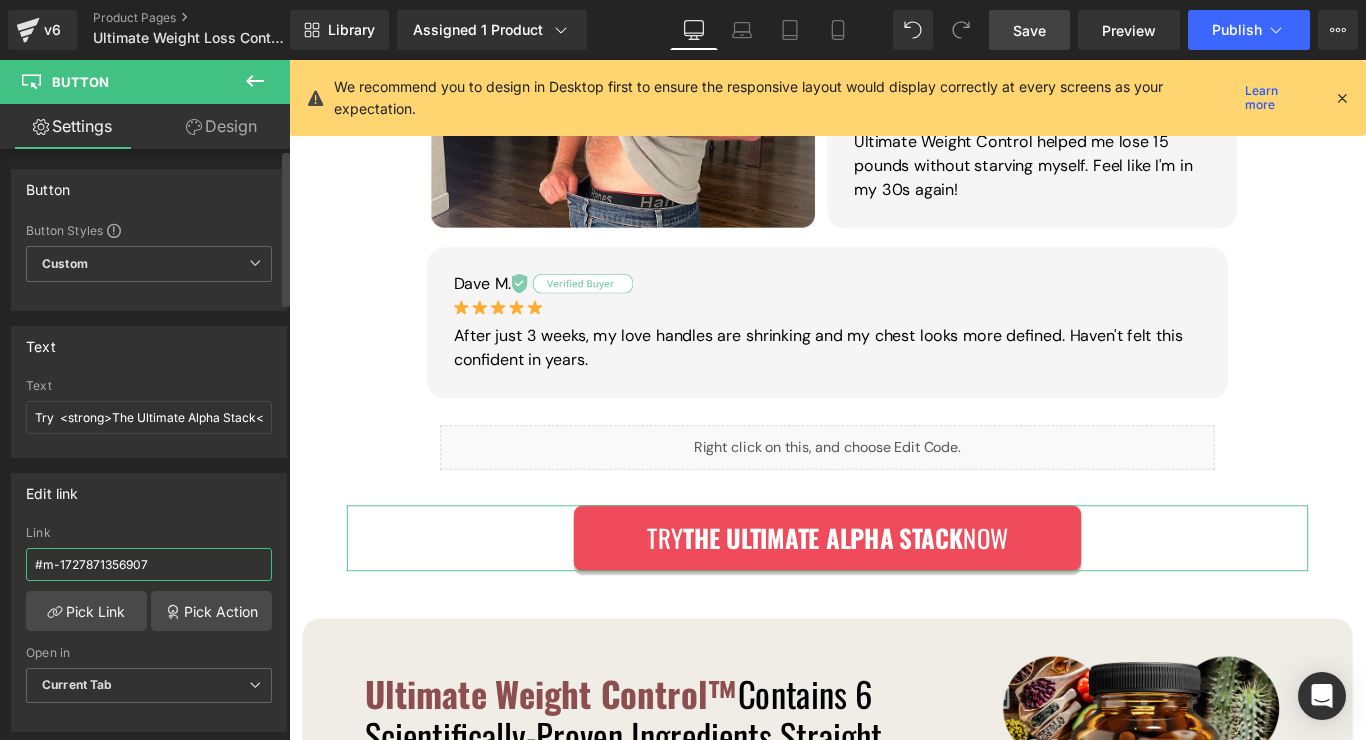 type on "#m-1727871356907" 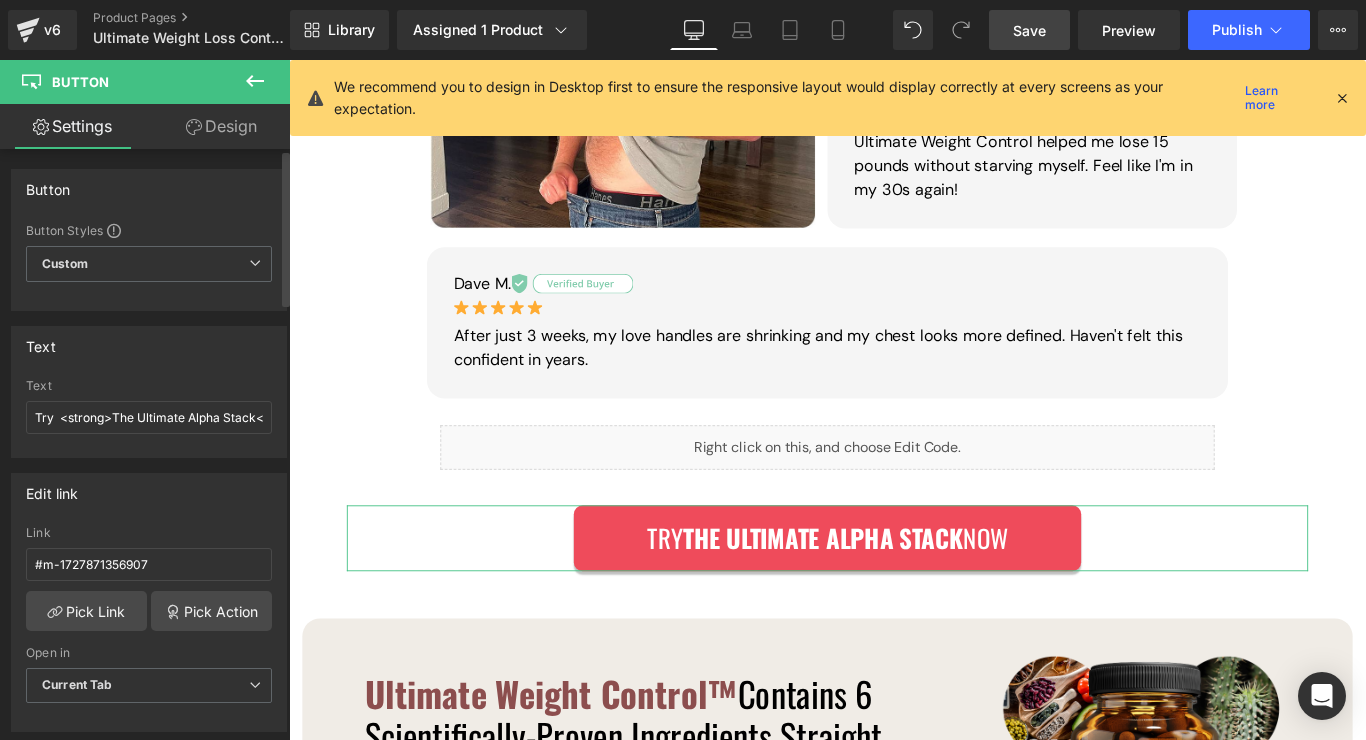 click on "Edit link #r-1730878949901 Link #m-1727871356907  Pick Link  Pick Action Current Tab New Tab Open in
Current Tab
Current Tab New Tab" at bounding box center (149, 602) 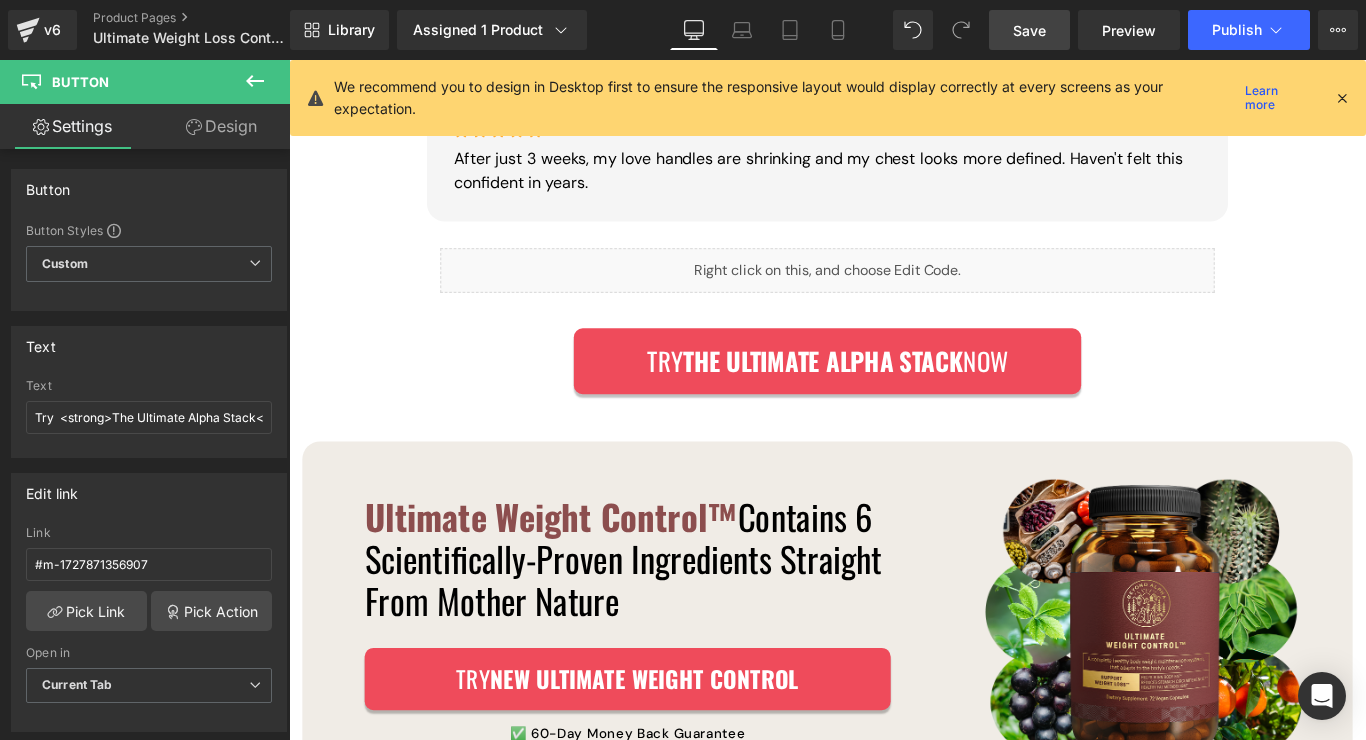 scroll, scrollTop: 2094, scrollLeft: 0, axis: vertical 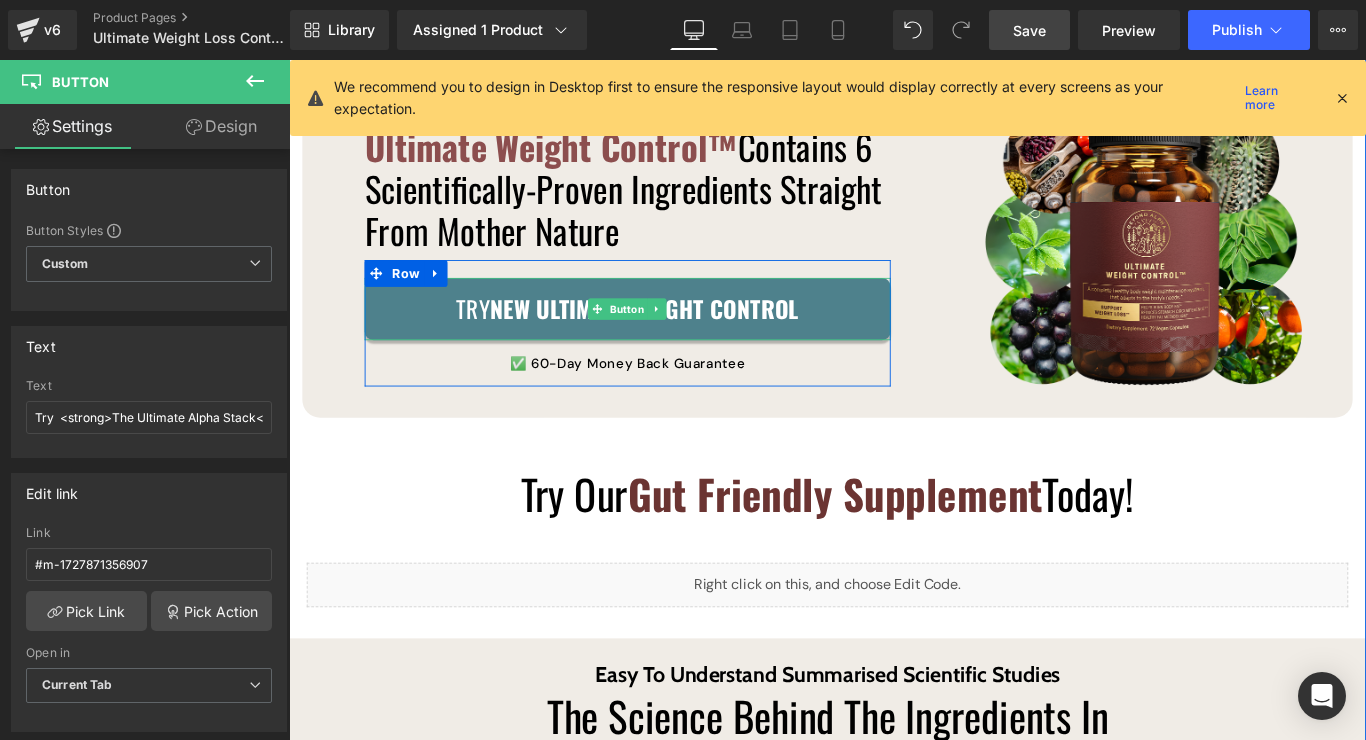 click on "TRY  NEW Ultimate Weight Control Button" at bounding box center (669, 340) 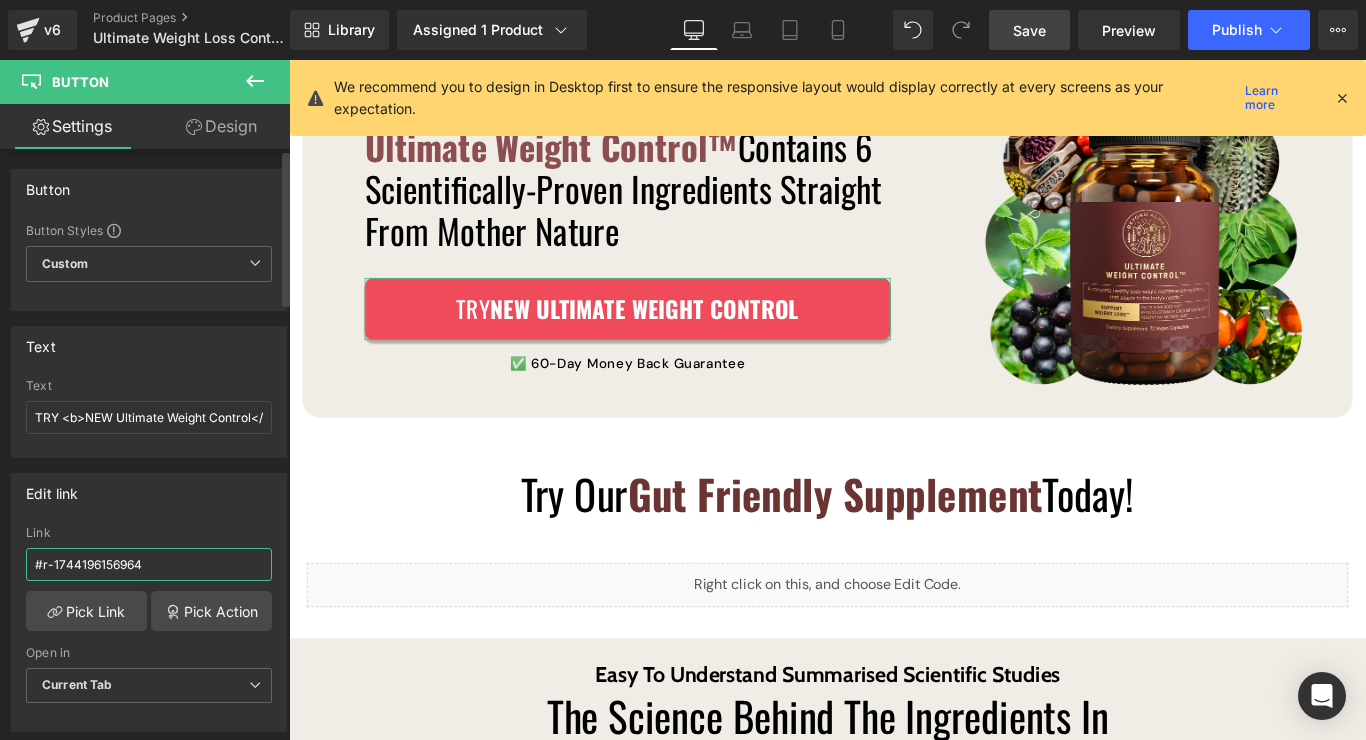 drag, startPoint x: 155, startPoint y: 568, endPoint x: 42, endPoint y: 566, distance: 113.0177 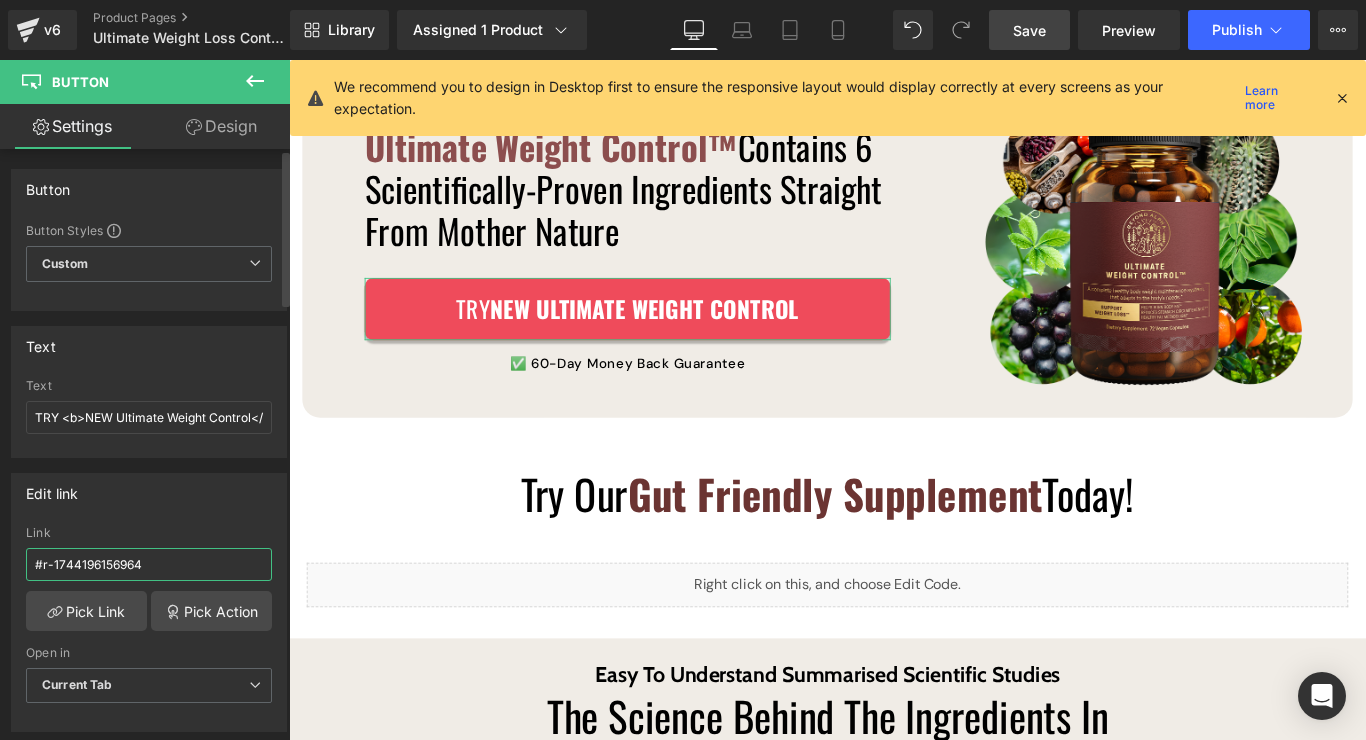 paste on "m-1727871356907" 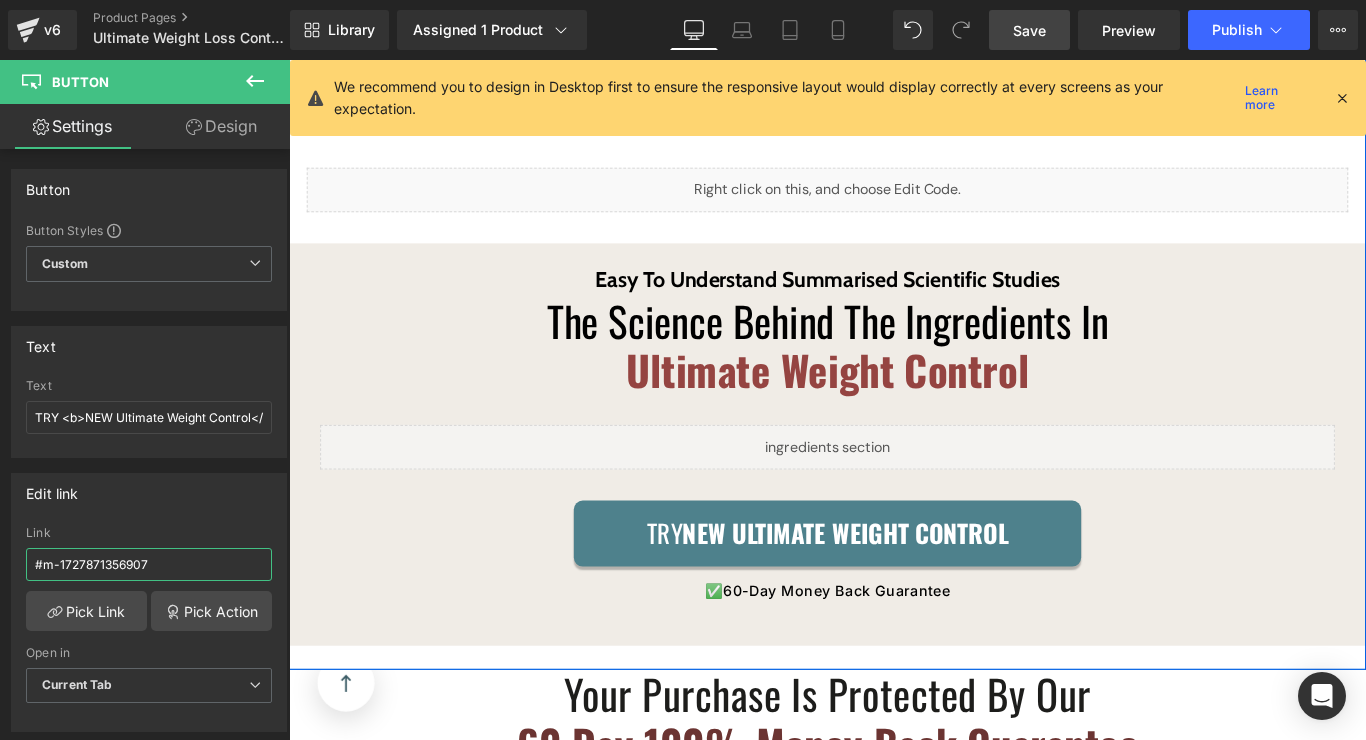 scroll, scrollTop: 2616, scrollLeft: 0, axis: vertical 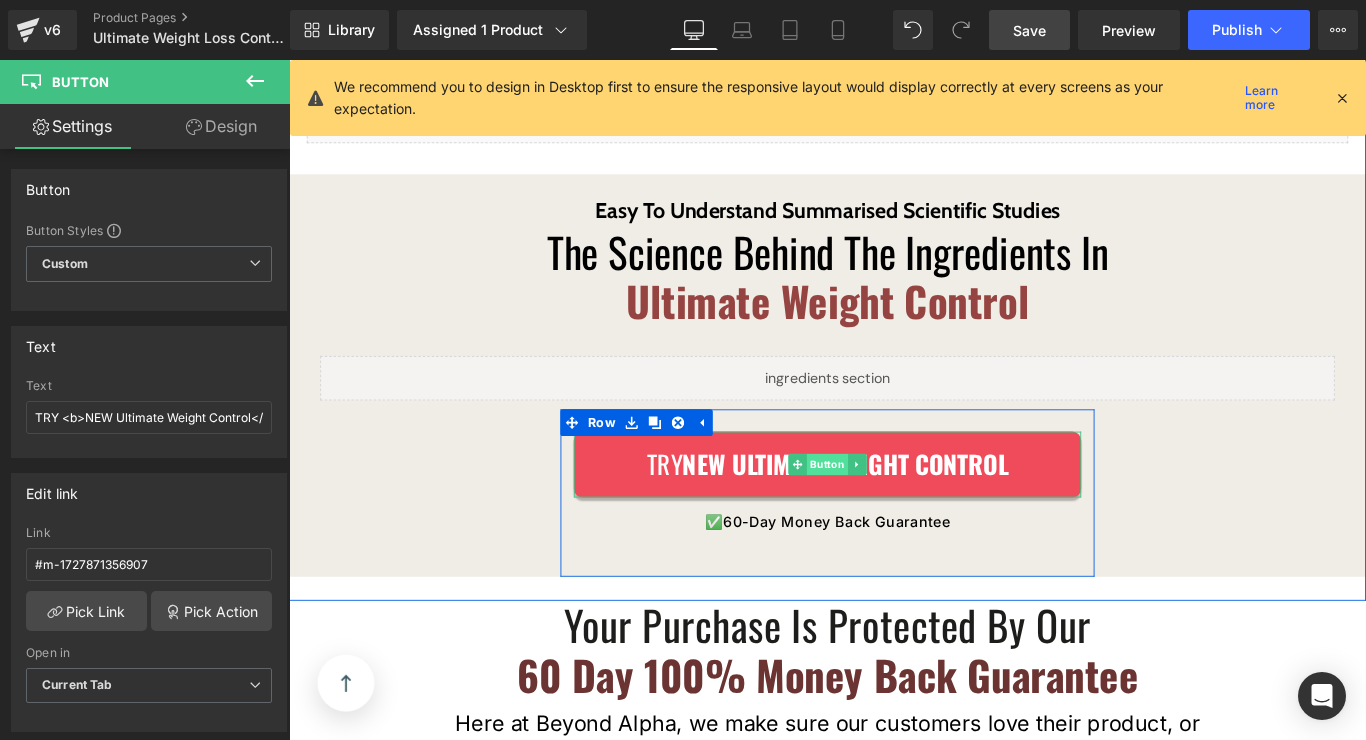click on "Try   NEW ULTIMATE WEIGHT CONTROL Button" at bounding box center [894, 514] 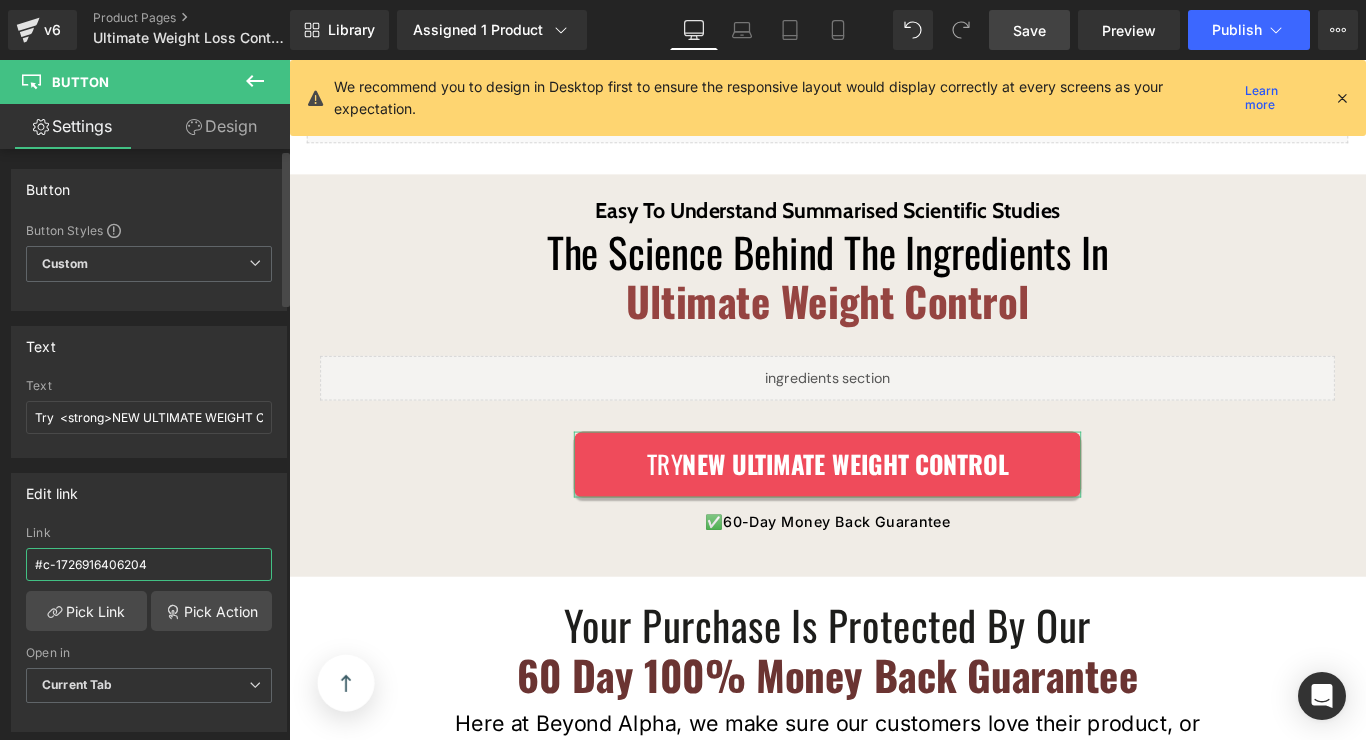 drag, startPoint x: 184, startPoint y: 565, endPoint x: 43, endPoint y: 565, distance: 141 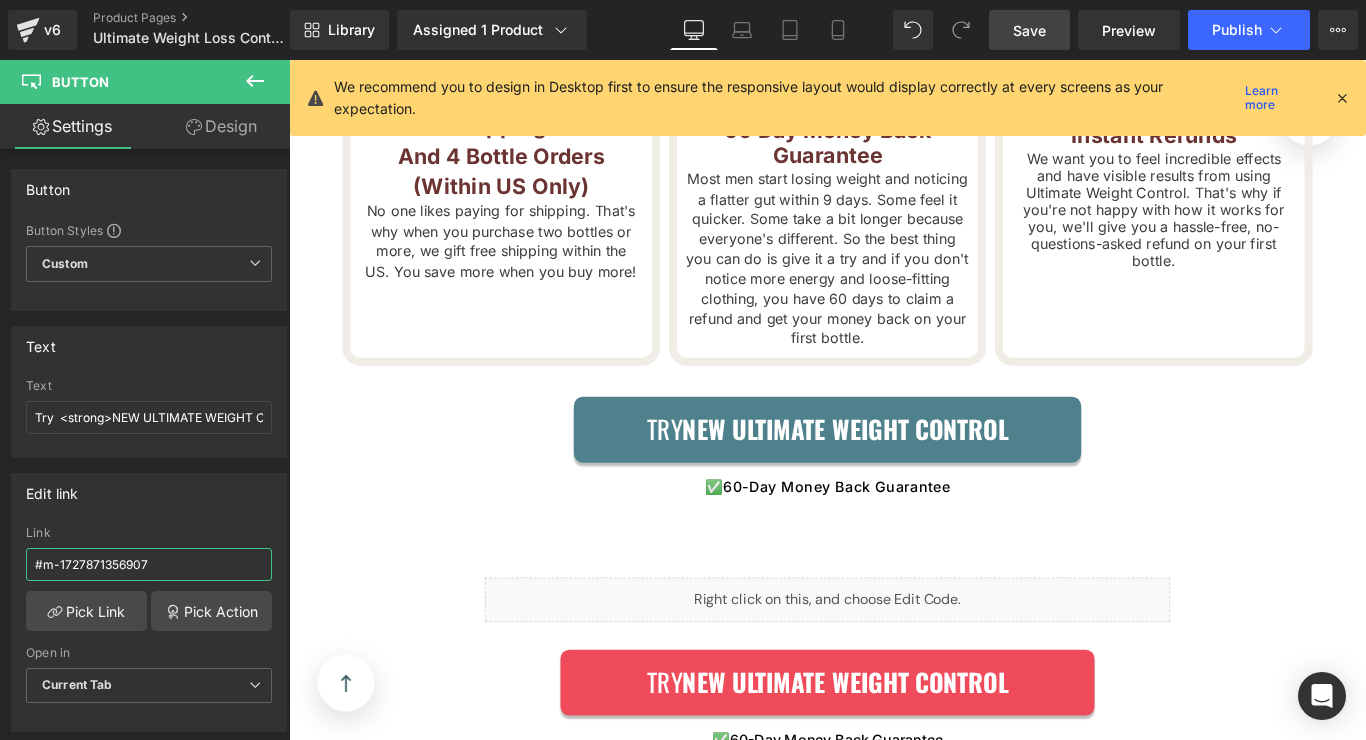 scroll, scrollTop: 3601, scrollLeft: 0, axis: vertical 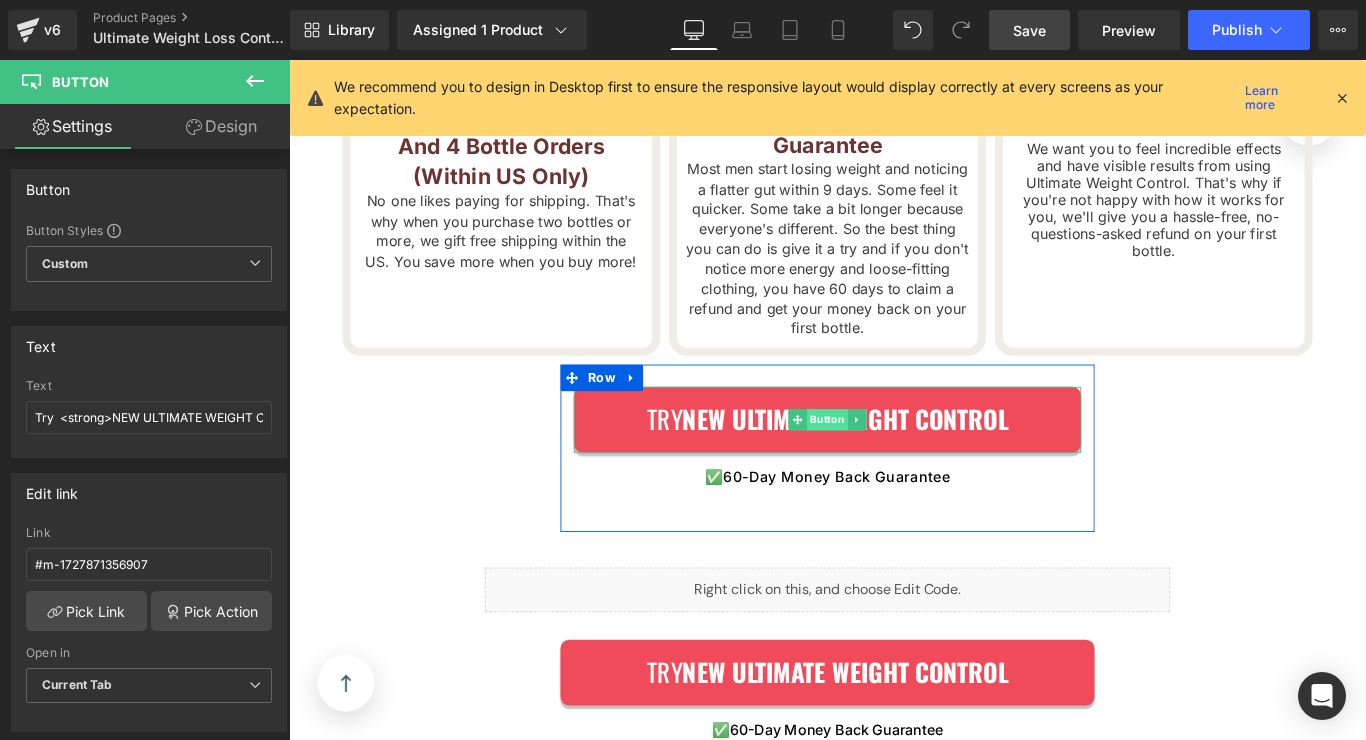 click on "Button" at bounding box center (883, 464) 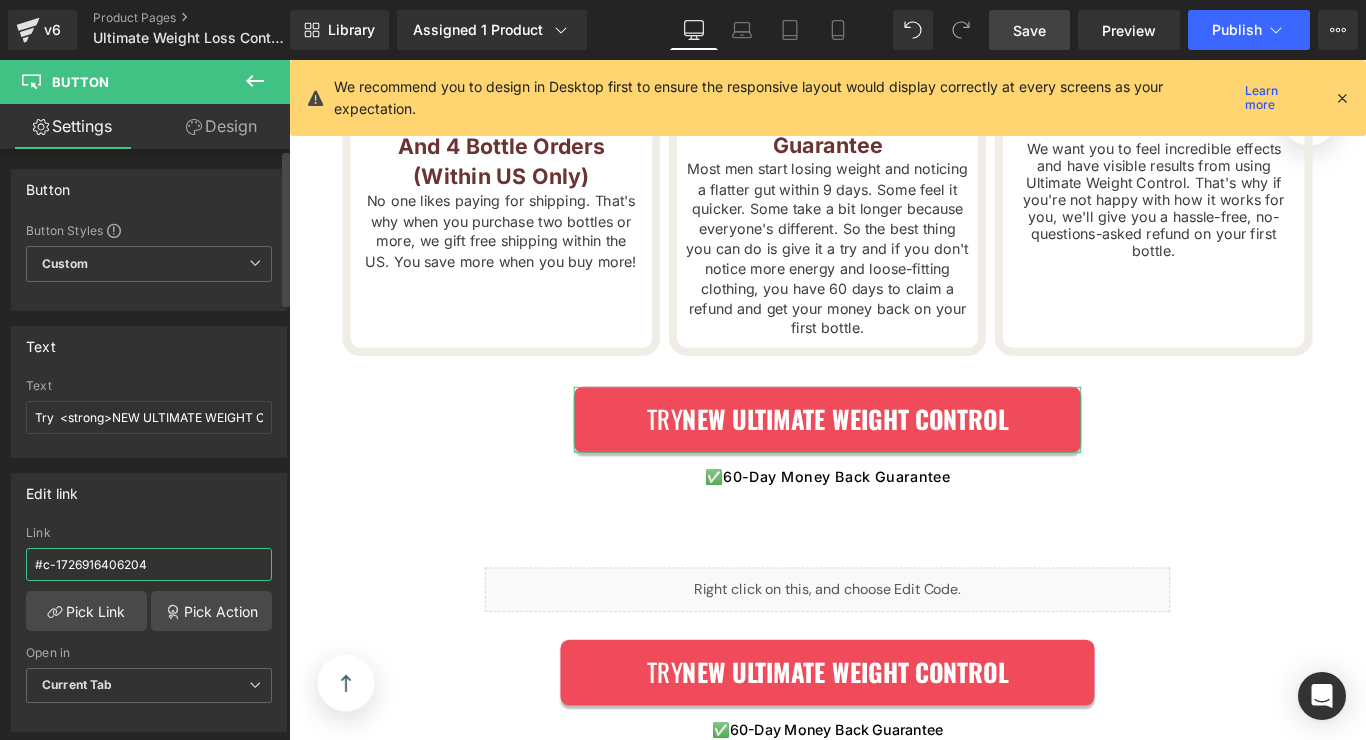 drag, startPoint x: 175, startPoint y: 560, endPoint x: 44, endPoint y: 564, distance: 131.06105 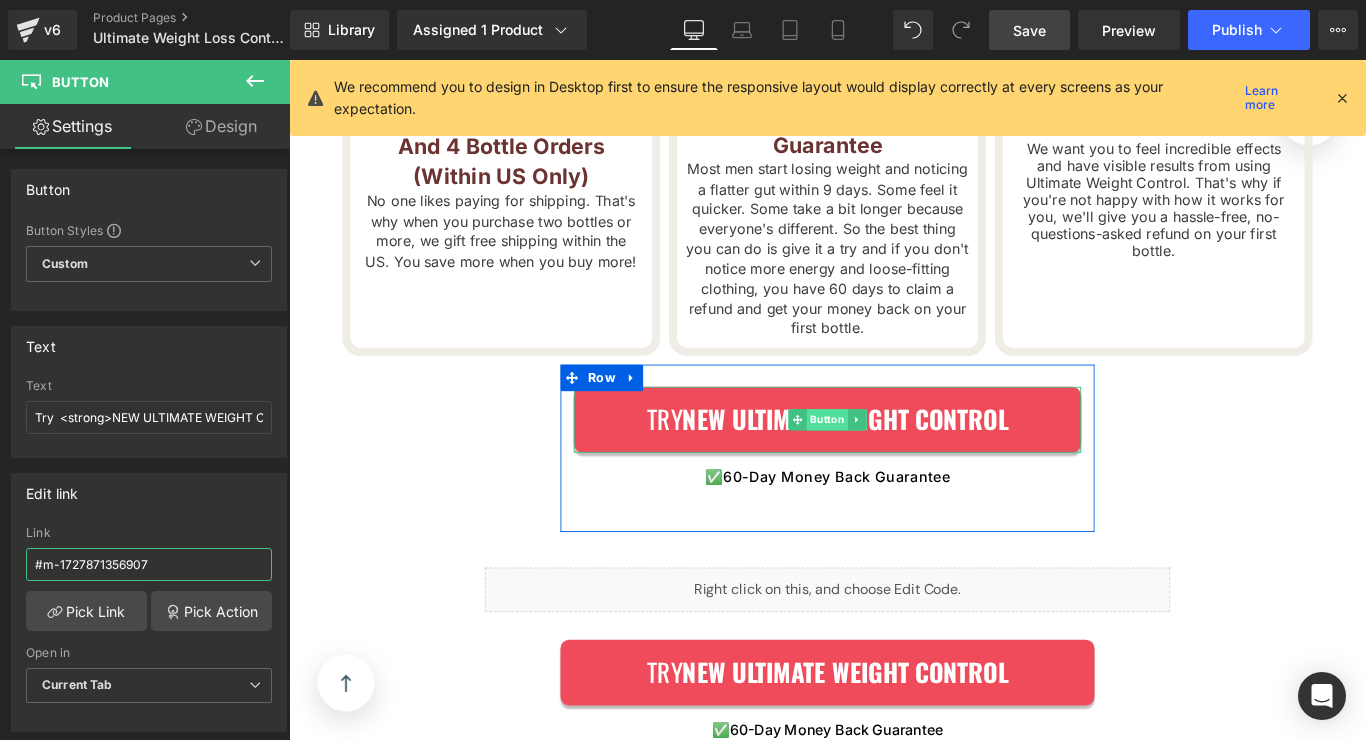 click on "Button" at bounding box center [883, 464] 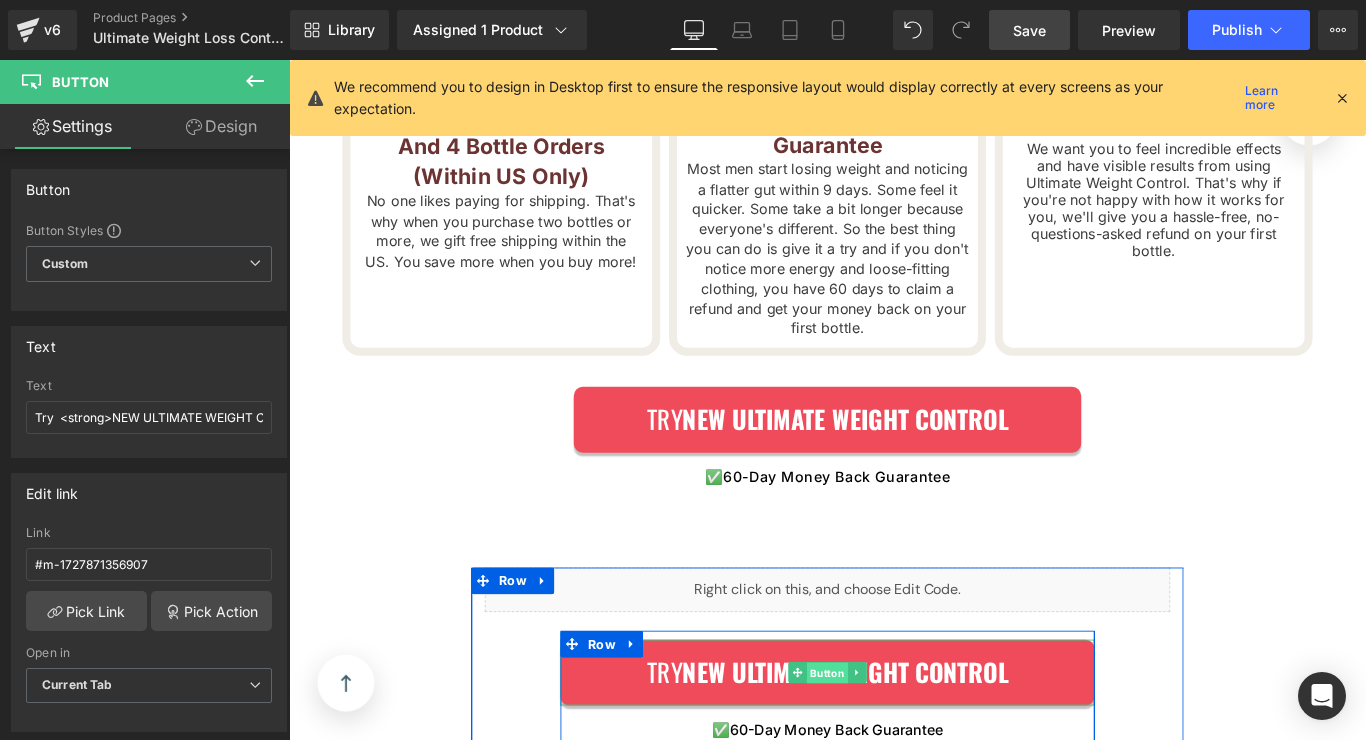 click on "Button" at bounding box center [883, 748] 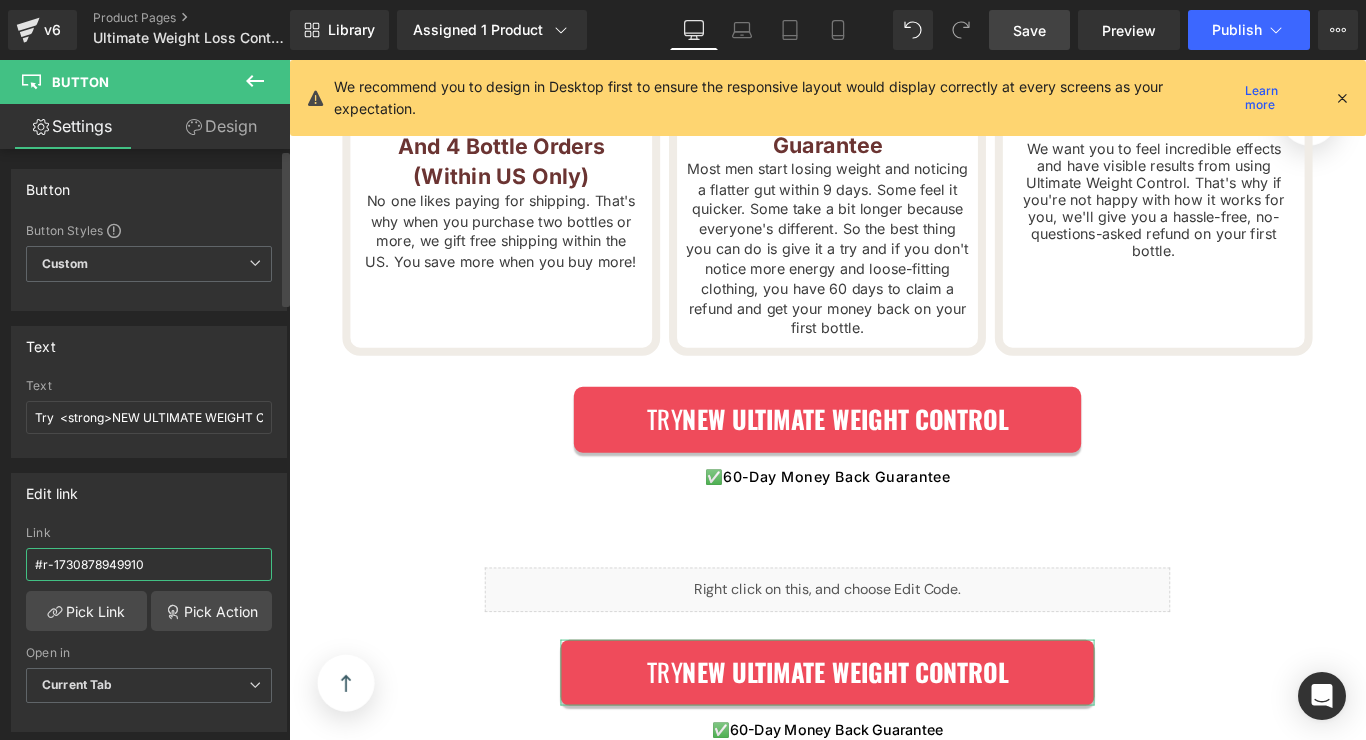 drag, startPoint x: 171, startPoint y: 565, endPoint x: 43, endPoint y: 566, distance: 128.0039 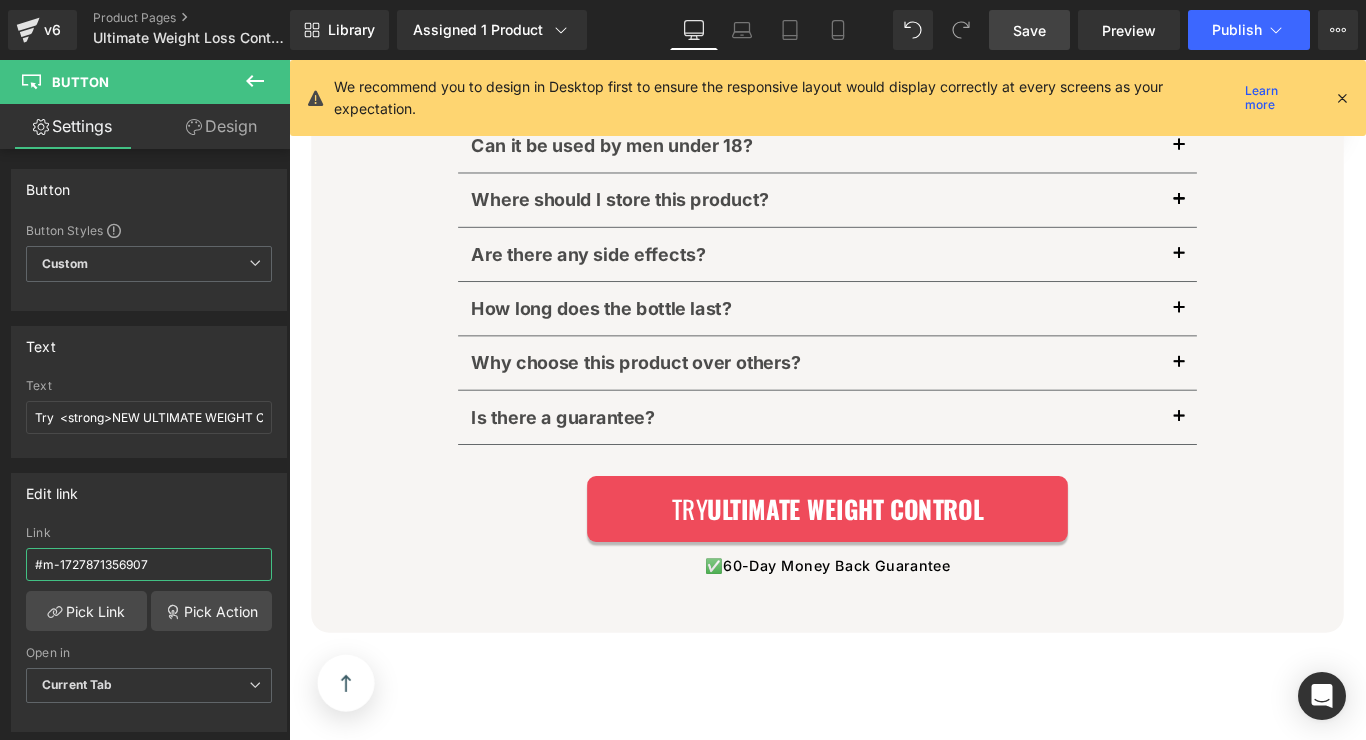 scroll, scrollTop: 6357, scrollLeft: 0, axis: vertical 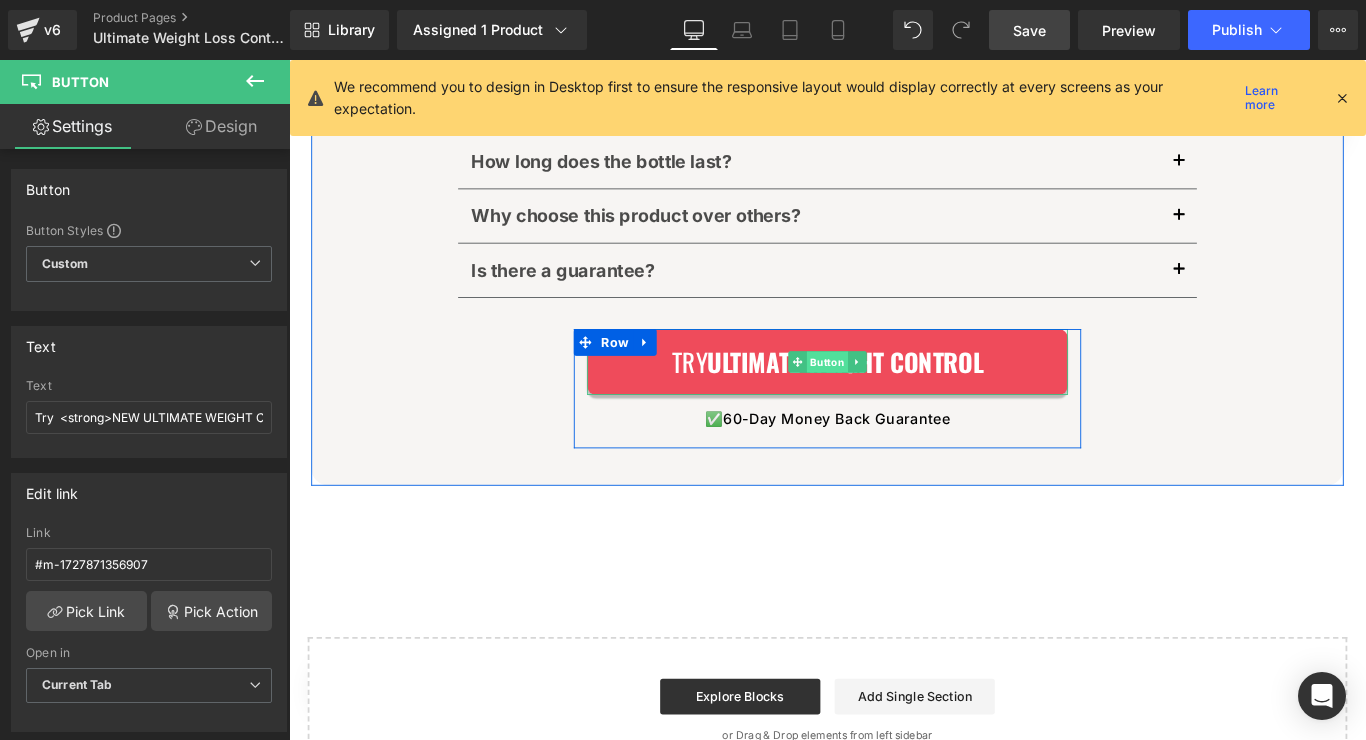 click on "Button" at bounding box center [883, 399] 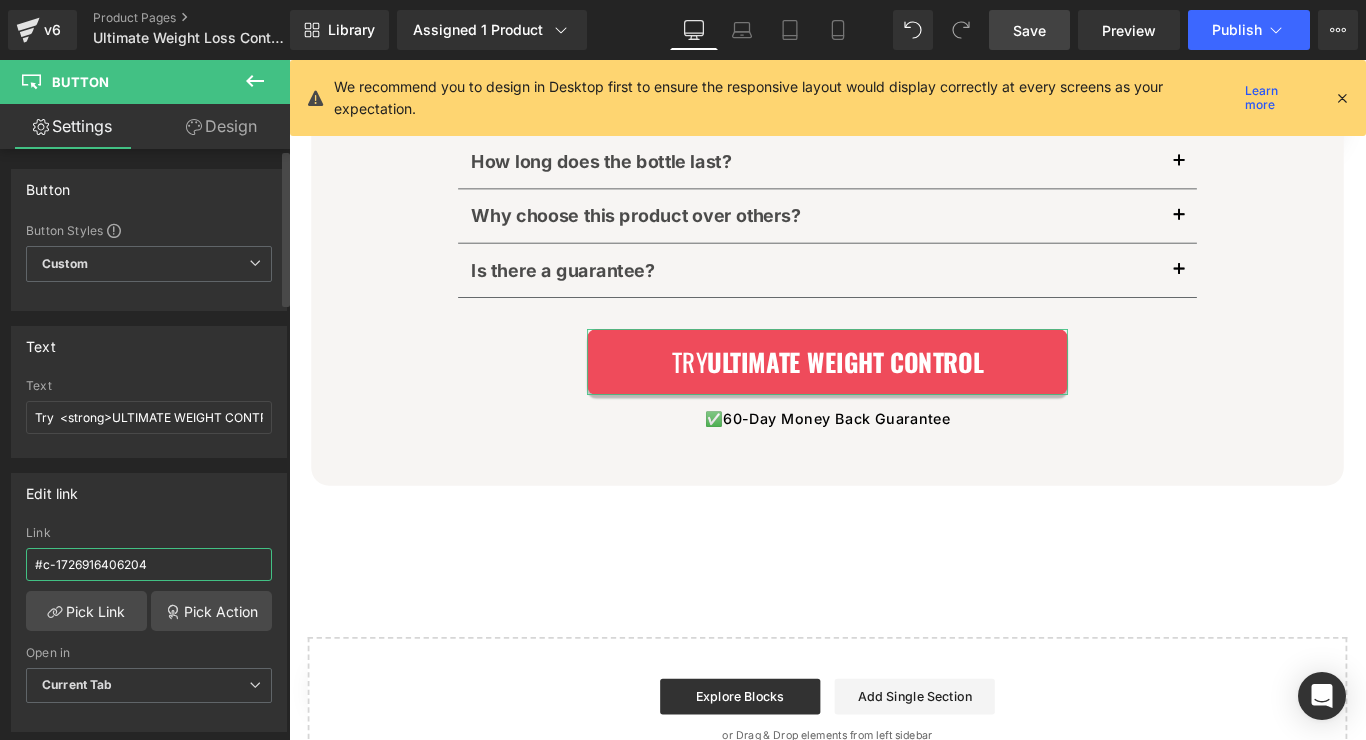 drag, startPoint x: 160, startPoint y: 563, endPoint x: 43, endPoint y: 565, distance: 117.01709 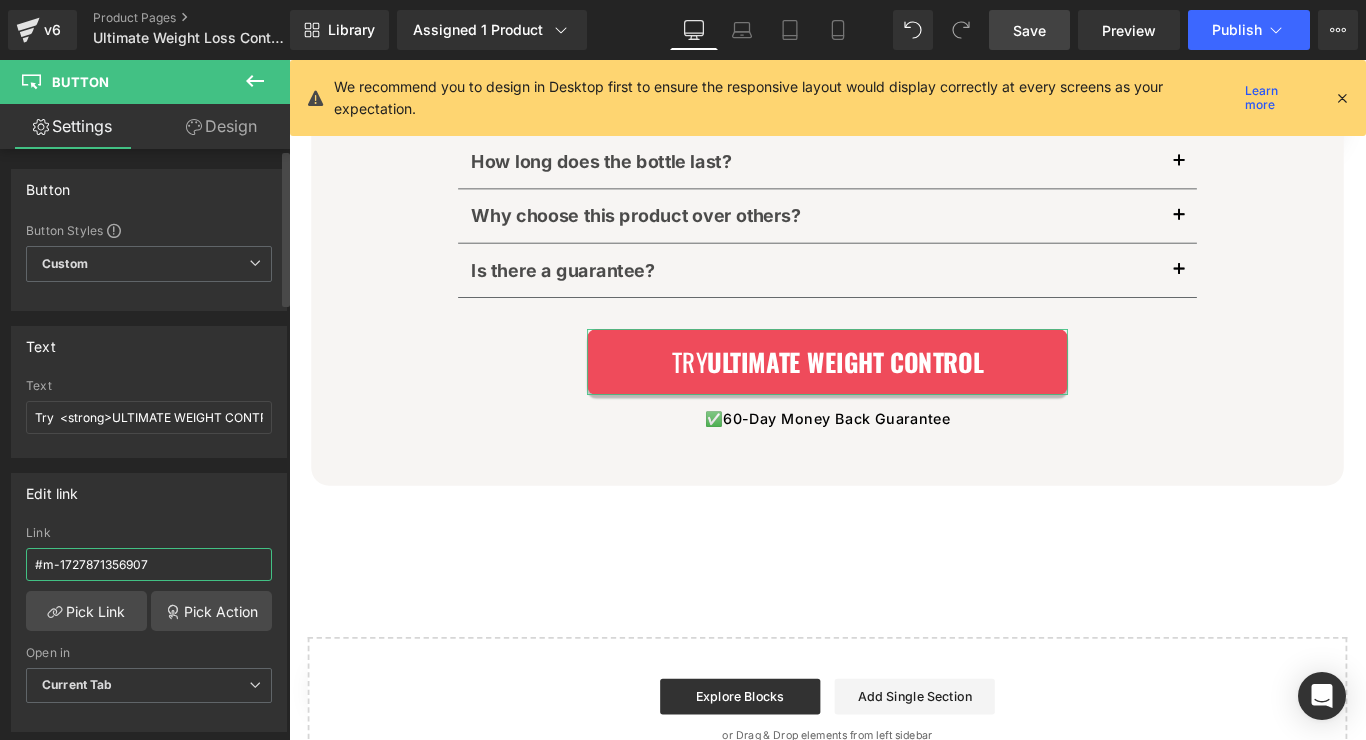 type on "#m-1727871356907" 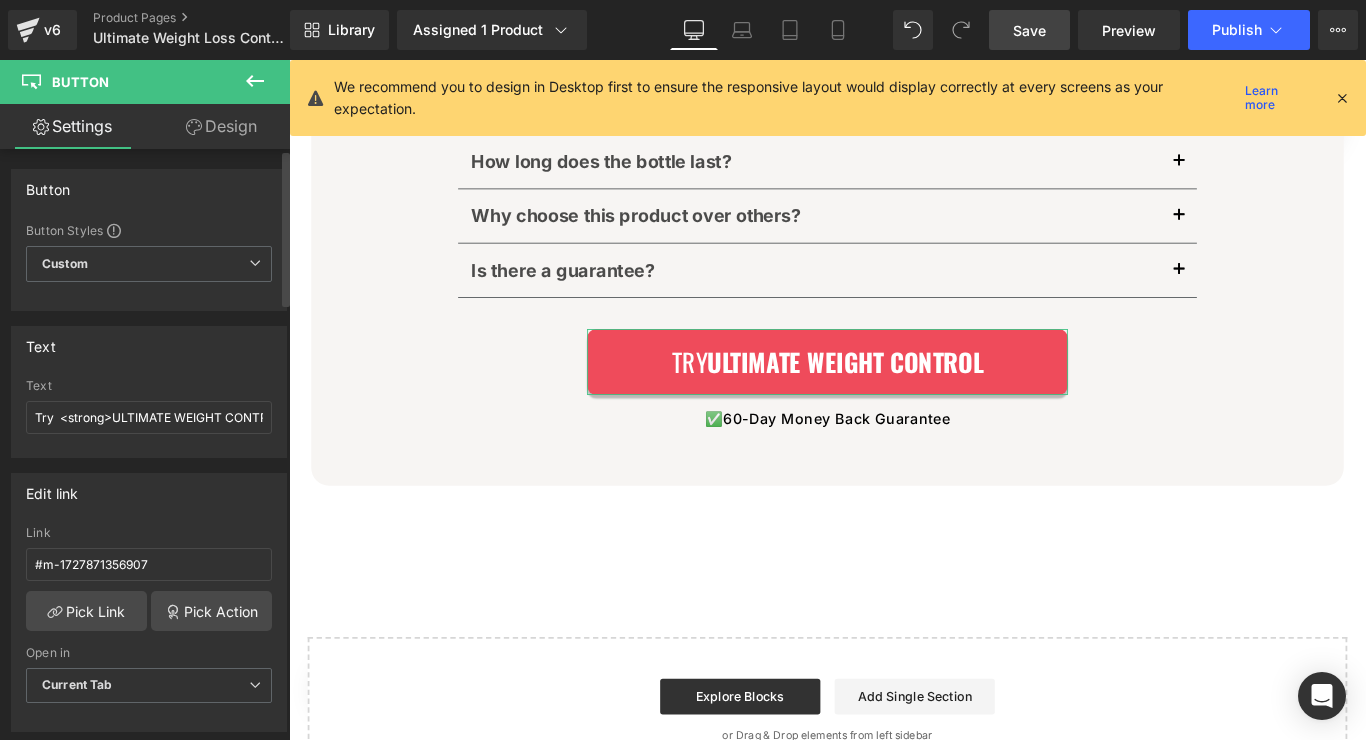 click on "Link" at bounding box center [149, 533] 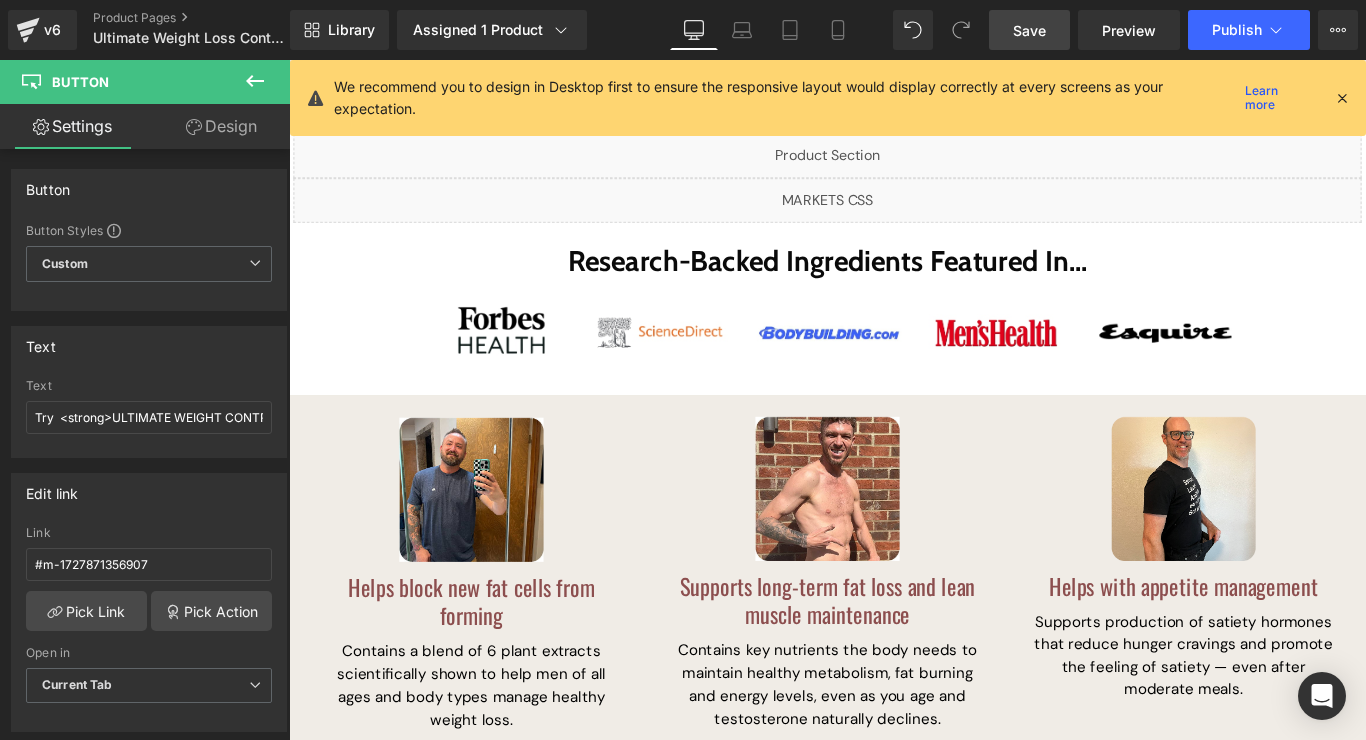 scroll, scrollTop: 0, scrollLeft: 0, axis: both 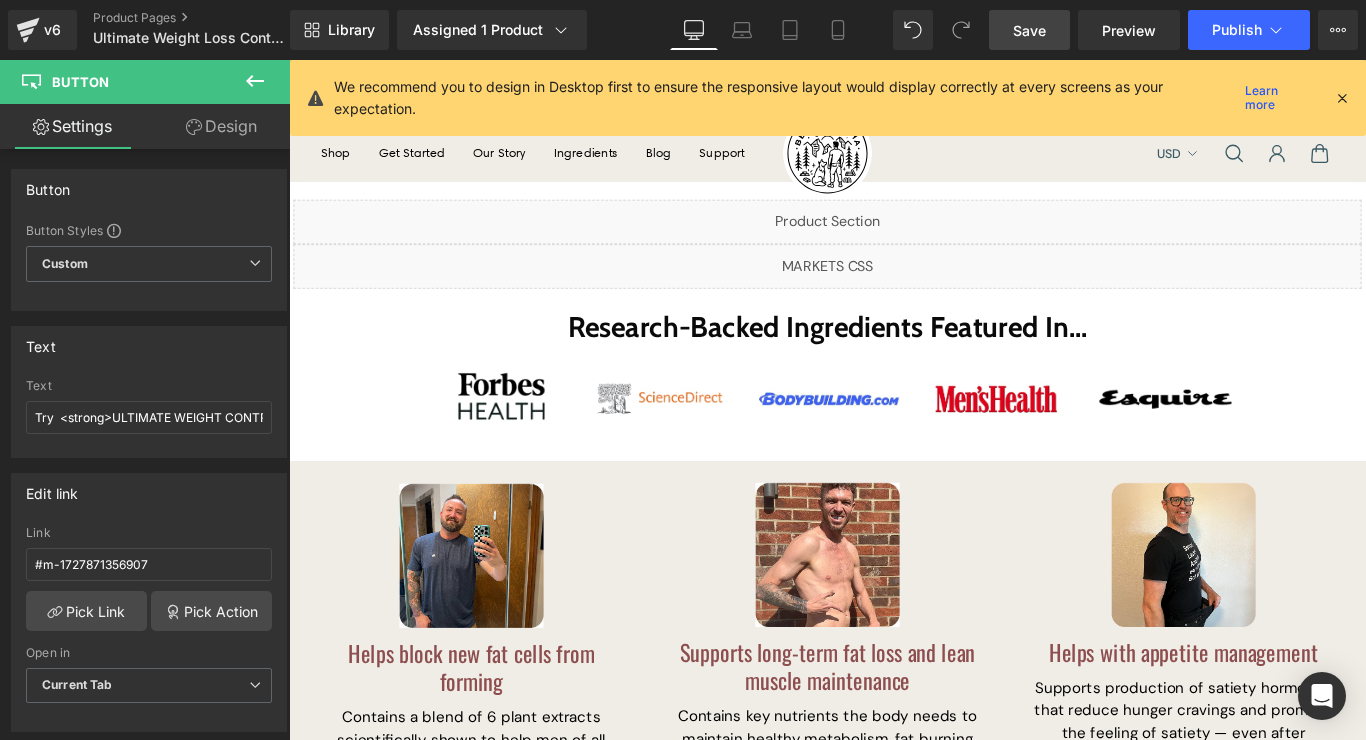 click on "Save" at bounding box center (1029, 30) 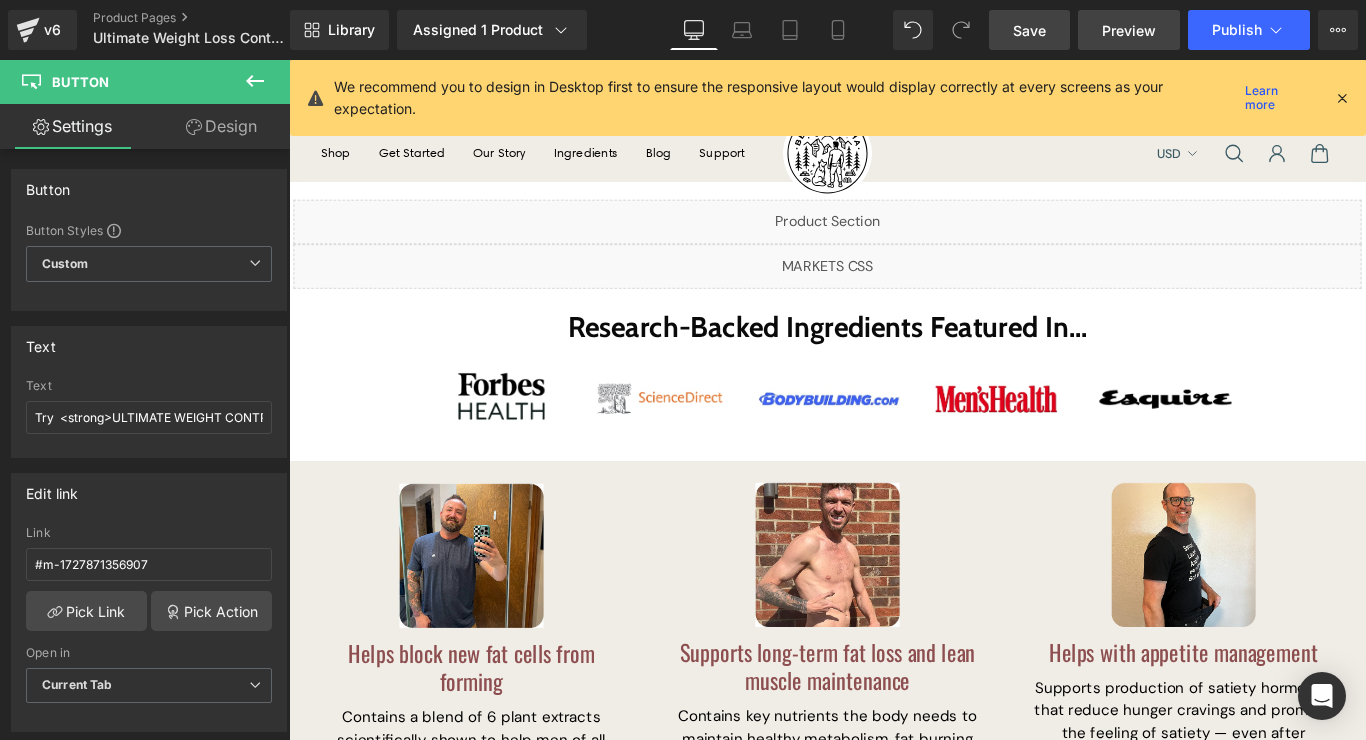click on "Preview" at bounding box center (1129, 30) 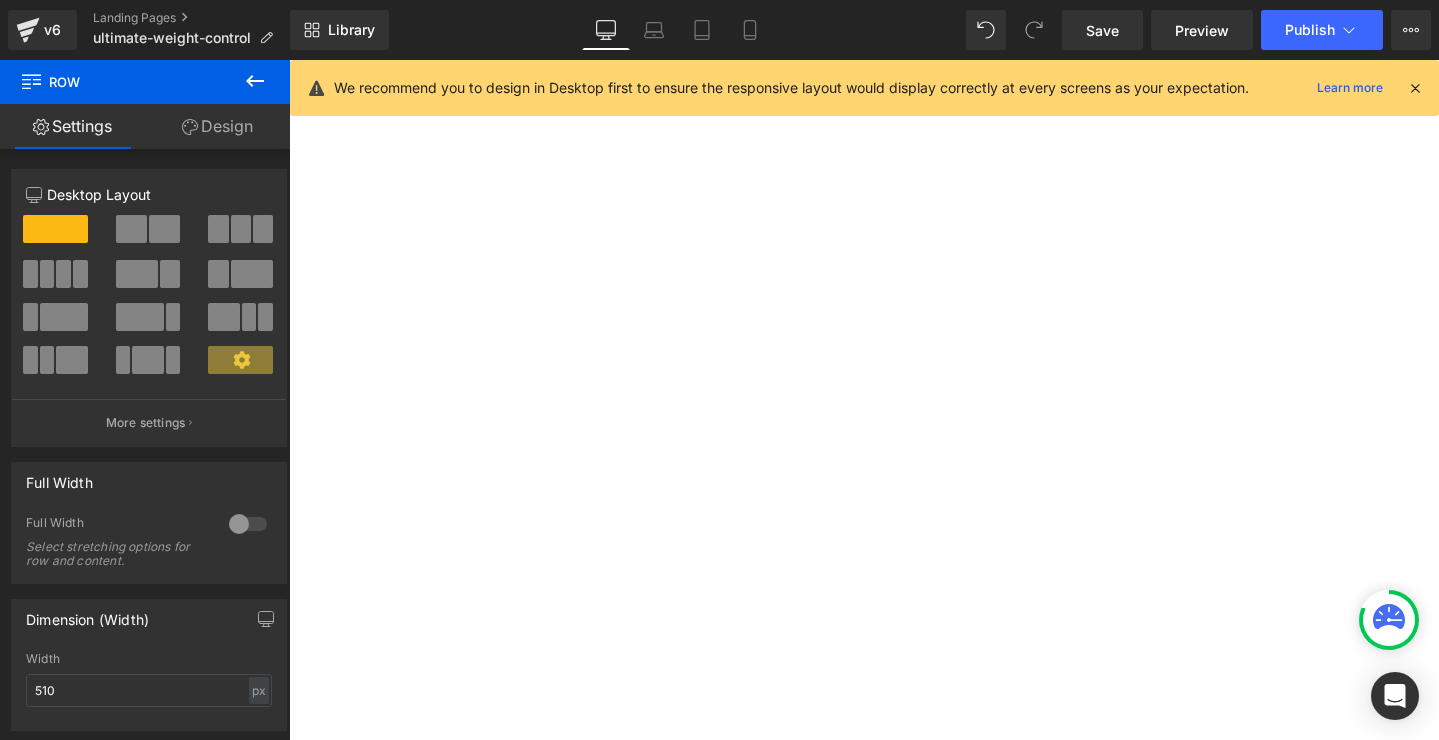 scroll, scrollTop: 0, scrollLeft: 0, axis: both 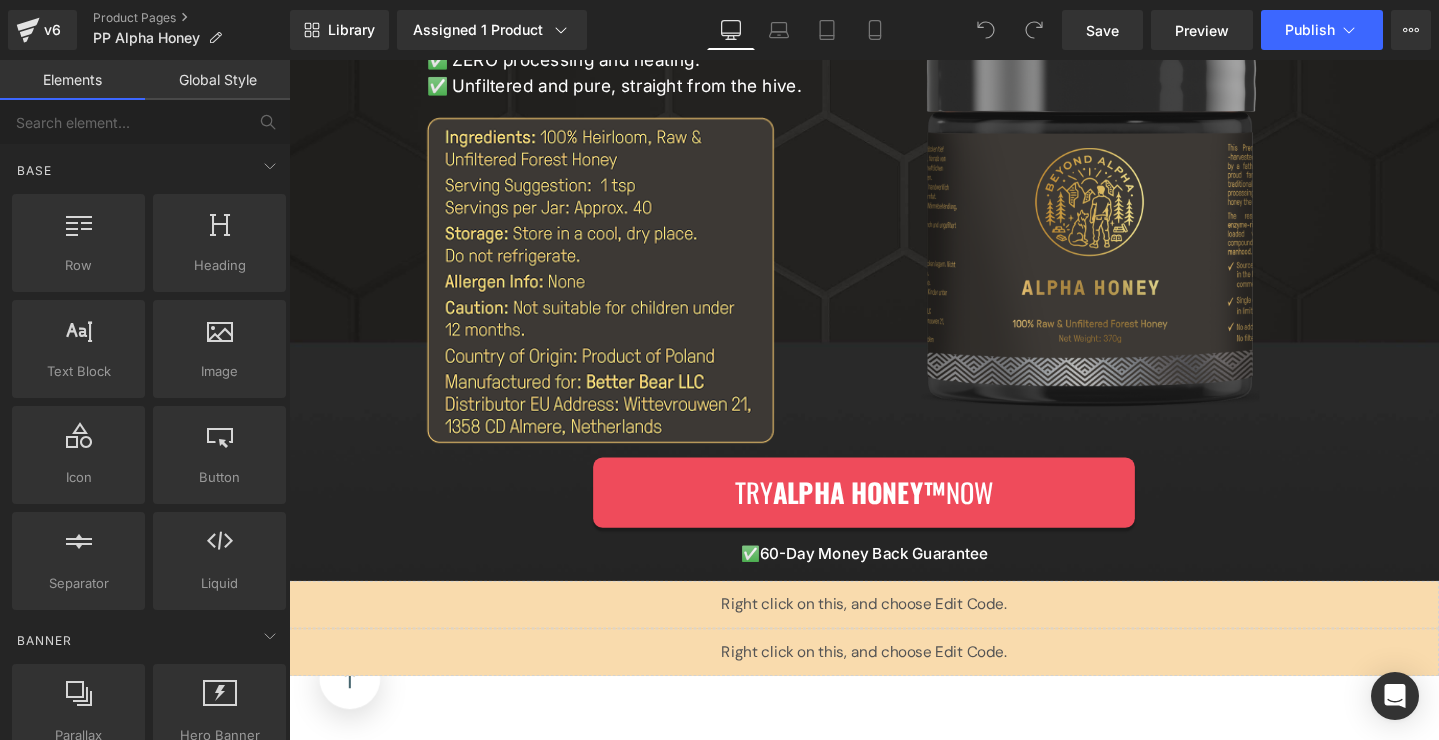 click on "Liquid" at bounding box center [894, 683] 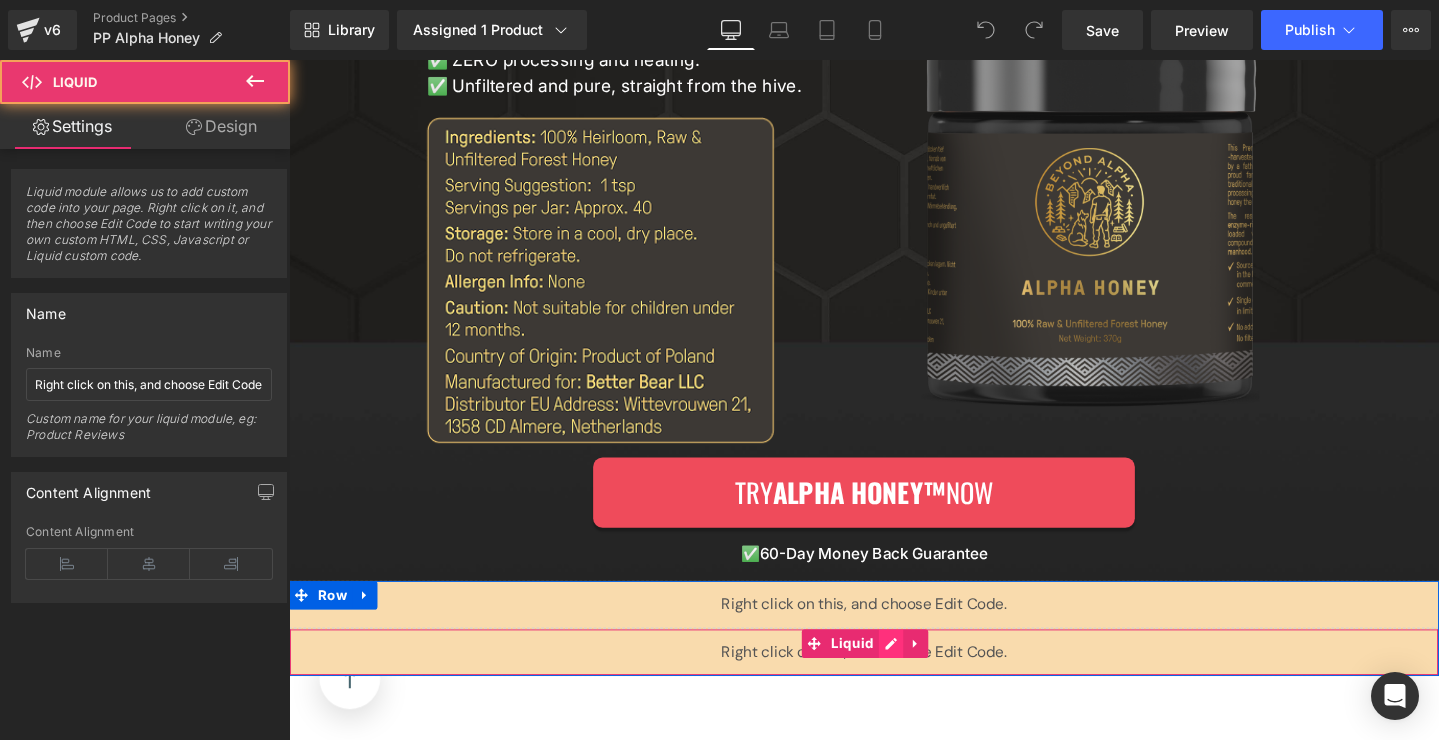 click on "Liquid" at bounding box center [894, 683] 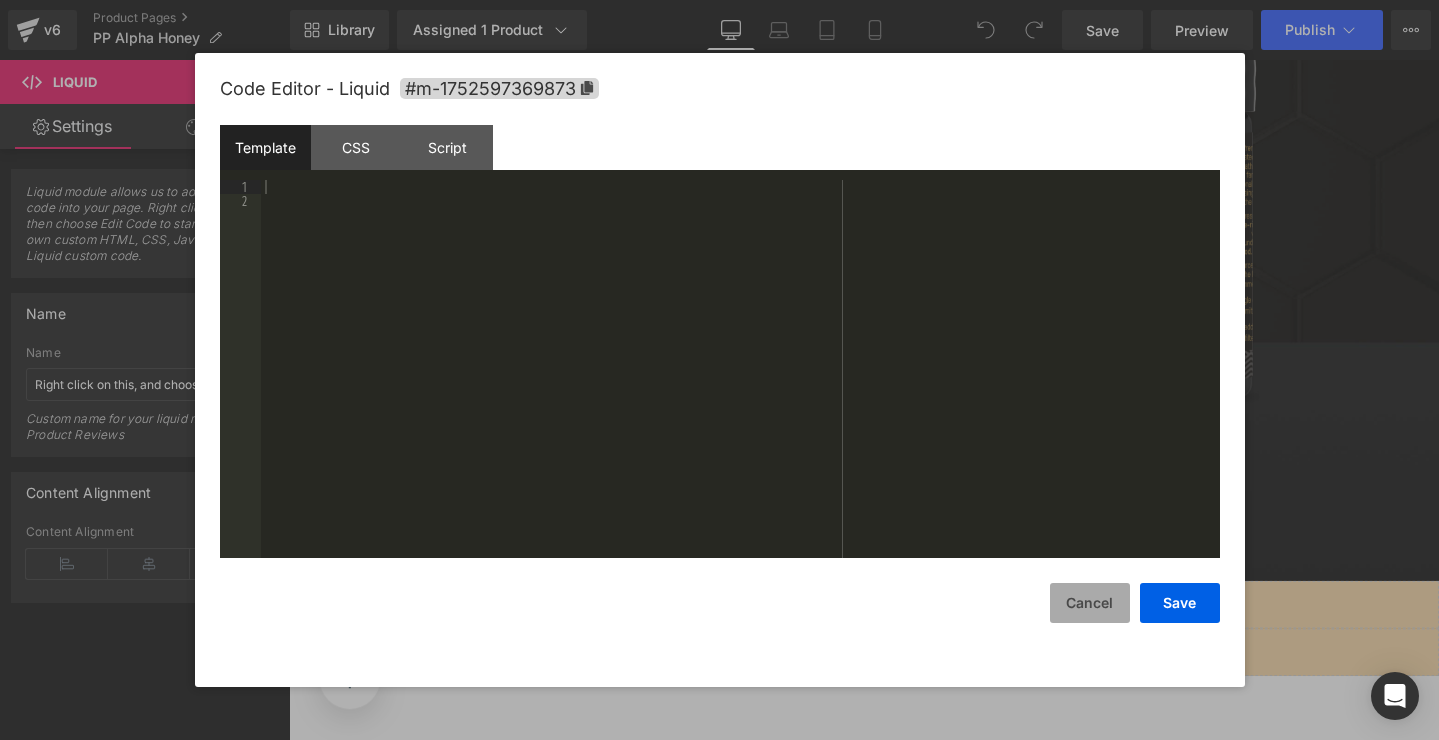 click on "Cancel" at bounding box center [1090, 603] 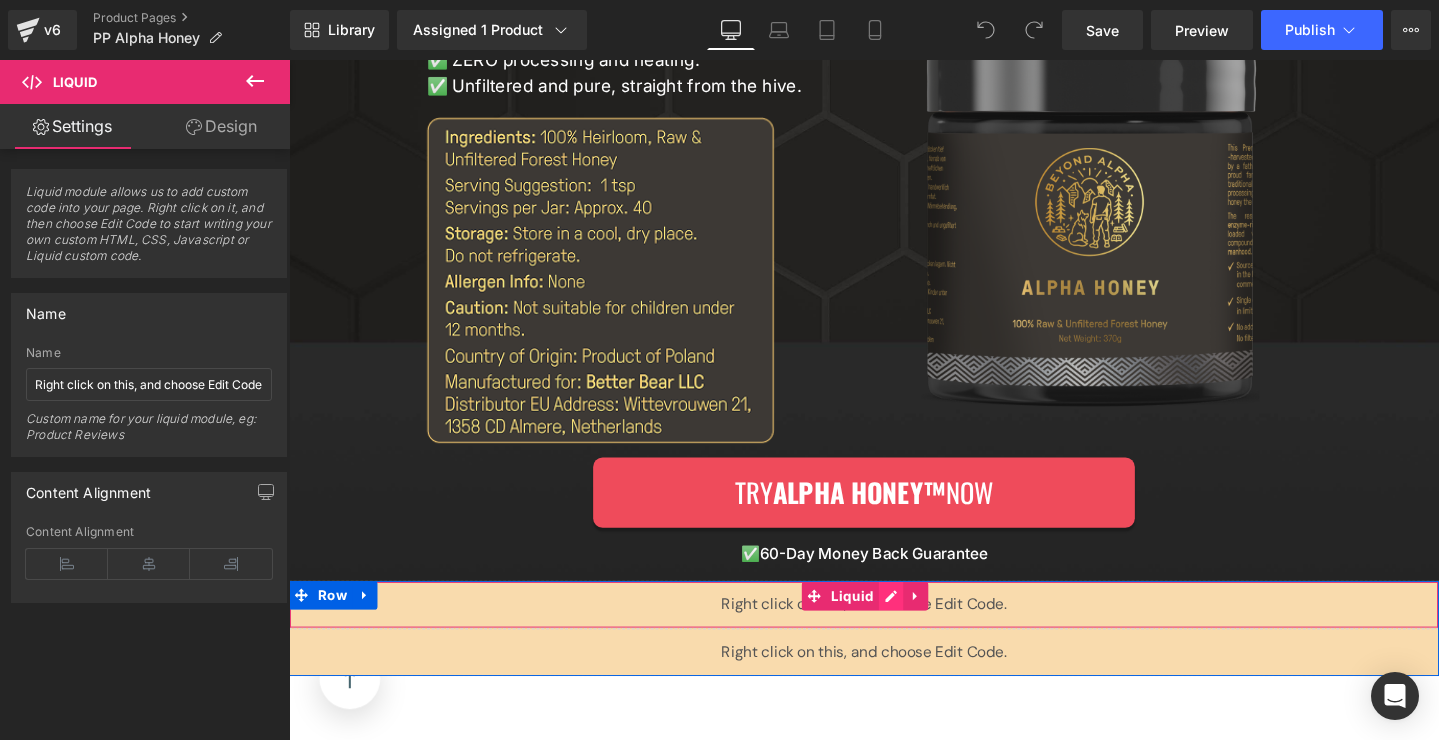 click on "Liquid" at bounding box center (894, 633) 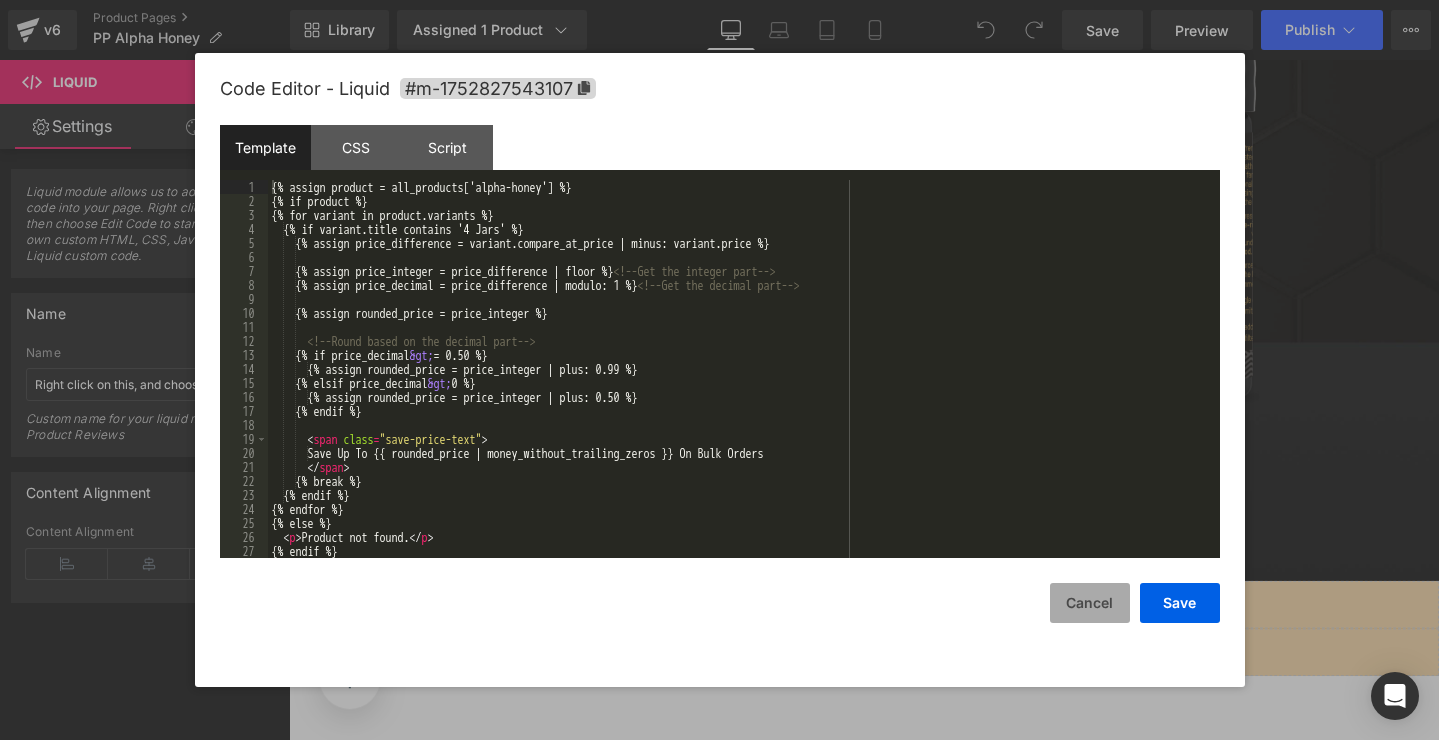 click on "Cancel" at bounding box center (1090, 603) 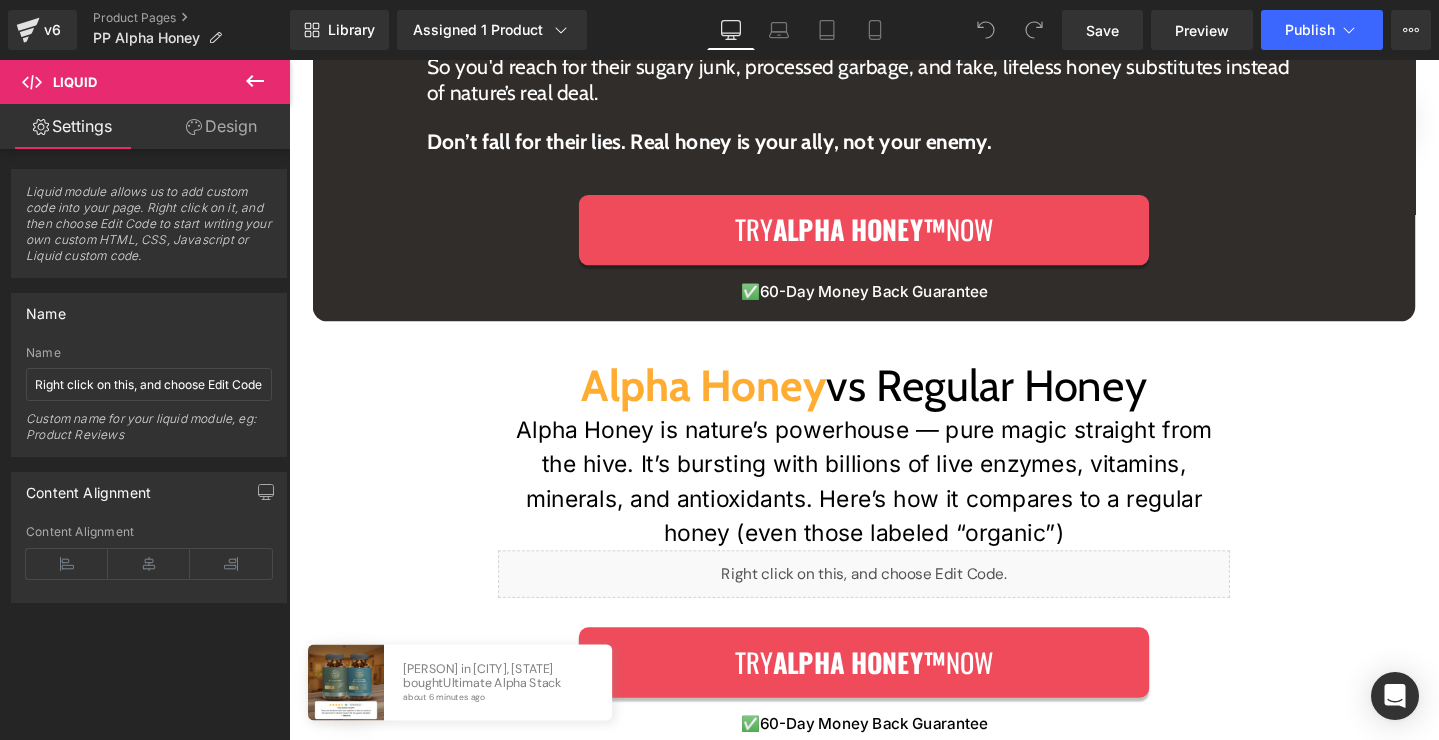 scroll, scrollTop: 8609, scrollLeft: 0, axis: vertical 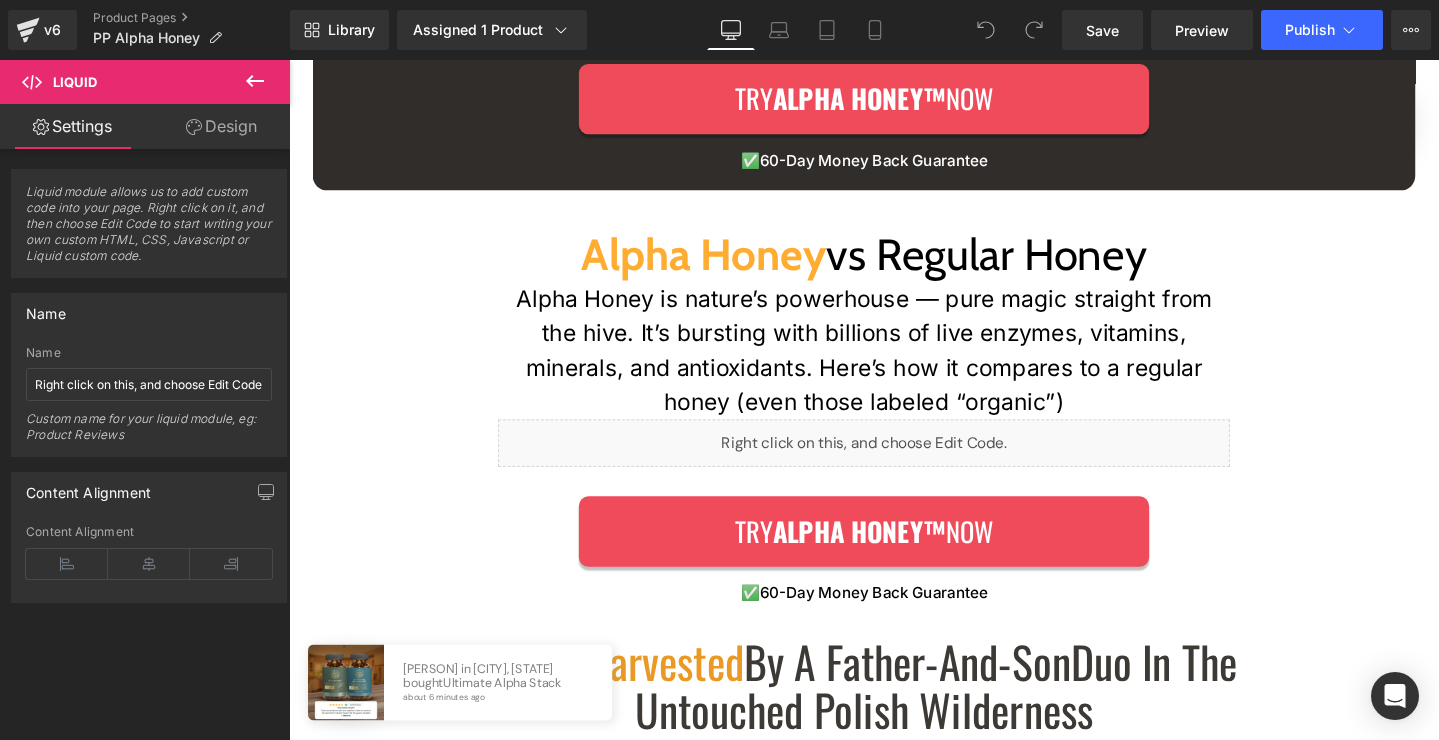 click on "Liquid         Liquid
Image
100% natural, forest honey from honeydew
Text Block
Image         No fillers, sugar, preservatives, gums, flavors or other artificial junk Text Block
Image         ZERO  processing and  heating Text Block
Image         Unfiltered and pure, straight from the hive Text Block
Row
Video Bg         Alpha Honey  Is Like  Rocket Fuel That Powers  Men All Over The World  To Look Better,  Achieve  More,  And Stay Strong  No Matter Their Age Heading         Row         Row         Image         Image         Text Block         Row         Row         Image         Image         Text Block         Row         Image         Image         Text Block         Row         Row" at bounding box center [894, -1288] 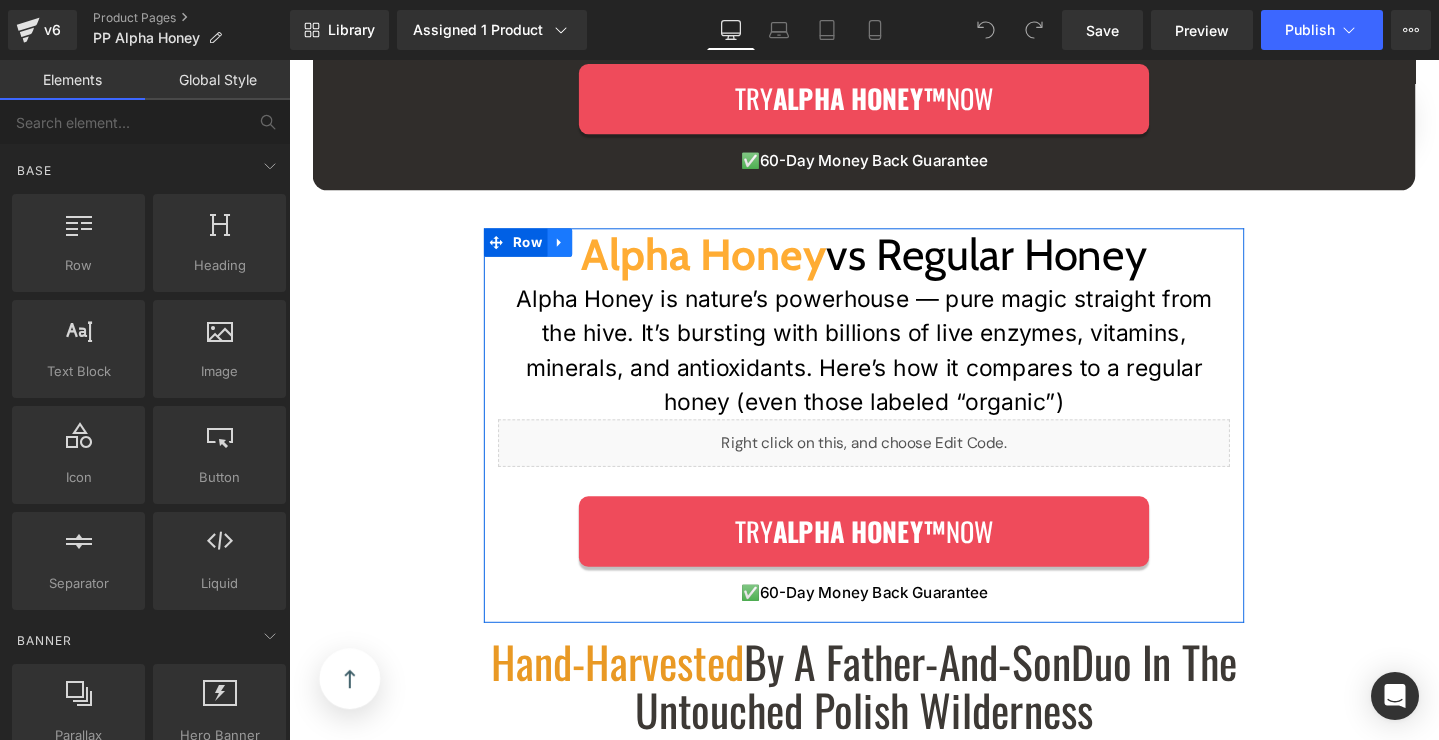 click 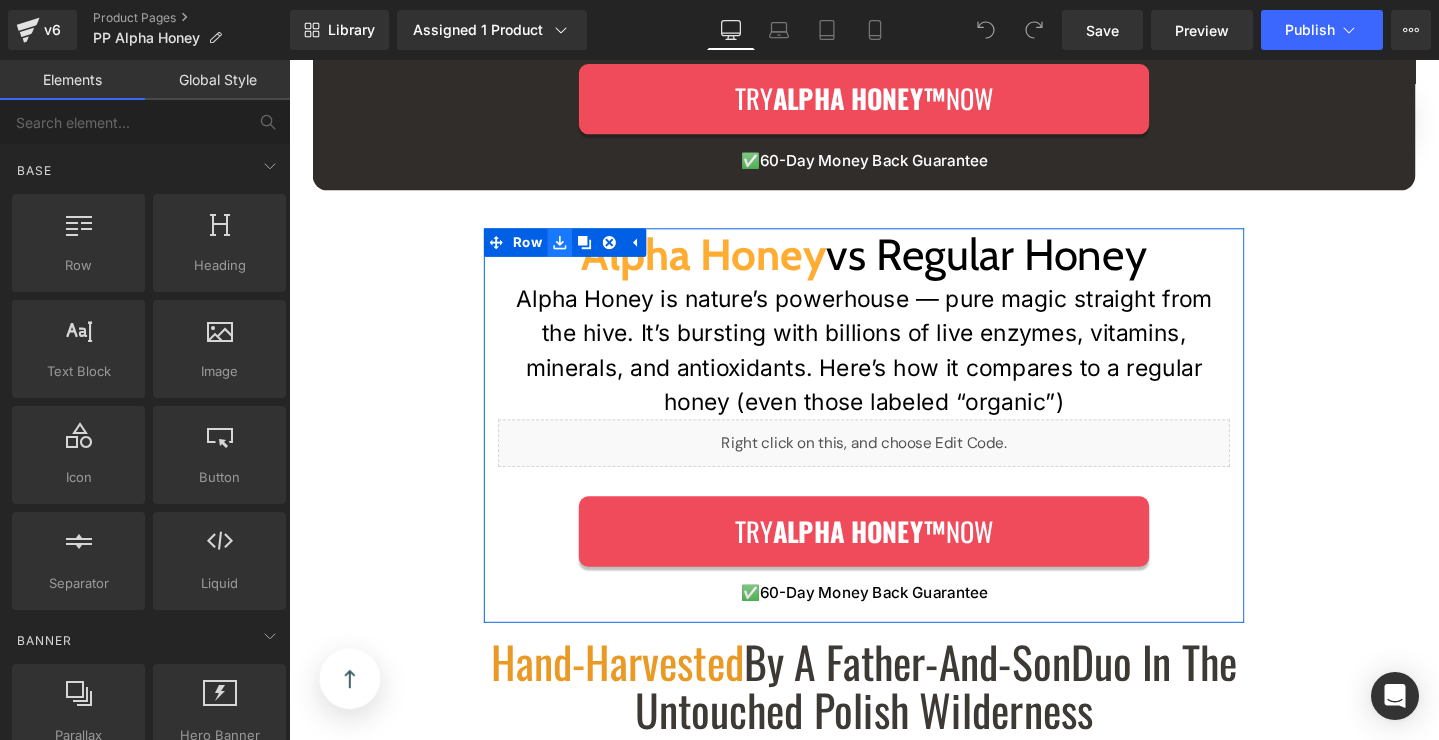 click 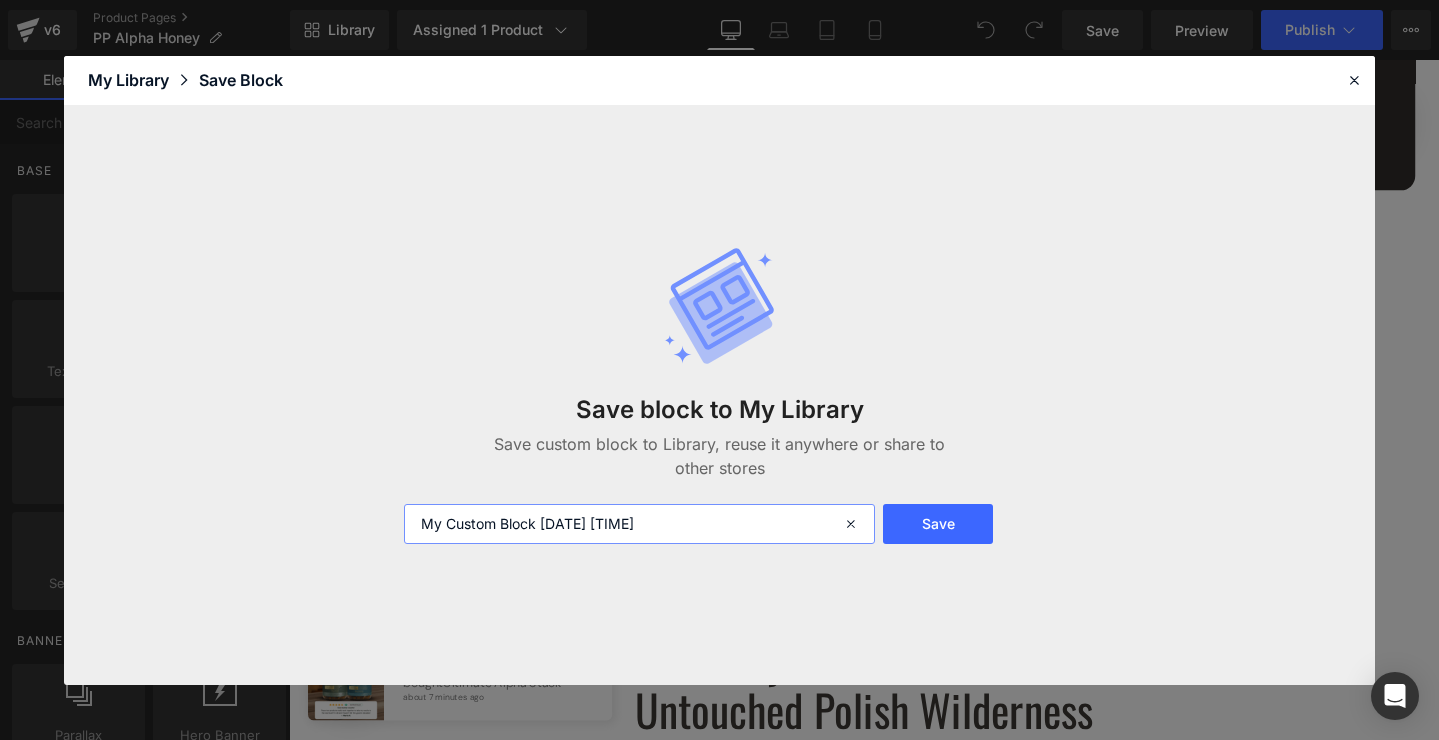 click on "My Custom Block 2025-08-01 16:54:35" at bounding box center [640, 524] 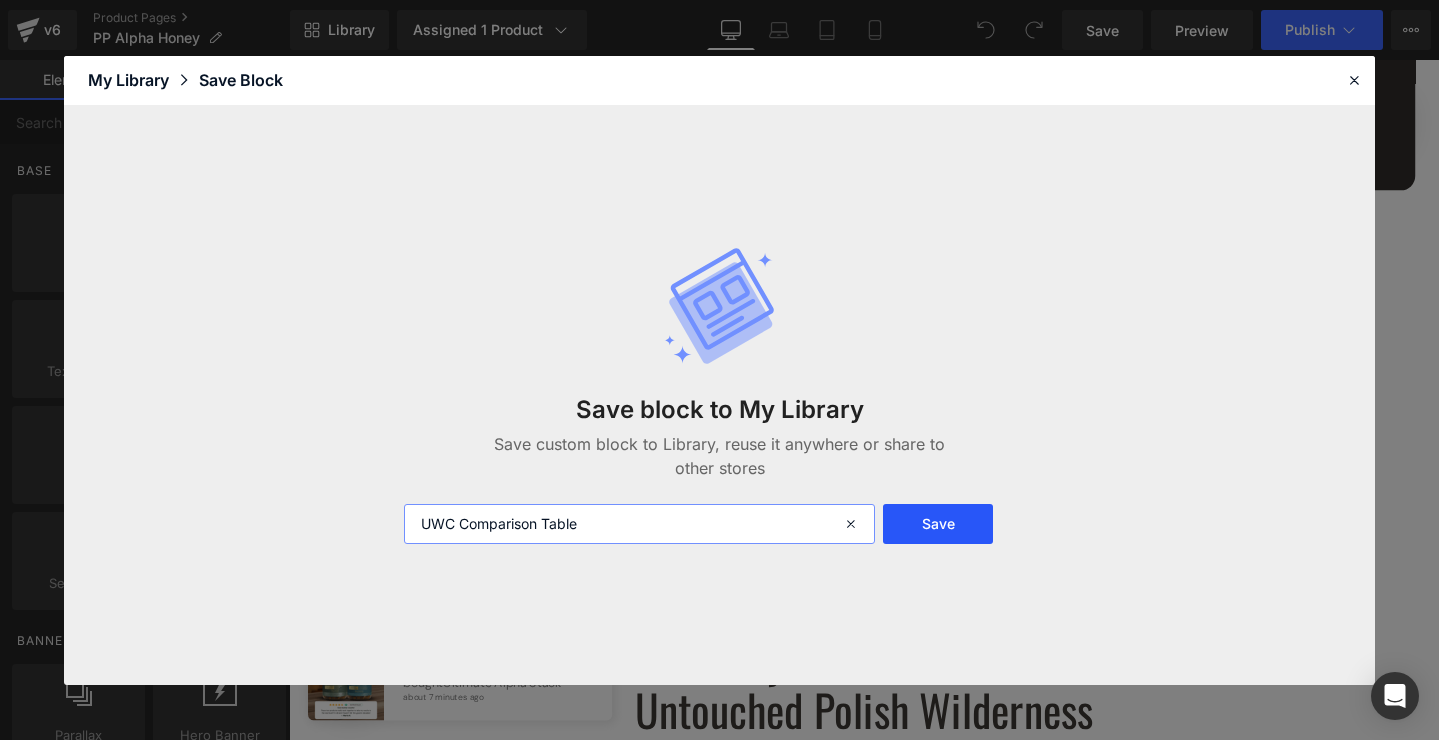 type on "UWC Comparison Table" 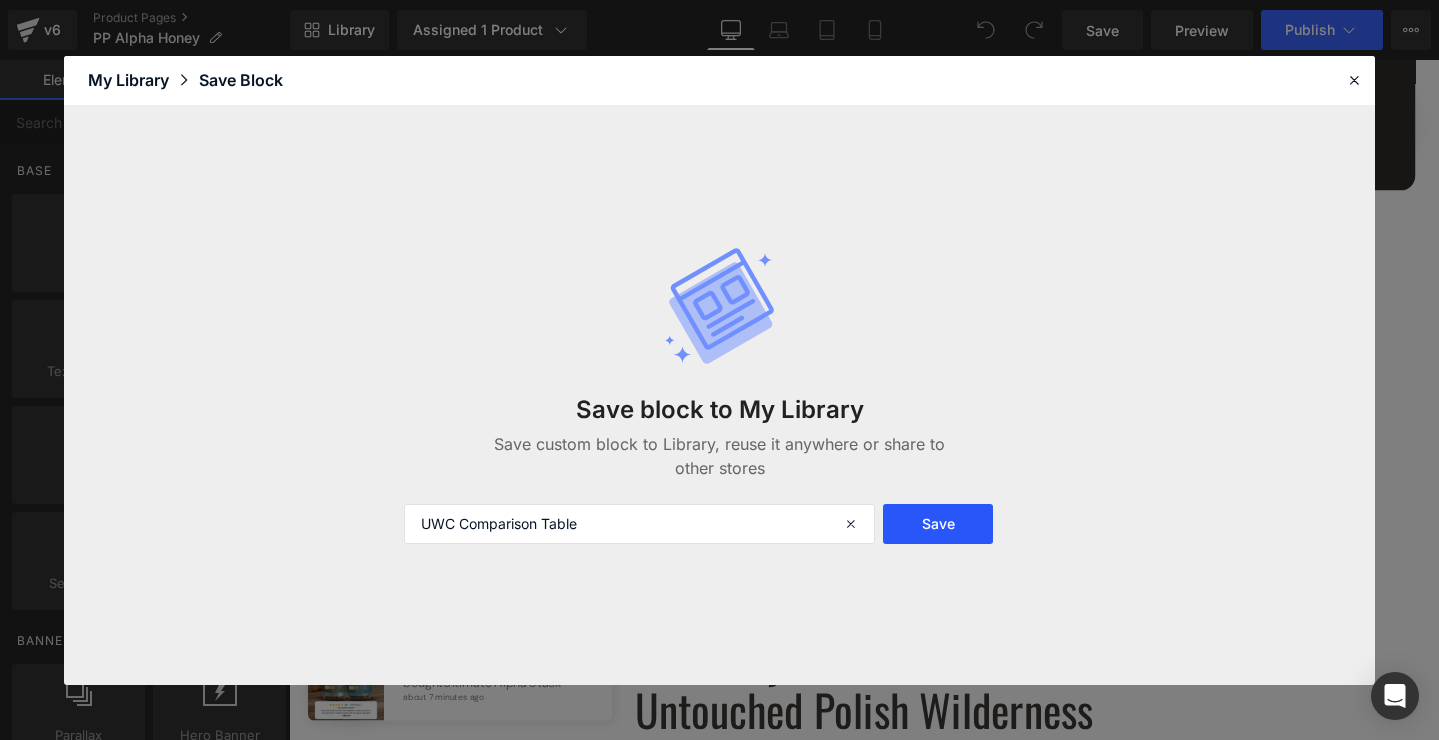 click on "Save" at bounding box center [937, 524] 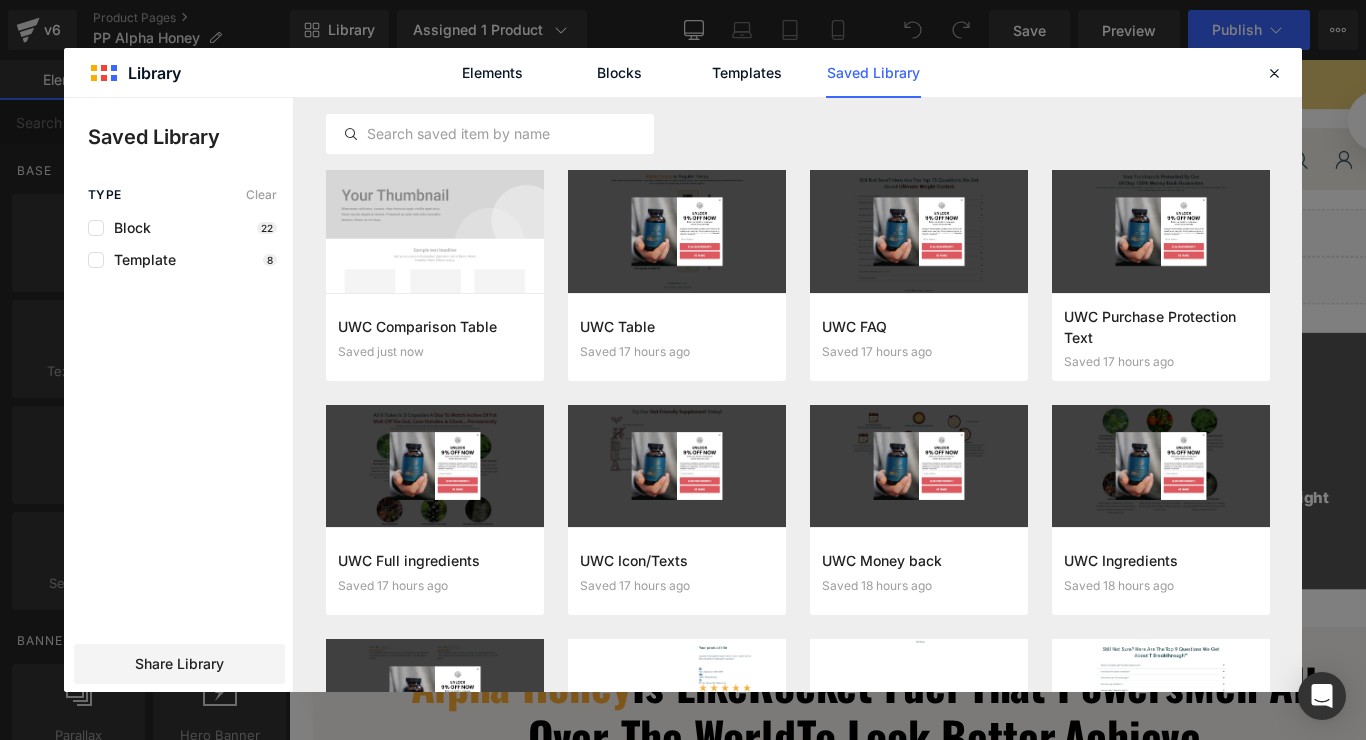 scroll, scrollTop: 8609, scrollLeft: 0, axis: vertical 